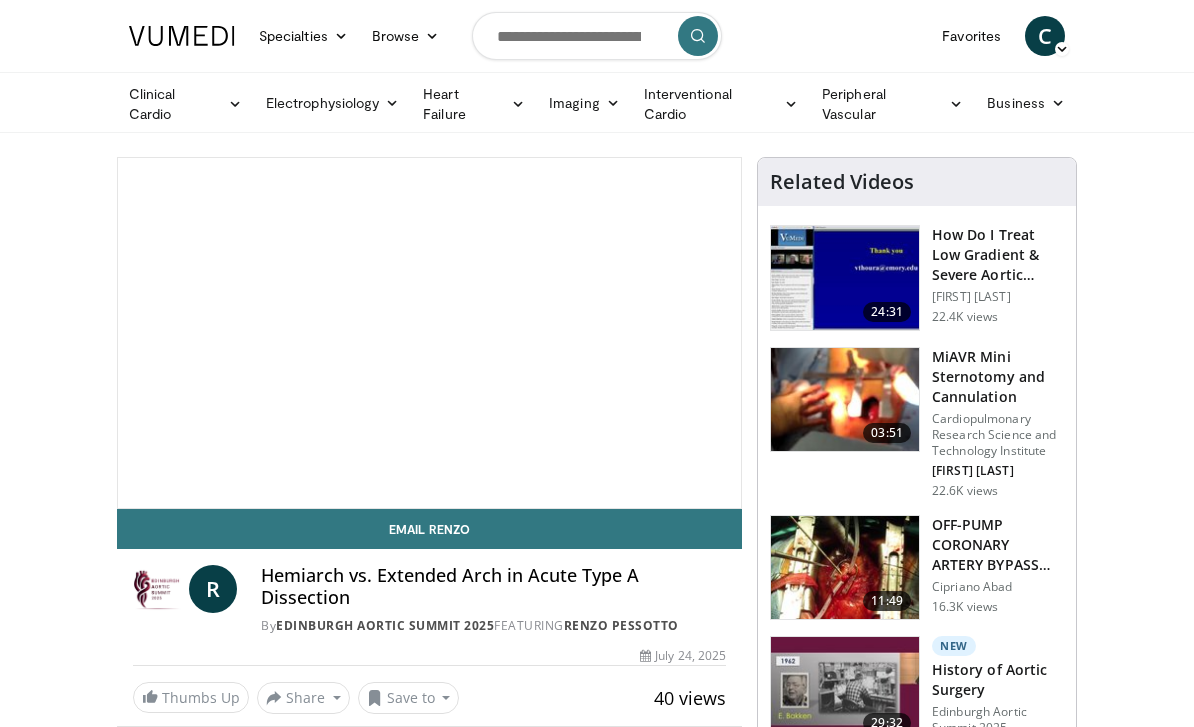 scroll, scrollTop: 0, scrollLeft: 0, axis: both 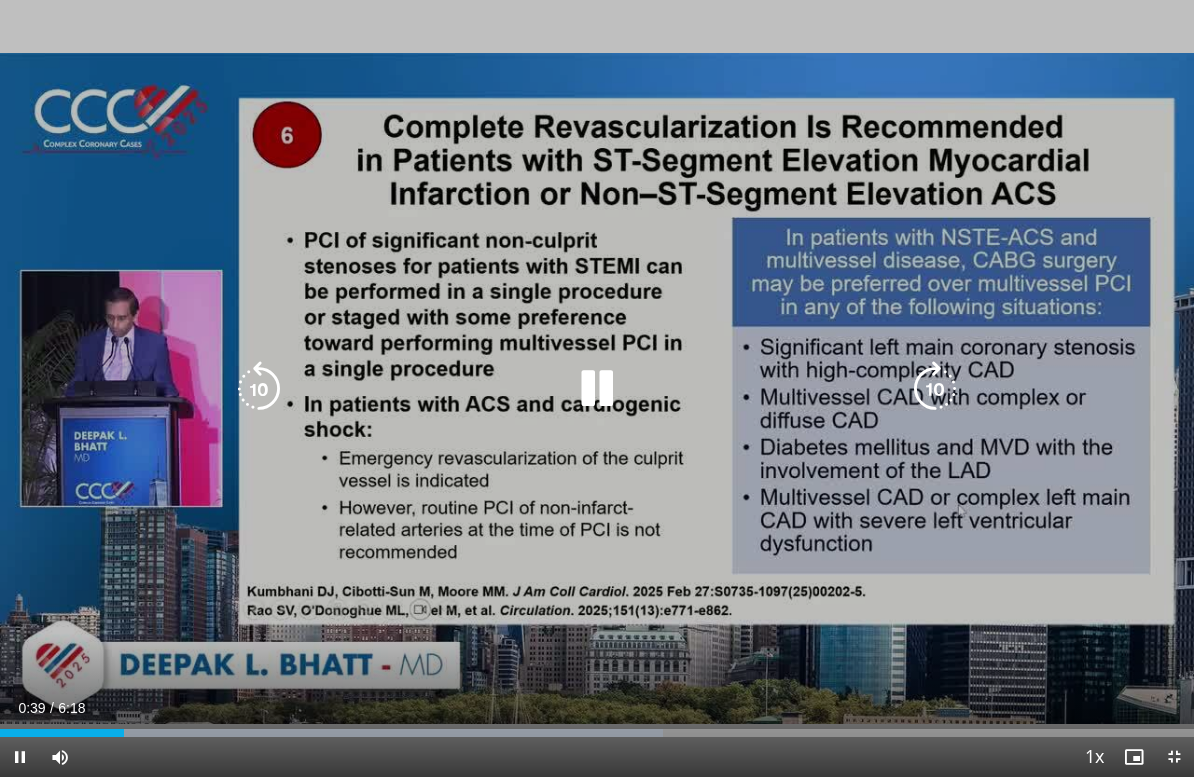 click at bounding box center (597, 389) 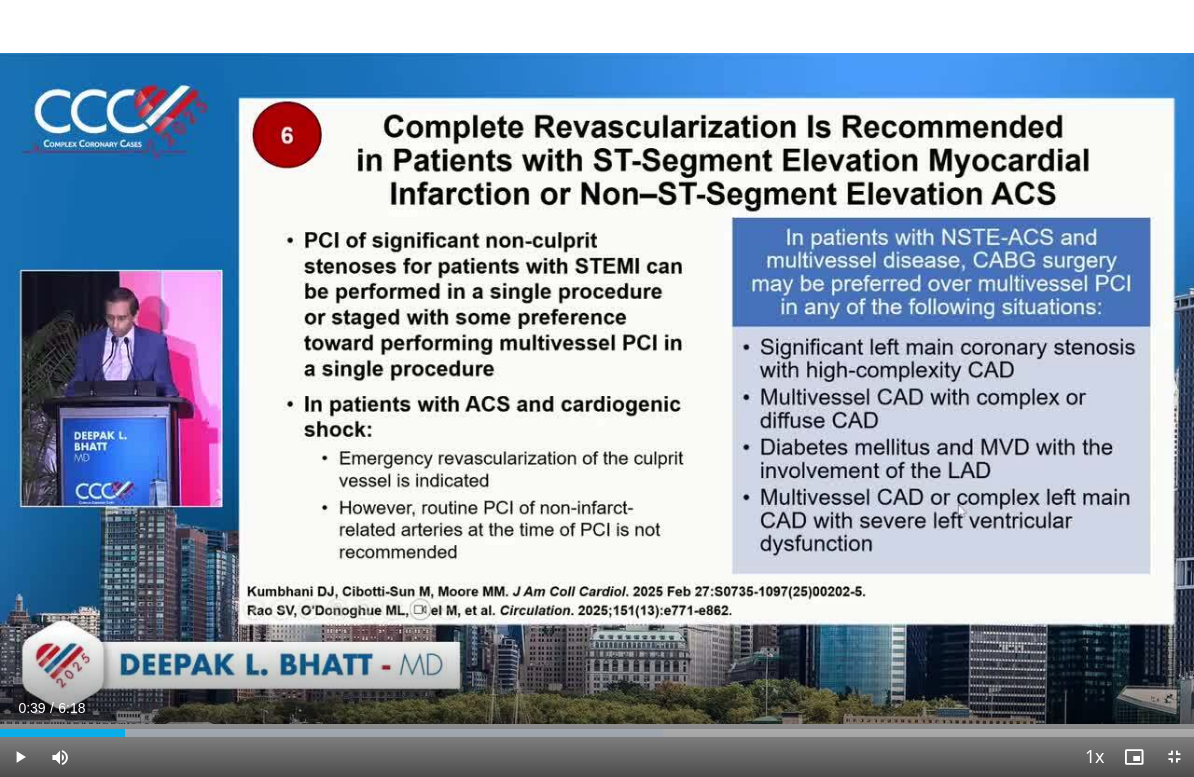 click on "10 seconds
Tap to unmute" at bounding box center [597, 388] 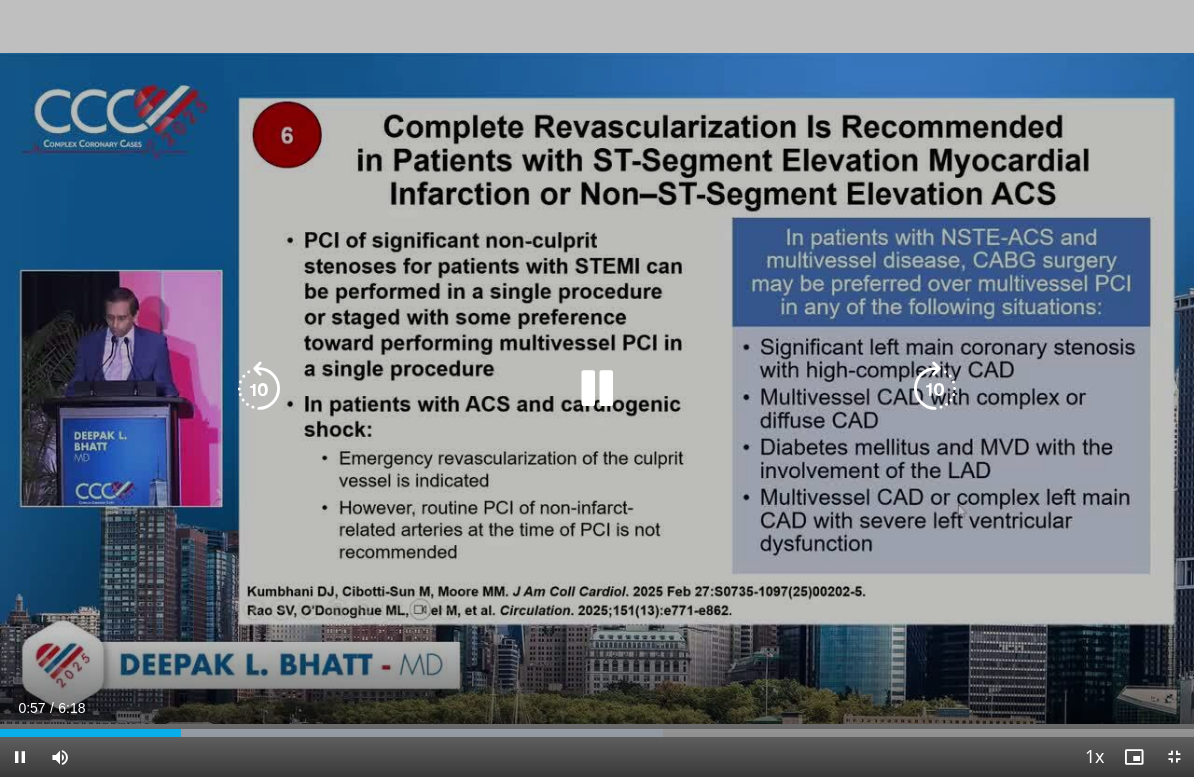 click at bounding box center (259, 389) 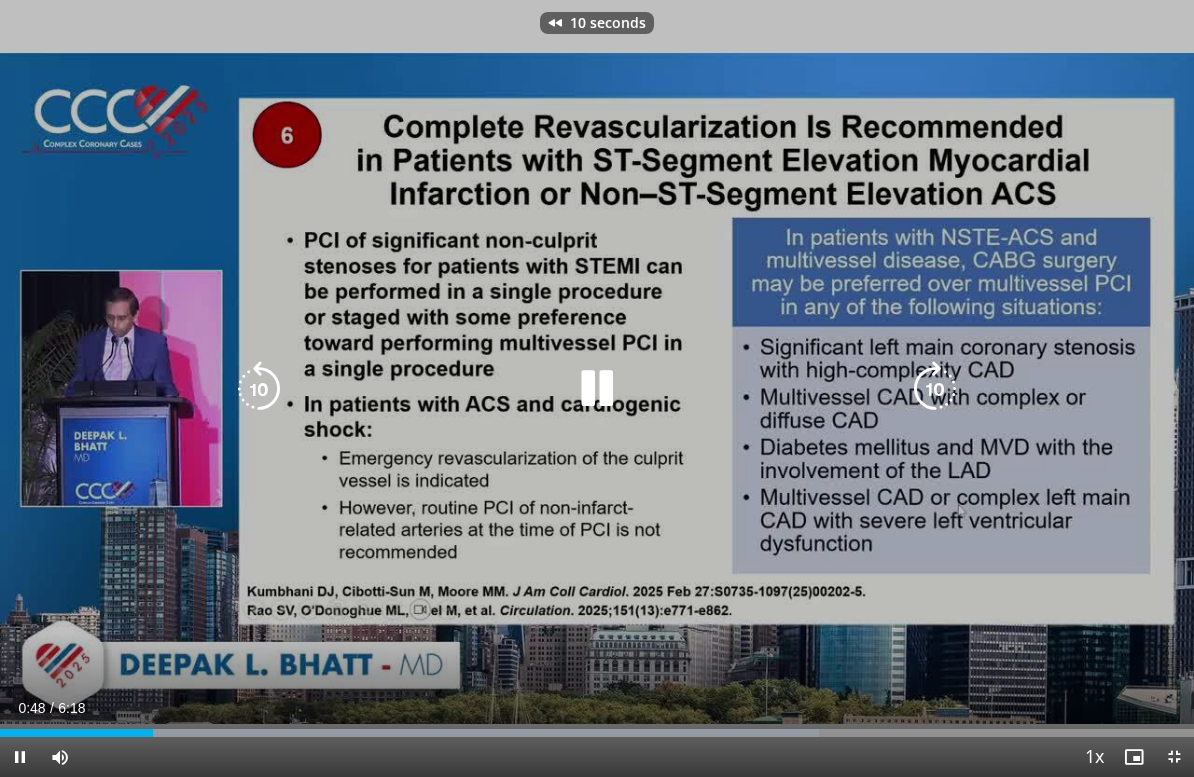 click at bounding box center [597, 389] 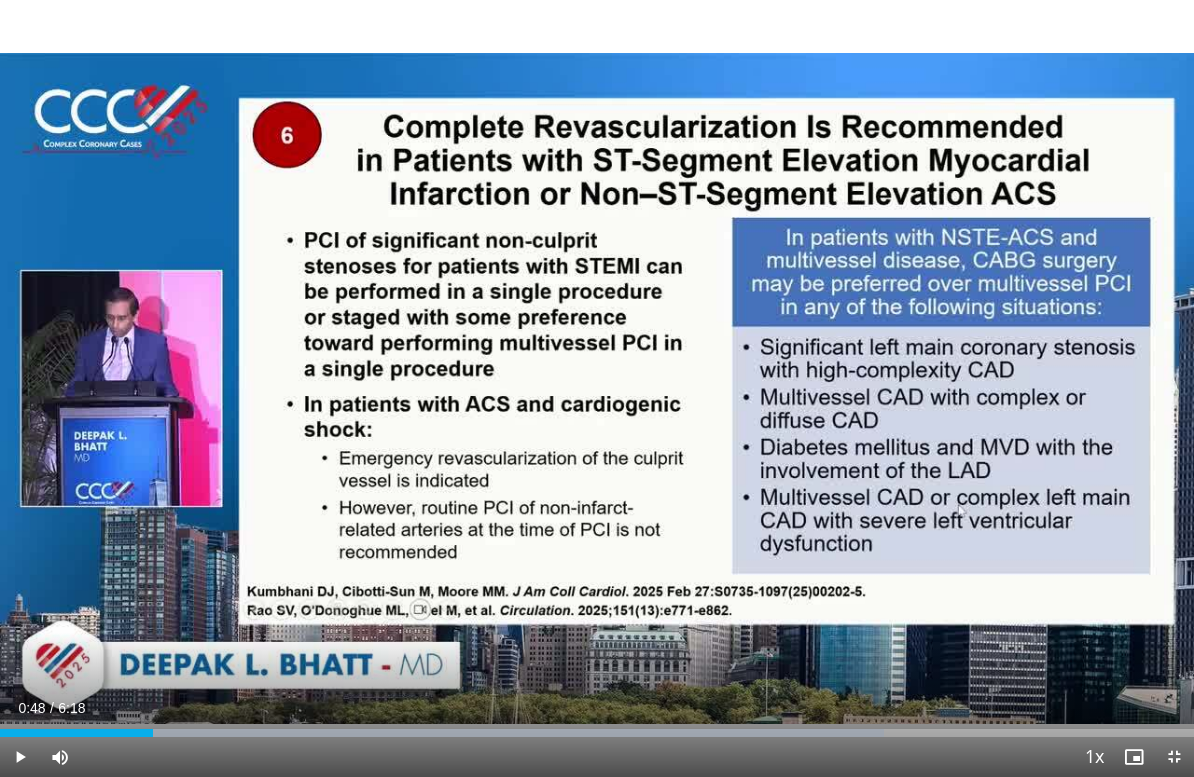click on "10 seconds
Tap to unmute" at bounding box center [597, 388] 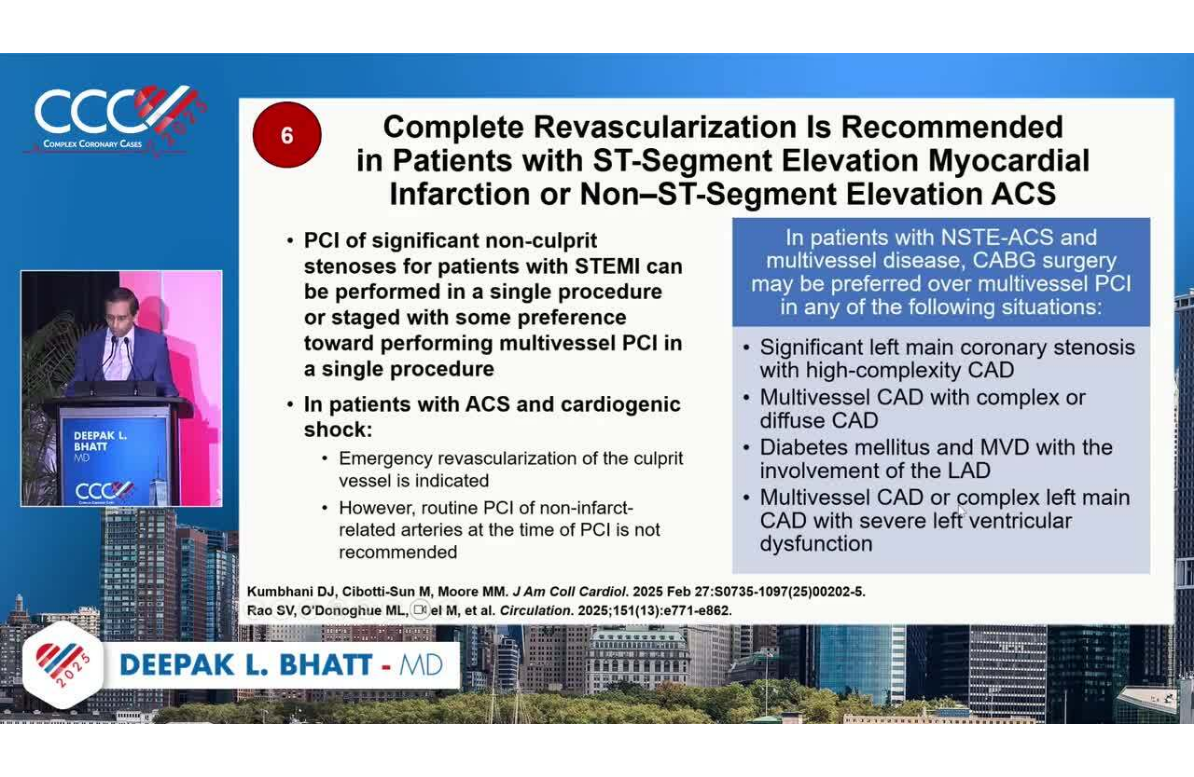 click at bounding box center [259, 389] 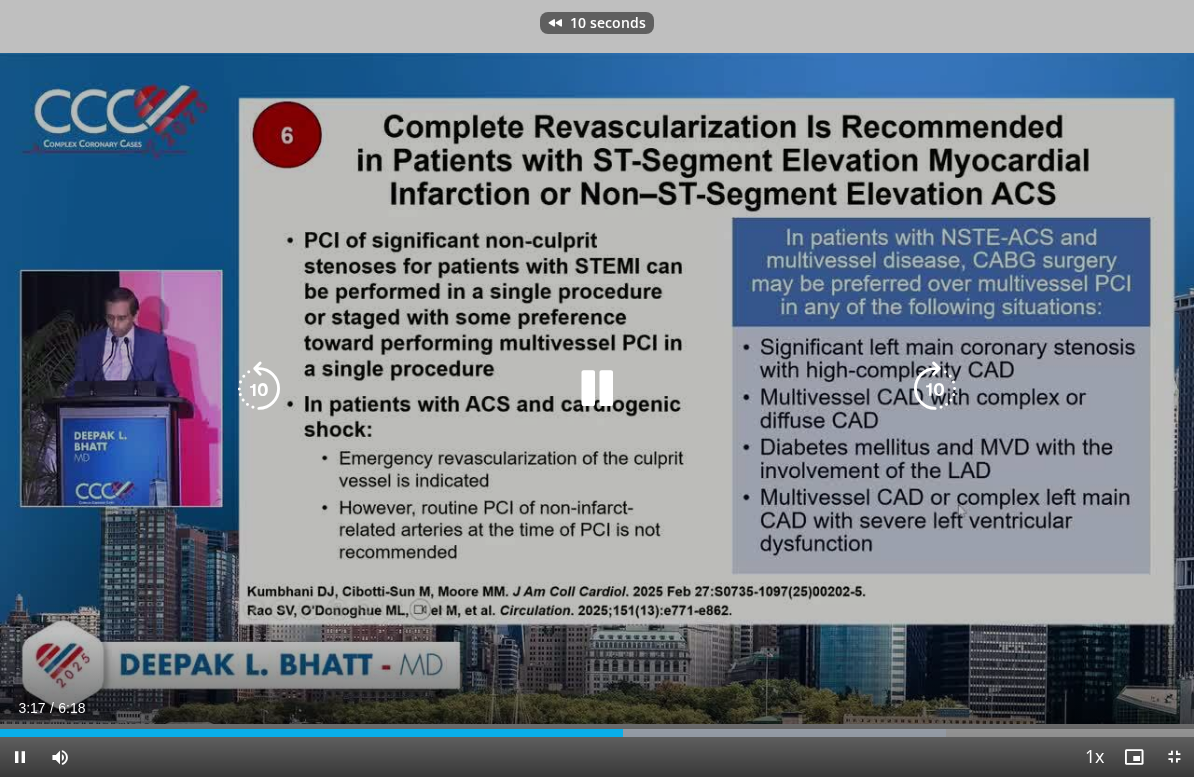 click at bounding box center (259, 389) 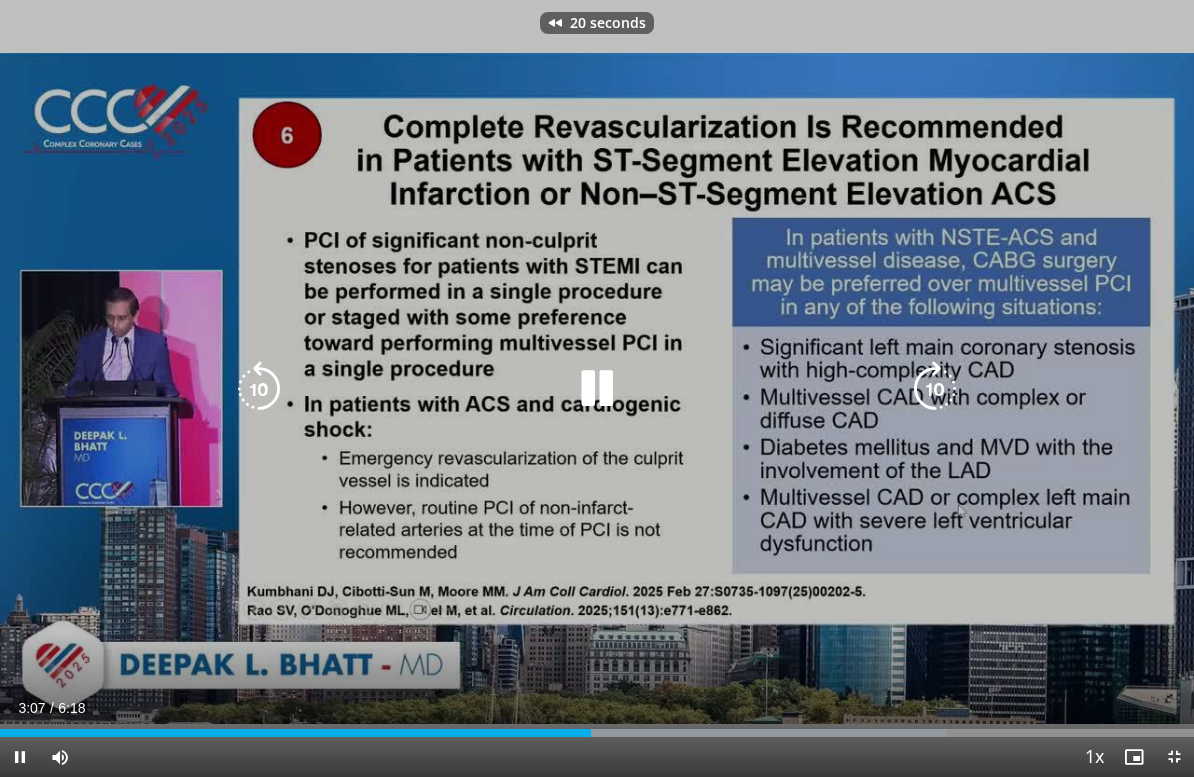 click at bounding box center (259, 389) 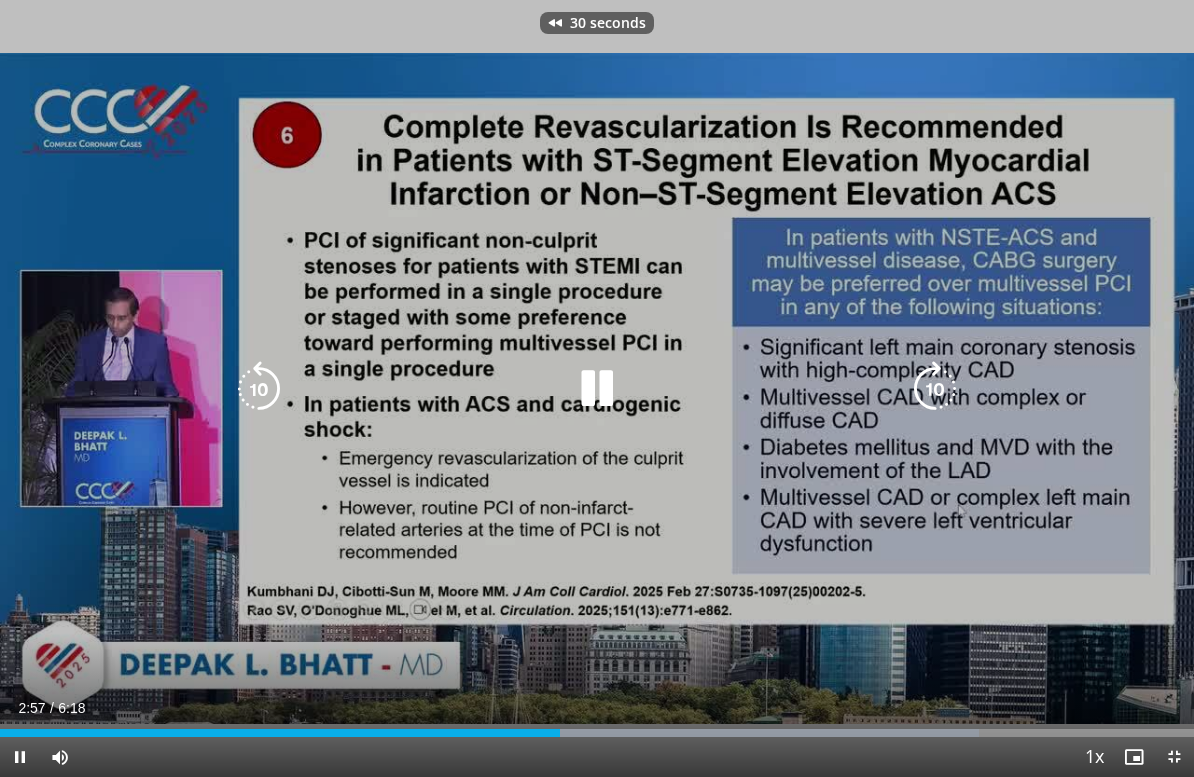 click at bounding box center [259, 389] 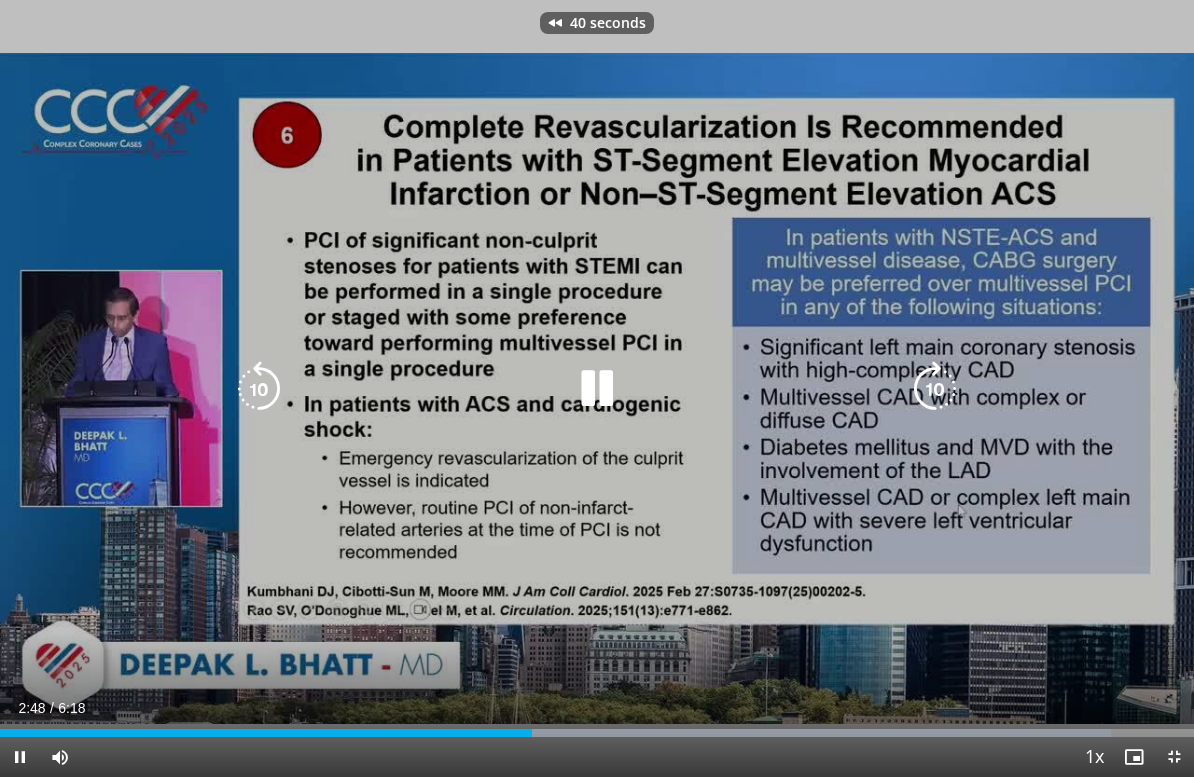 click at bounding box center [259, 389] 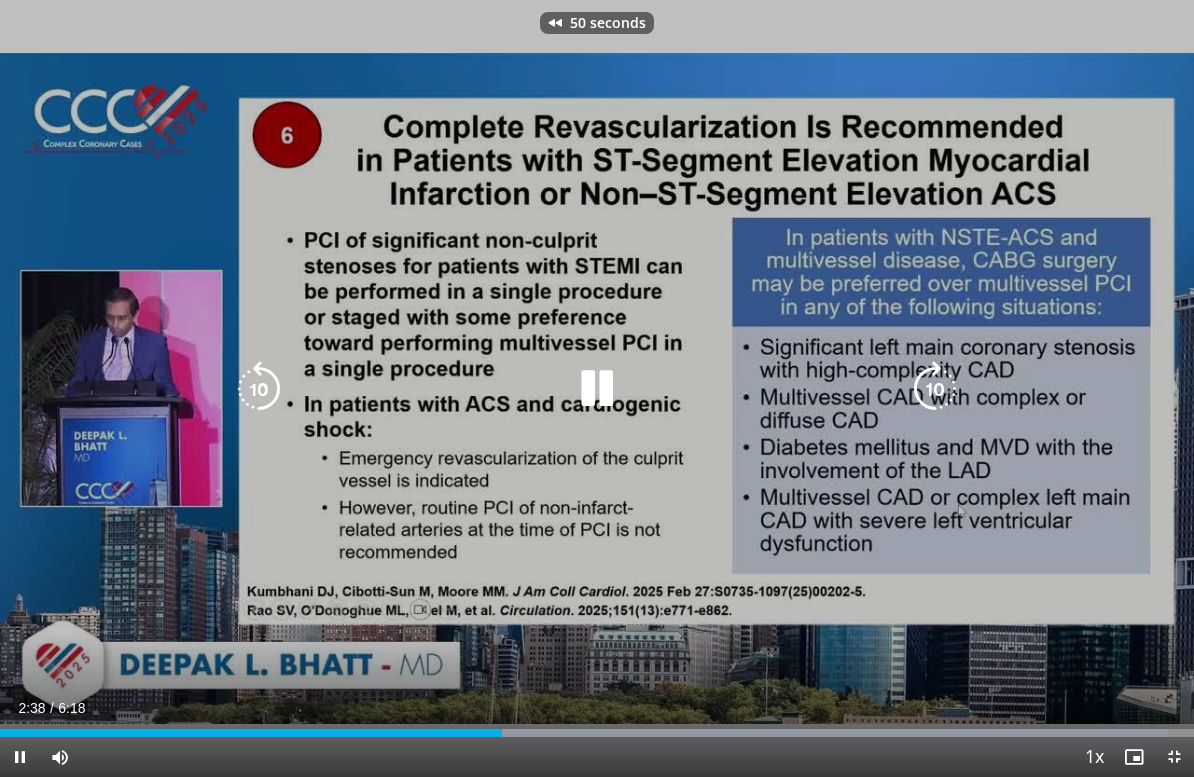 click at bounding box center (259, 389) 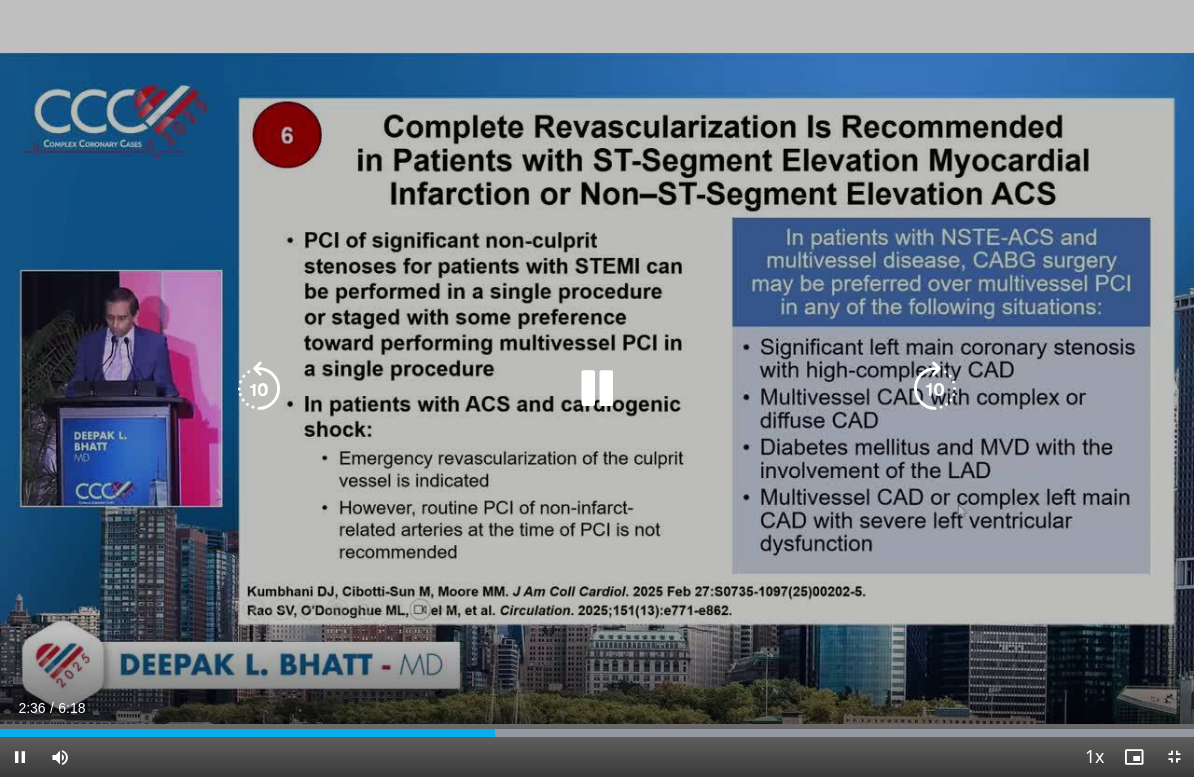 click at bounding box center [597, 389] 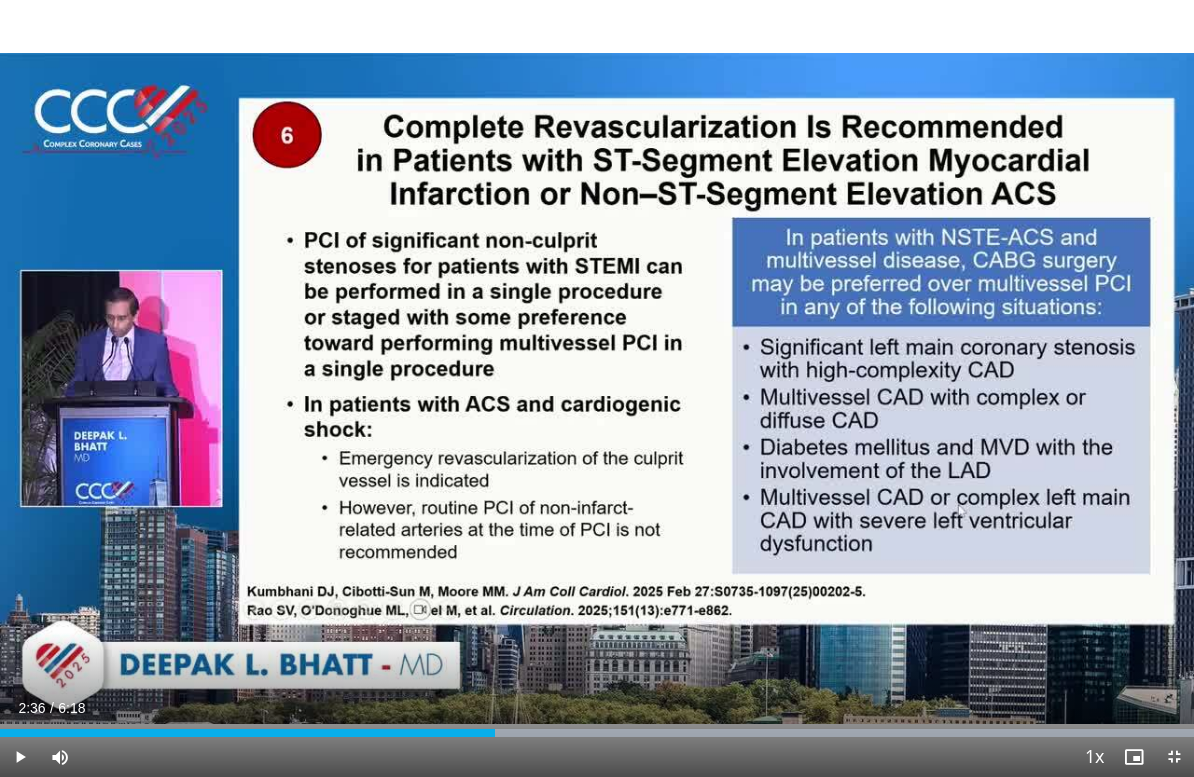 click on "60 seconds
Tap to unmute" at bounding box center [597, 388] 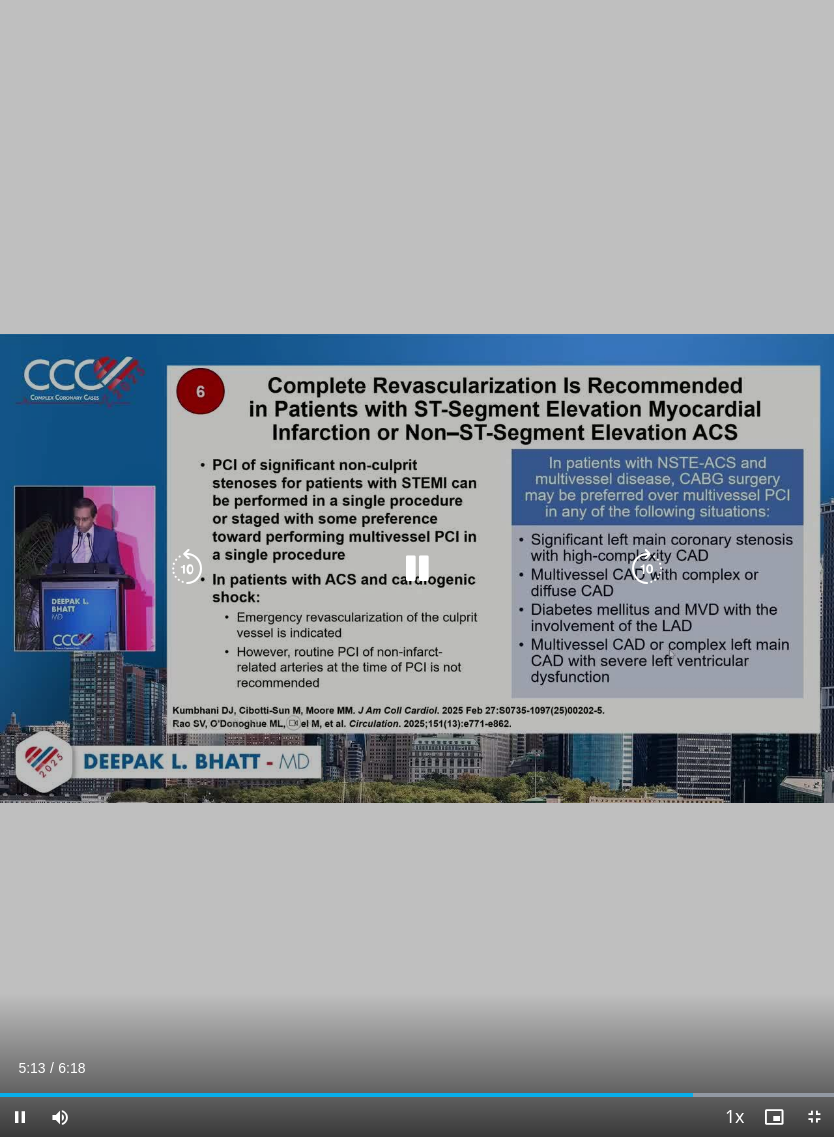 click at bounding box center (187, 569) 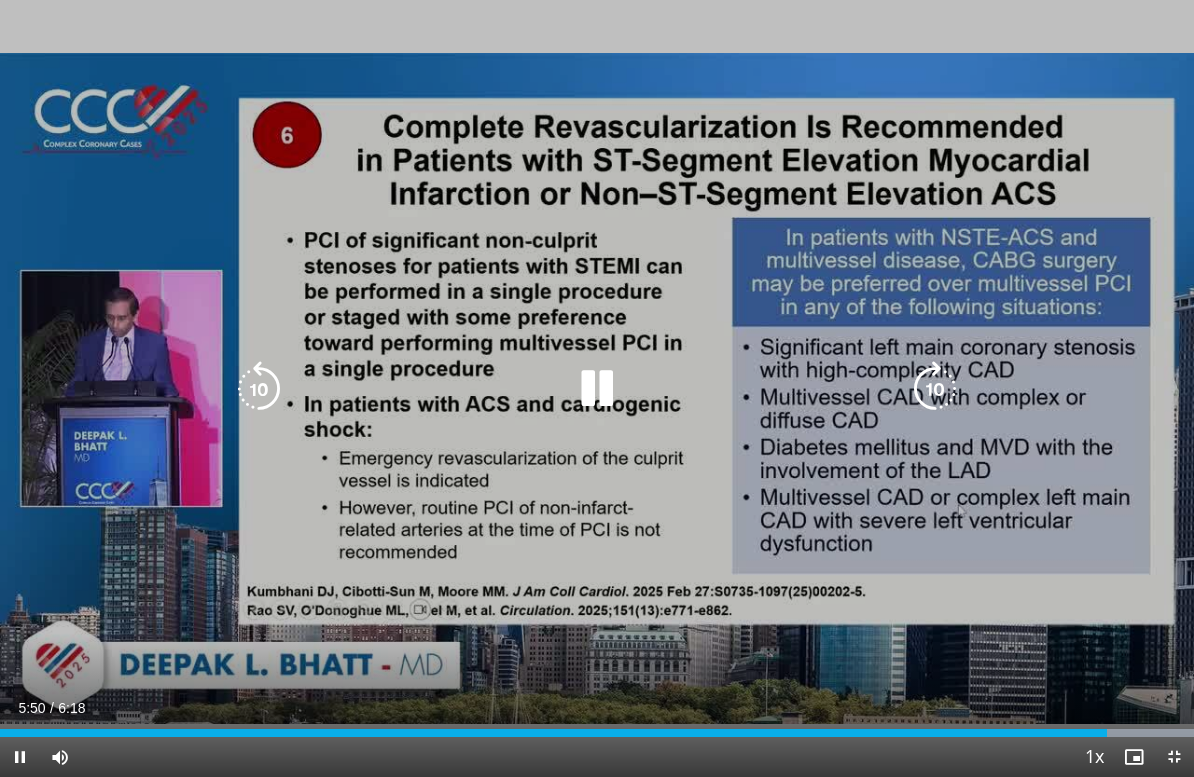 click at bounding box center (259, 389) 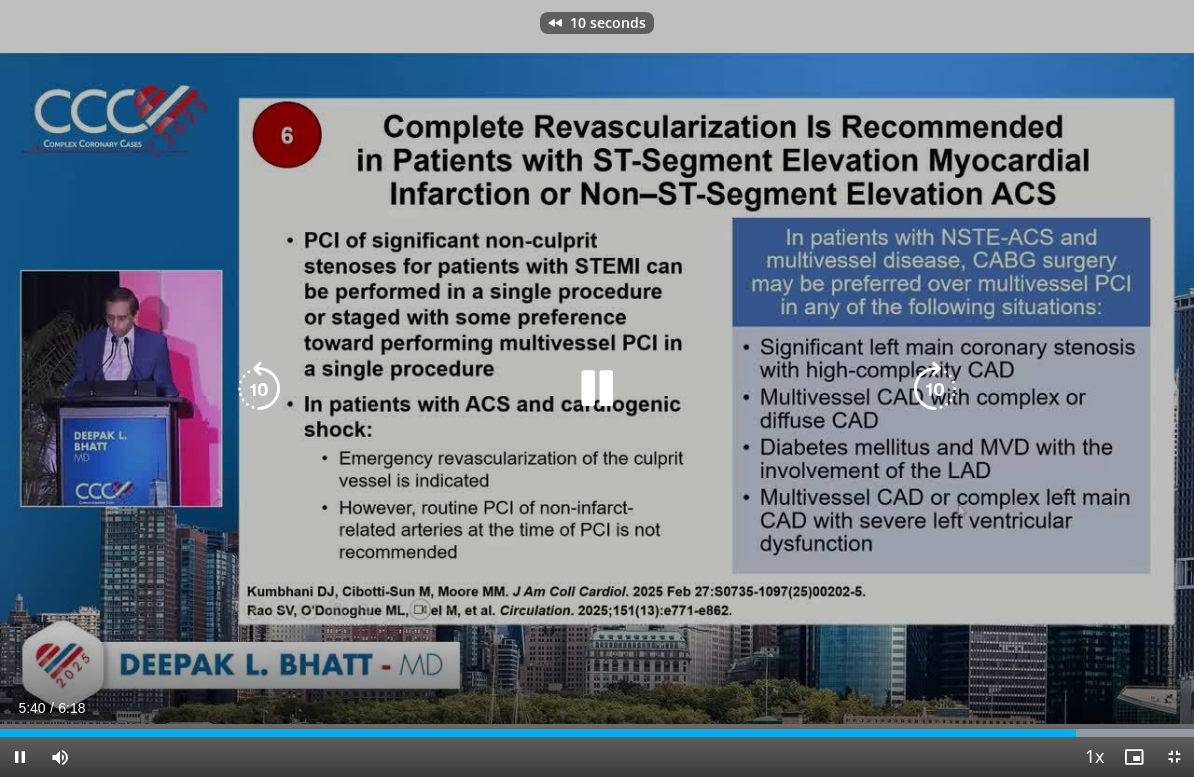 click at bounding box center (259, 389) 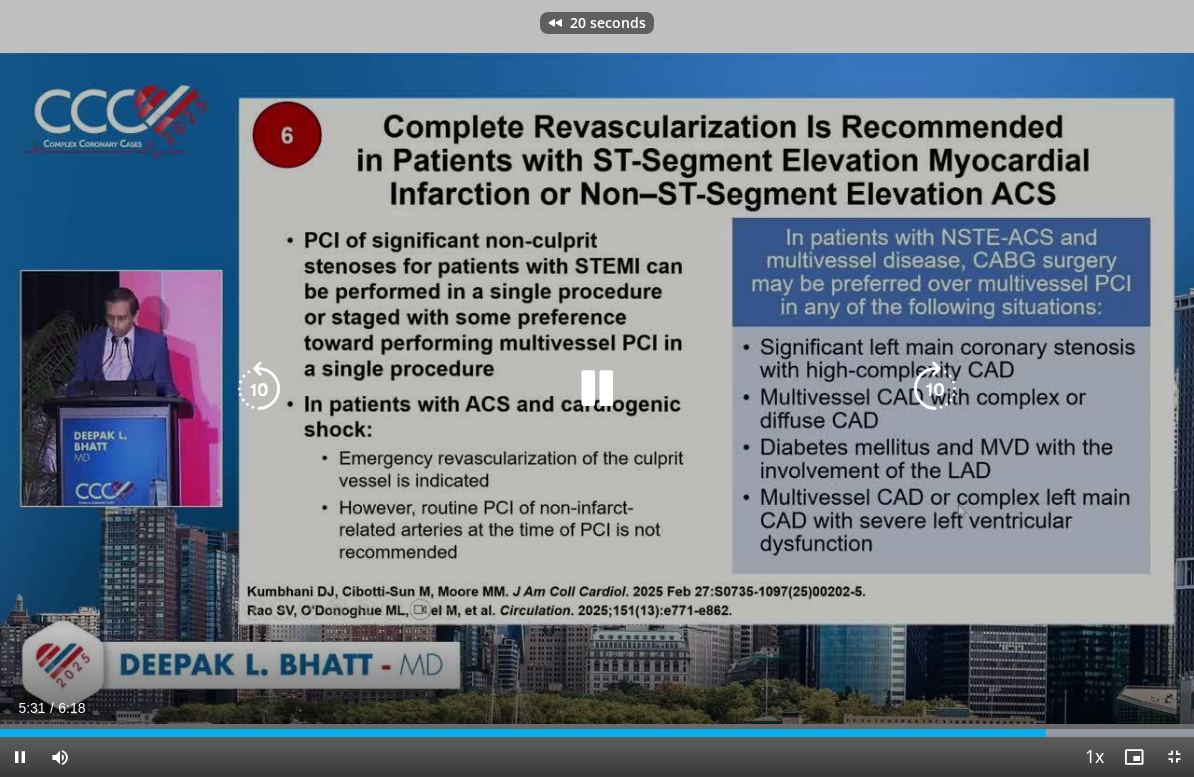 click at bounding box center (597, 389) 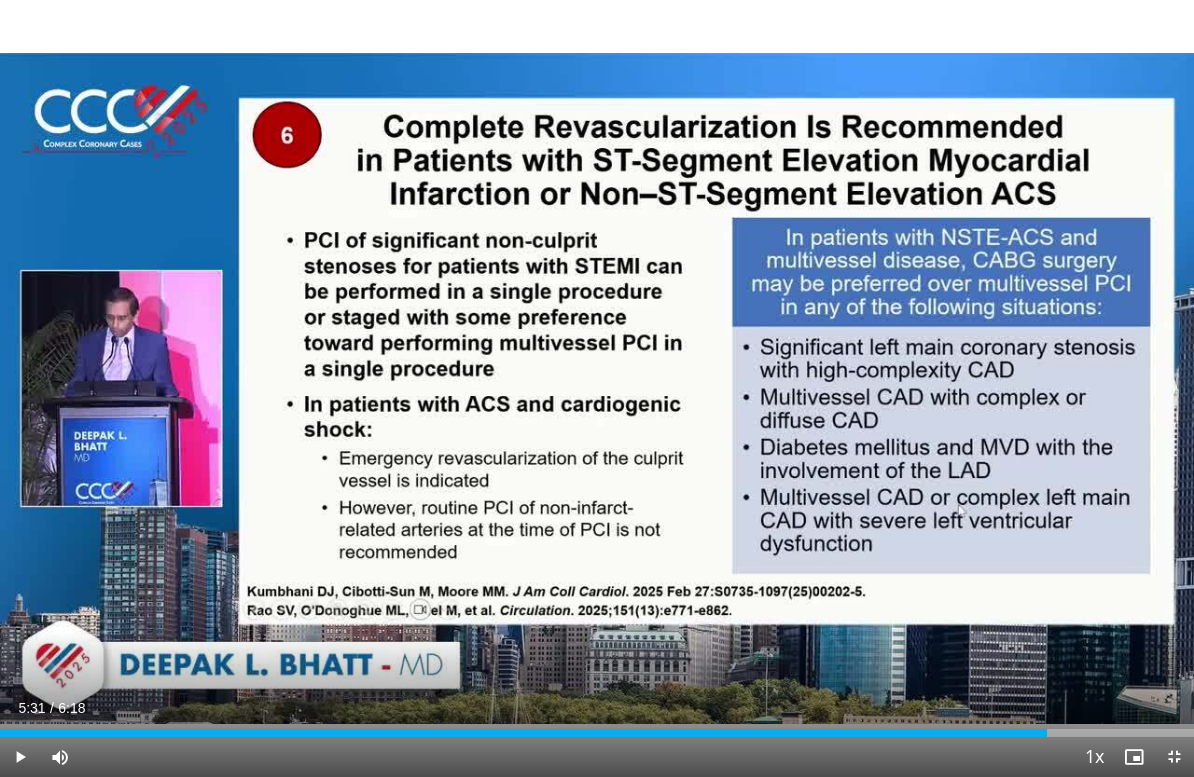 click on "20 seconds
Tap to unmute" at bounding box center [597, 388] 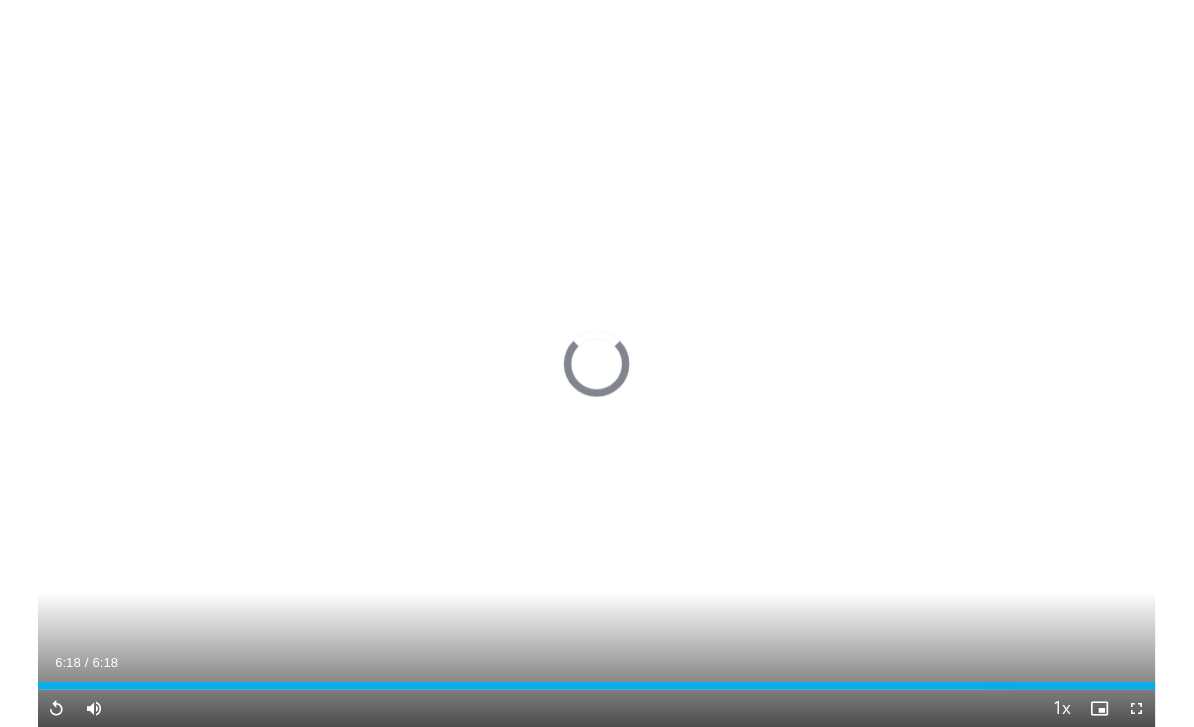 scroll, scrollTop: 16, scrollLeft: 0, axis: vertical 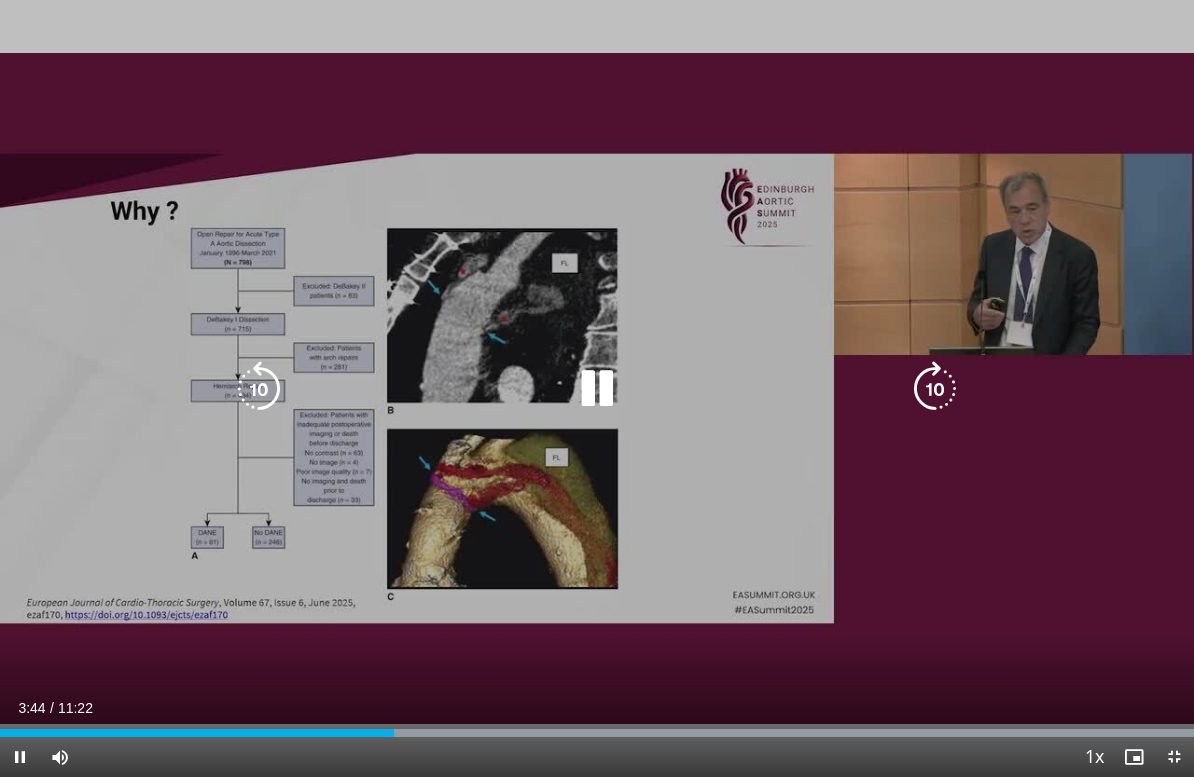 click at bounding box center [935, 389] 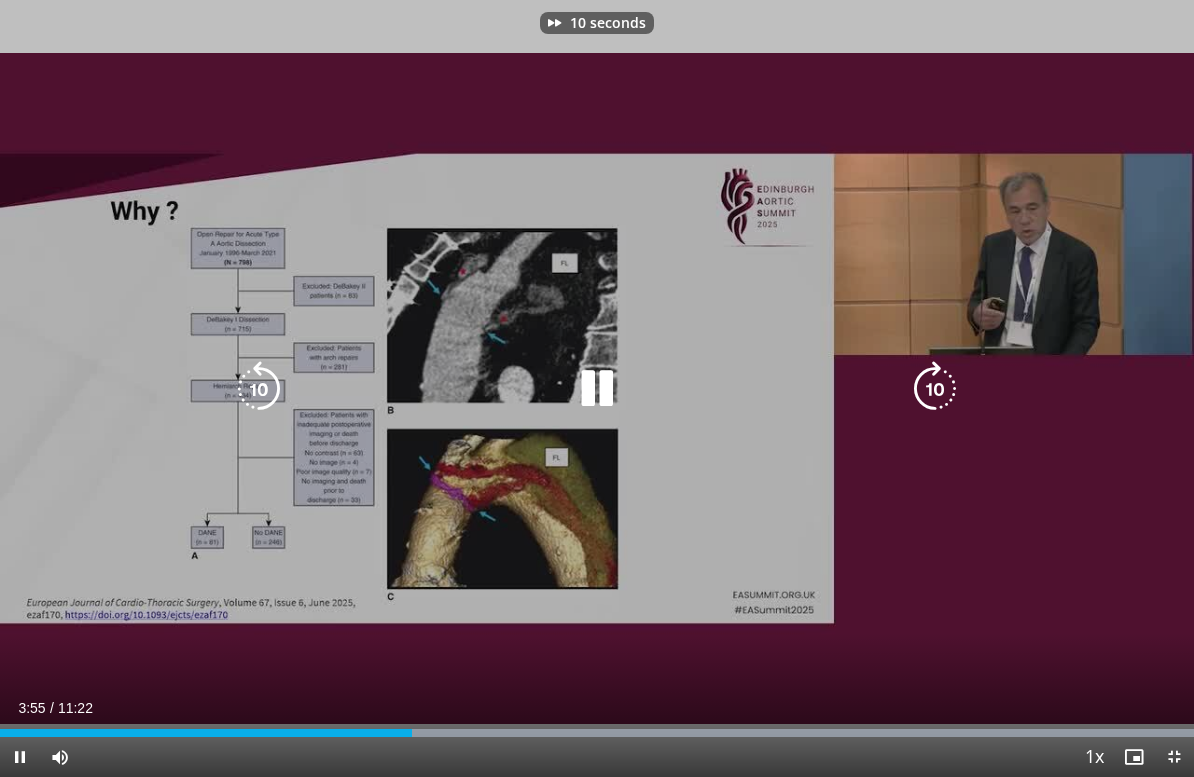 click at bounding box center [935, 389] 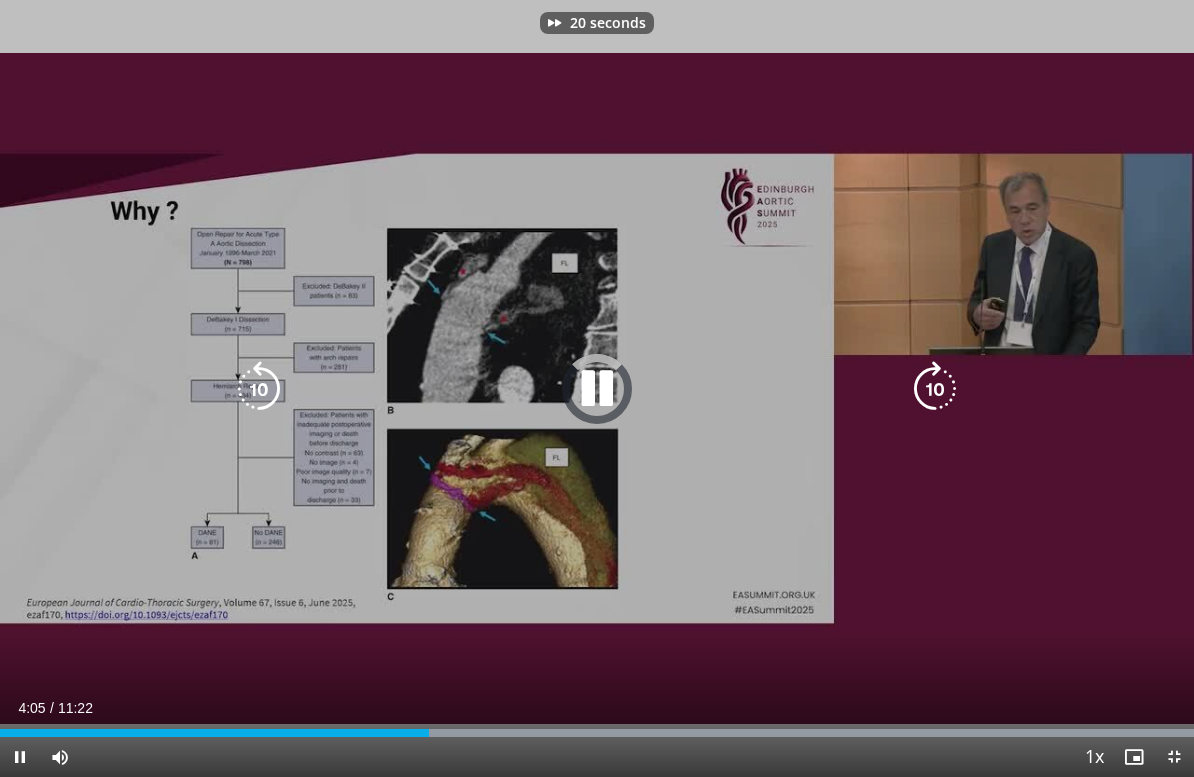 click at bounding box center (935, 389) 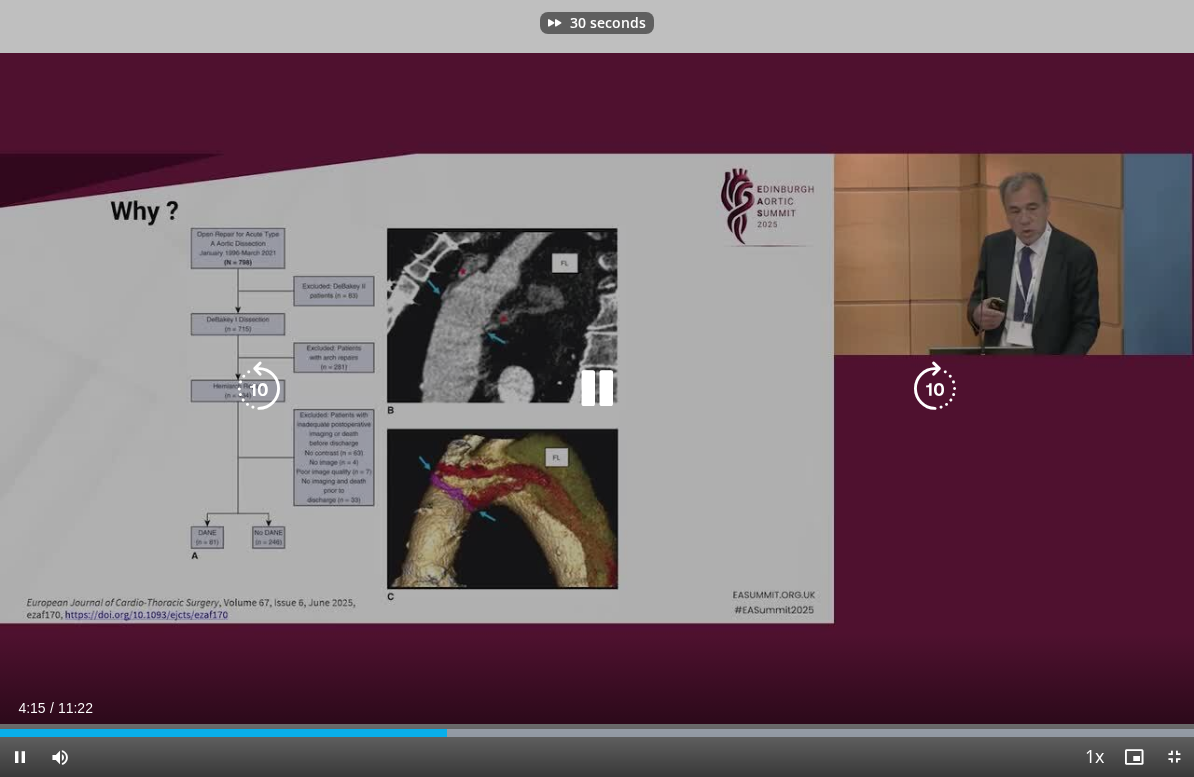 click at bounding box center [935, 389] 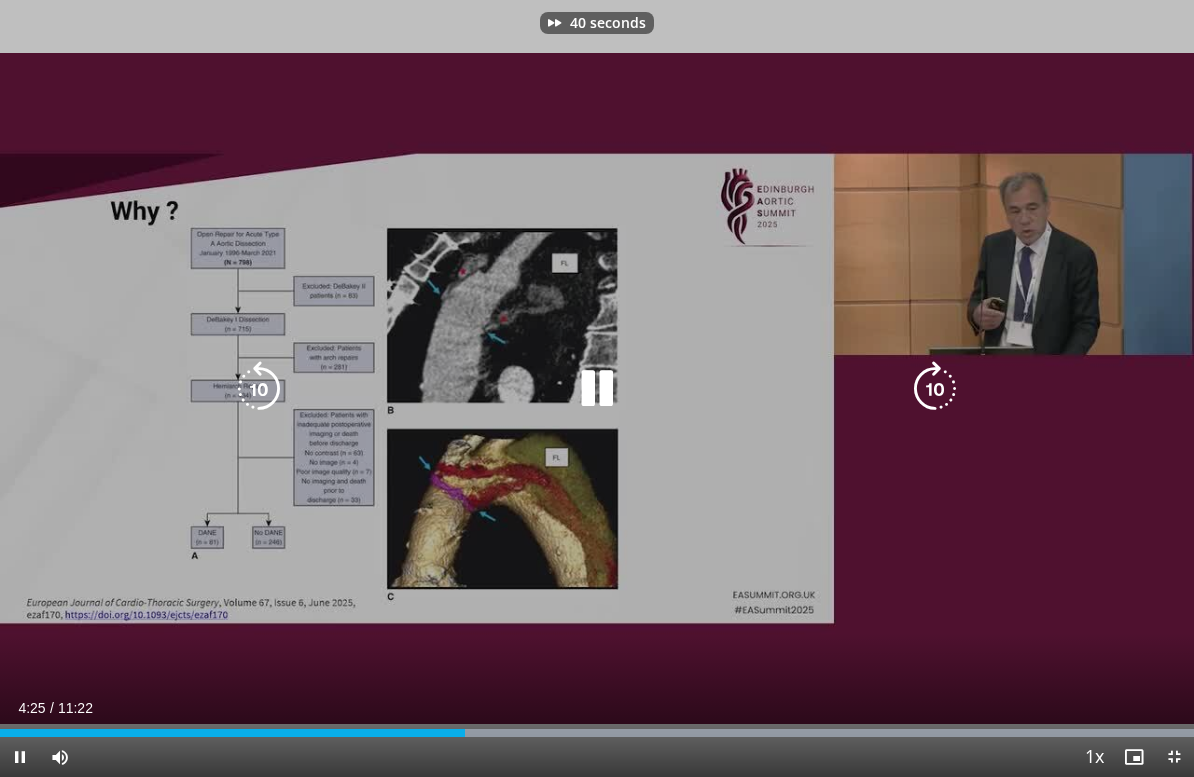 click at bounding box center [935, 389] 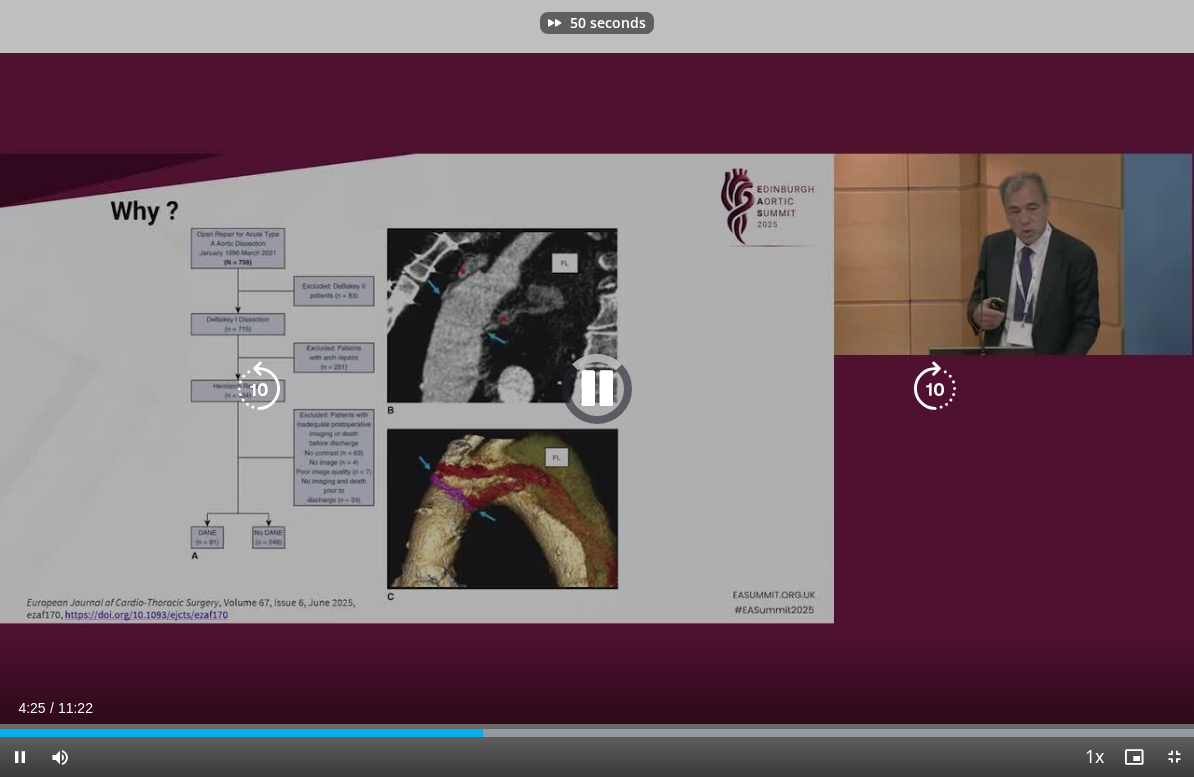 click at bounding box center (935, 389) 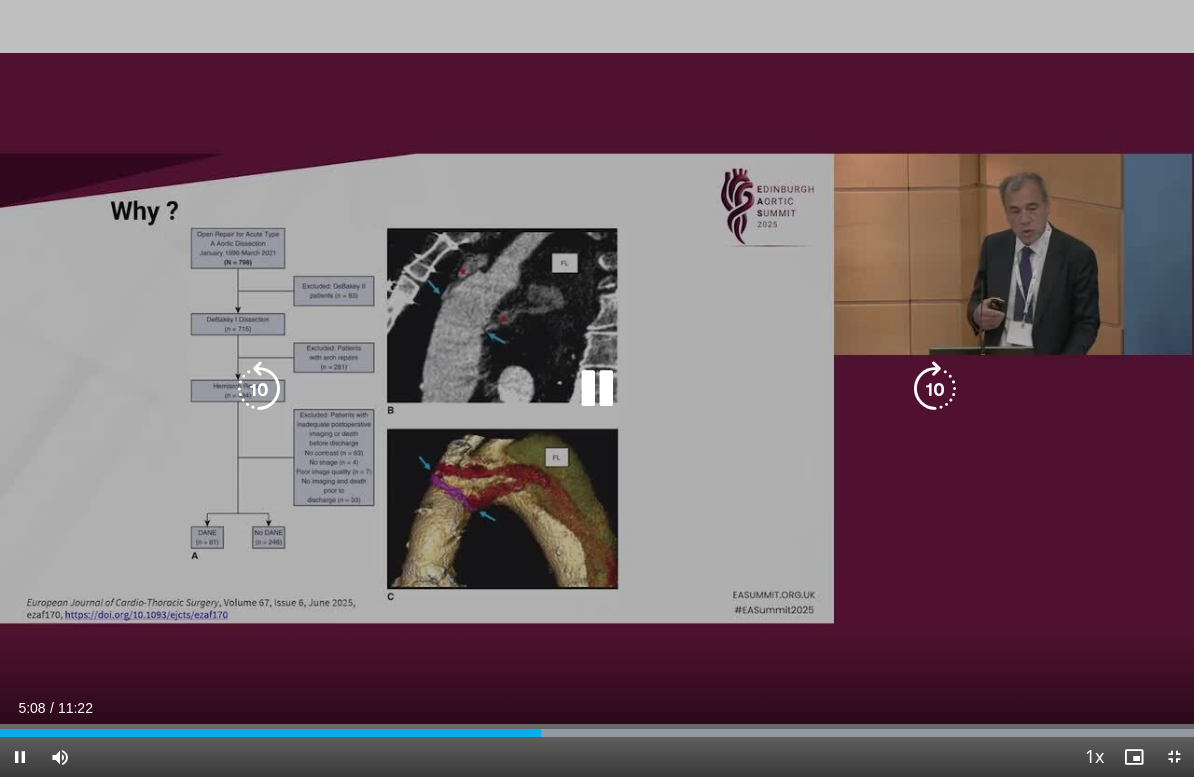 click at bounding box center (935, 389) 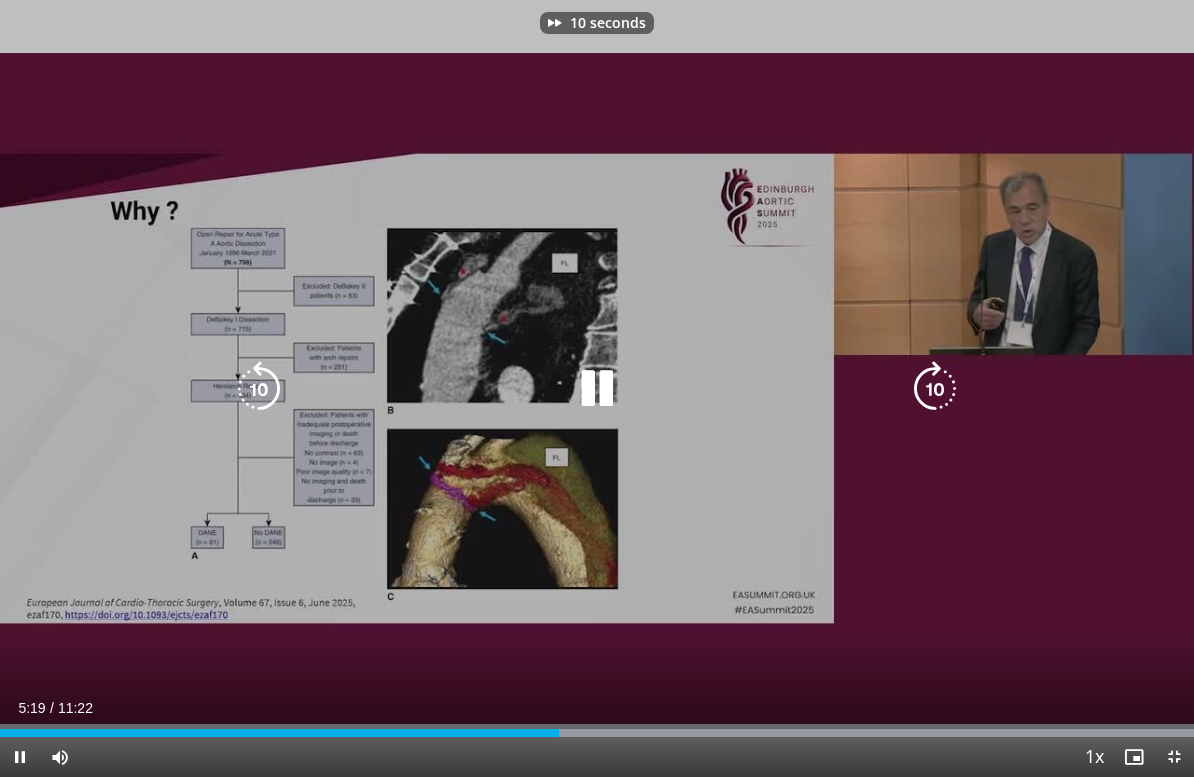 click at bounding box center (935, 389) 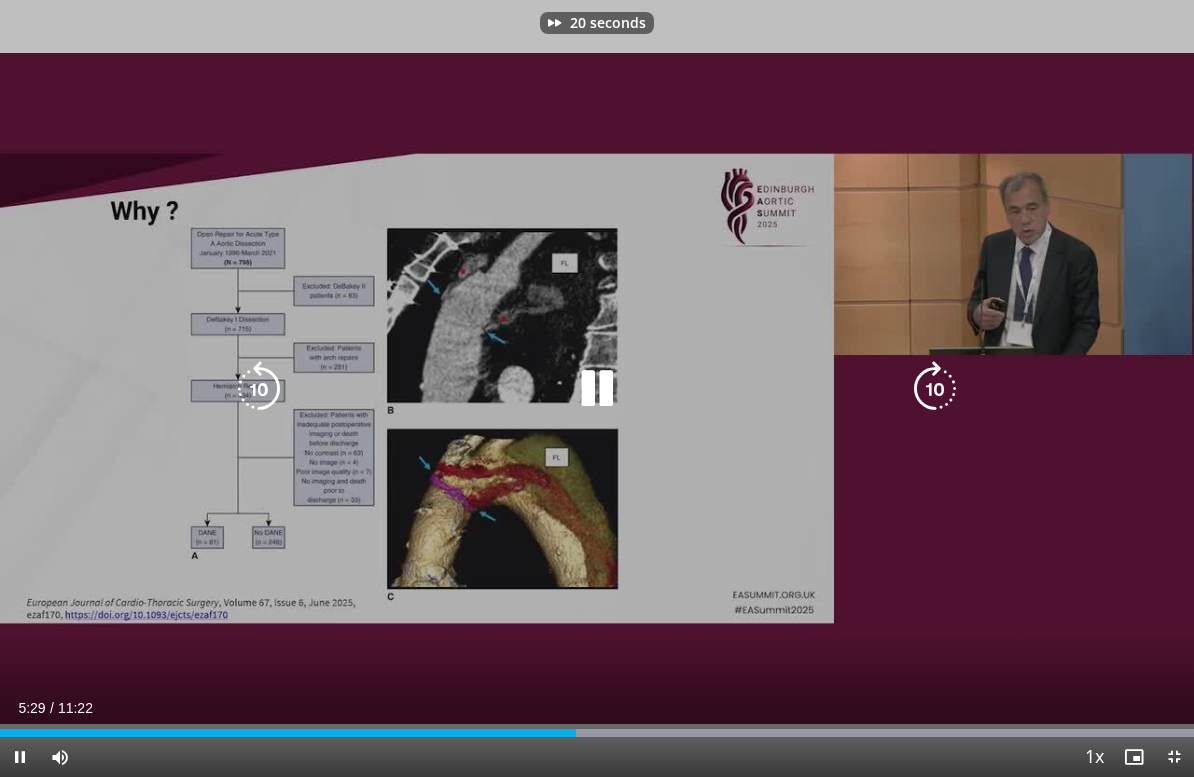 click at bounding box center [935, 389] 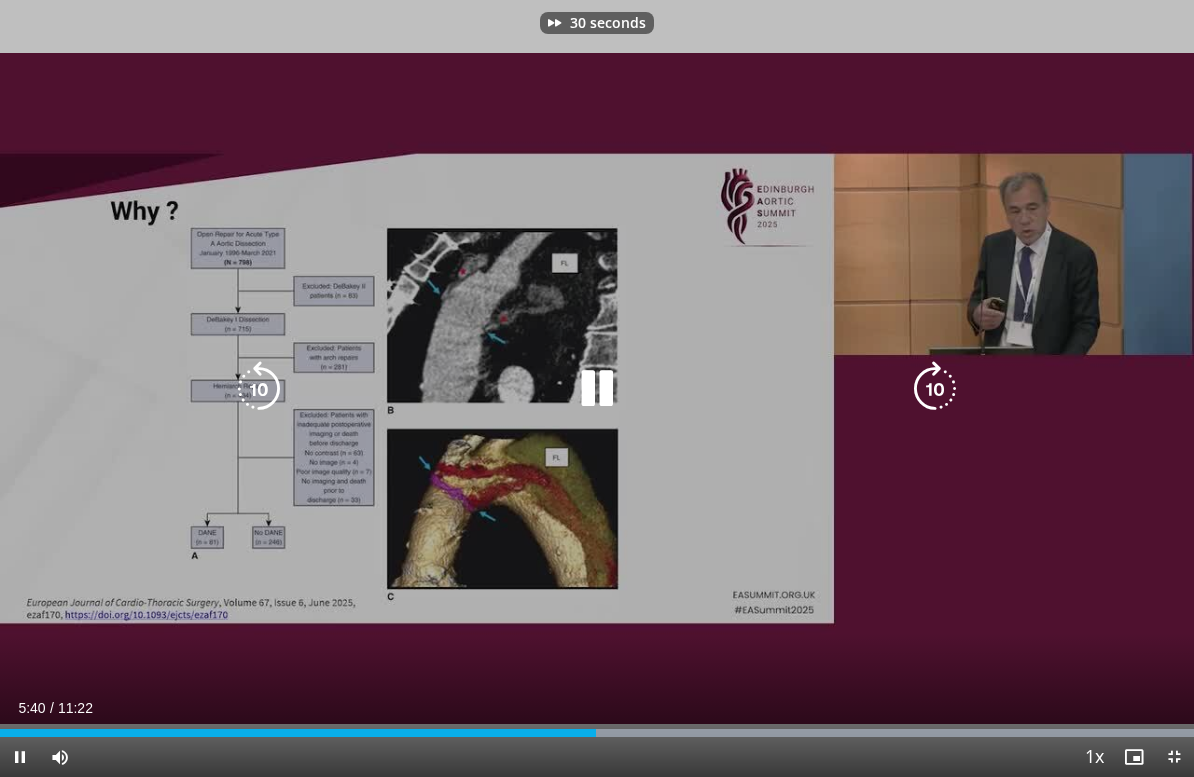 click at bounding box center (935, 389) 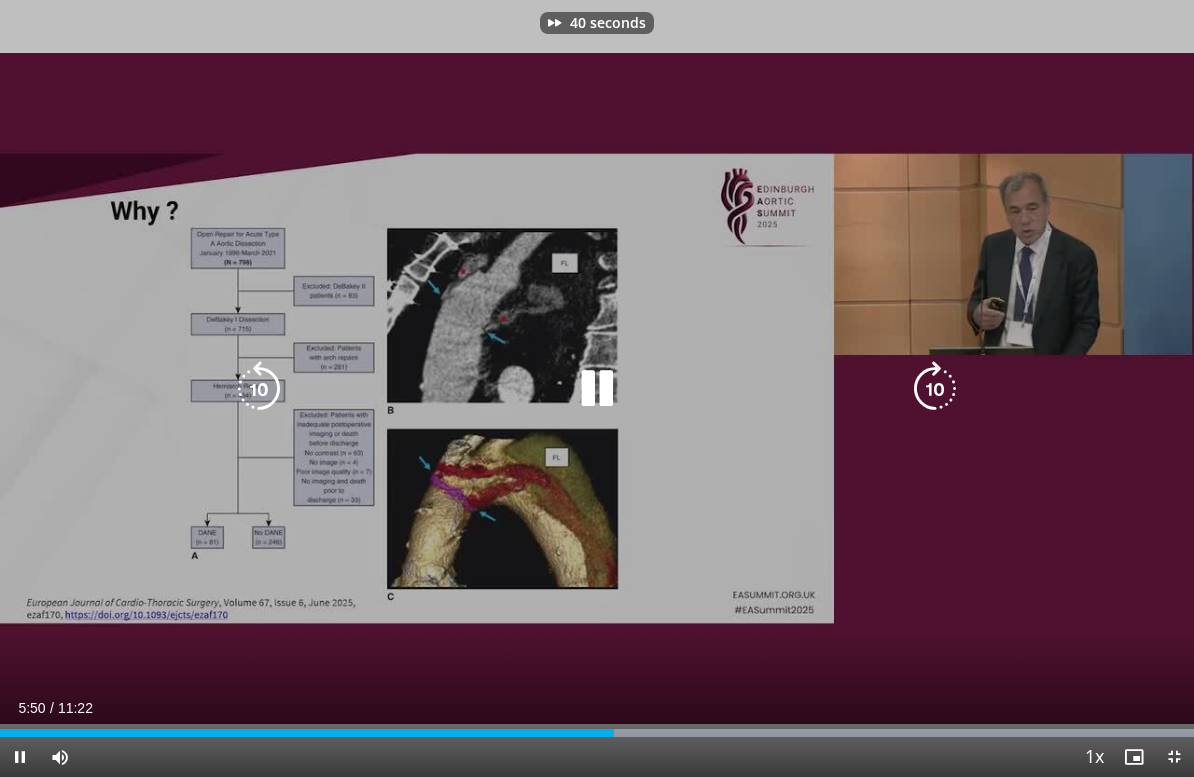 click at bounding box center [935, 389] 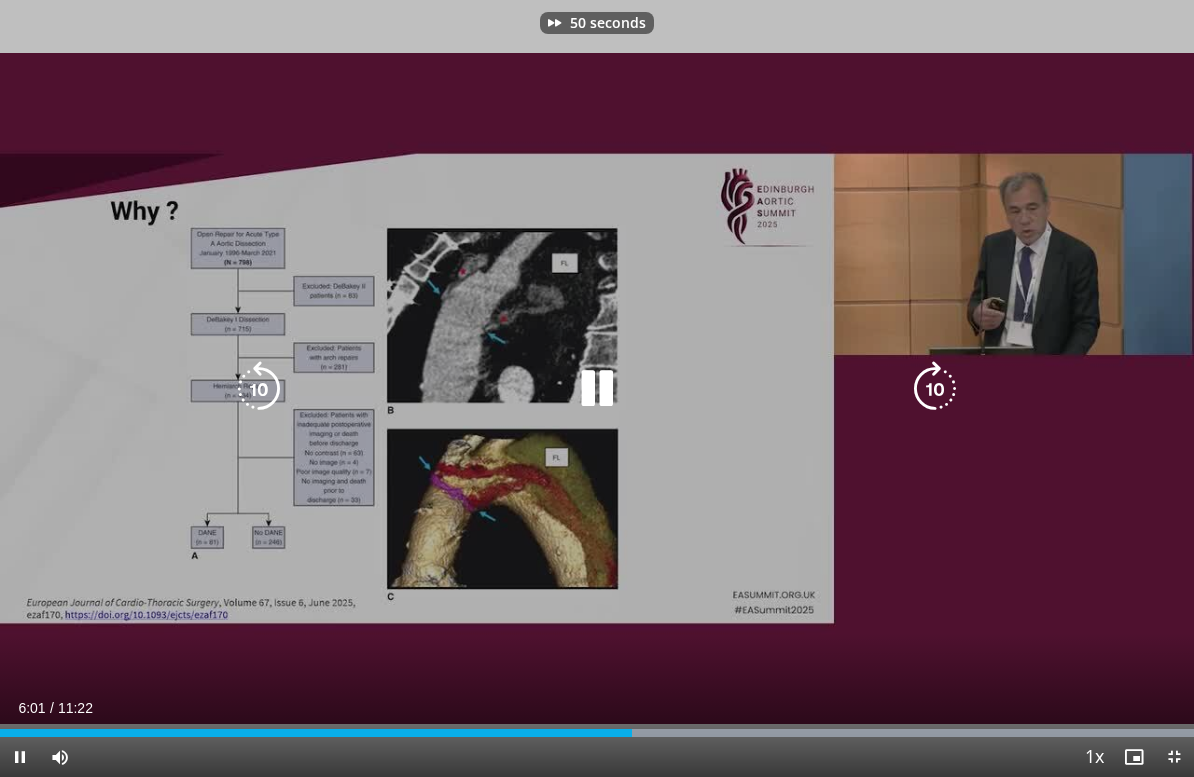 click at bounding box center [935, 389] 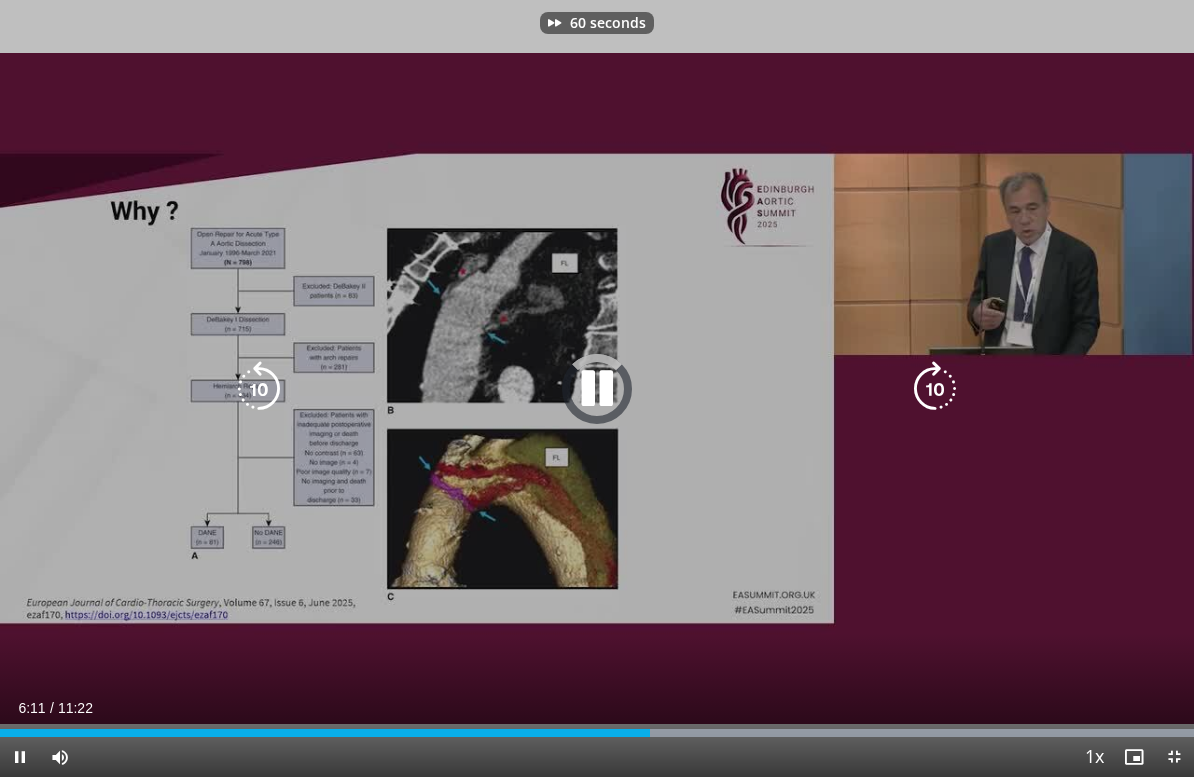 click at bounding box center [935, 389] 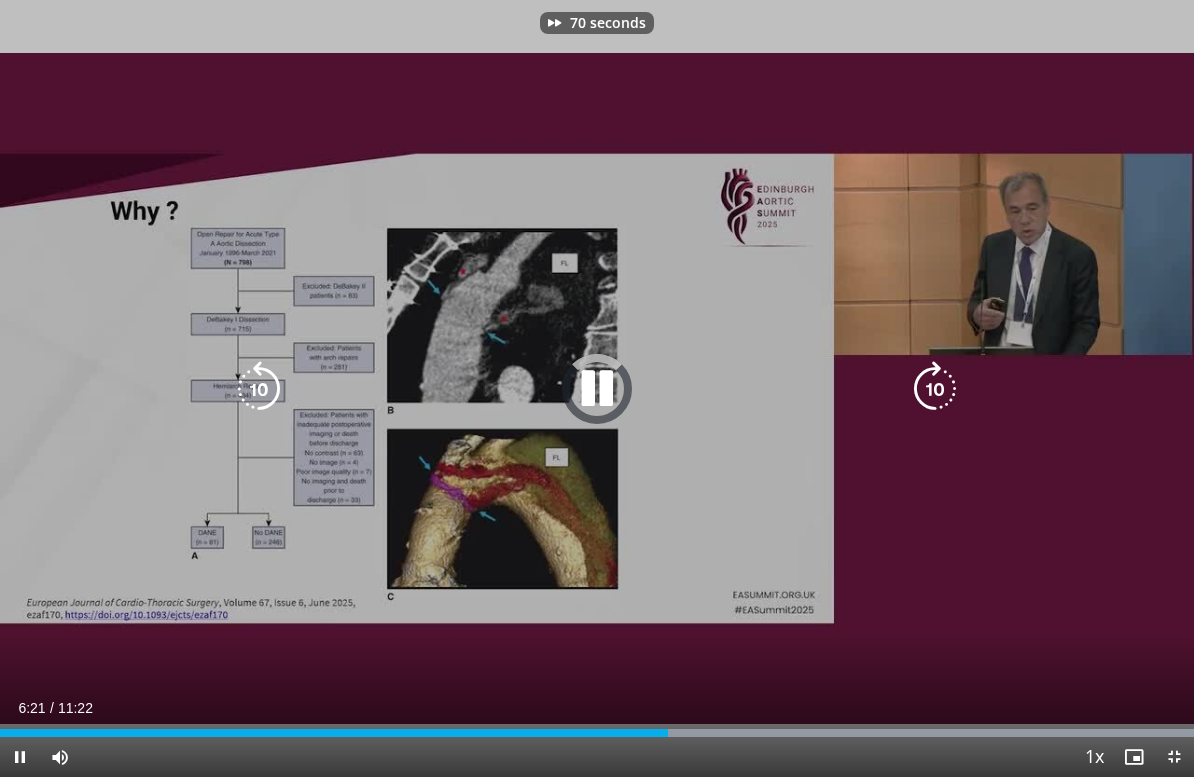 click at bounding box center [935, 389] 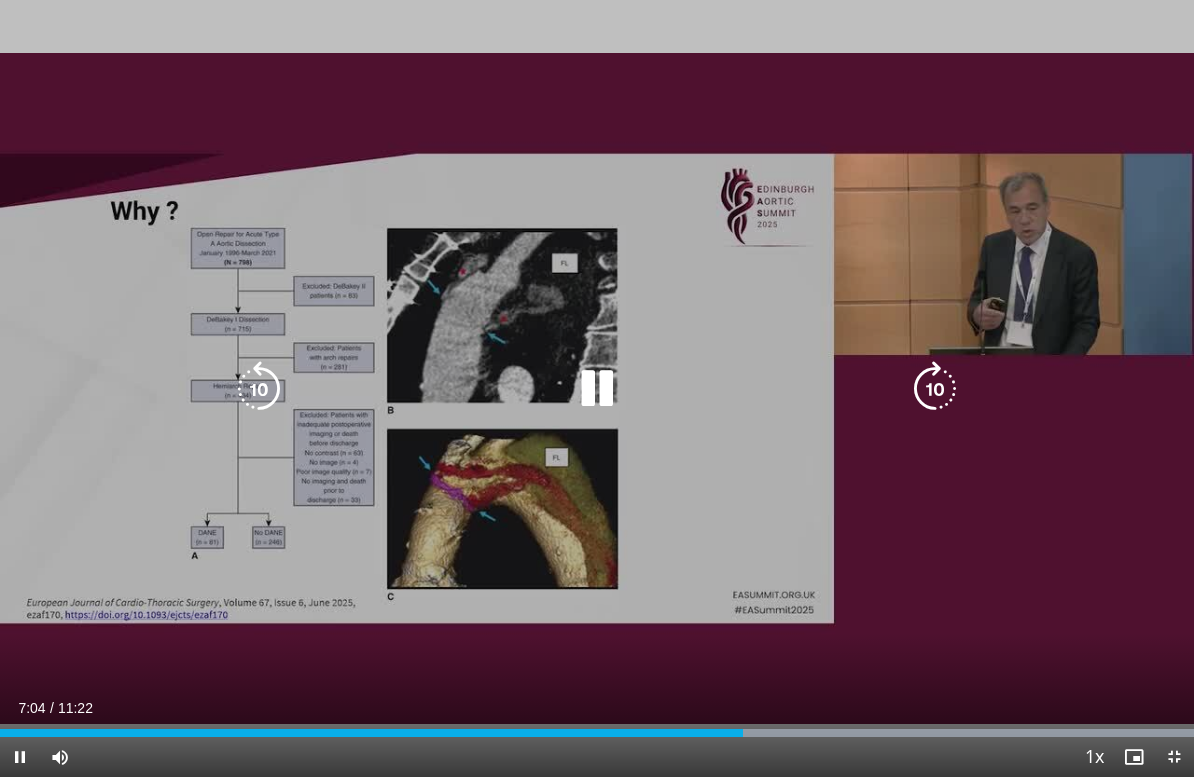 click at bounding box center [935, 389] 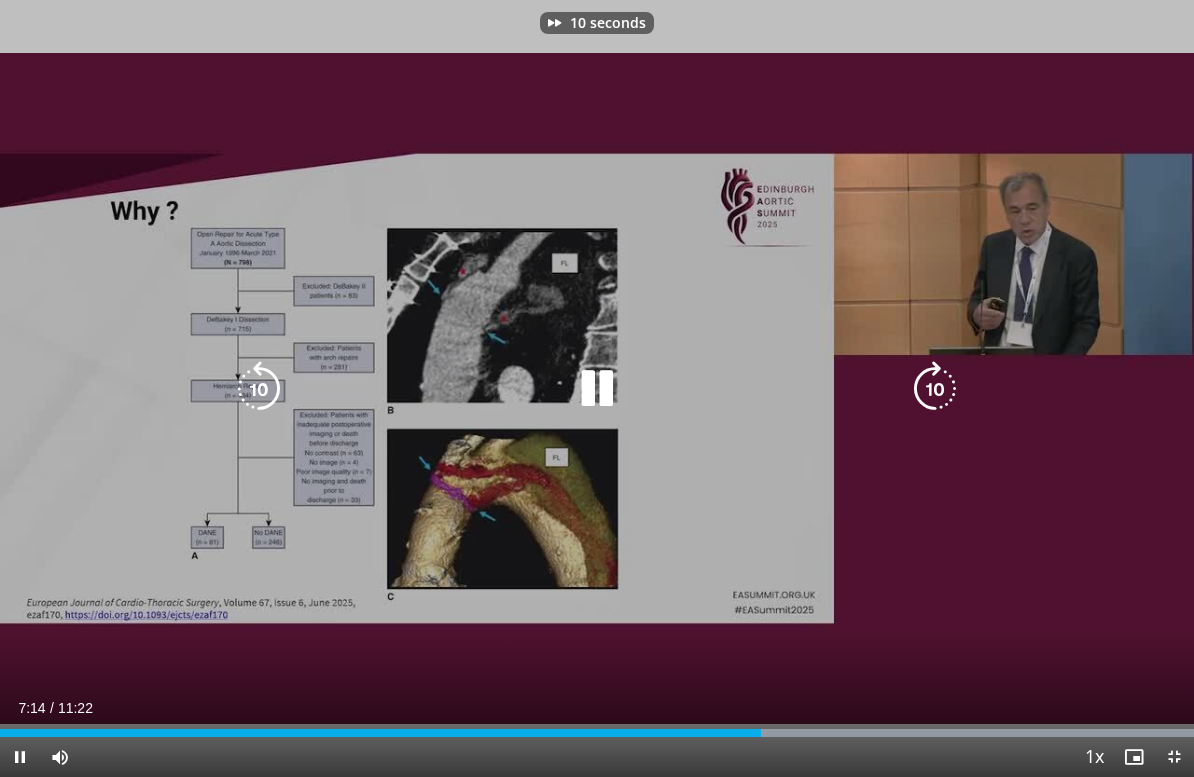 click at bounding box center (935, 389) 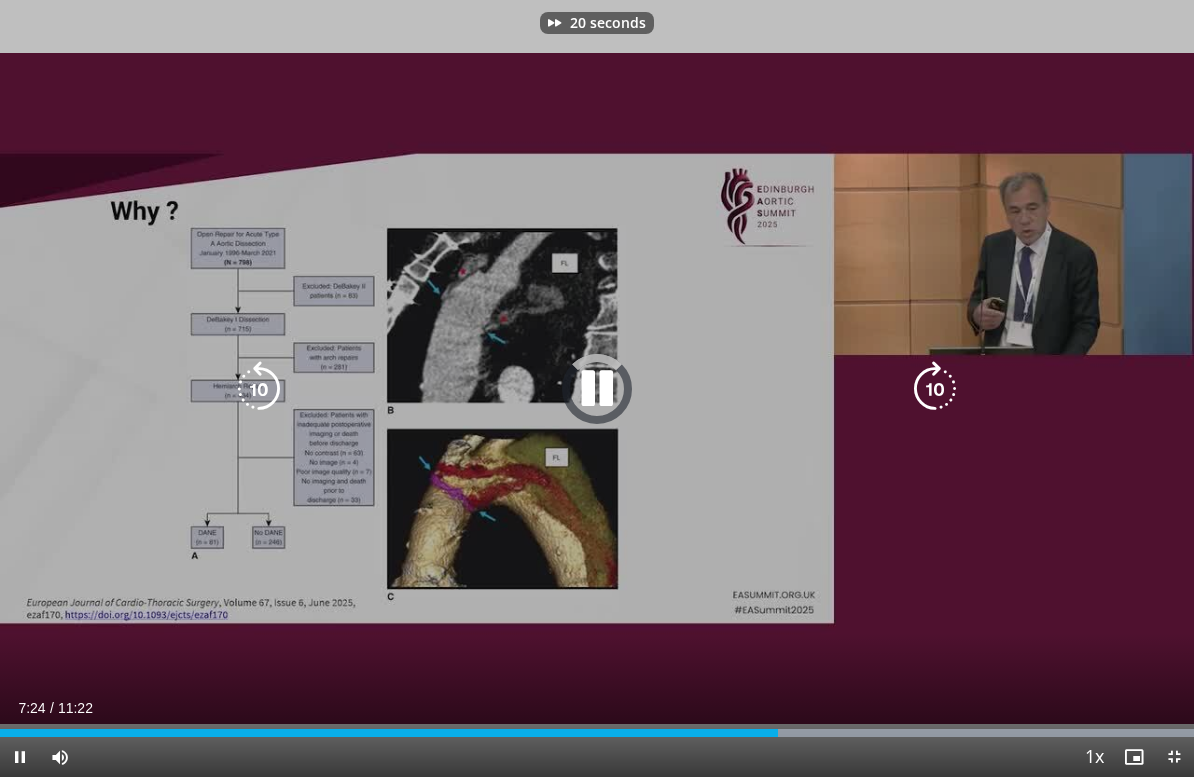 click at bounding box center [935, 389] 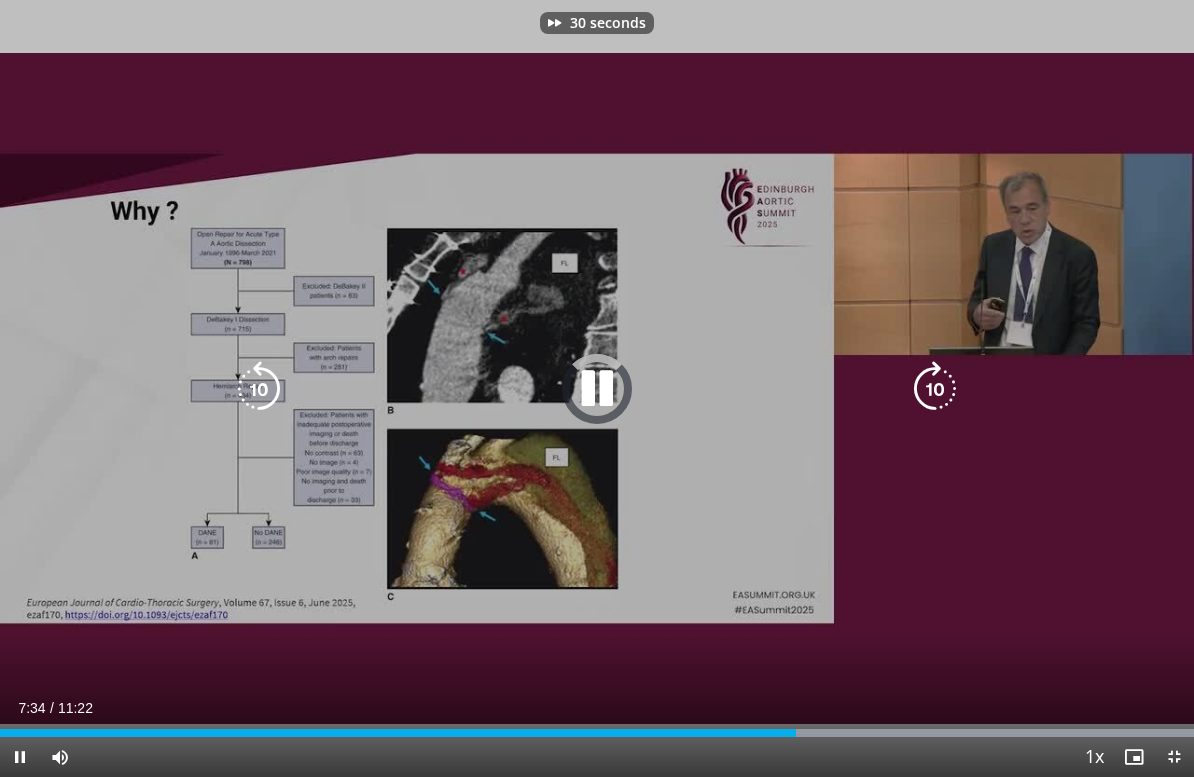 click at bounding box center (935, 389) 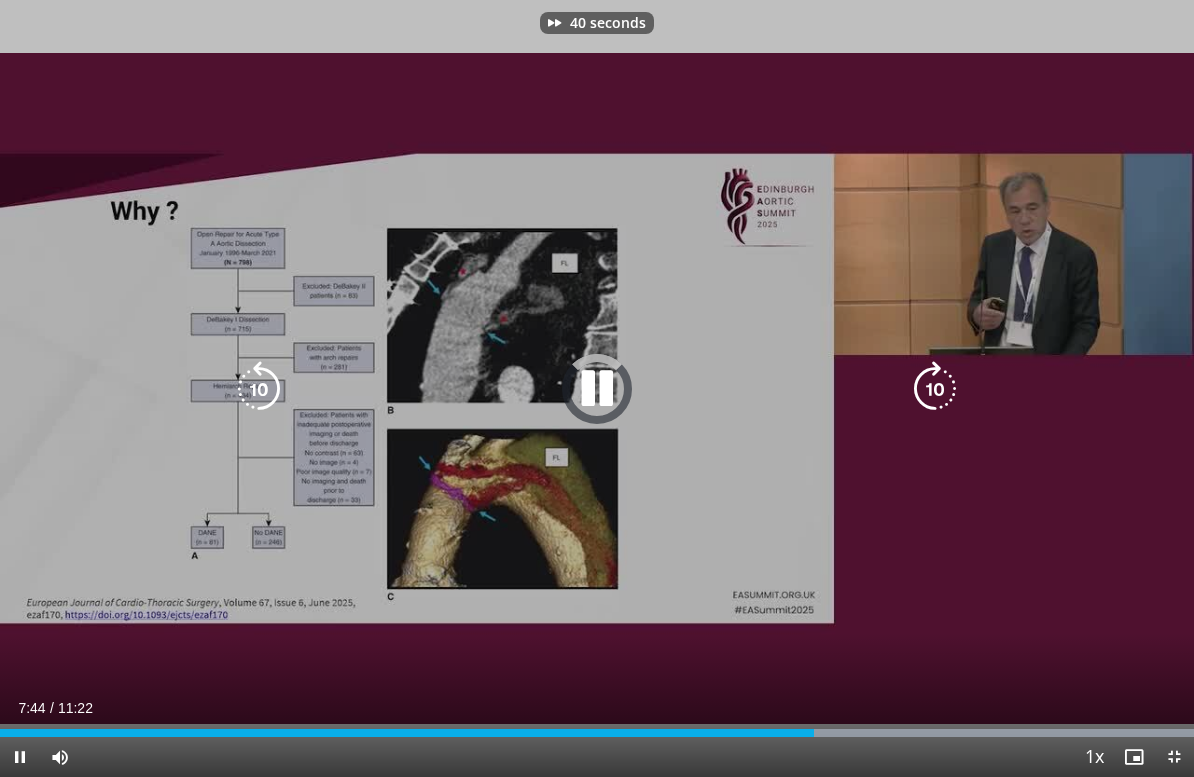 click at bounding box center [935, 389] 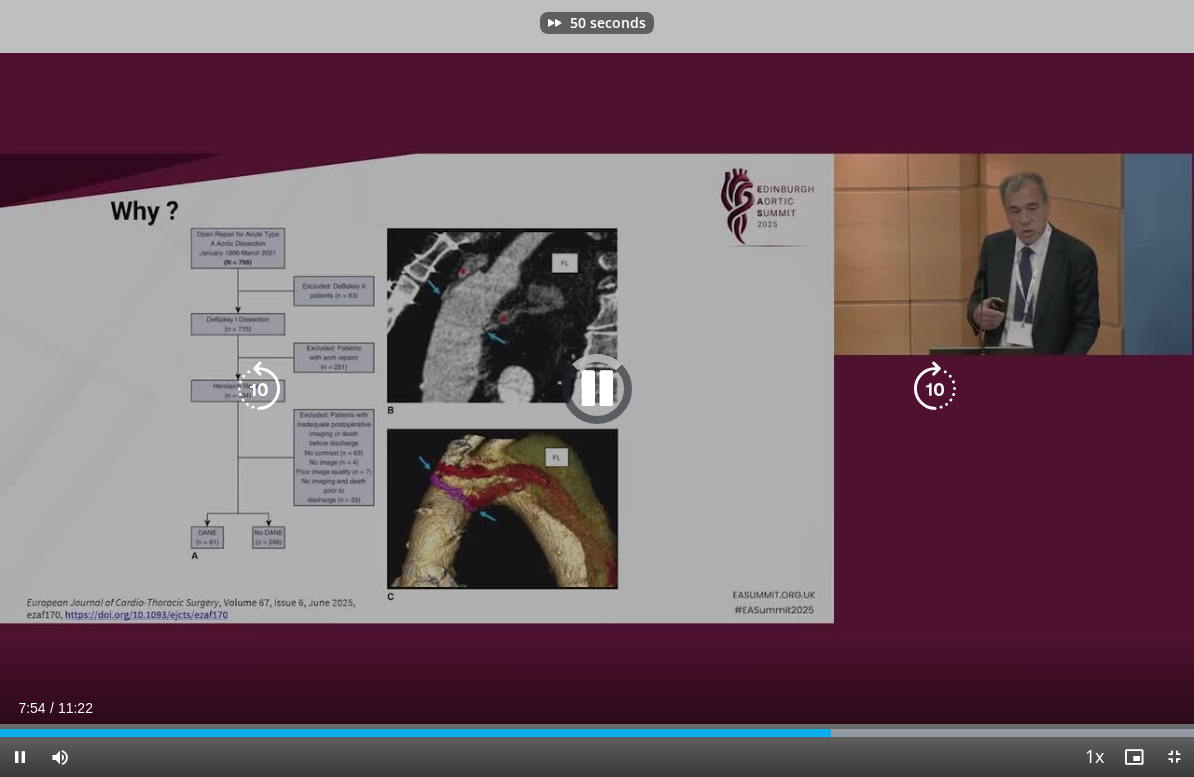click at bounding box center (935, 389) 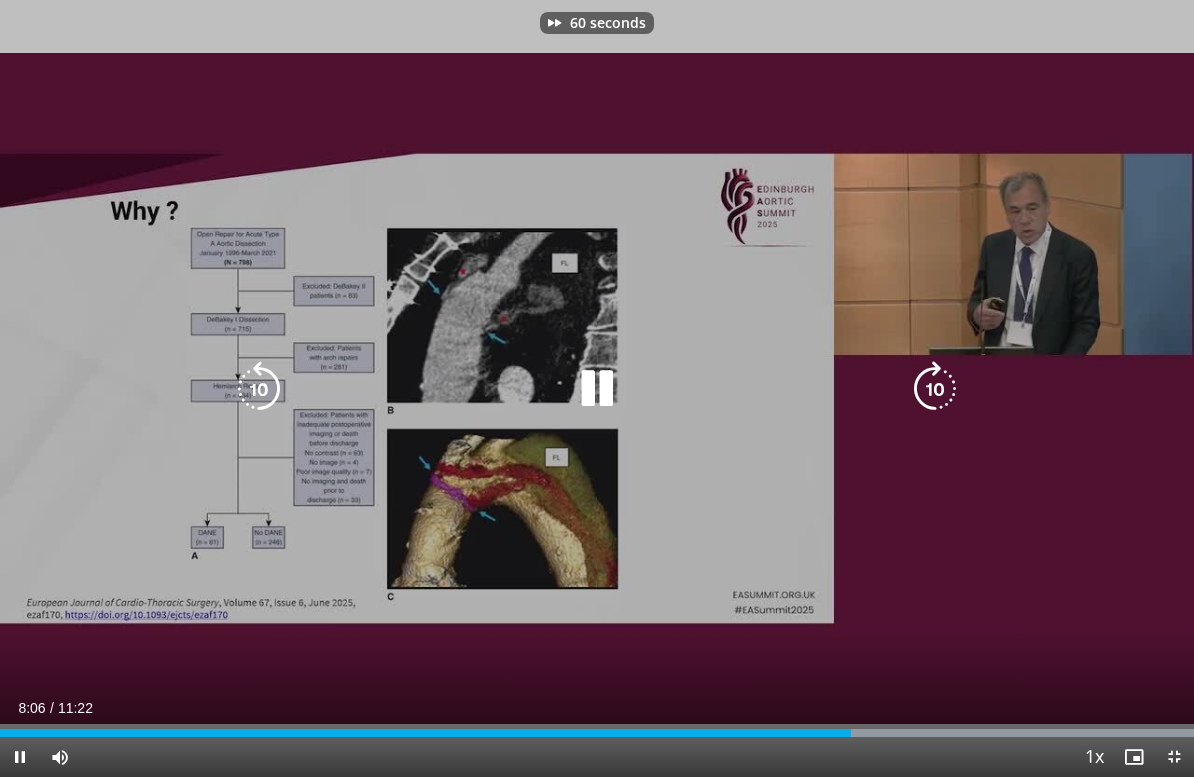 click at bounding box center [935, 389] 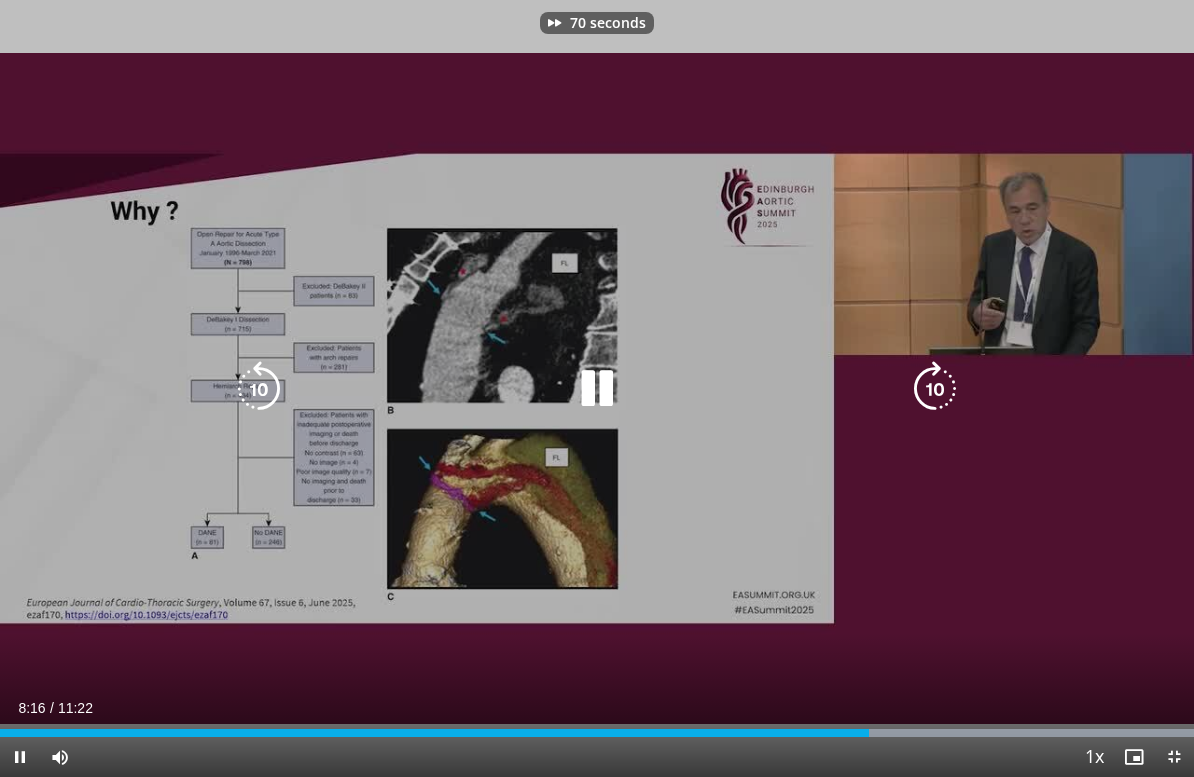 click at bounding box center [935, 389] 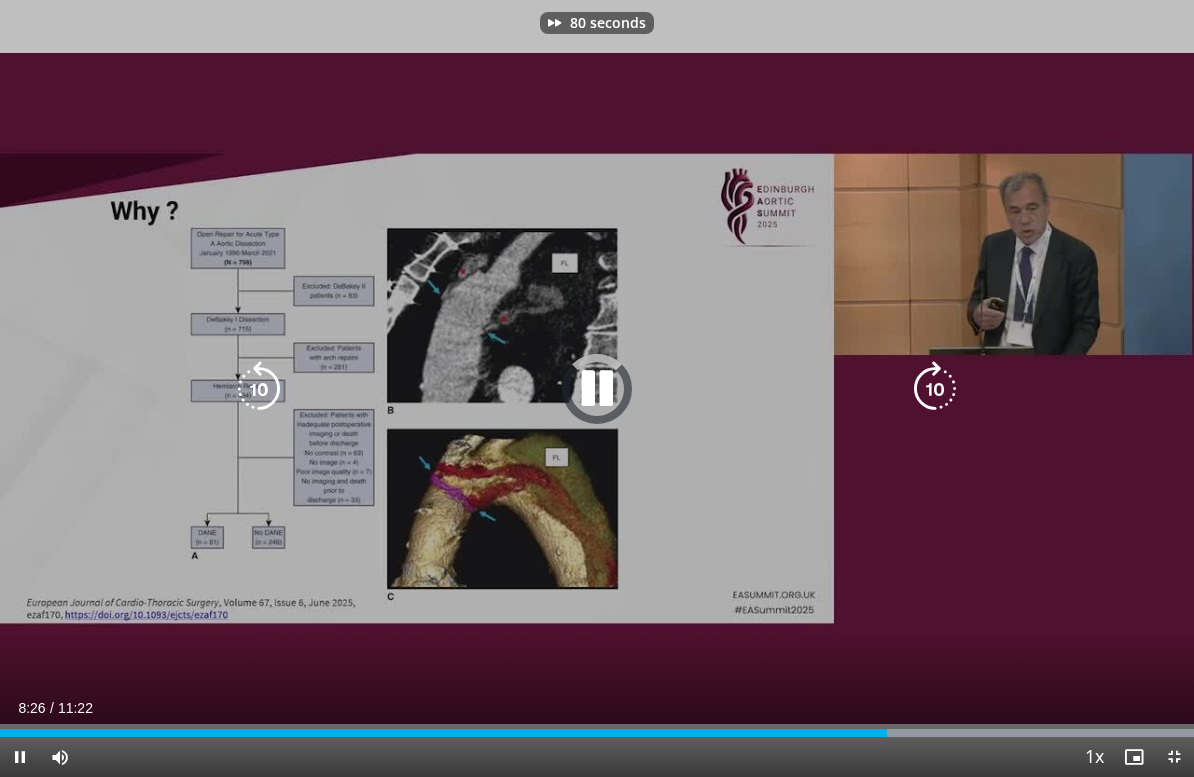 click at bounding box center [935, 389] 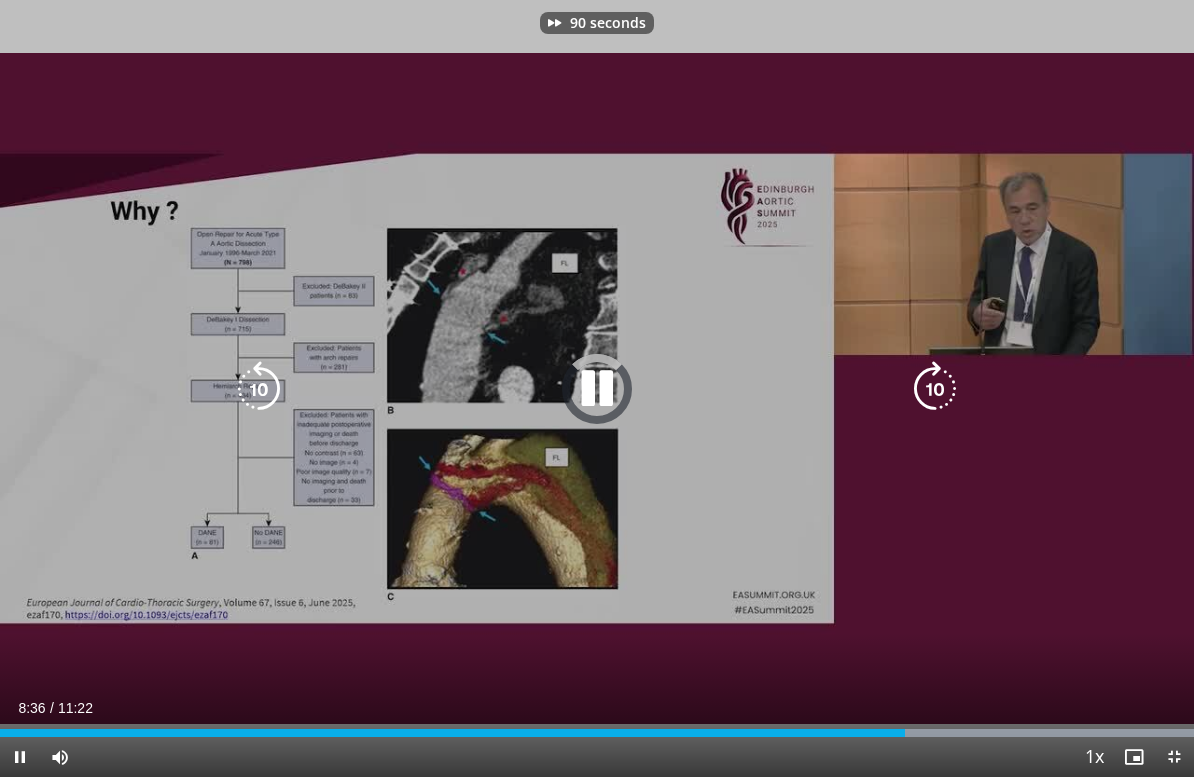 click at bounding box center (935, 389) 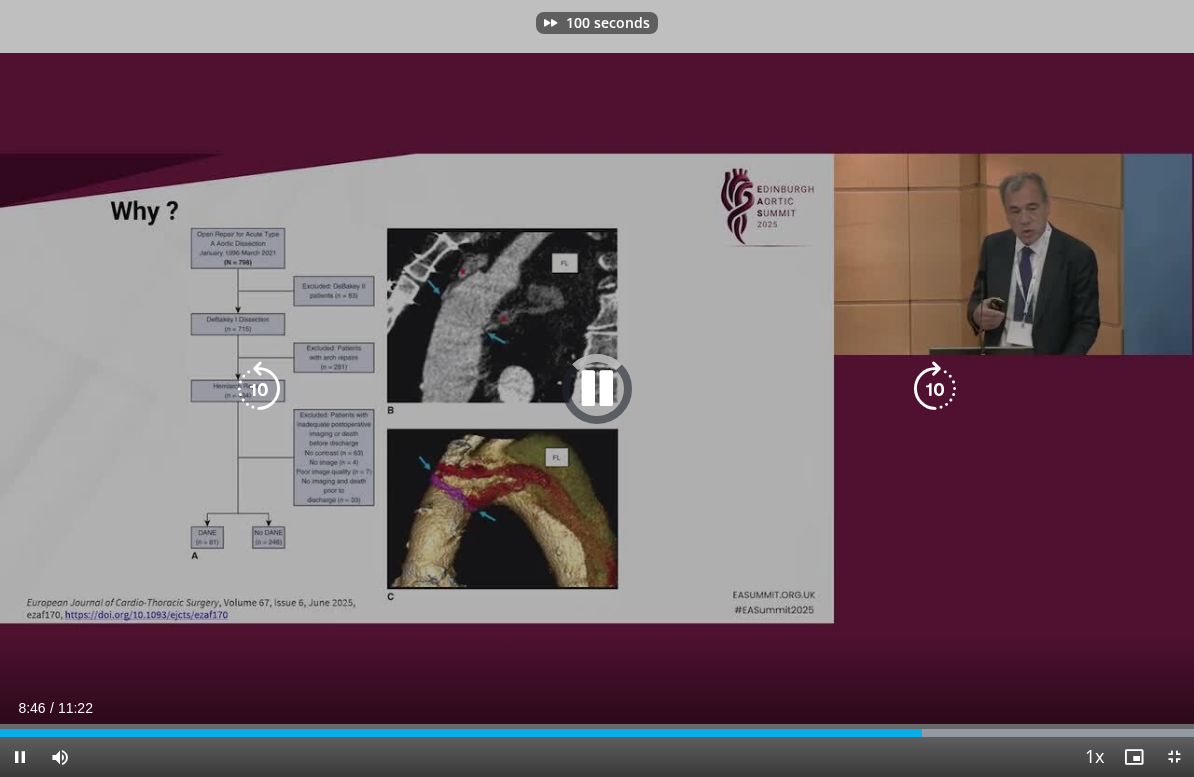 click at bounding box center (935, 389) 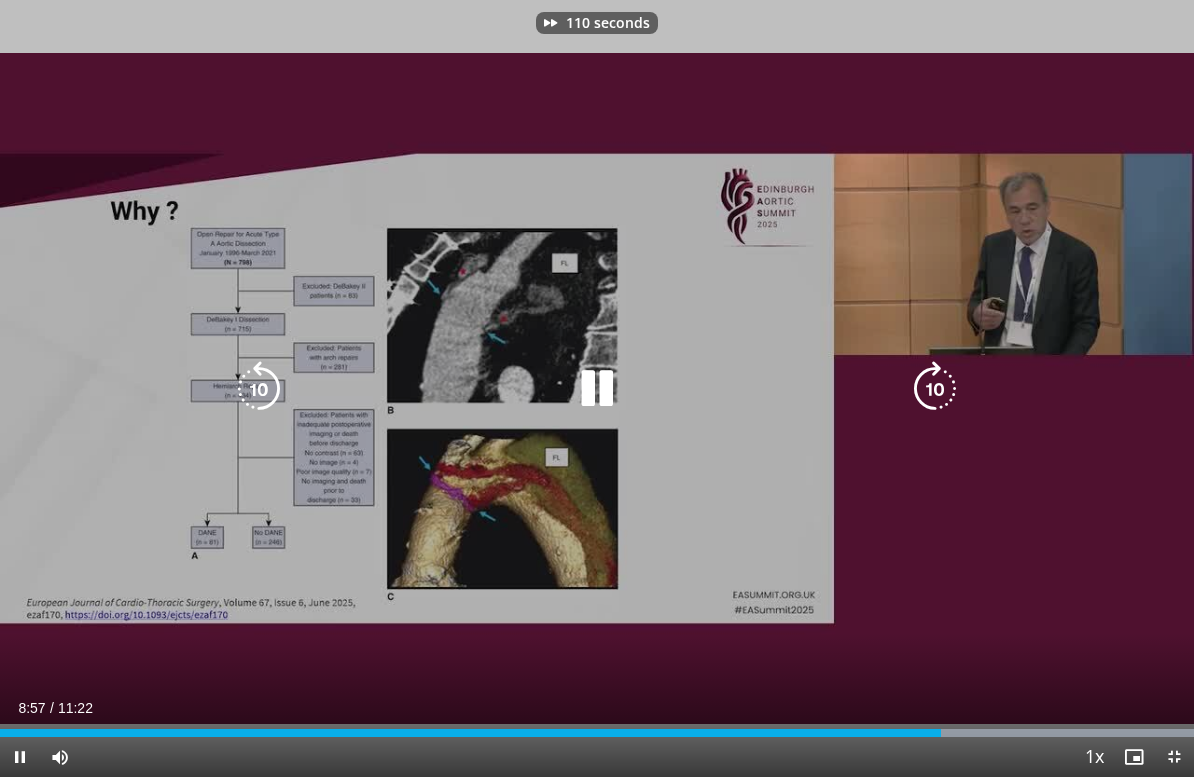 click at bounding box center (935, 389) 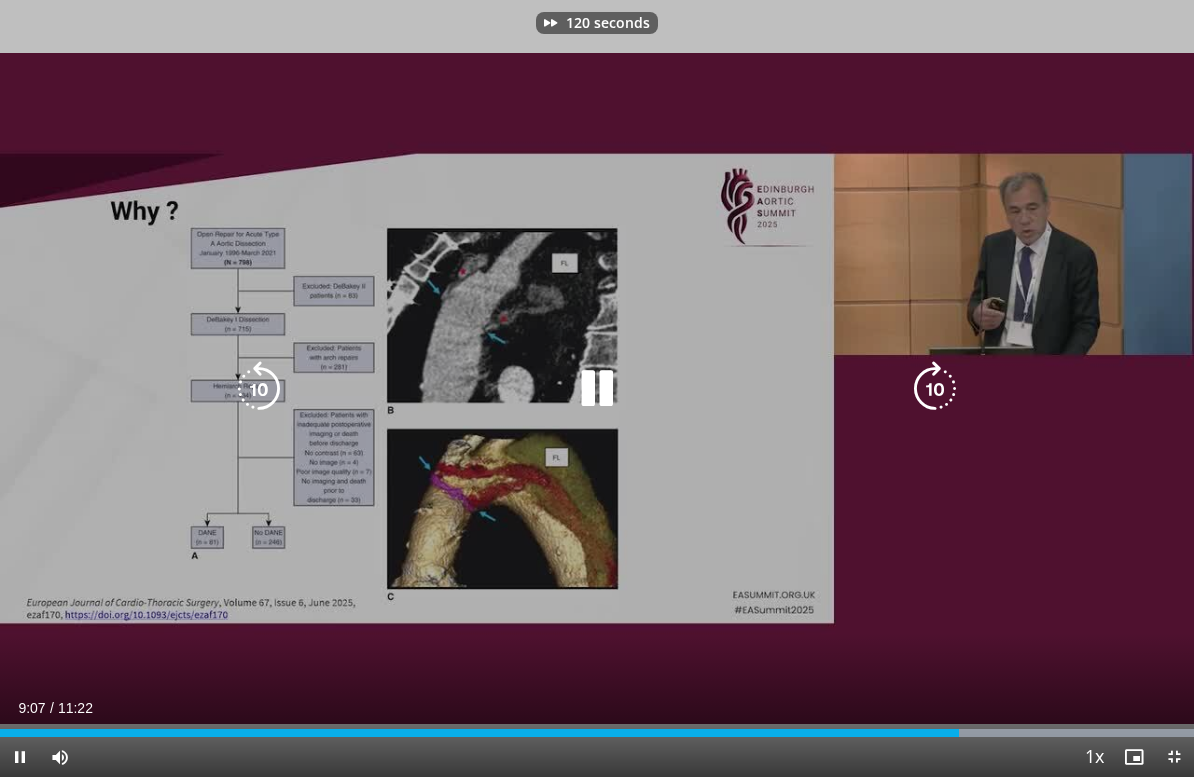 click at bounding box center (935, 389) 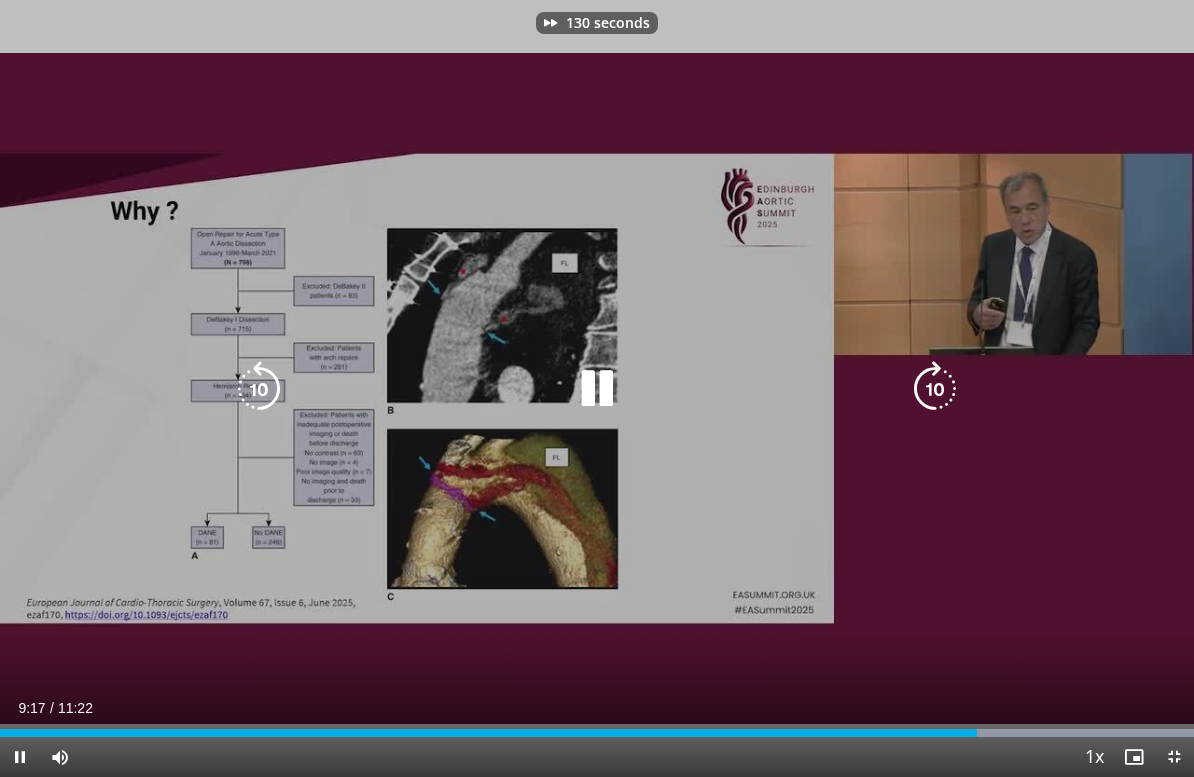 click at bounding box center [597, 389] 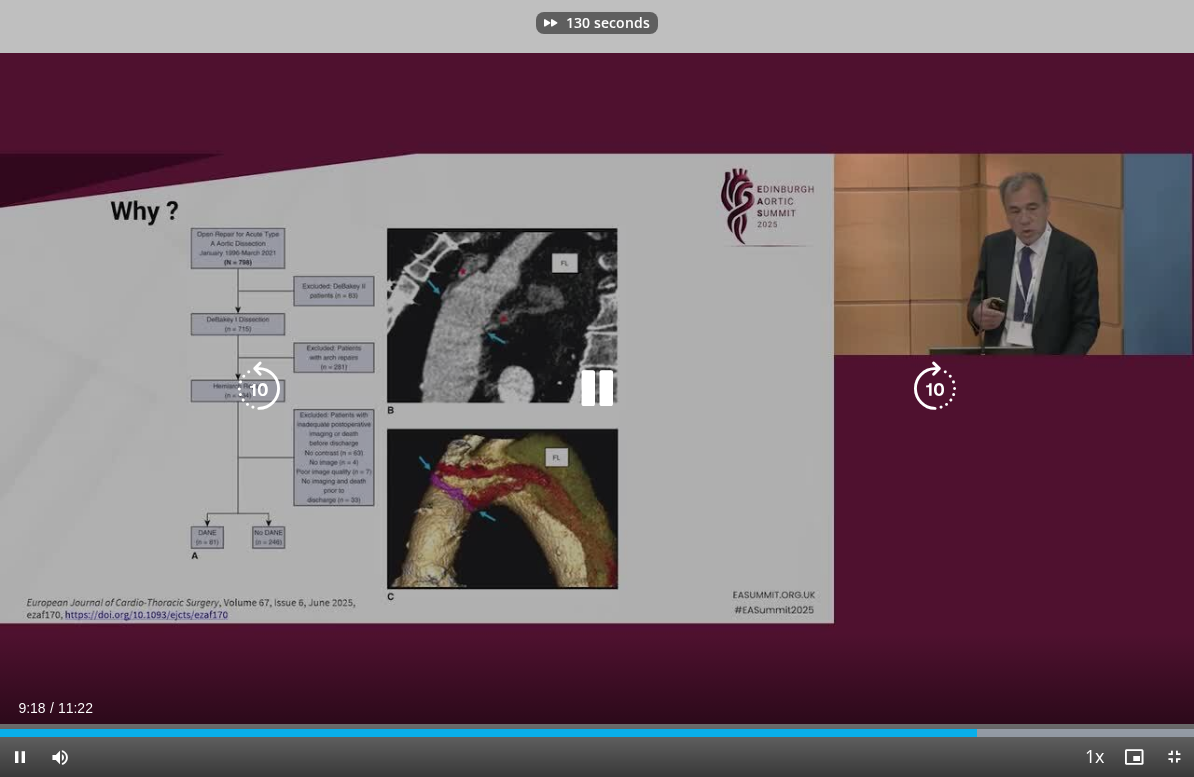 click at bounding box center [597, 389] 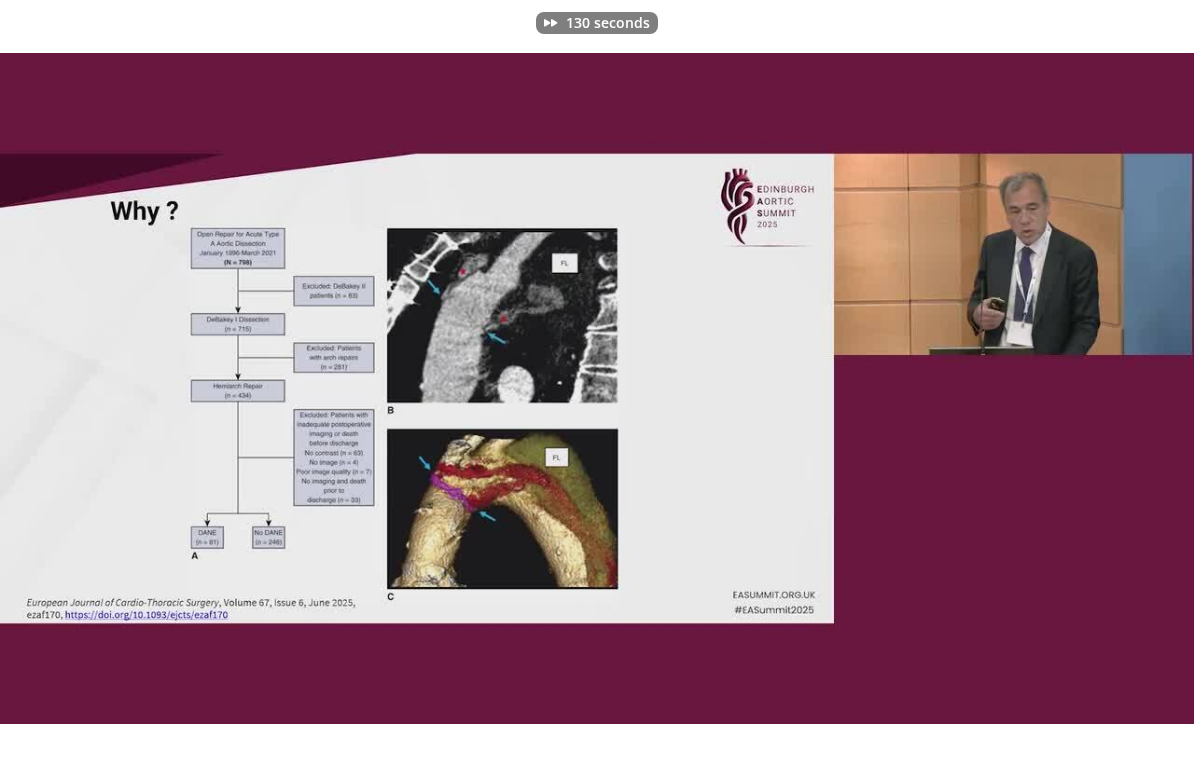click on "130 seconds
Tap to unmute" at bounding box center (597, 388) 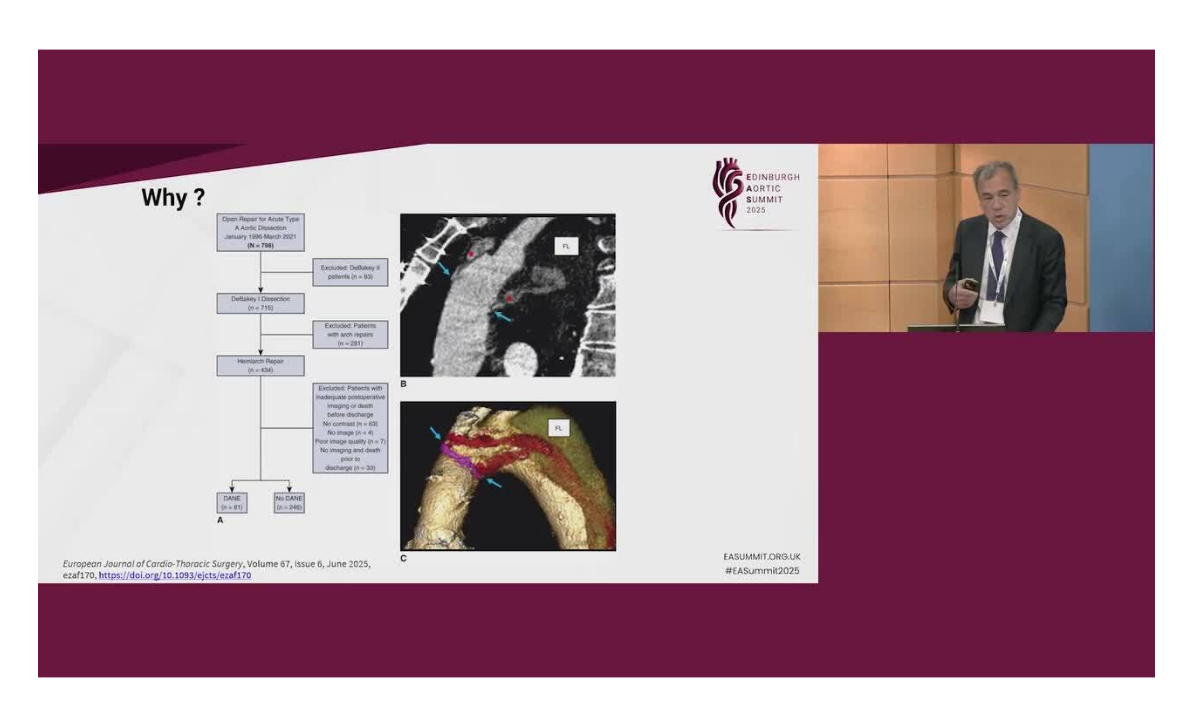 scroll, scrollTop: 0, scrollLeft: 0, axis: both 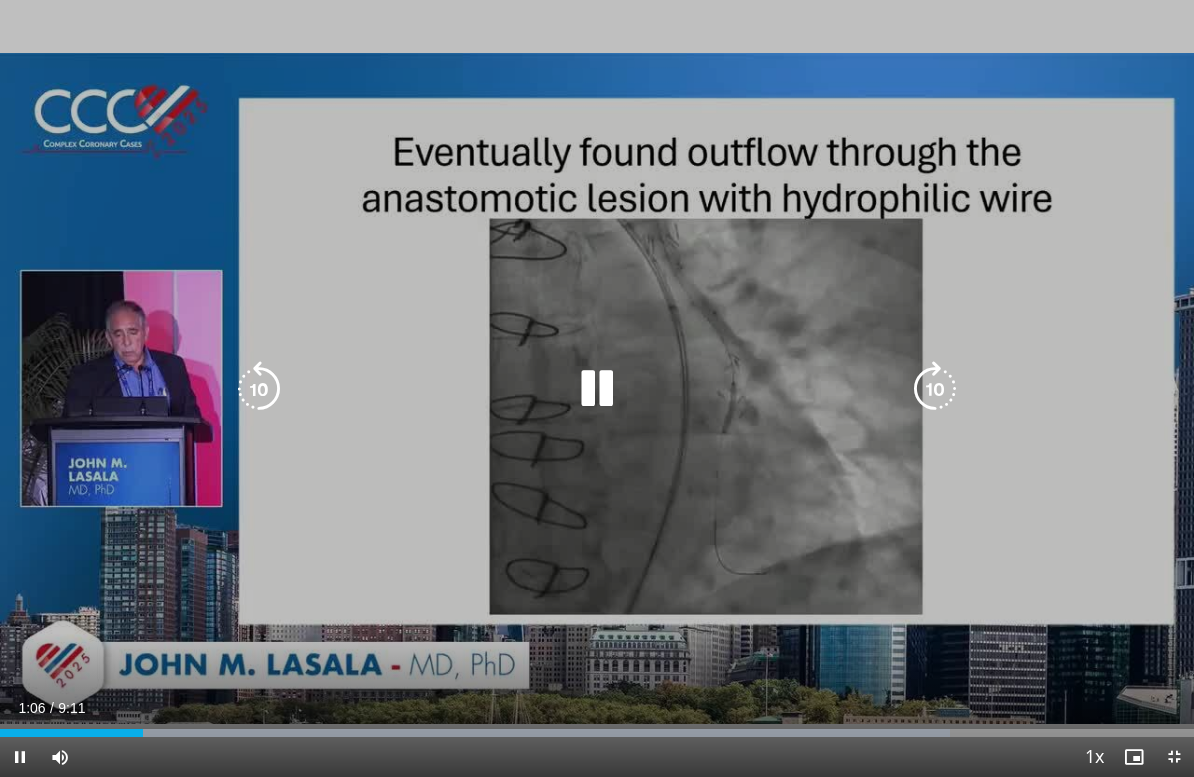 click at bounding box center (597, 389) 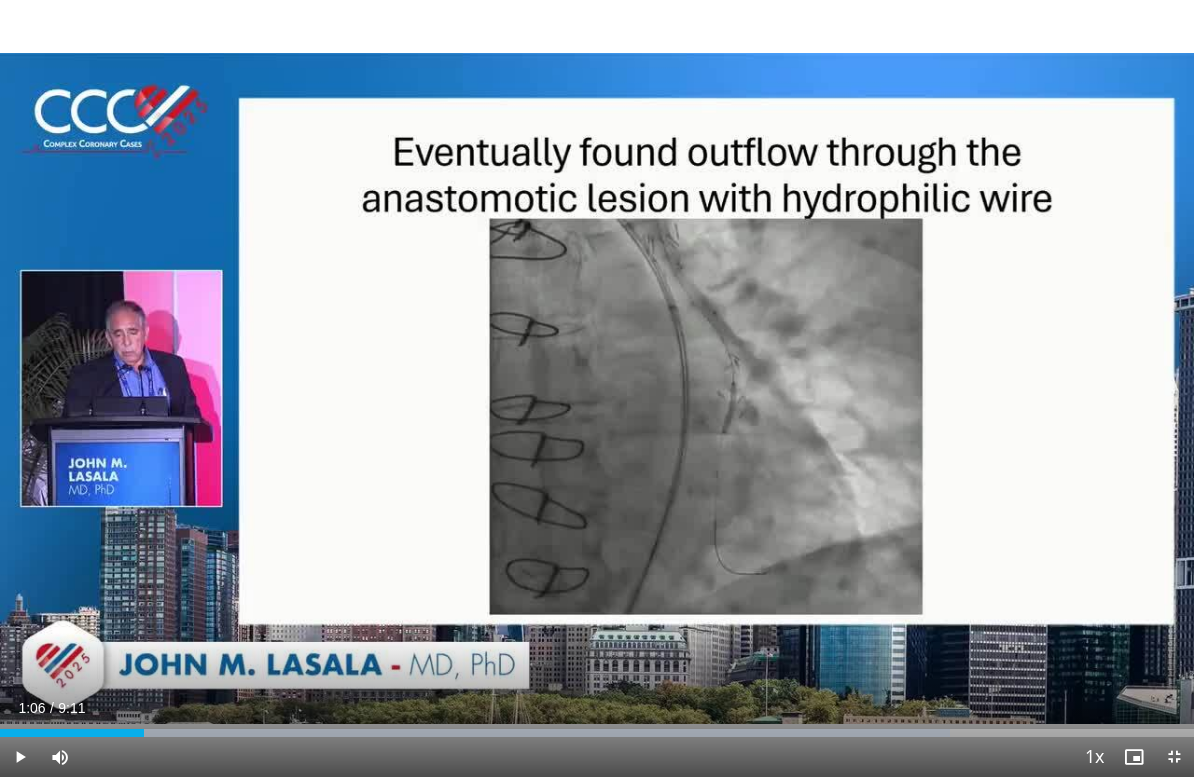 click at bounding box center [259, 389] 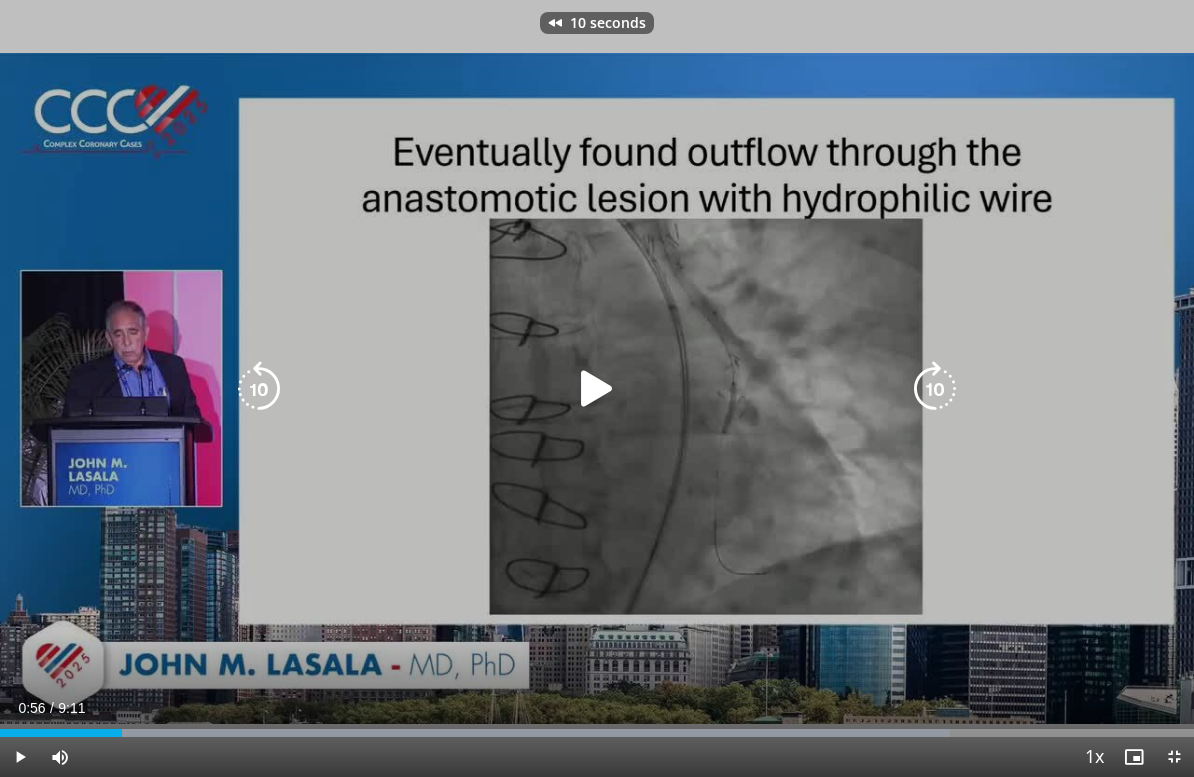click at bounding box center (259, 389) 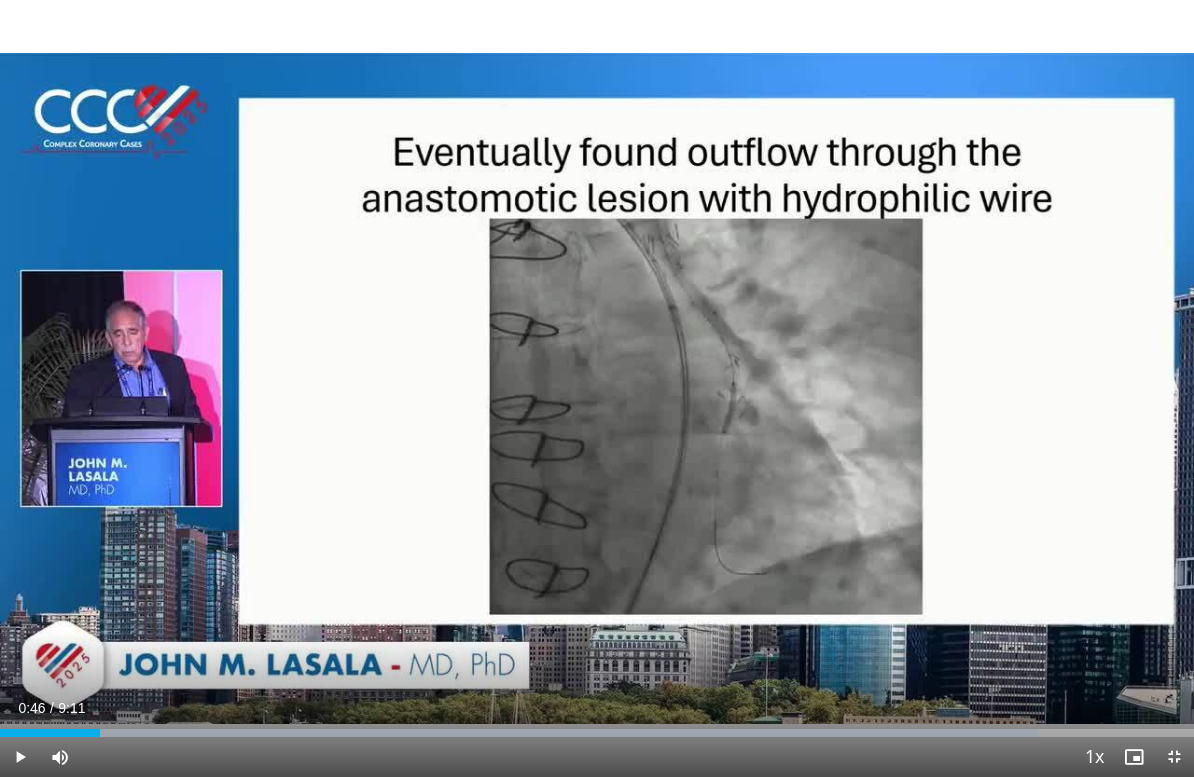 click on "20 seconds
Tap to unmute" at bounding box center (597, 388) 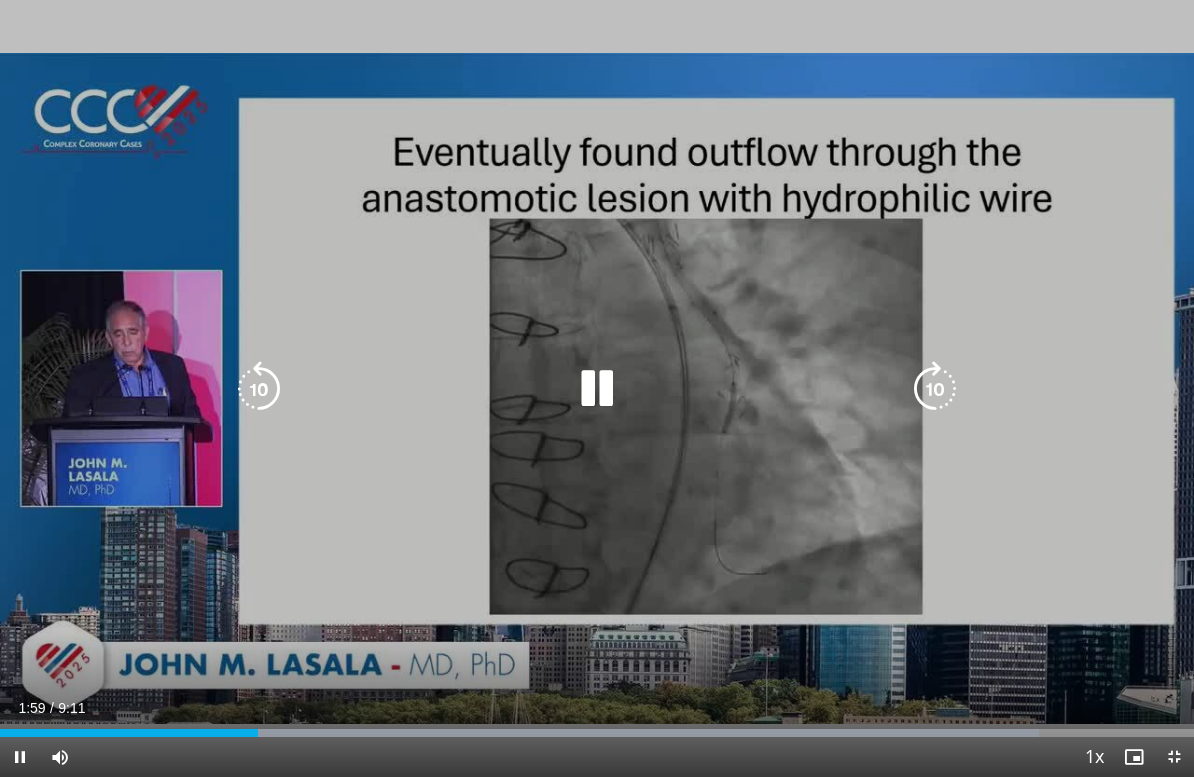 click at bounding box center (259, 389) 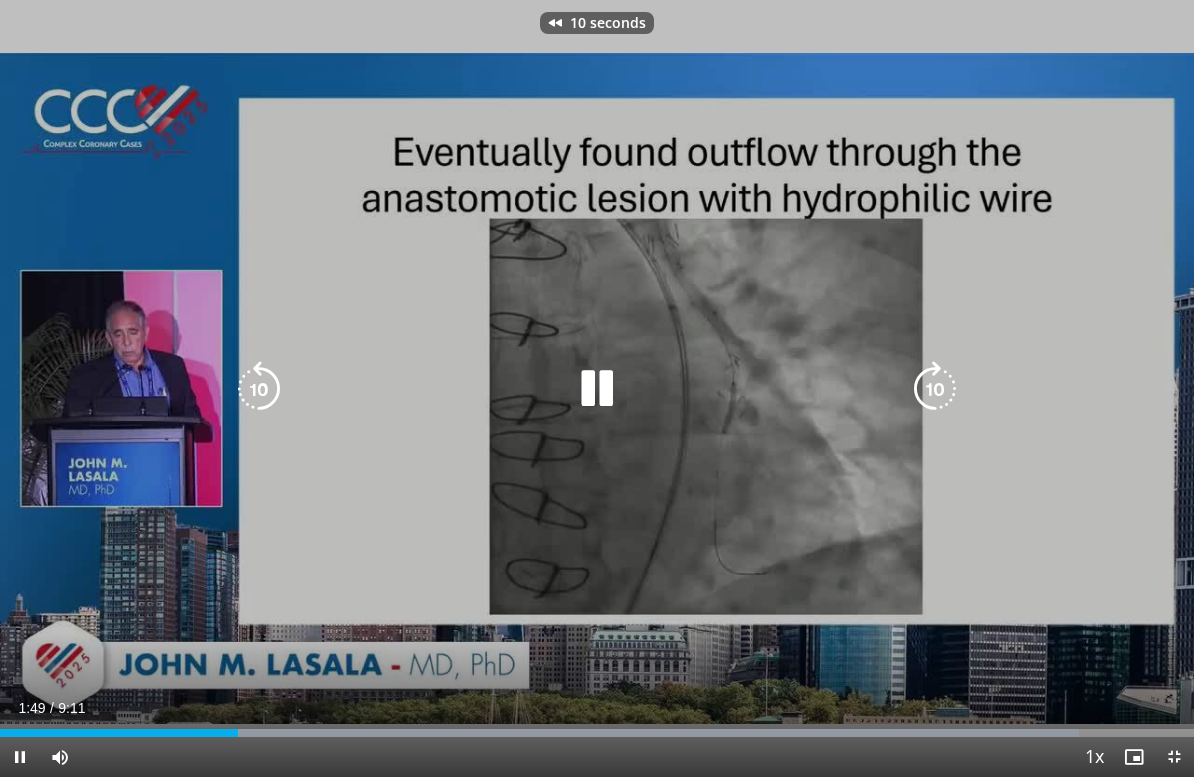 click at bounding box center [259, 389] 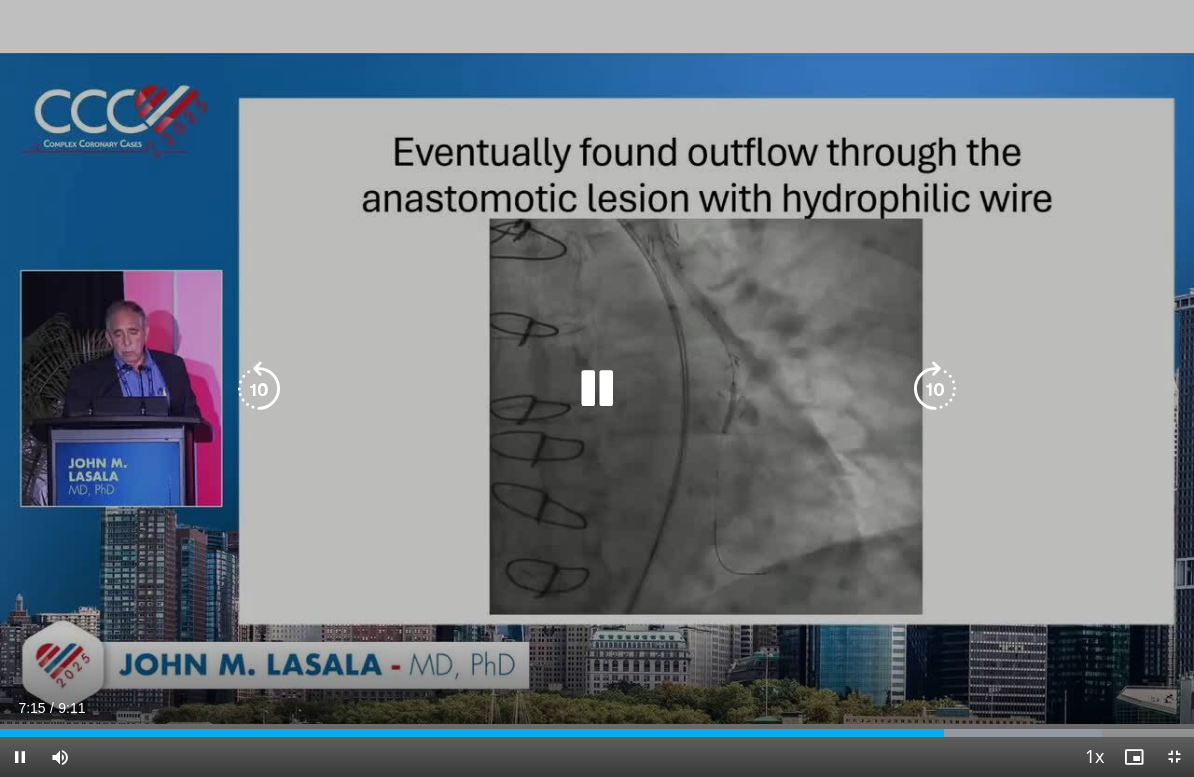 click at bounding box center [597, 389] 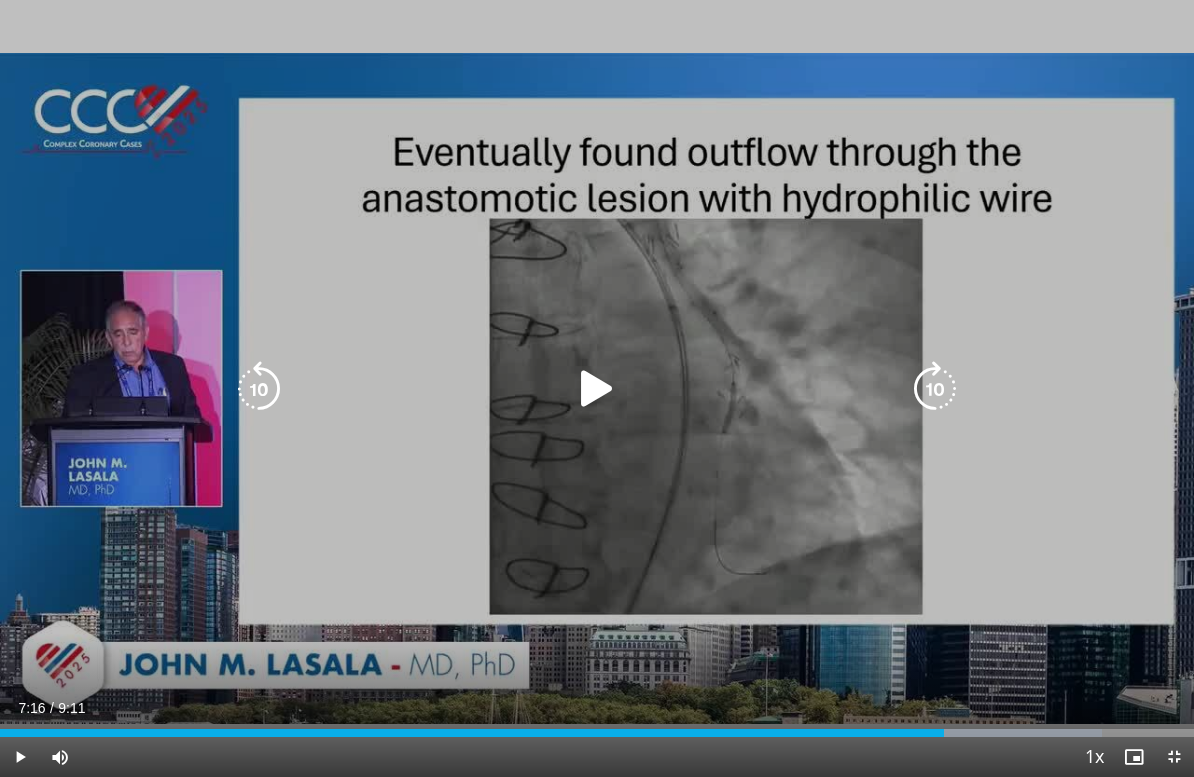 click at bounding box center (597, 389) 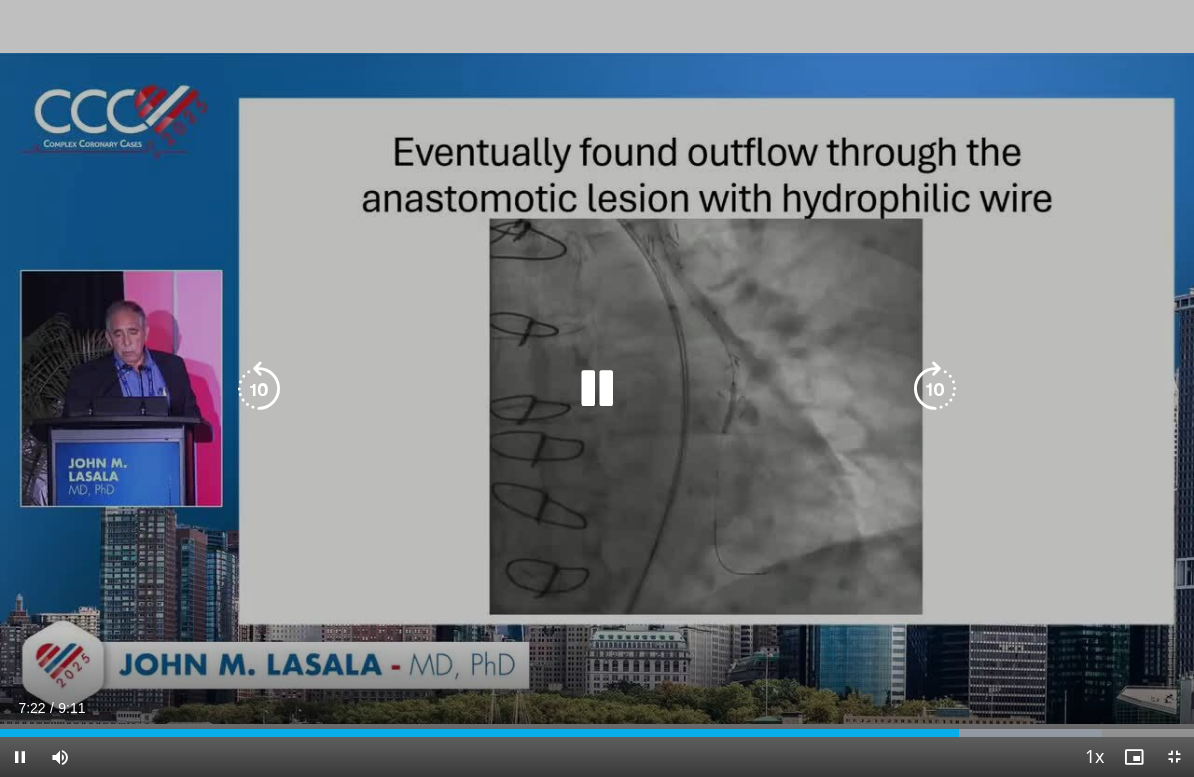 click at bounding box center (259, 389) 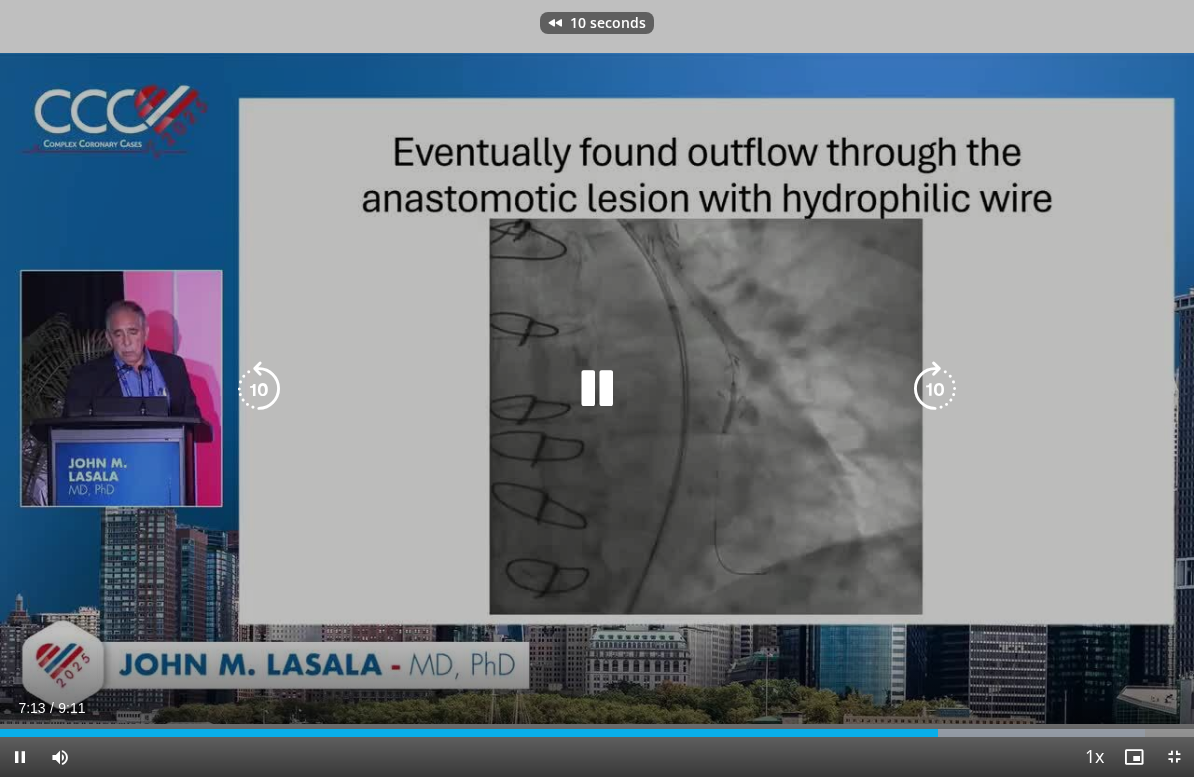 click at bounding box center [259, 389] 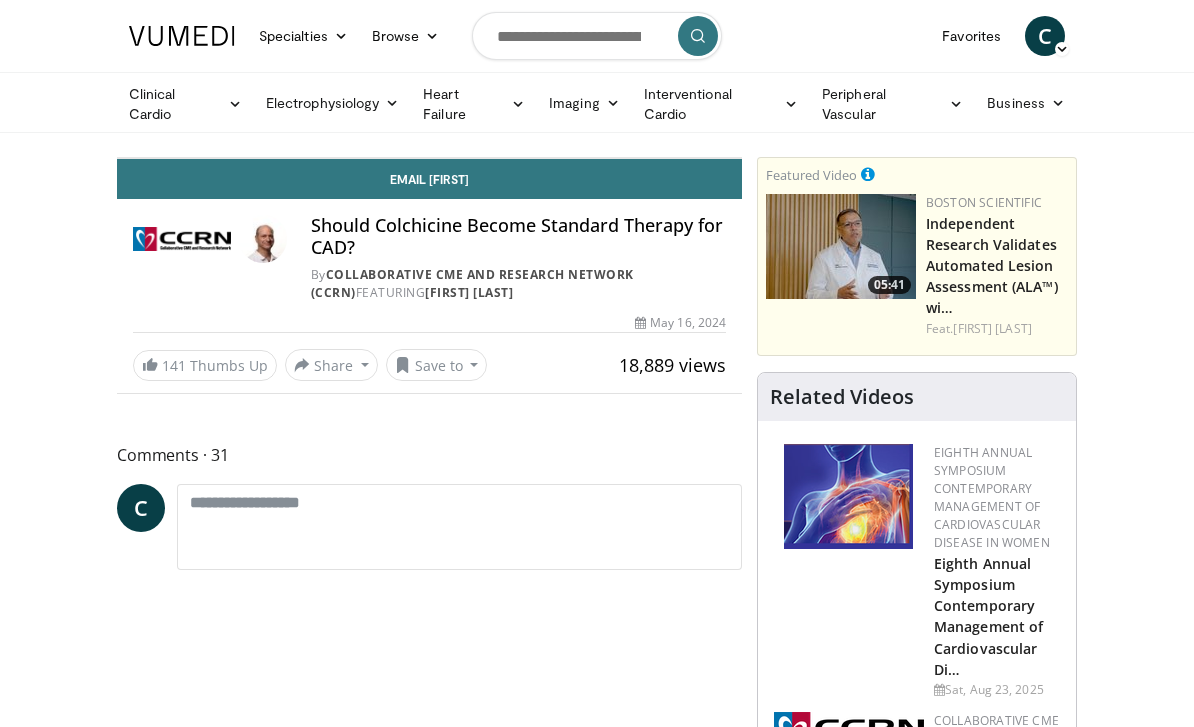 scroll, scrollTop: 0, scrollLeft: 0, axis: both 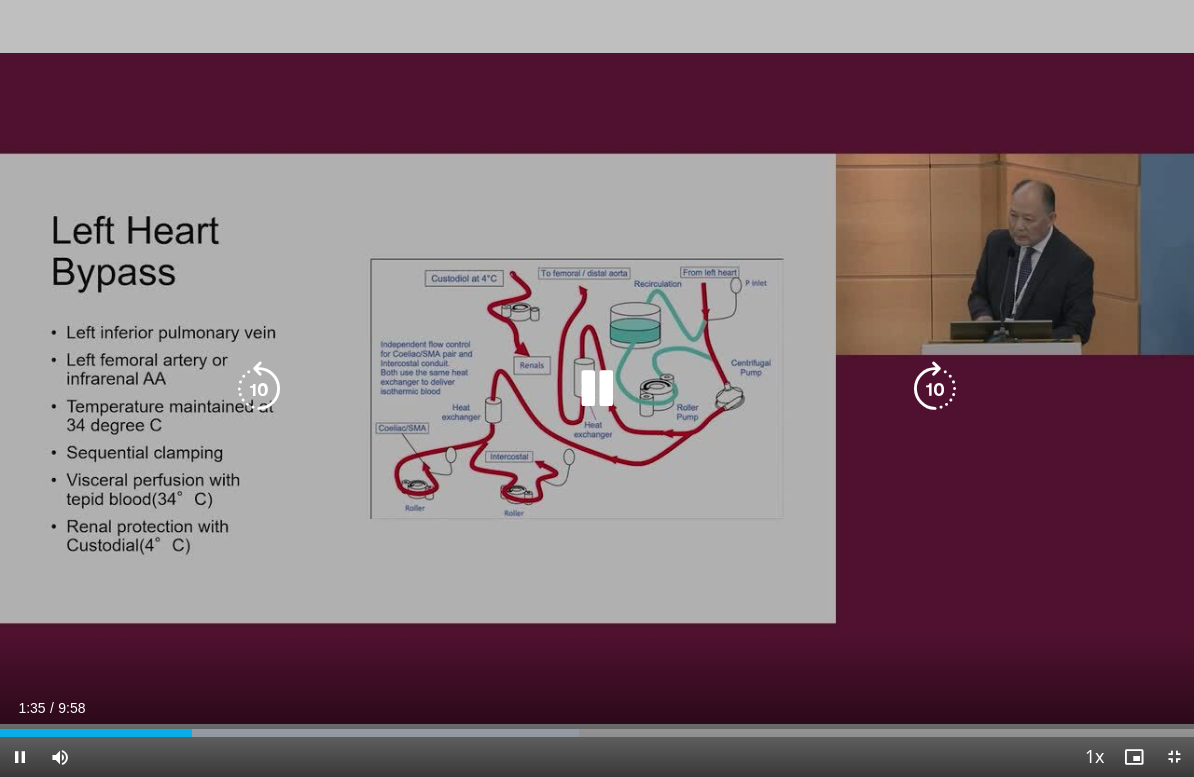 click at bounding box center [935, 389] 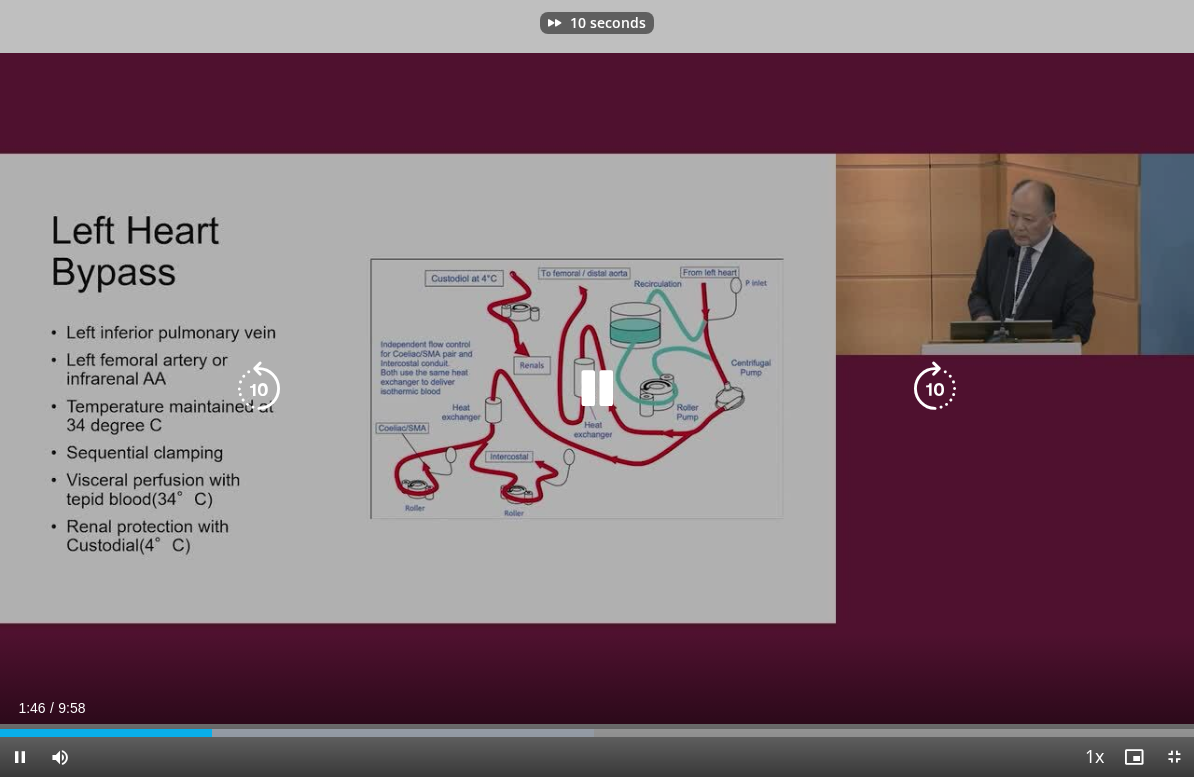 click at bounding box center [935, 389] 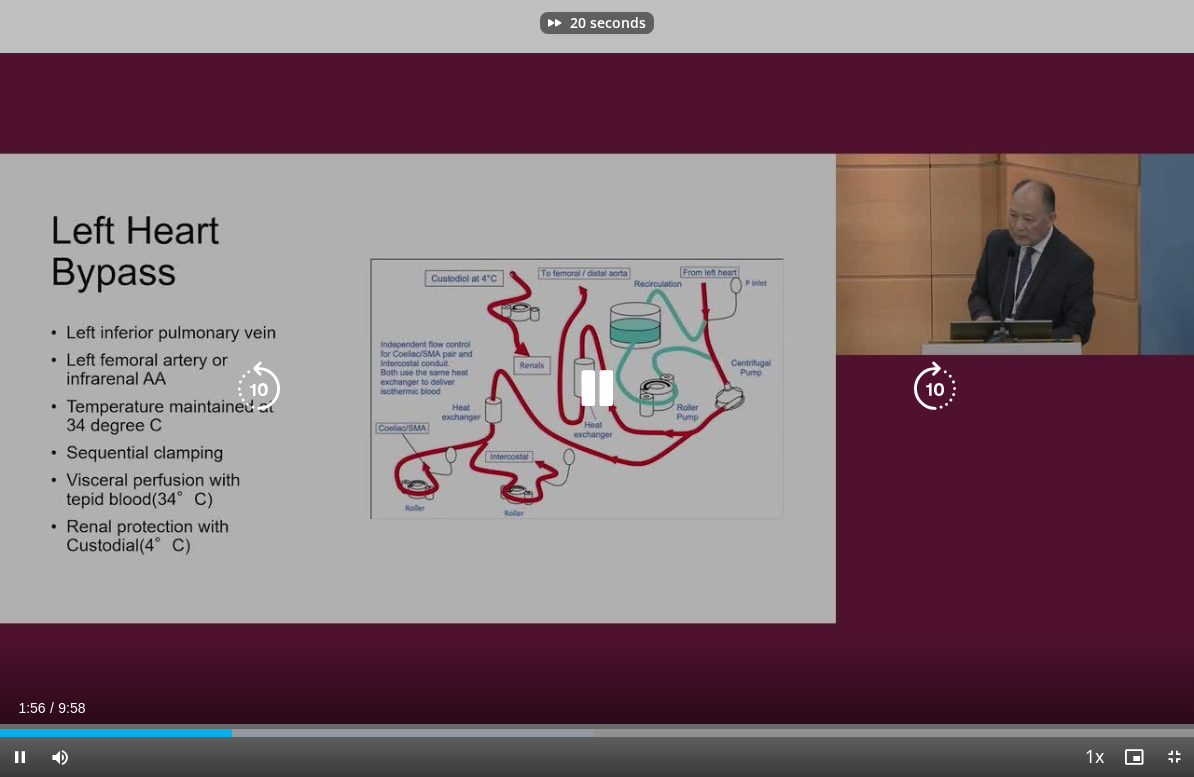 click at bounding box center (935, 389) 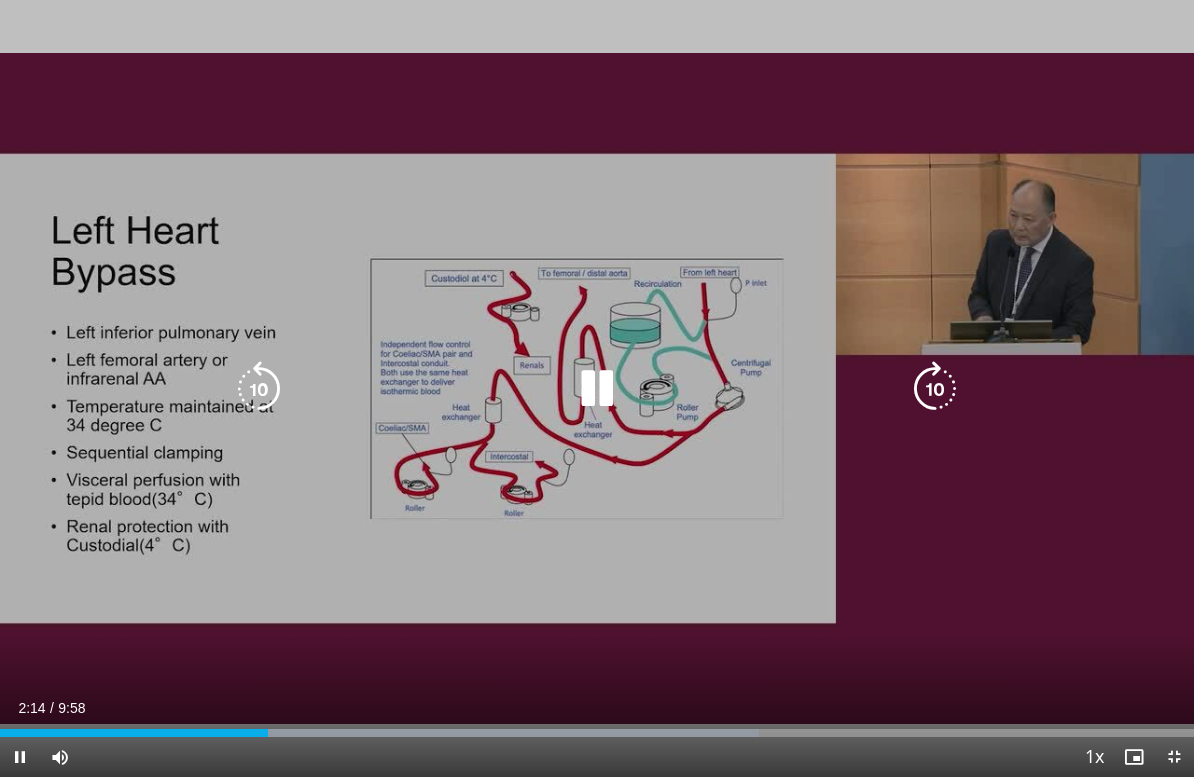 click at bounding box center (935, 389) 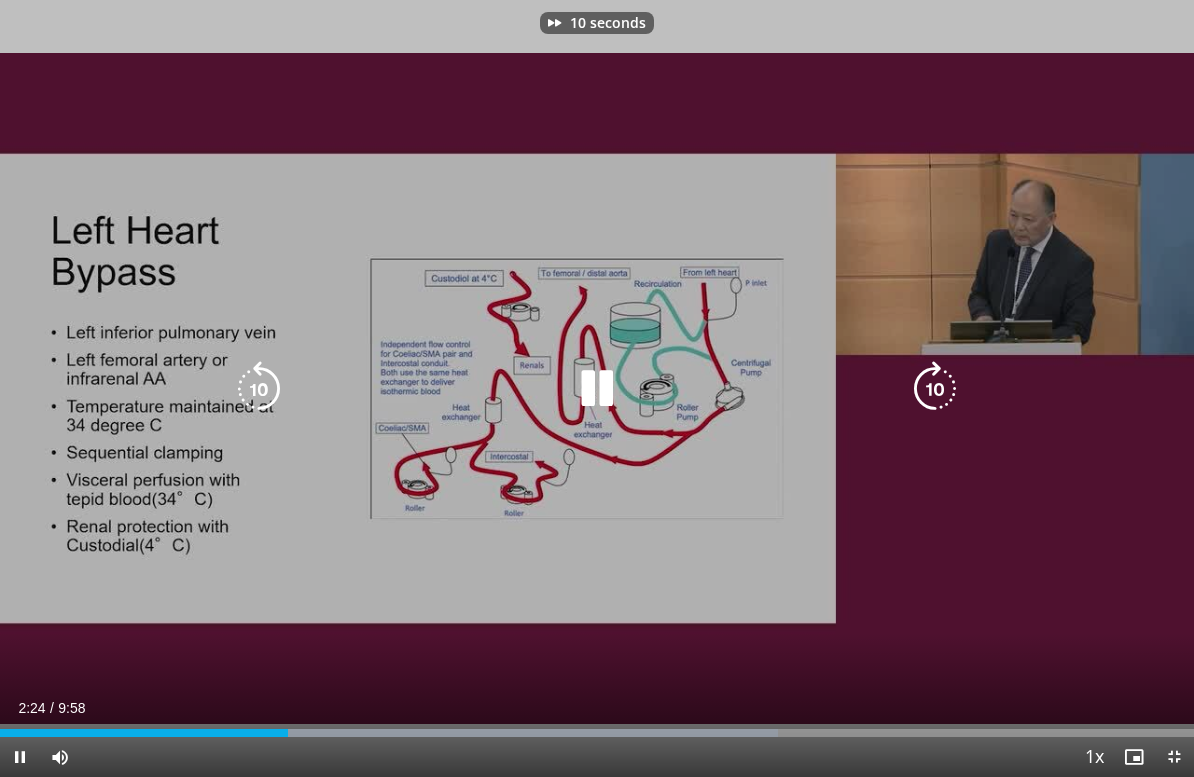 click at bounding box center (935, 389) 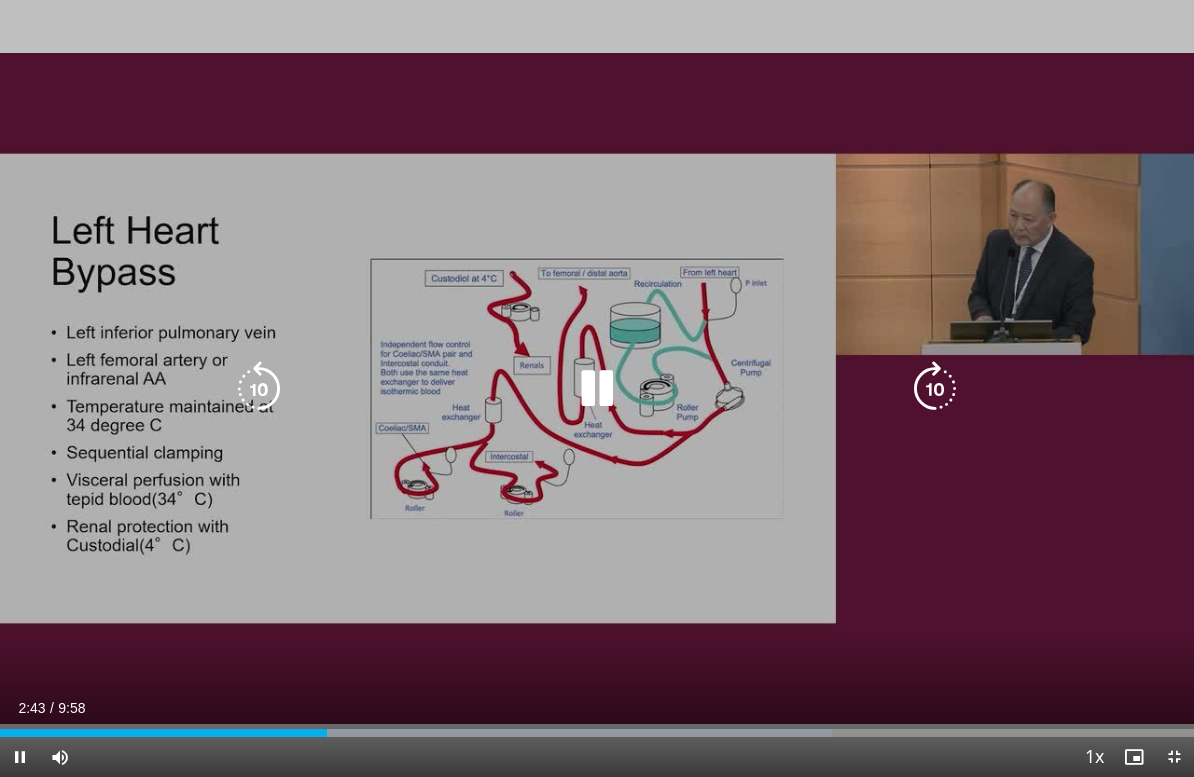 click at bounding box center (935, 389) 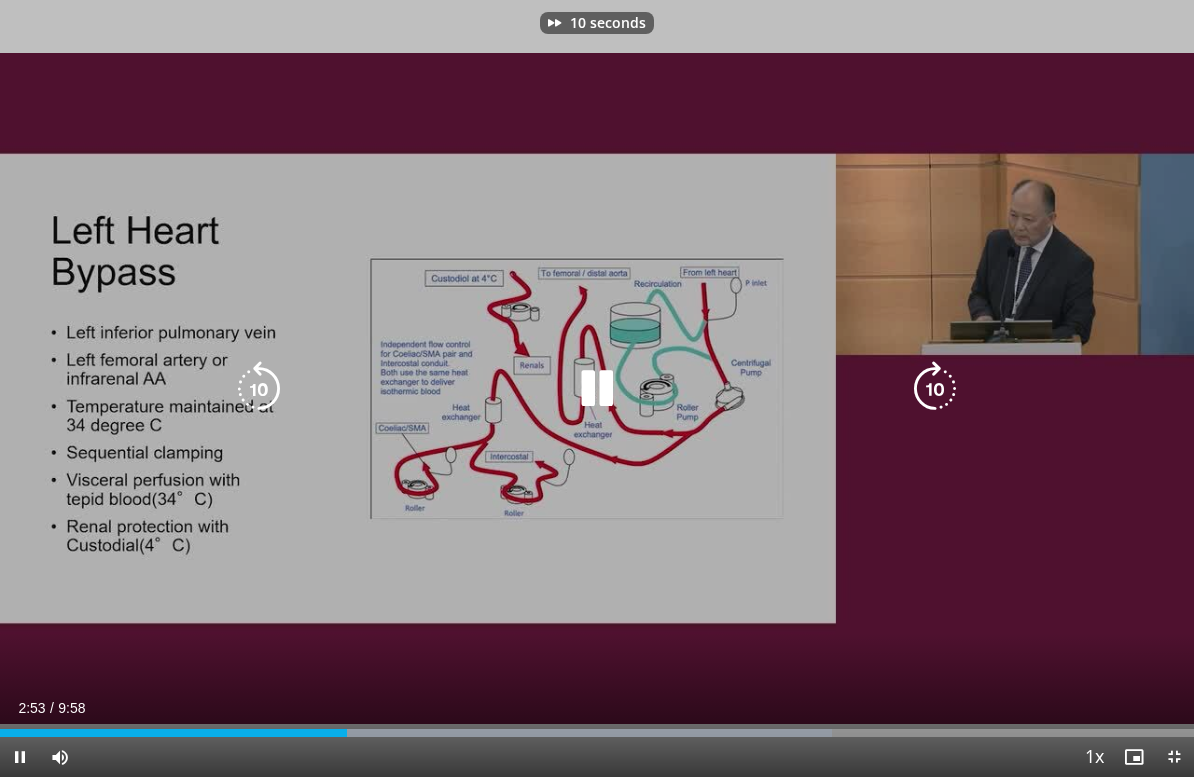 click at bounding box center [935, 389] 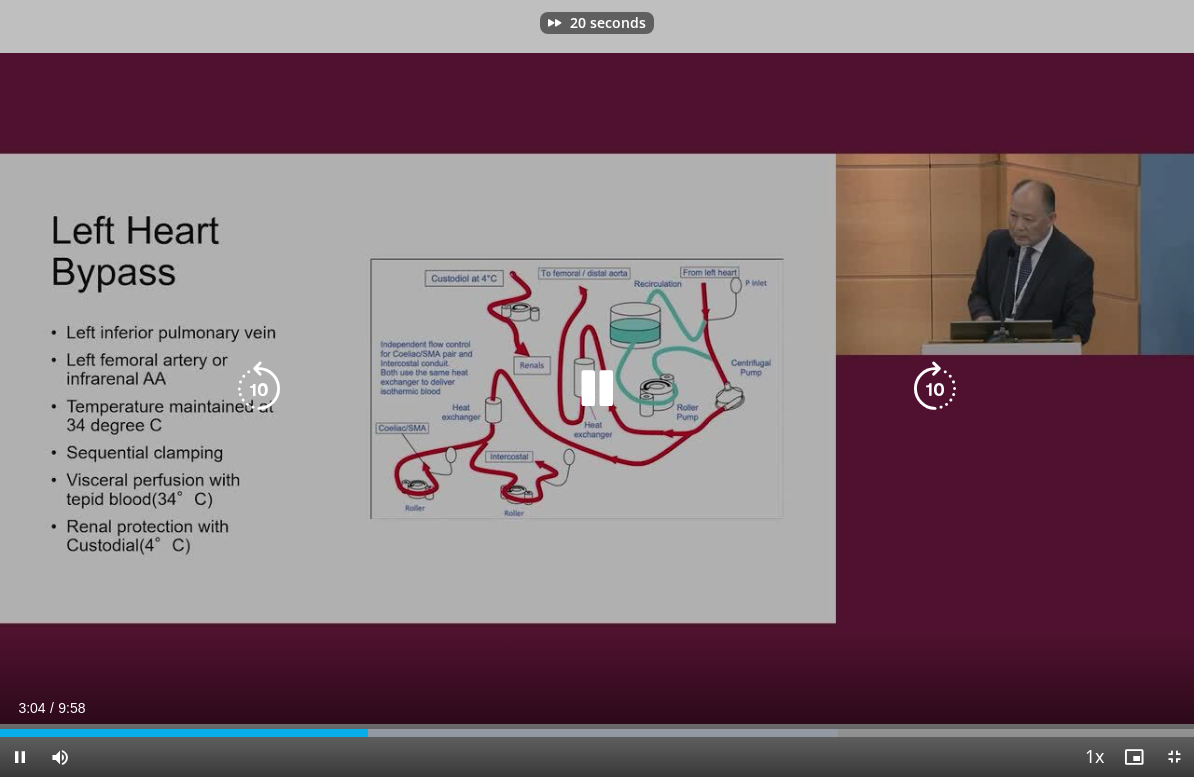 click at bounding box center (935, 389) 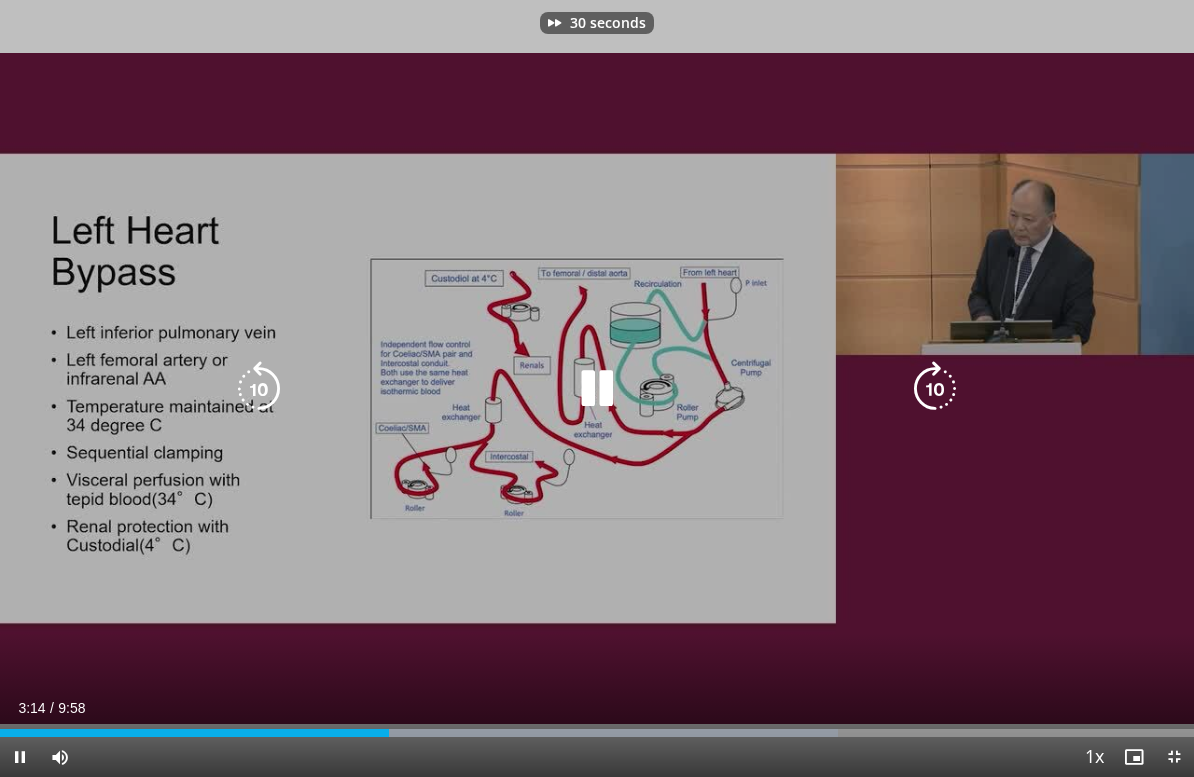 click at bounding box center [935, 389] 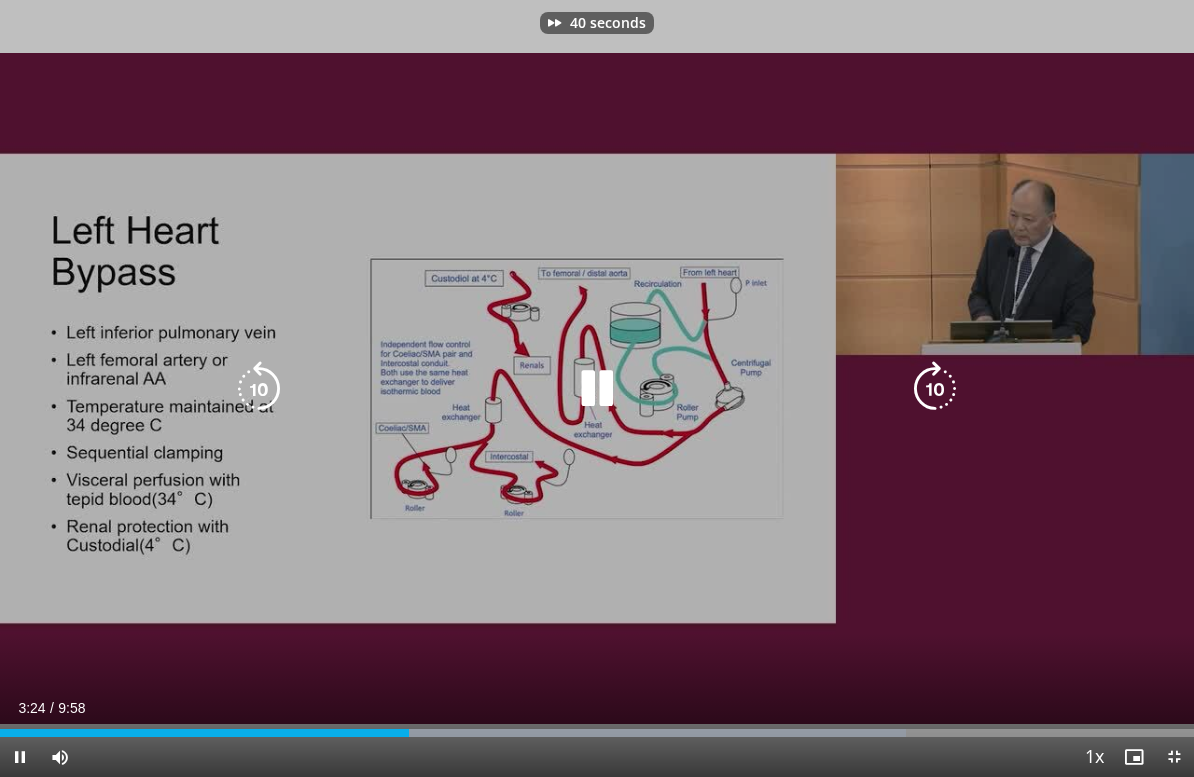 click at bounding box center [935, 389] 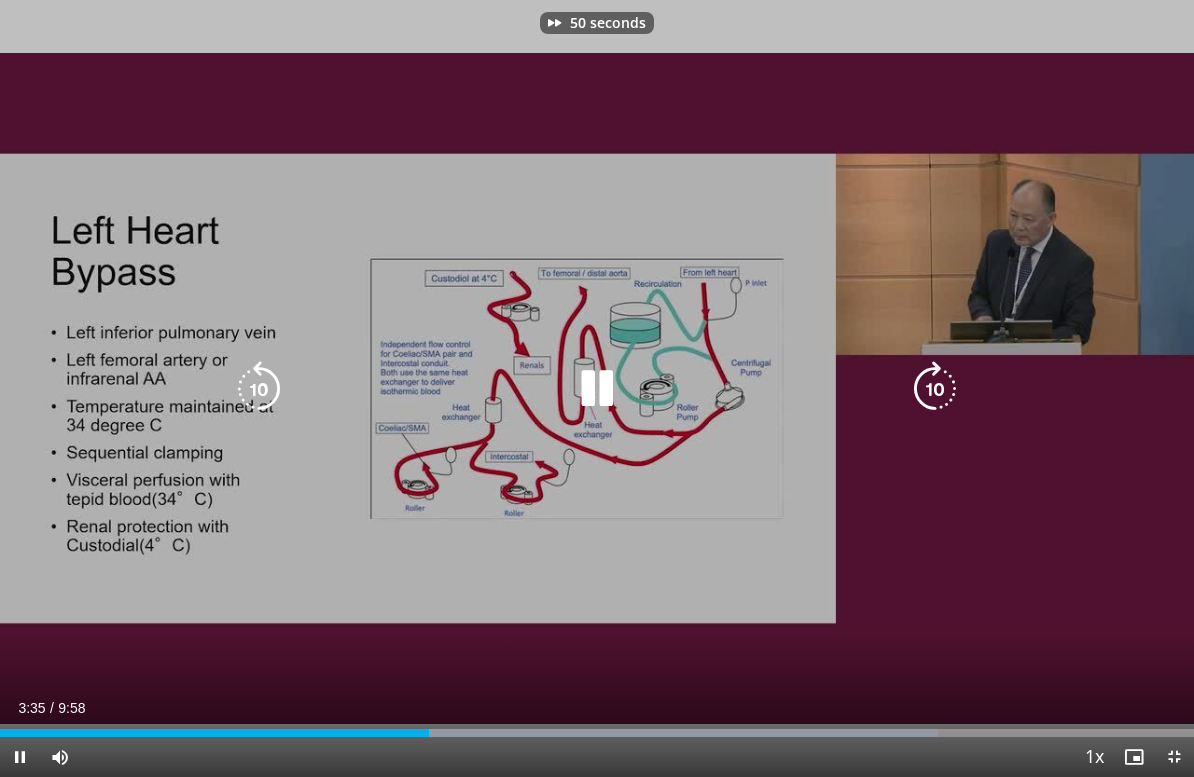 click at bounding box center [935, 389] 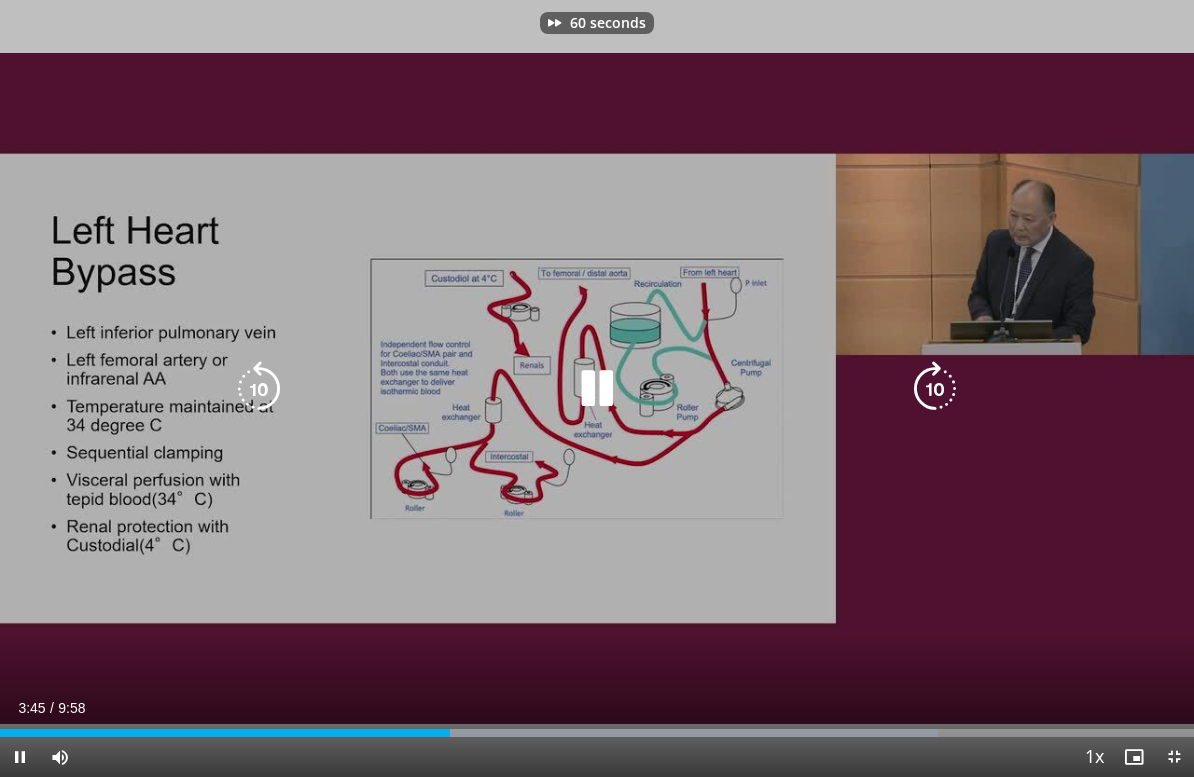 click at bounding box center (935, 389) 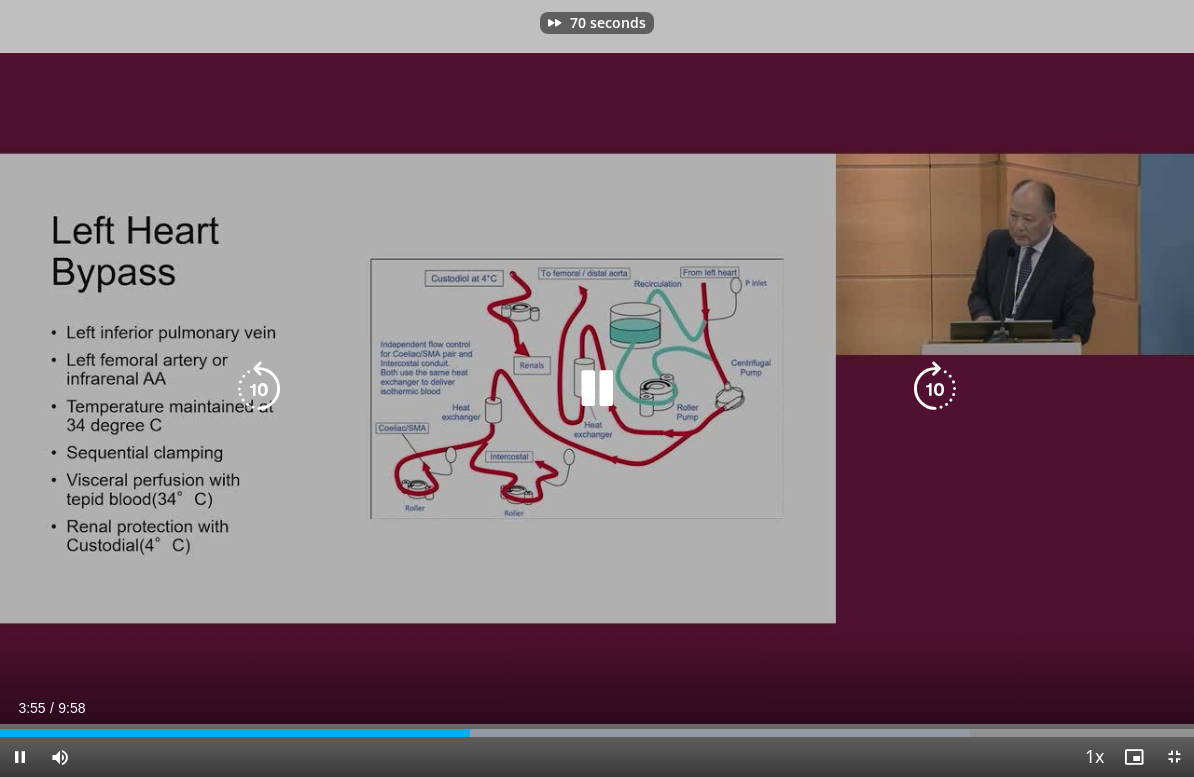 click at bounding box center (935, 389) 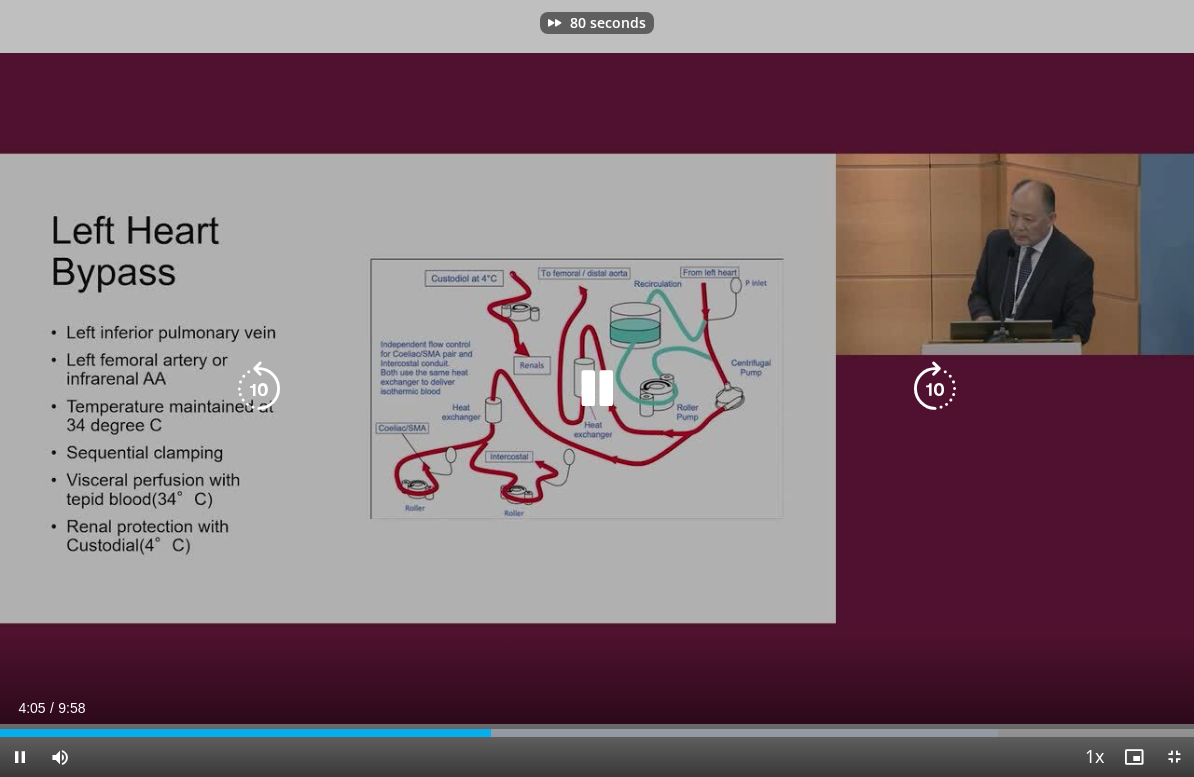 click at bounding box center [935, 389] 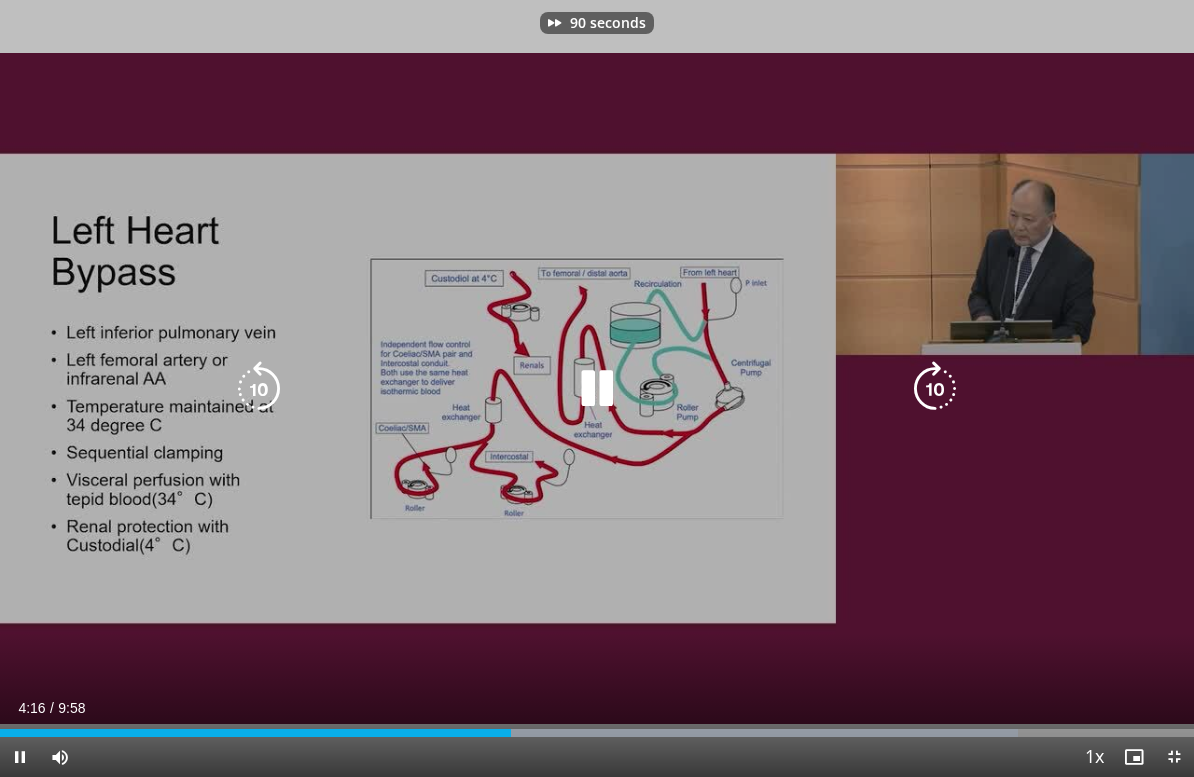 click at bounding box center (935, 389) 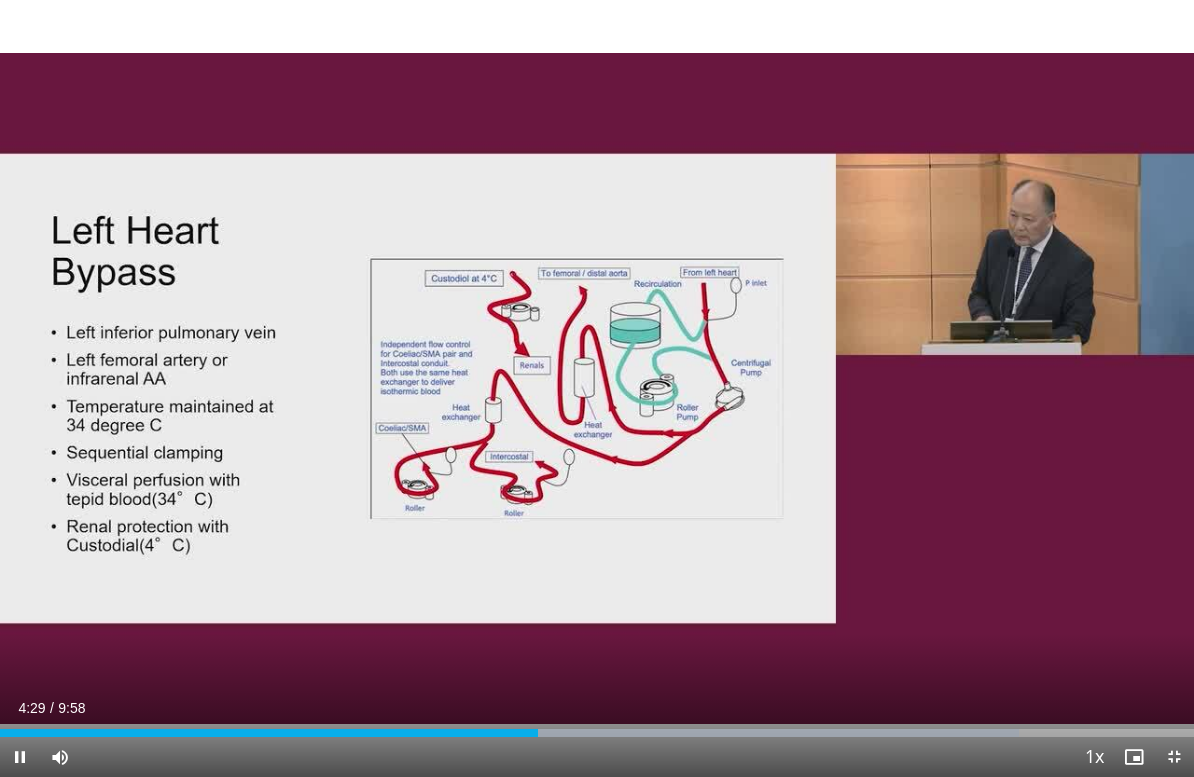 click at bounding box center [935, 389] 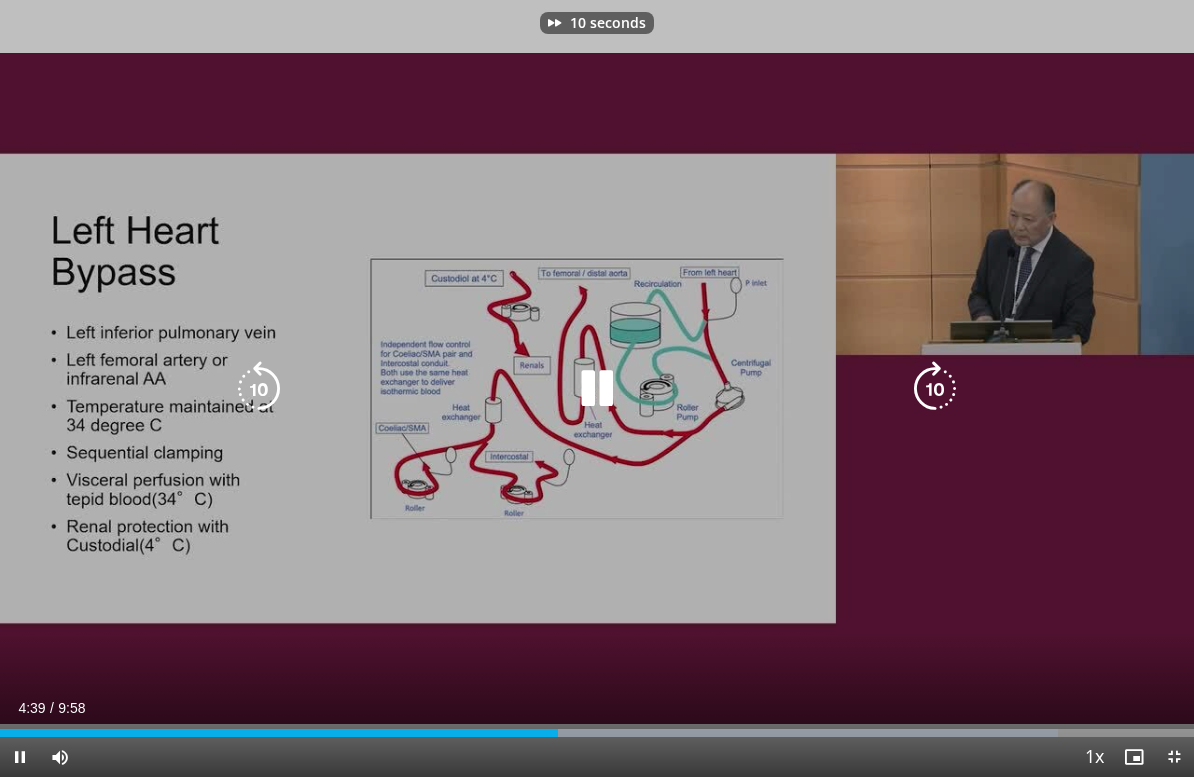 click at bounding box center [935, 389] 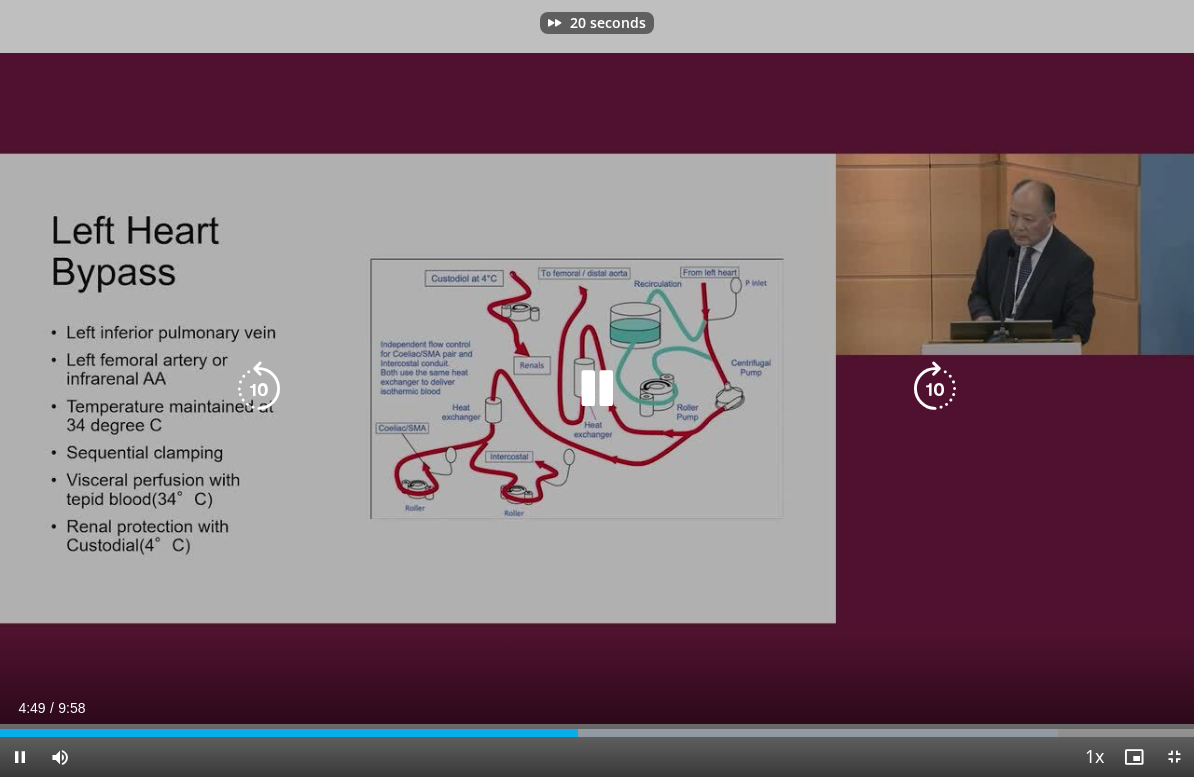 click at bounding box center (935, 389) 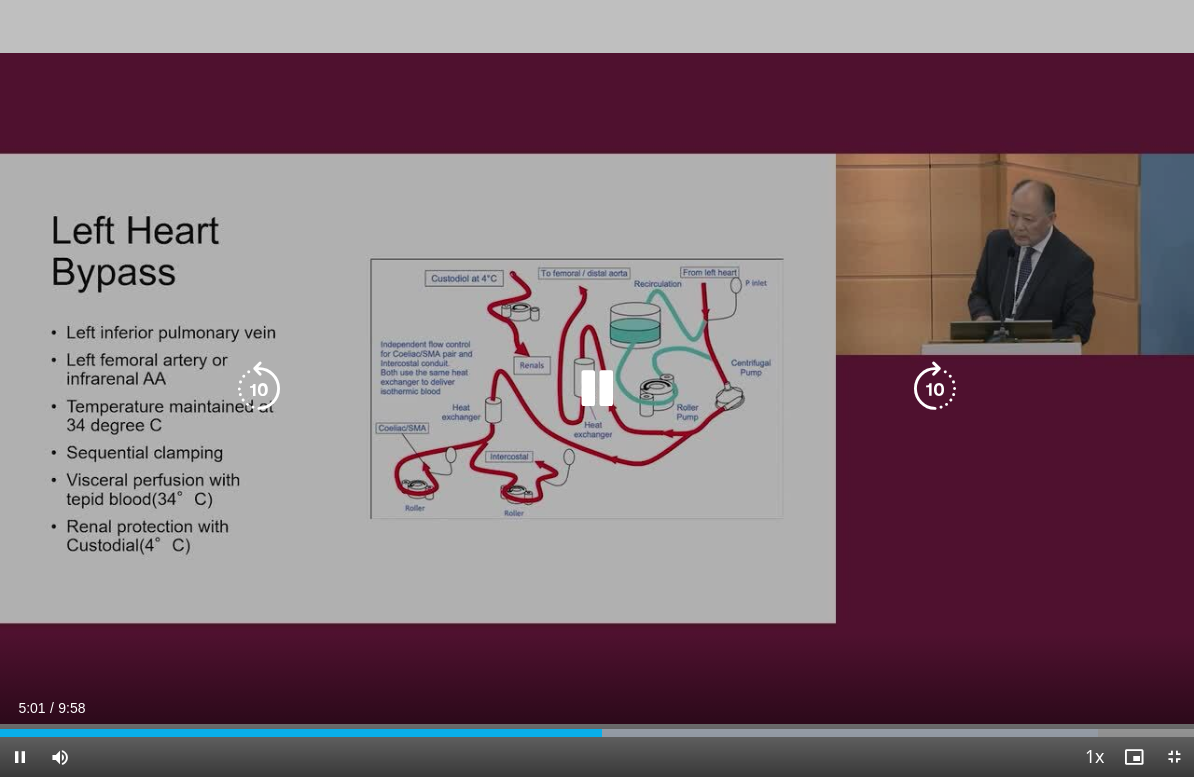 click at bounding box center (935, 389) 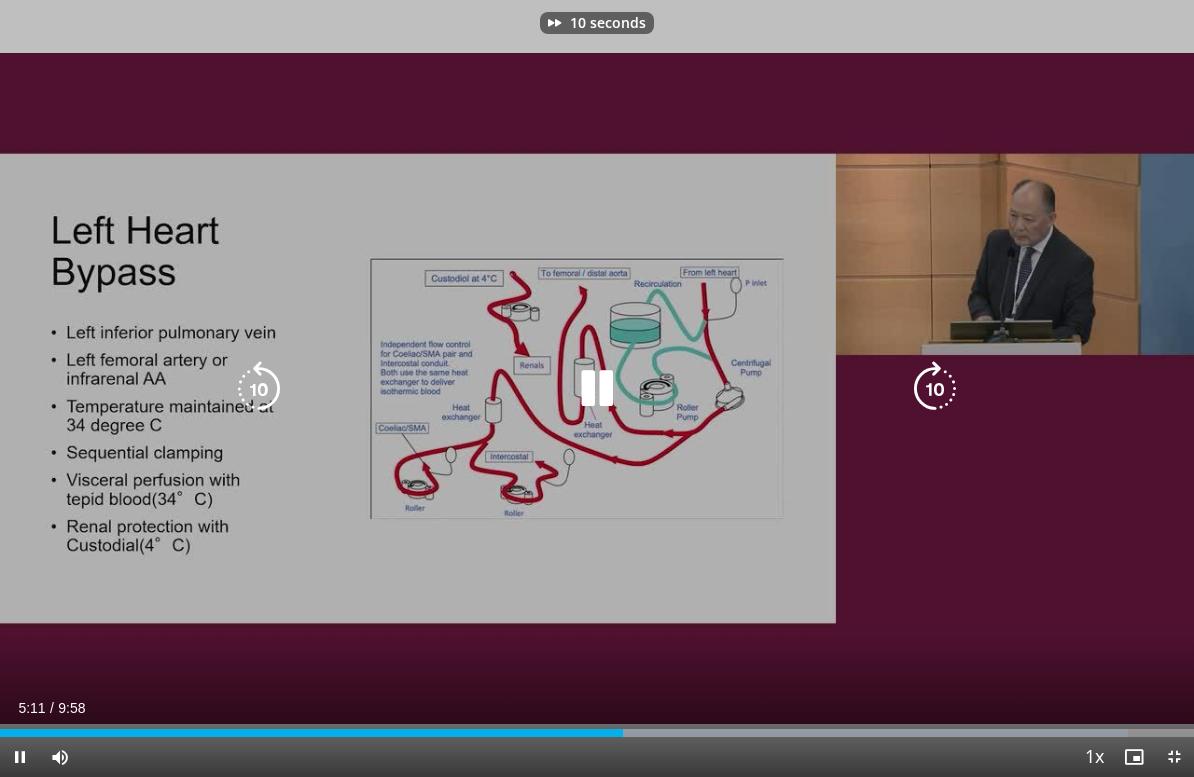 click at bounding box center (935, 389) 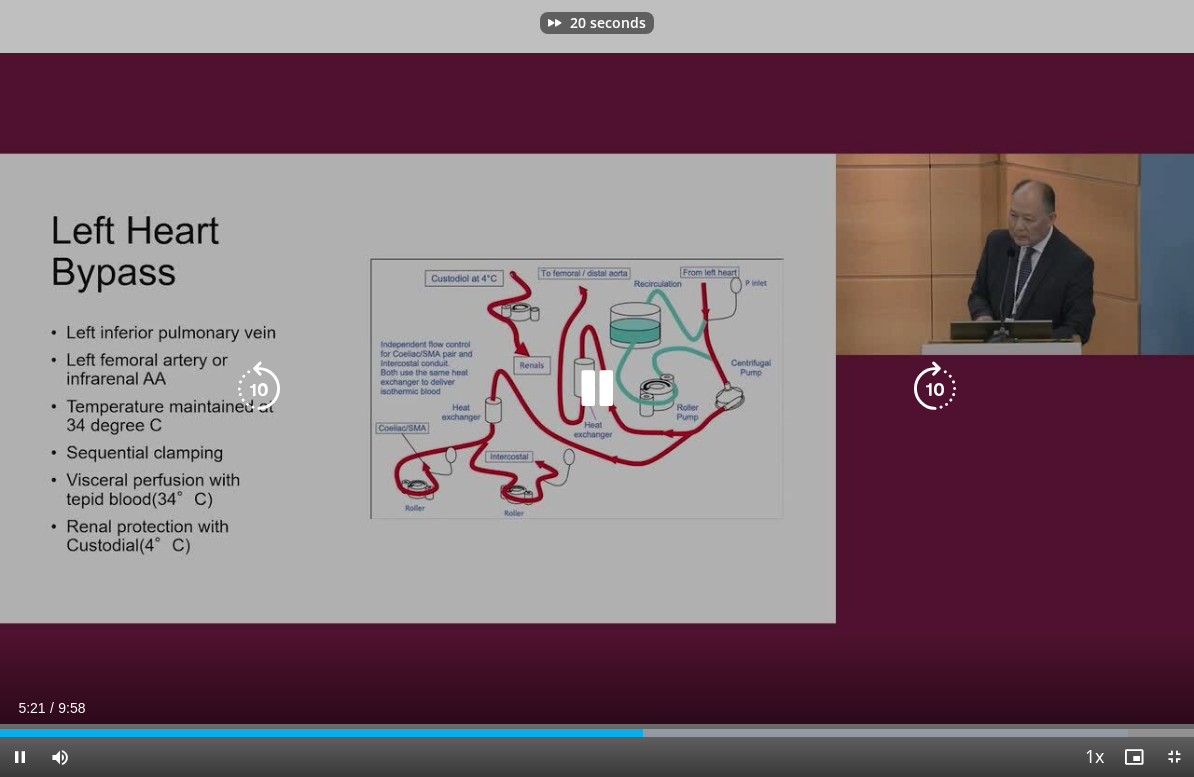 click at bounding box center (935, 389) 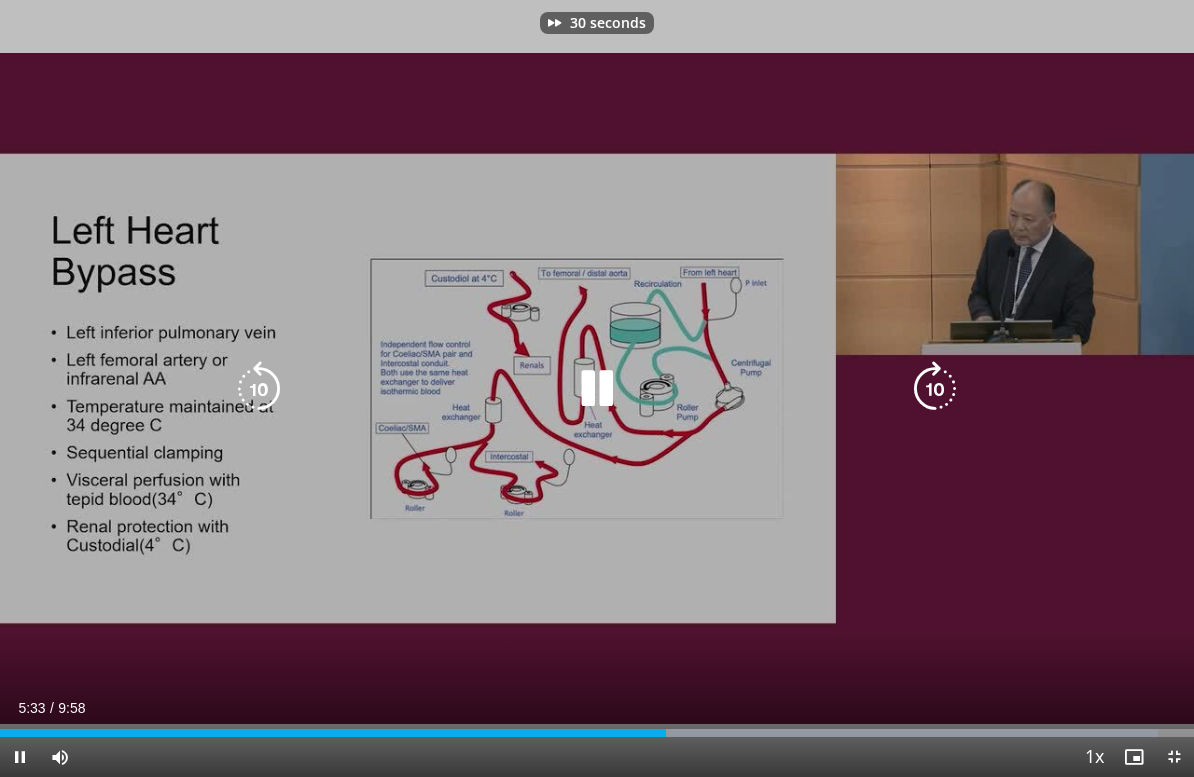 click at bounding box center (259, 389) 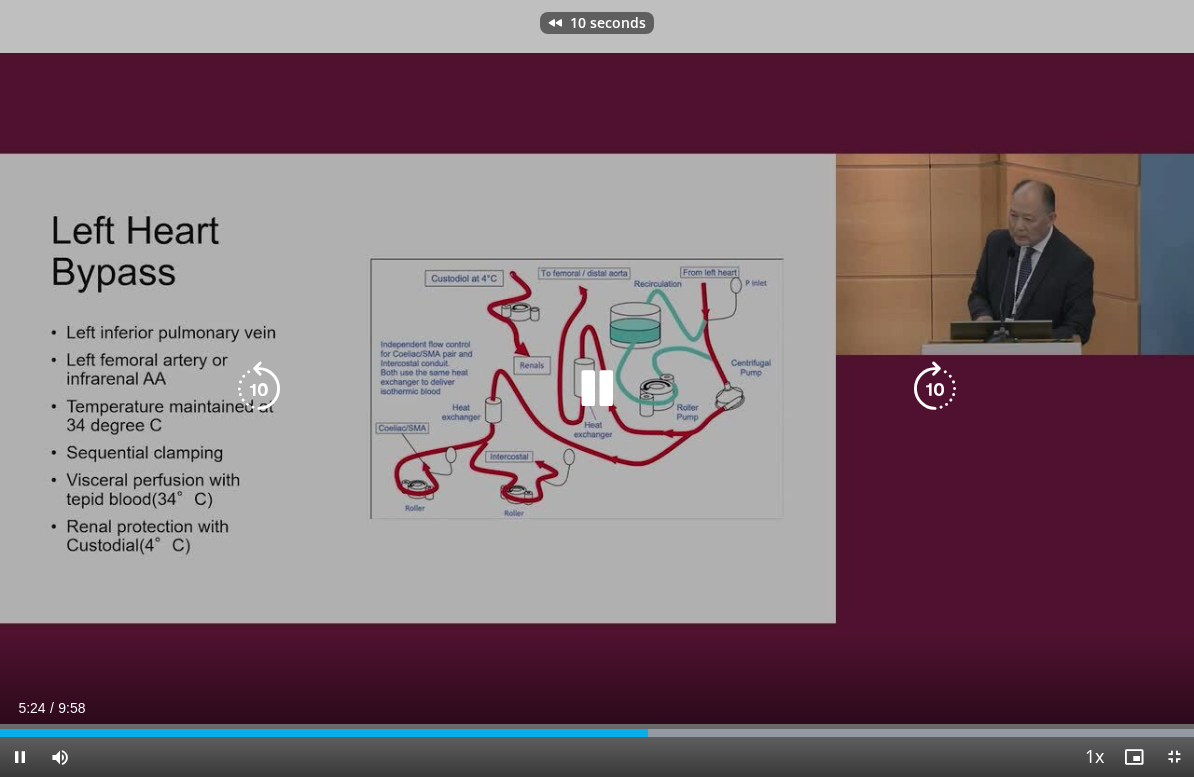 click at bounding box center [259, 389] 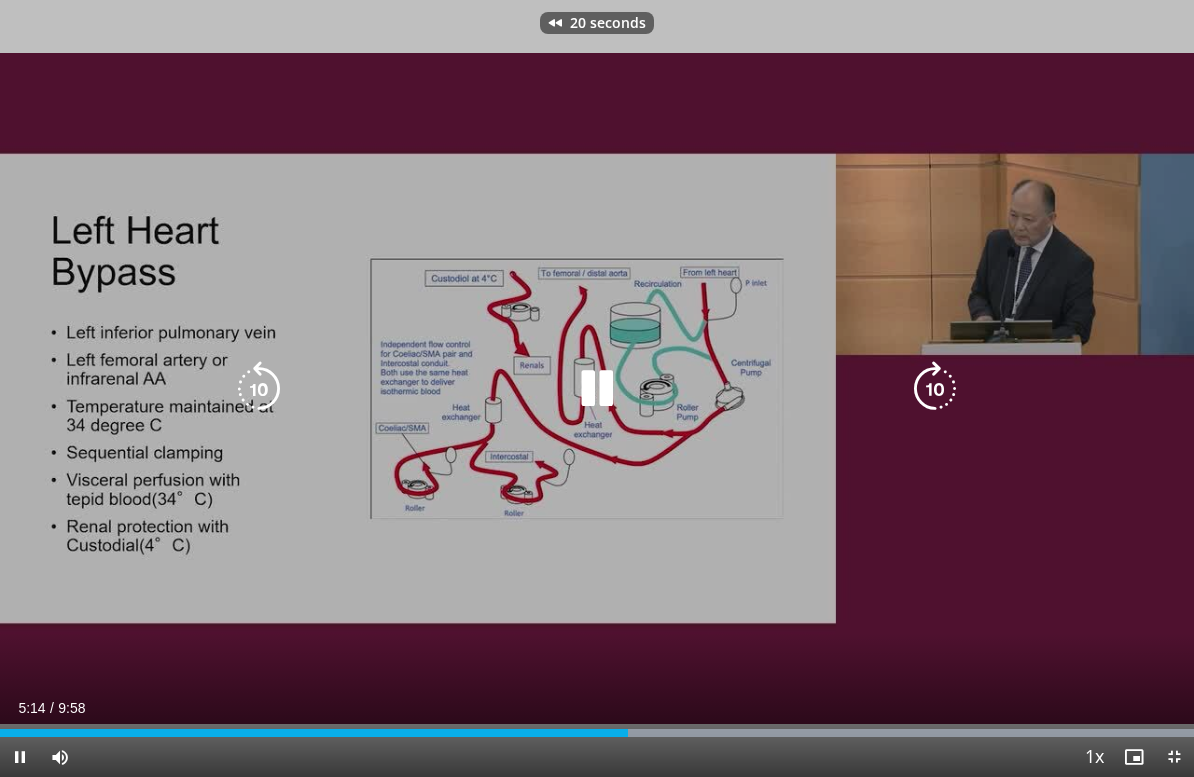 click at bounding box center (259, 389) 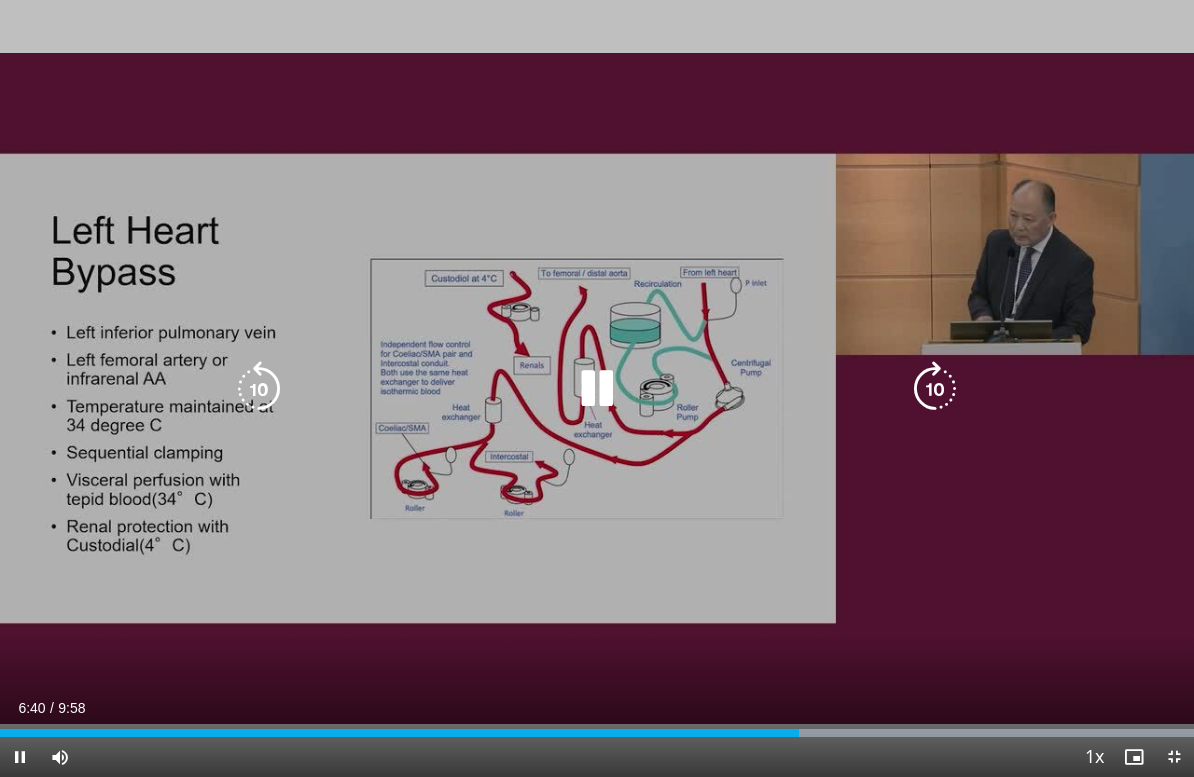 click at bounding box center (935, 389) 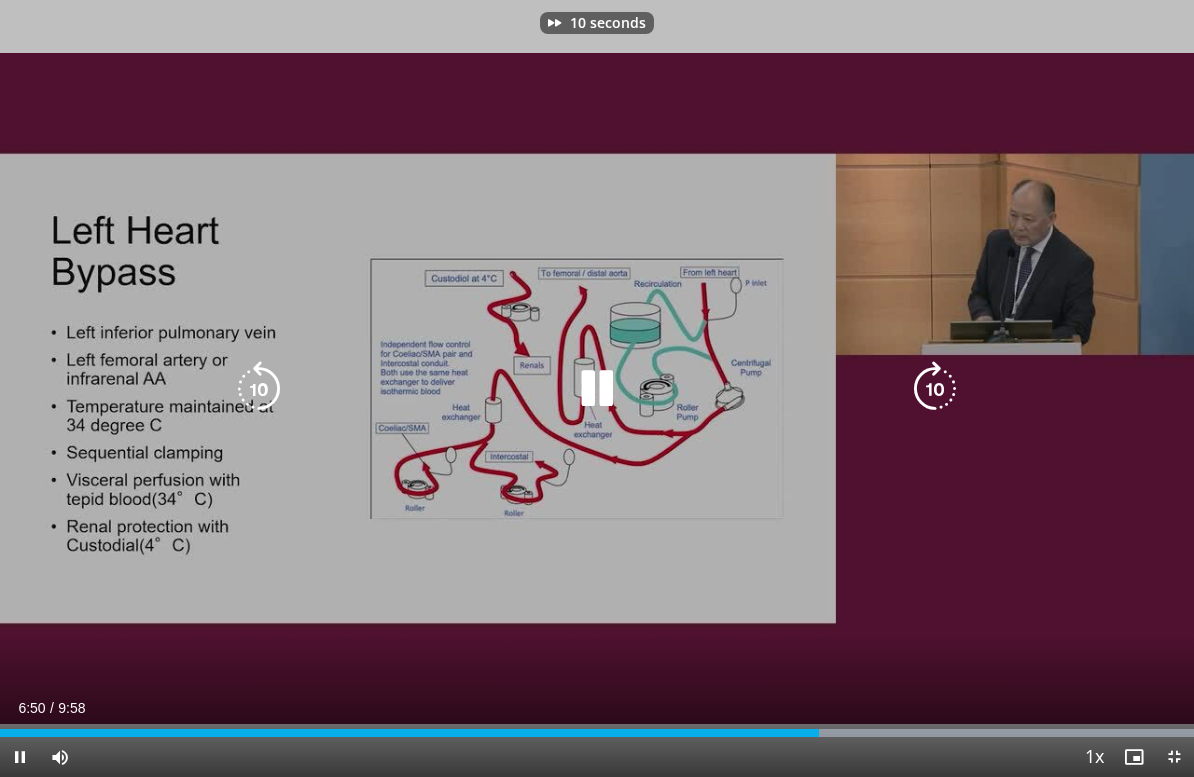 click at bounding box center (935, 389) 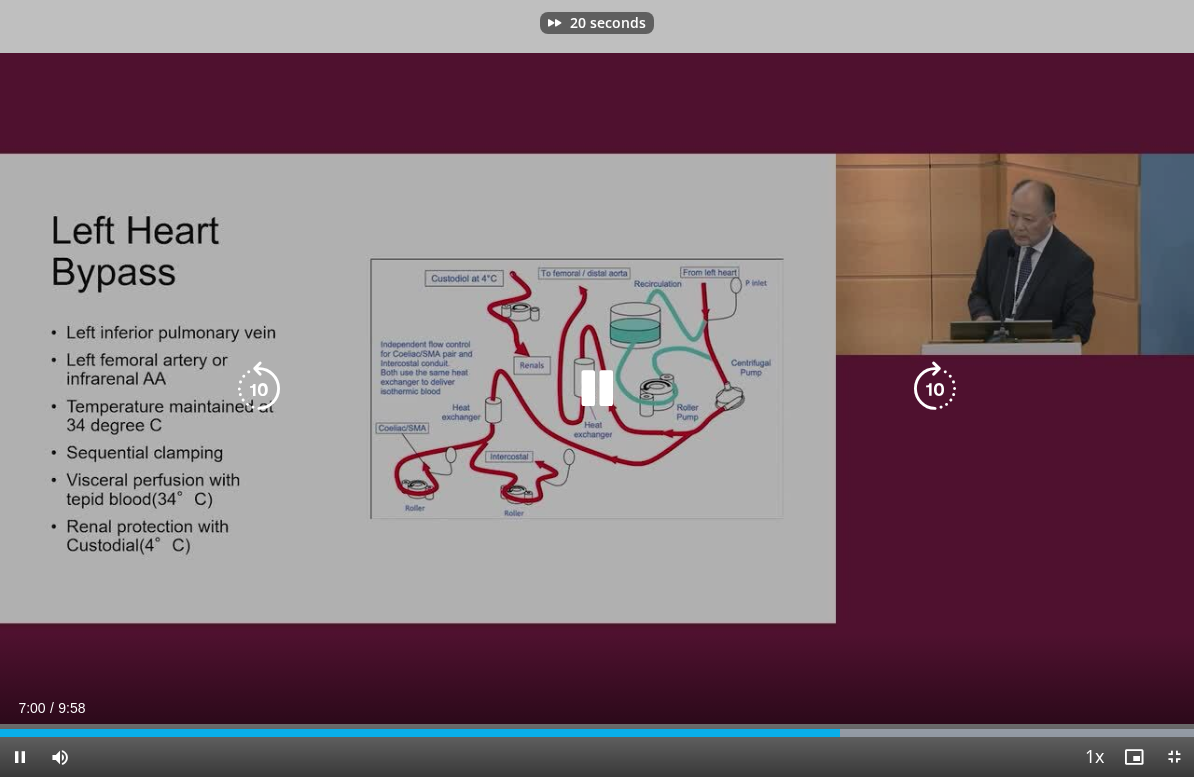 click at bounding box center [935, 389] 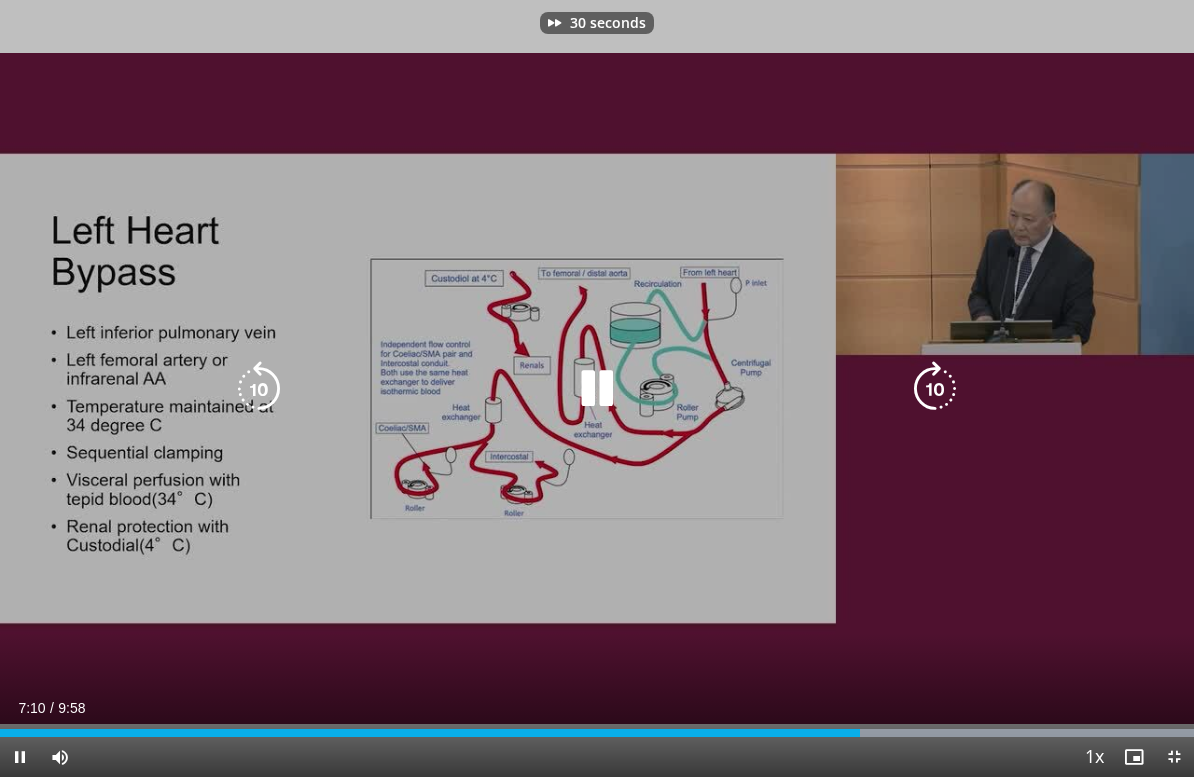 click at bounding box center (935, 389) 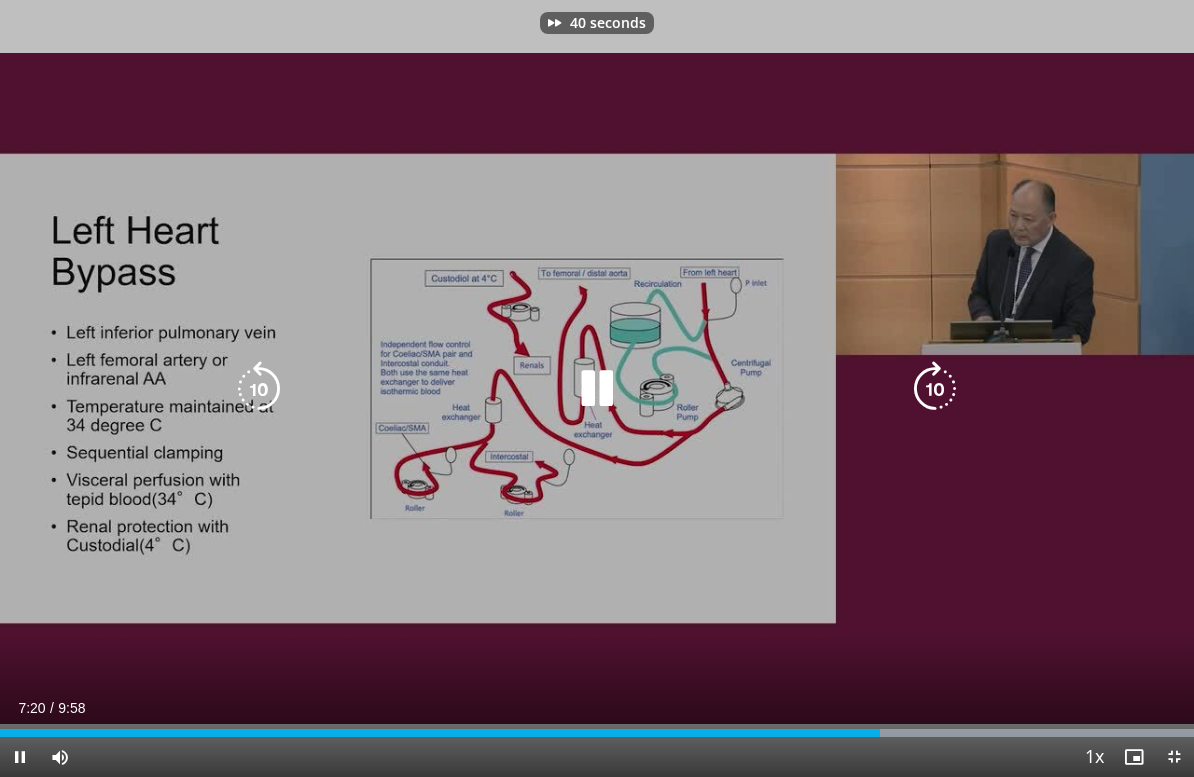 click at bounding box center (935, 389) 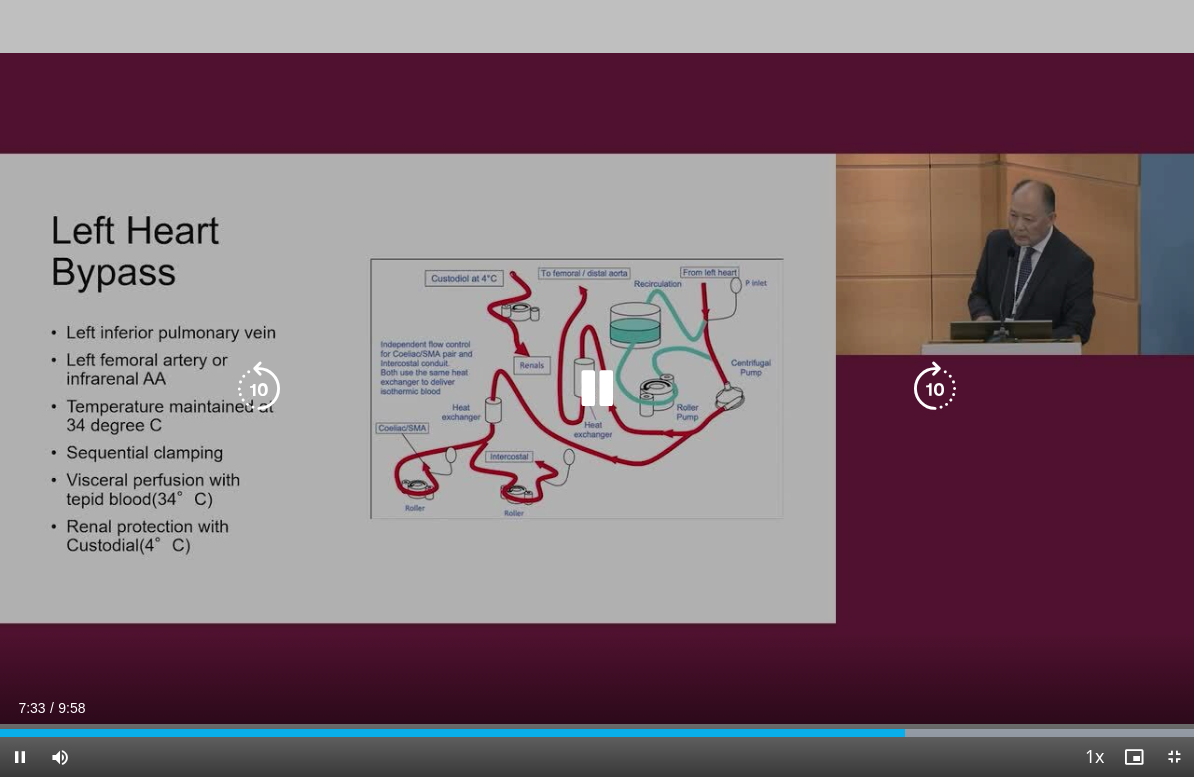 click on "50 seconds
Tap to unmute" at bounding box center [597, 388] 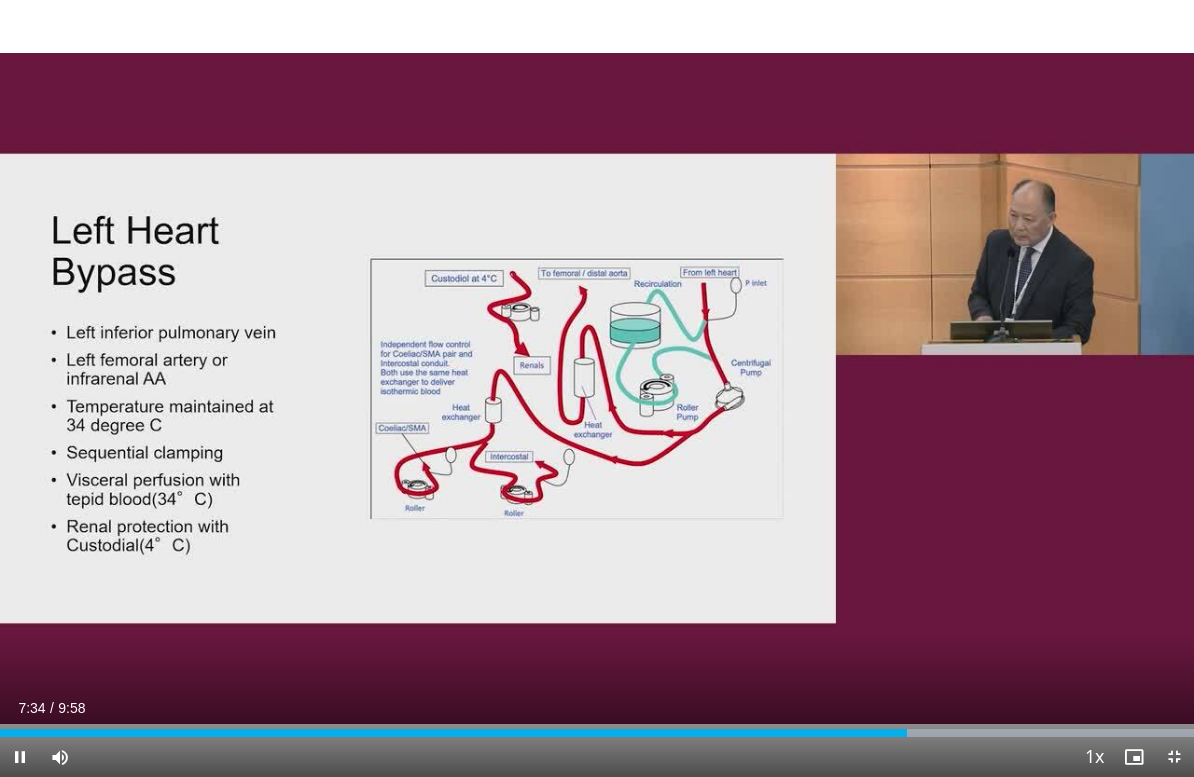 click at bounding box center [259, 389] 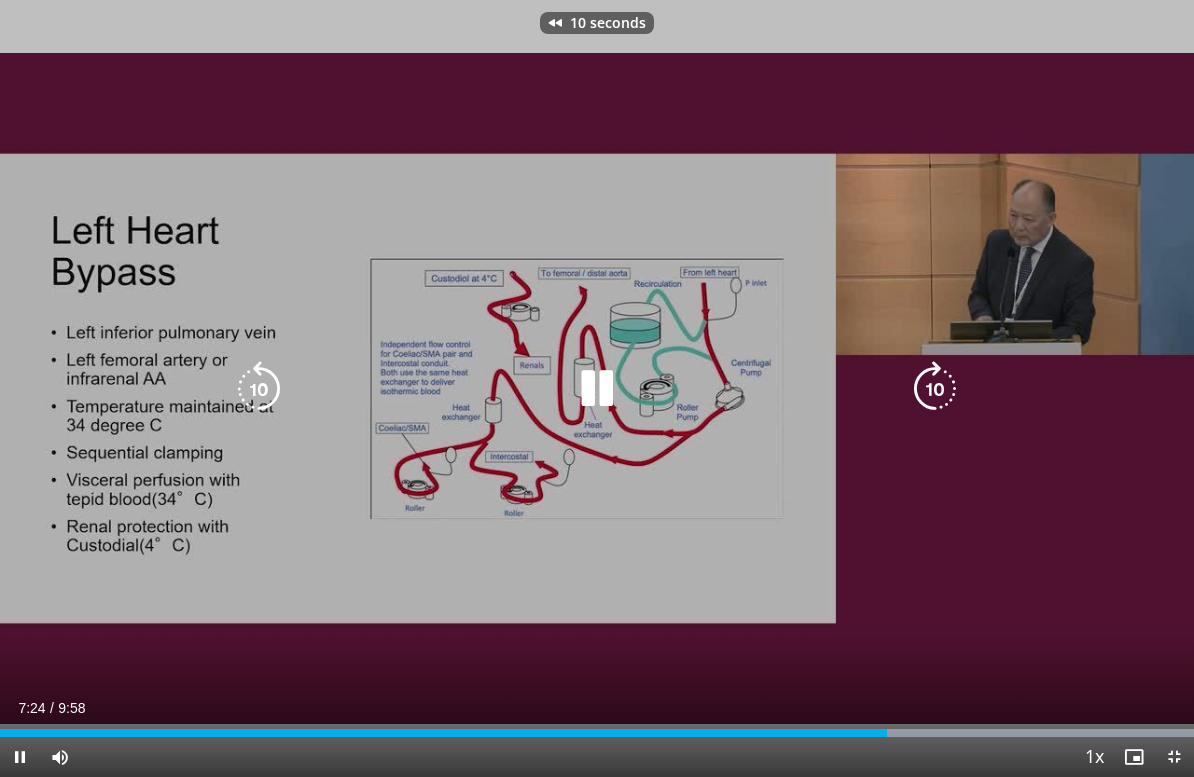 click at bounding box center (259, 389) 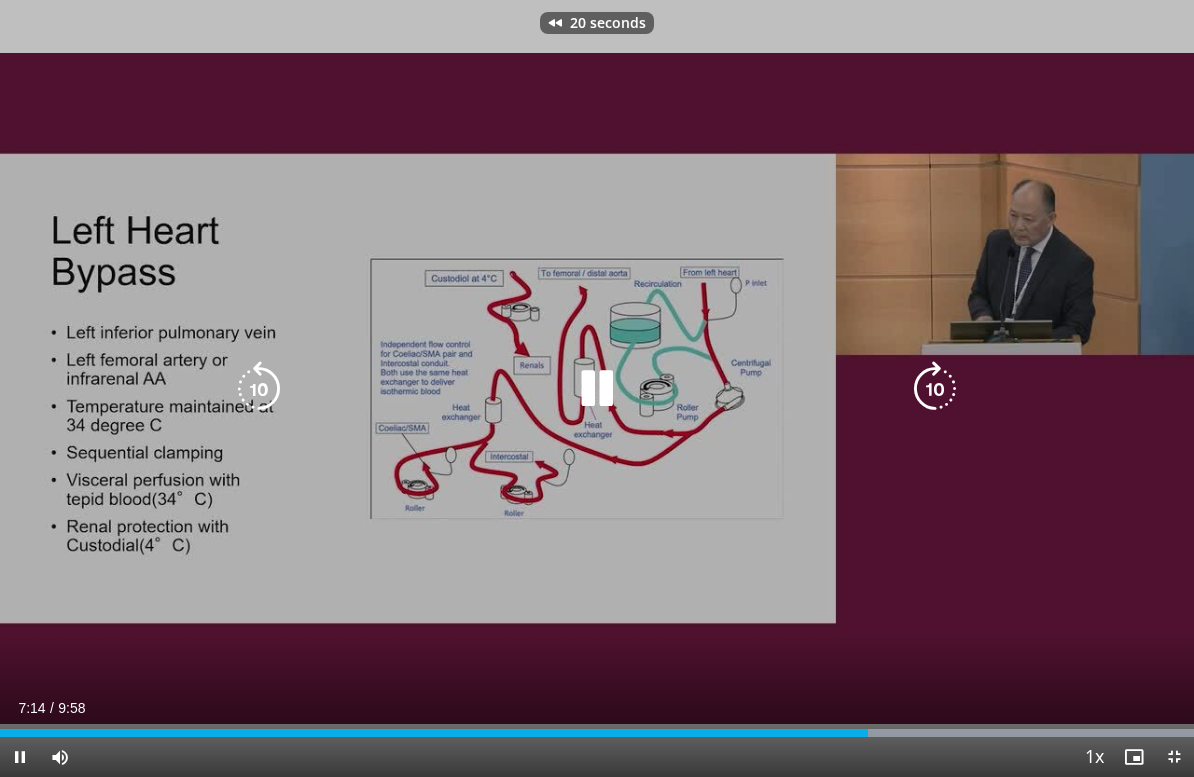 click at bounding box center [259, 389] 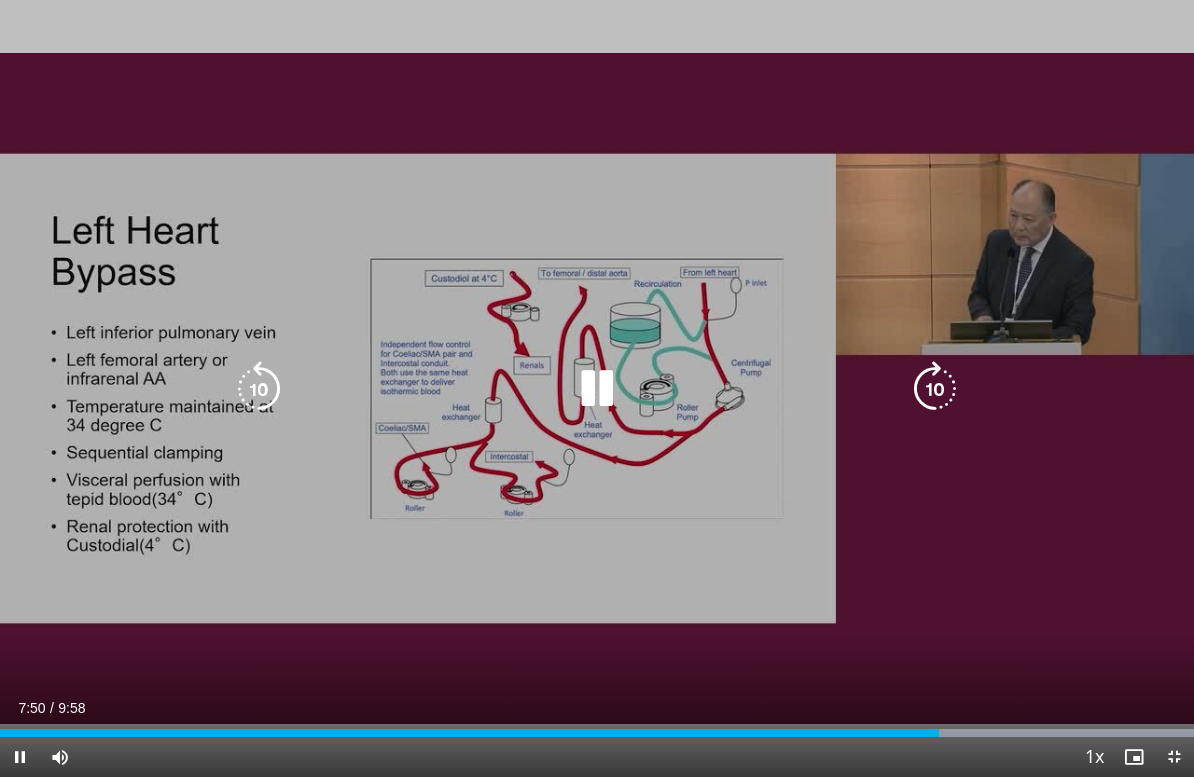 click at bounding box center [935, 389] 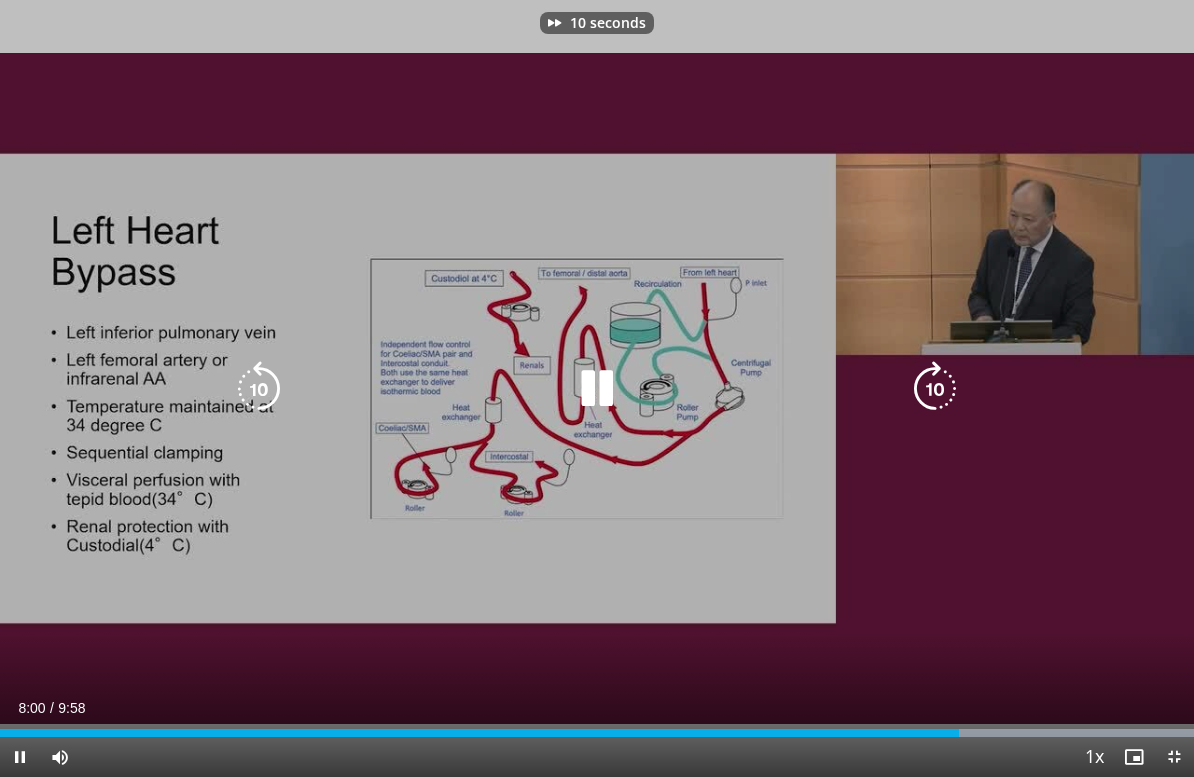 click at bounding box center [935, 389] 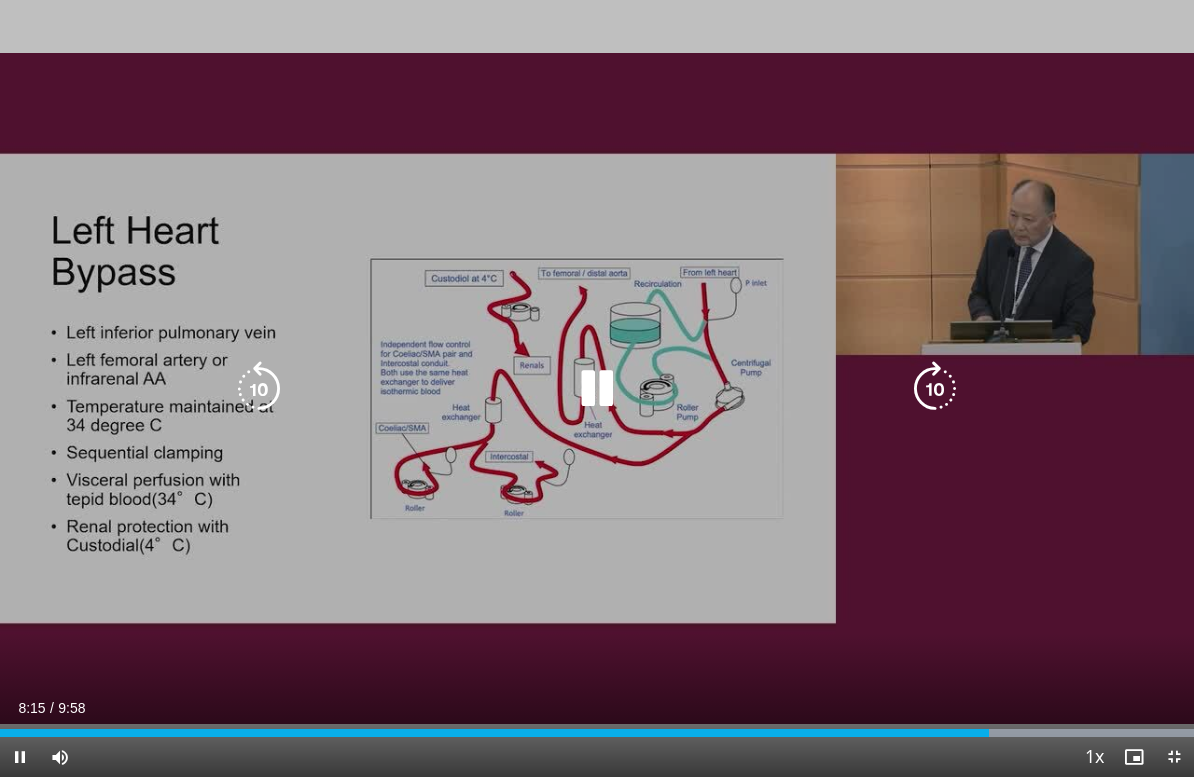 click at bounding box center (935, 389) 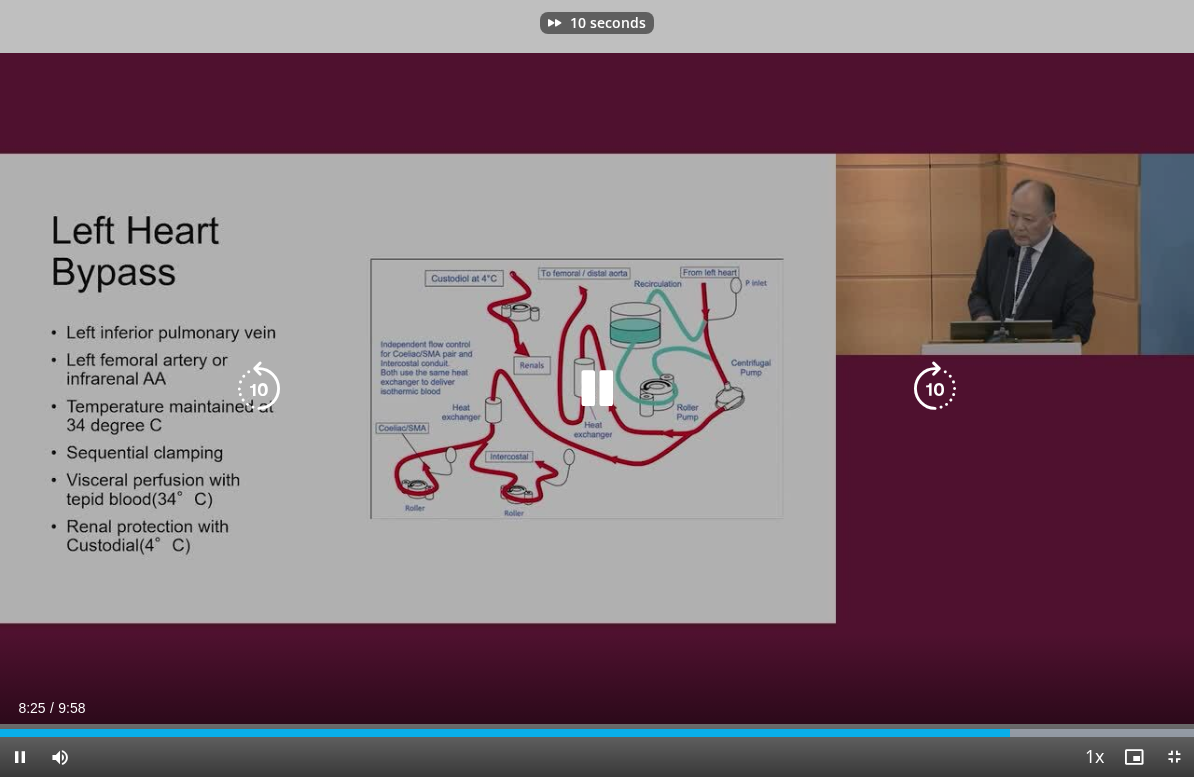 click at bounding box center [935, 389] 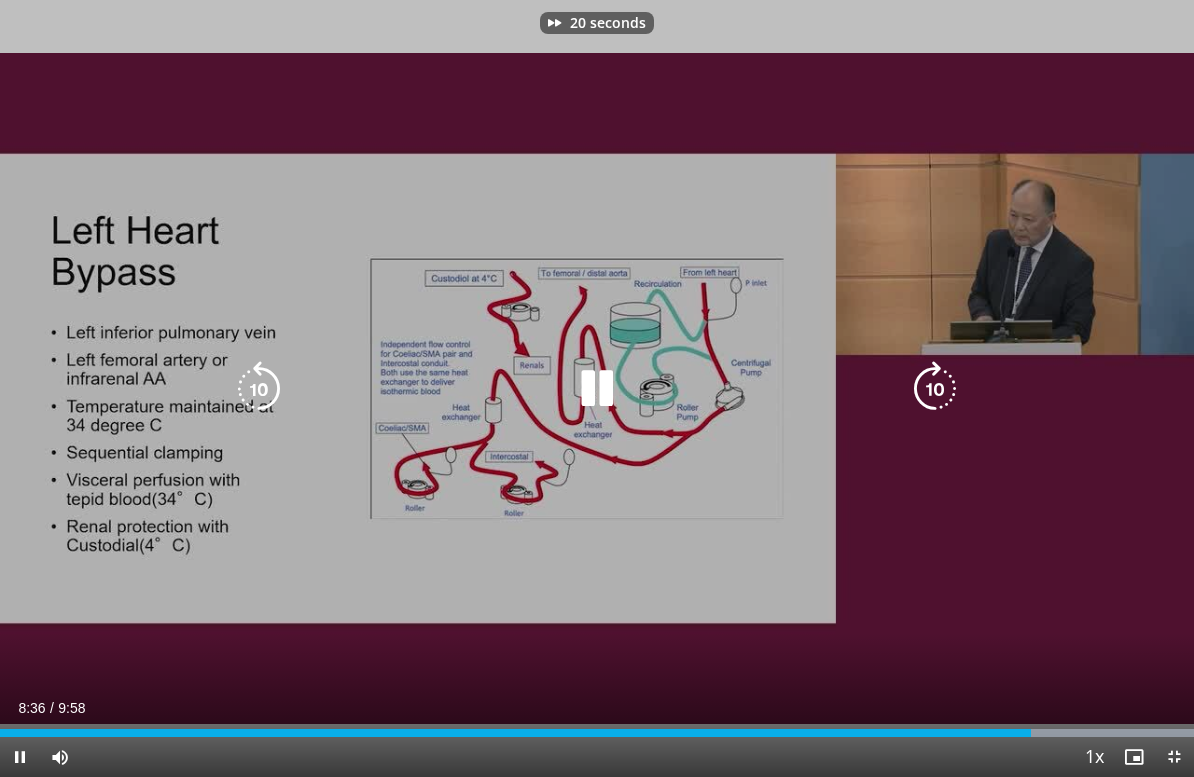 click at bounding box center [935, 389] 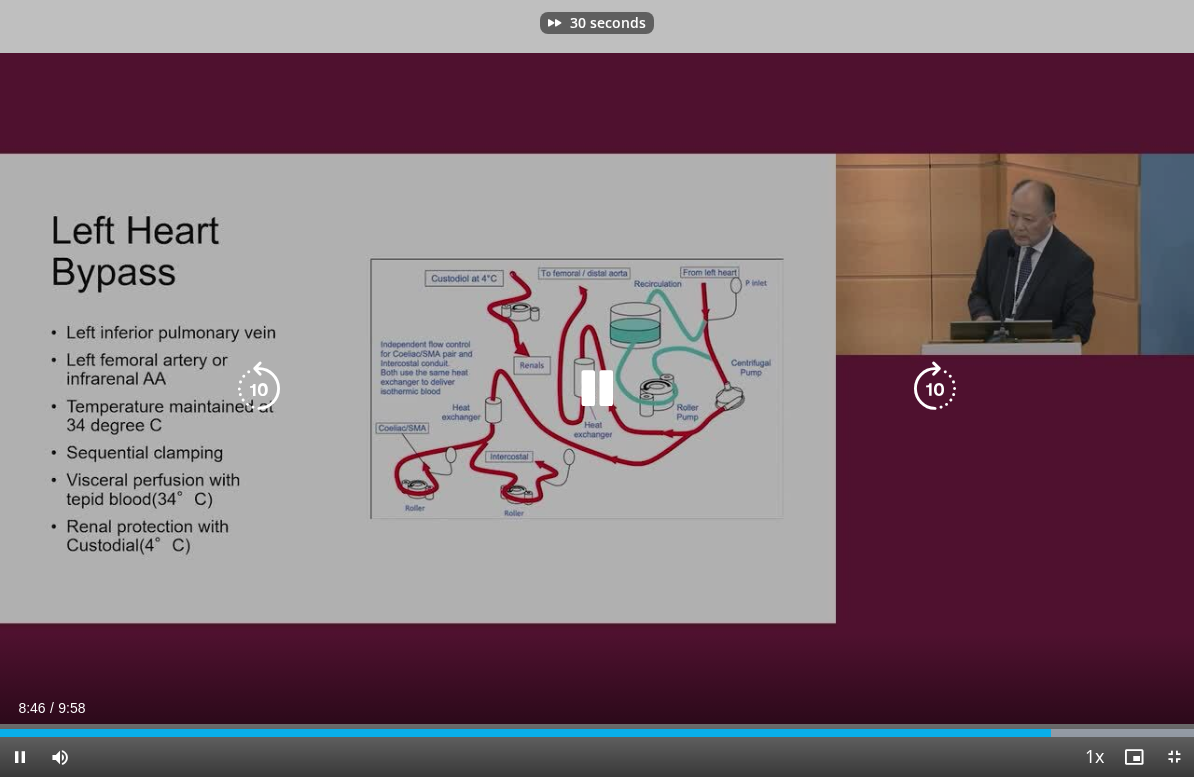 click at bounding box center [935, 389] 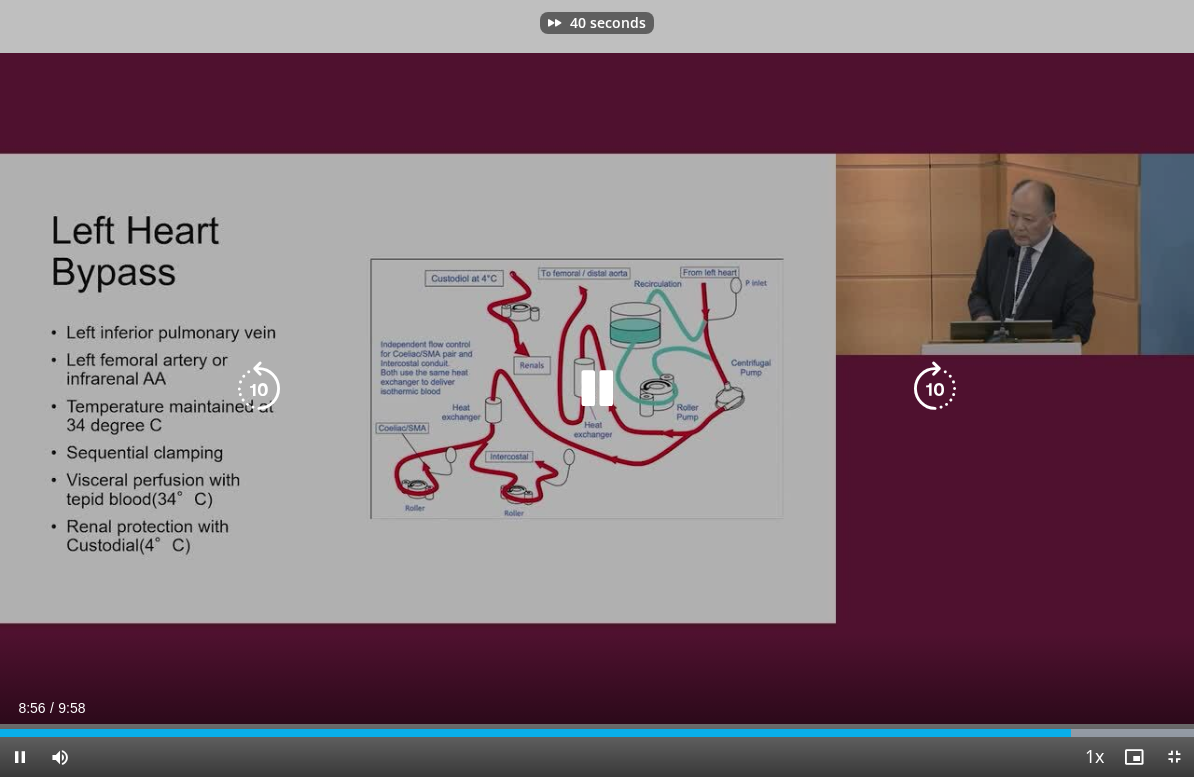 click at bounding box center (935, 389) 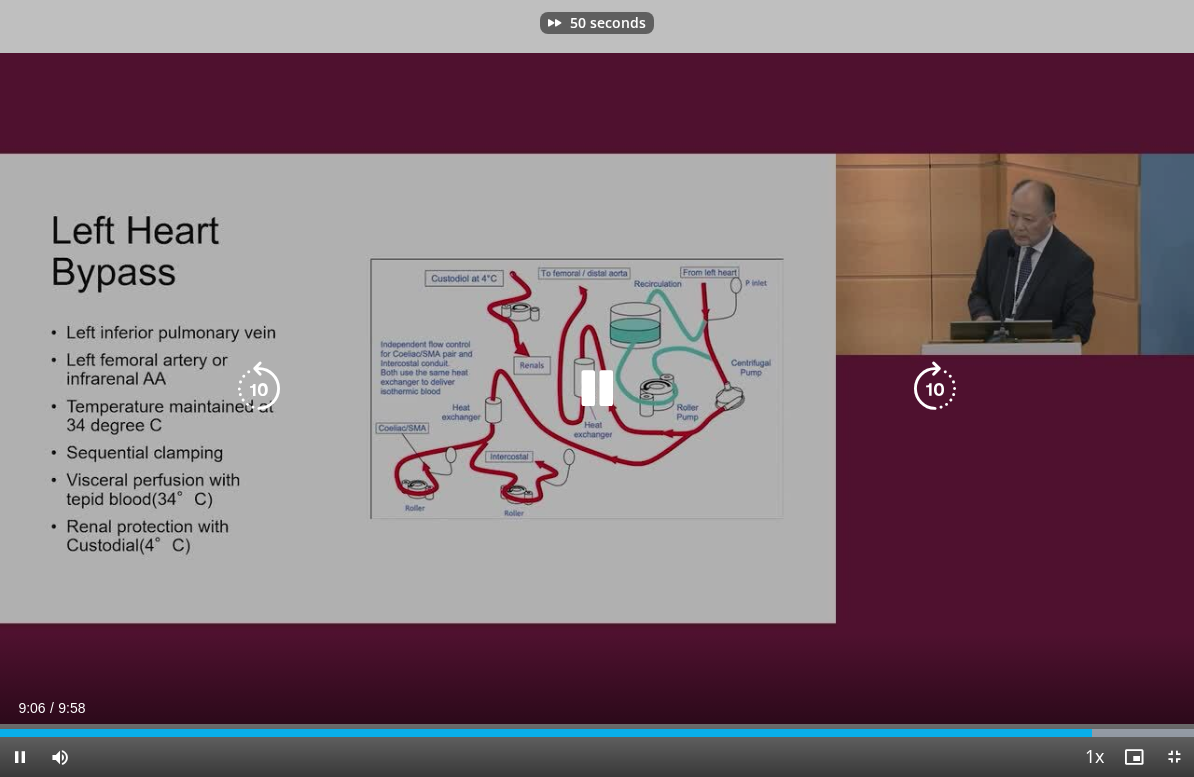 click at bounding box center (935, 389) 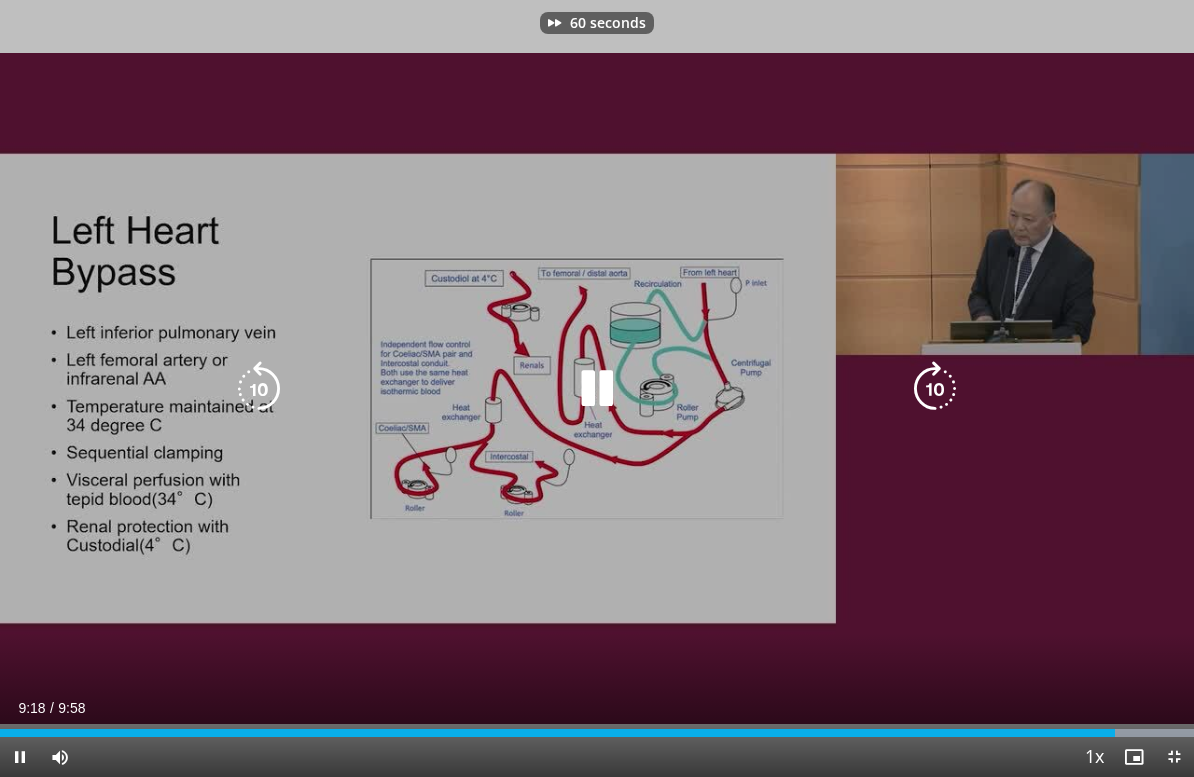 click at bounding box center [259, 389] 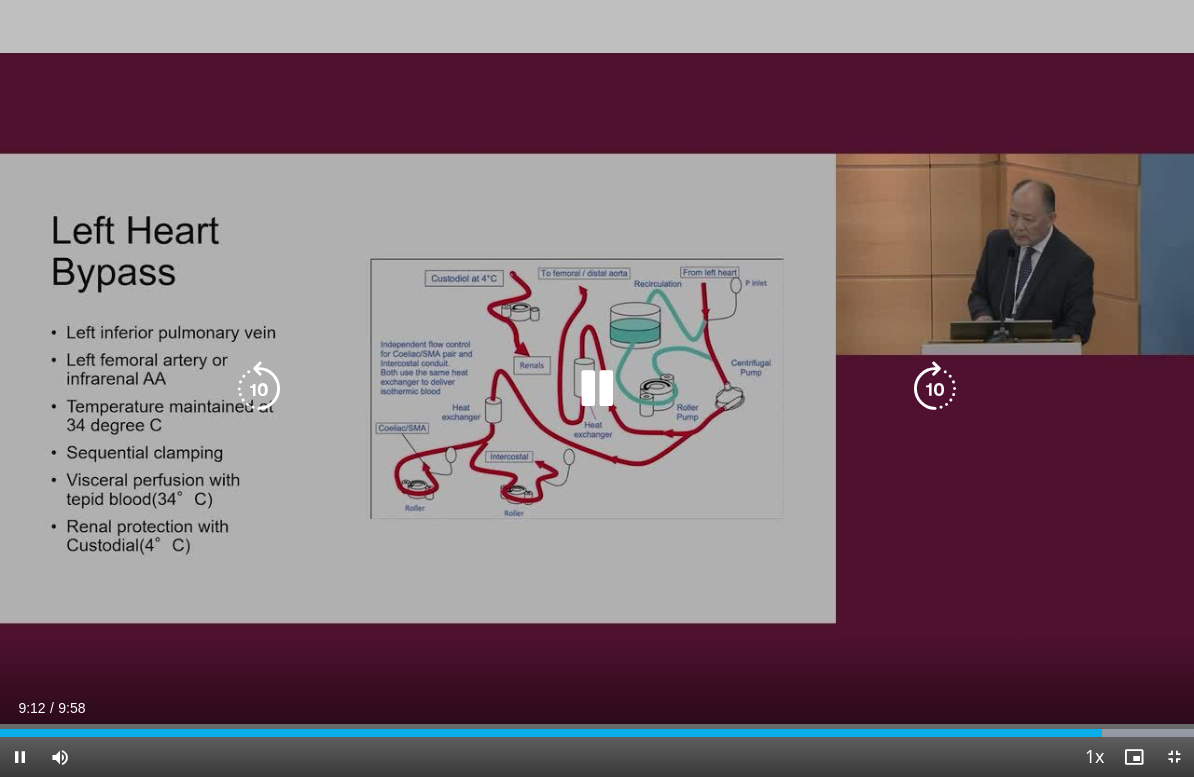 click at bounding box center (935, 389) 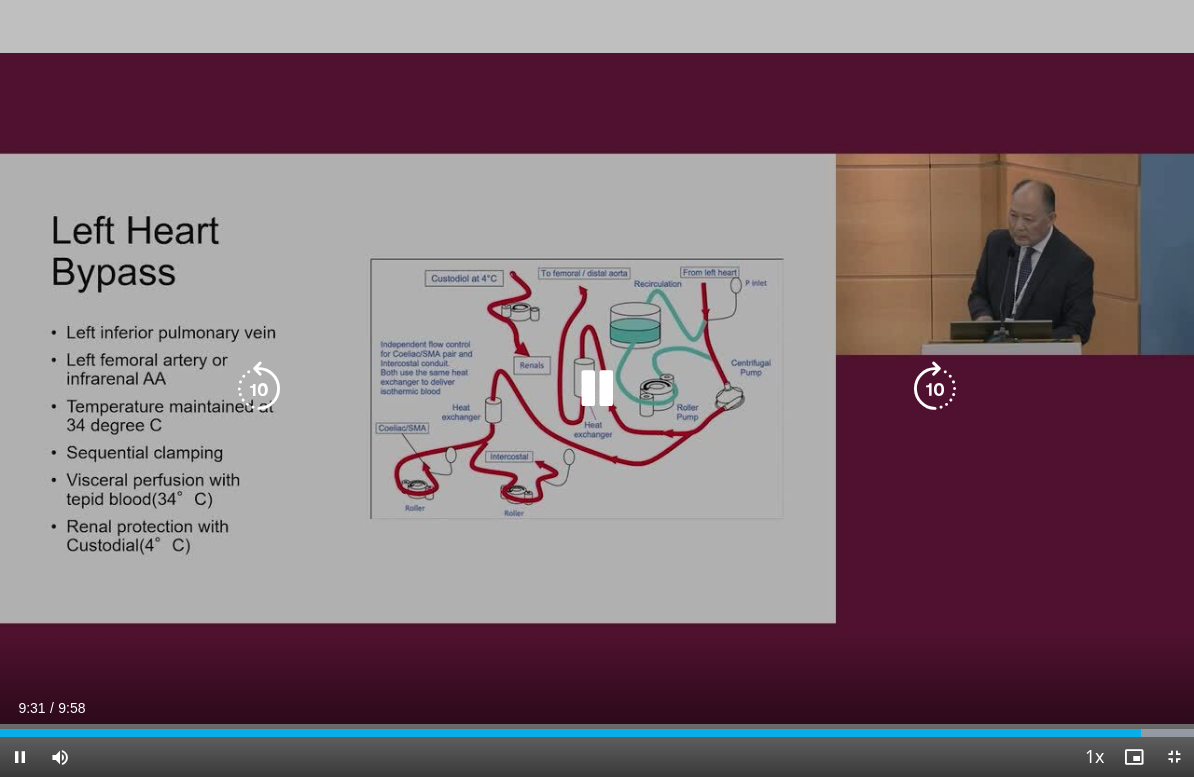click at bounding box center [259, 389] 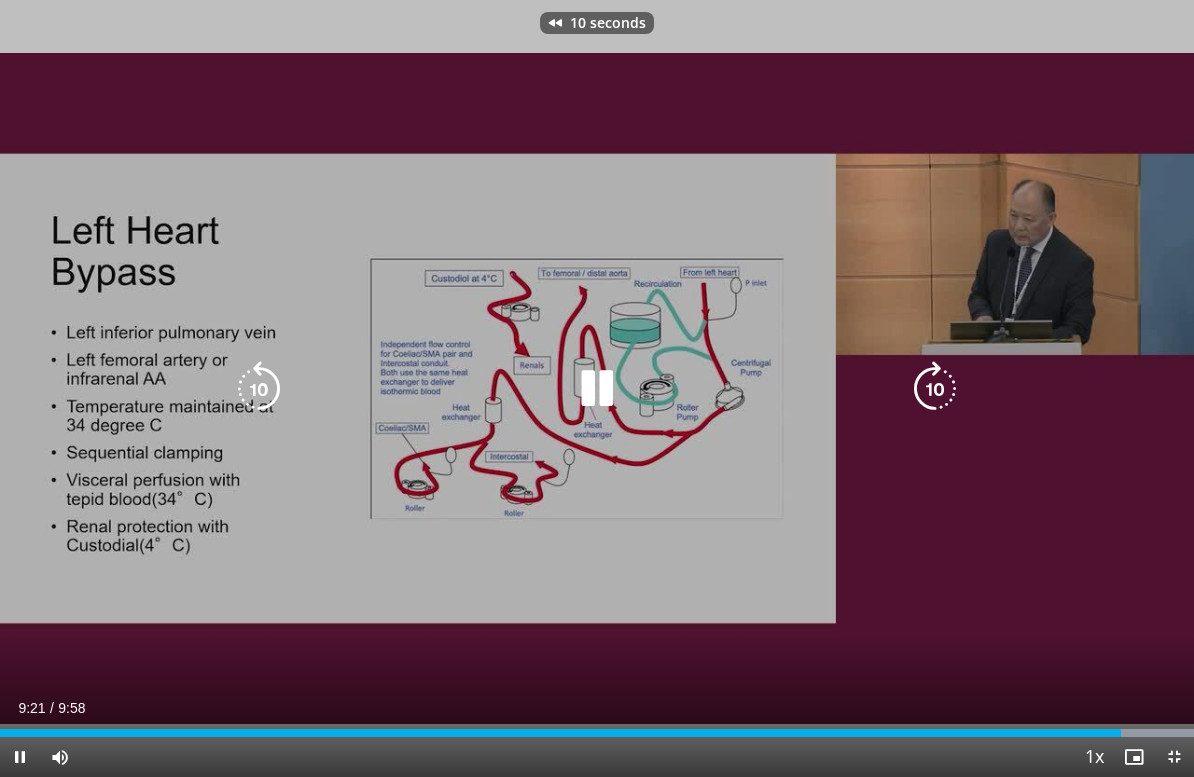click at bounding box center [259, 389] 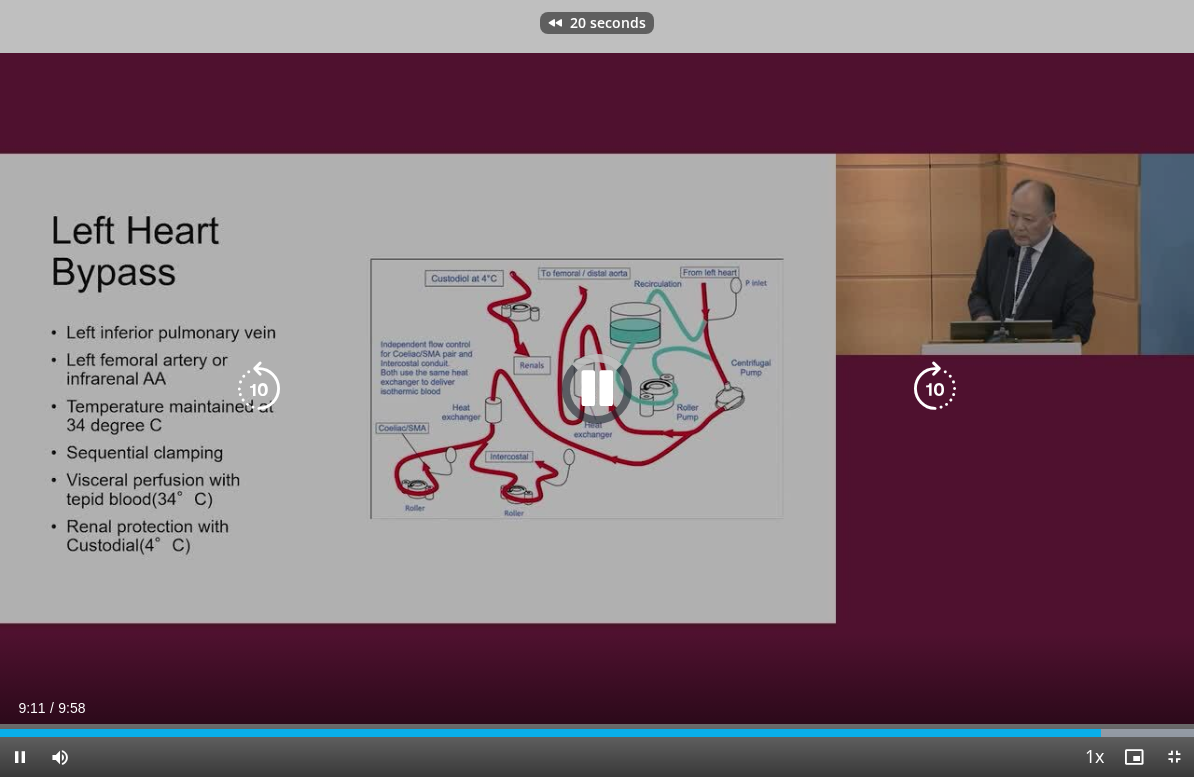 click at bounding box center (259, 389) 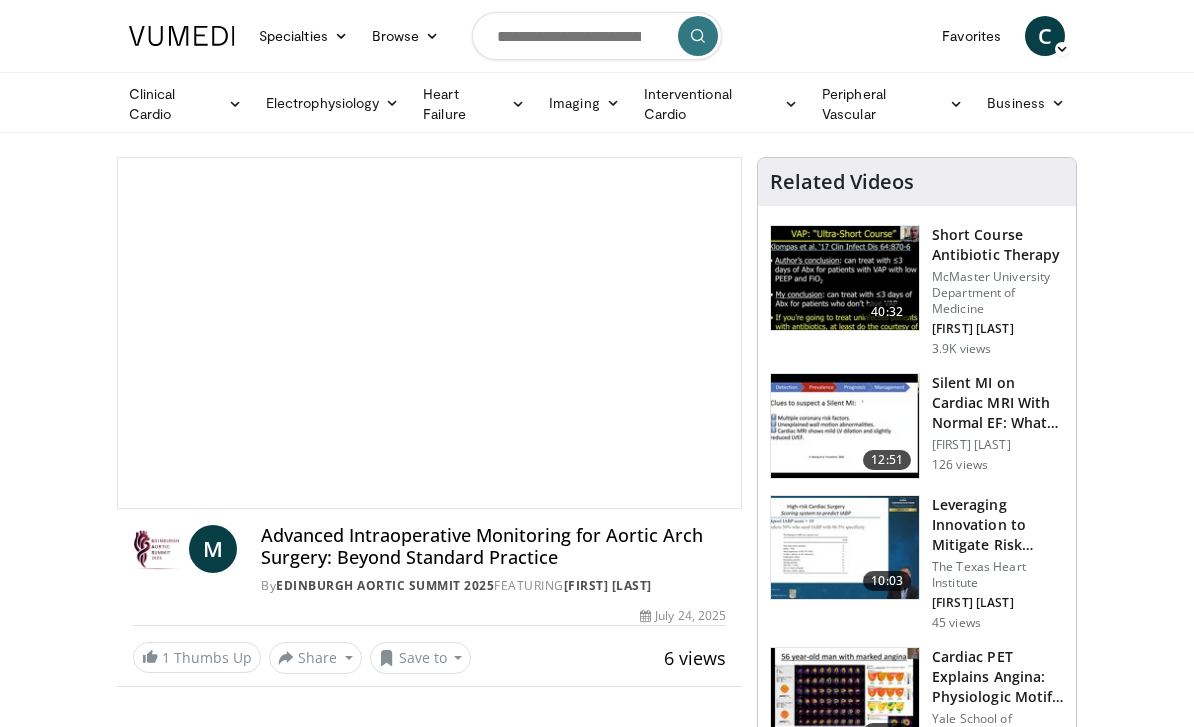 scroll, scrollTop: 0, scrollLeft: 0, axis: both 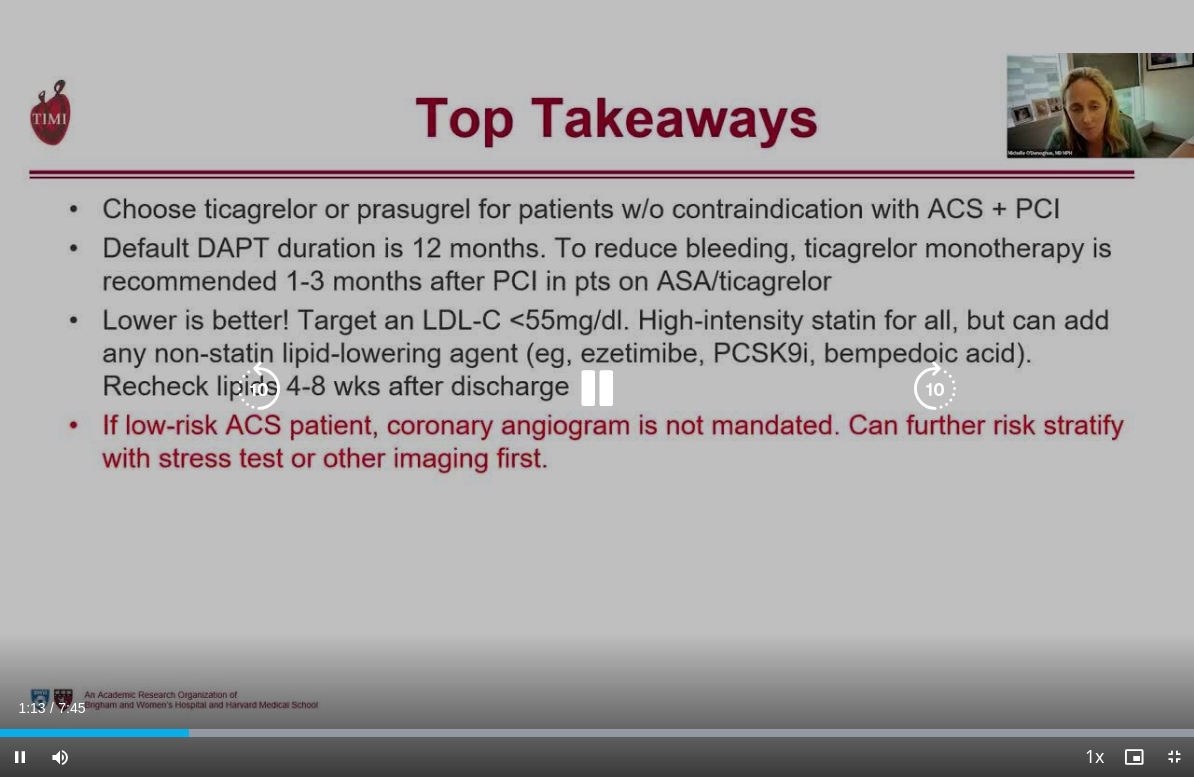 click at bounding box center (597, 389) 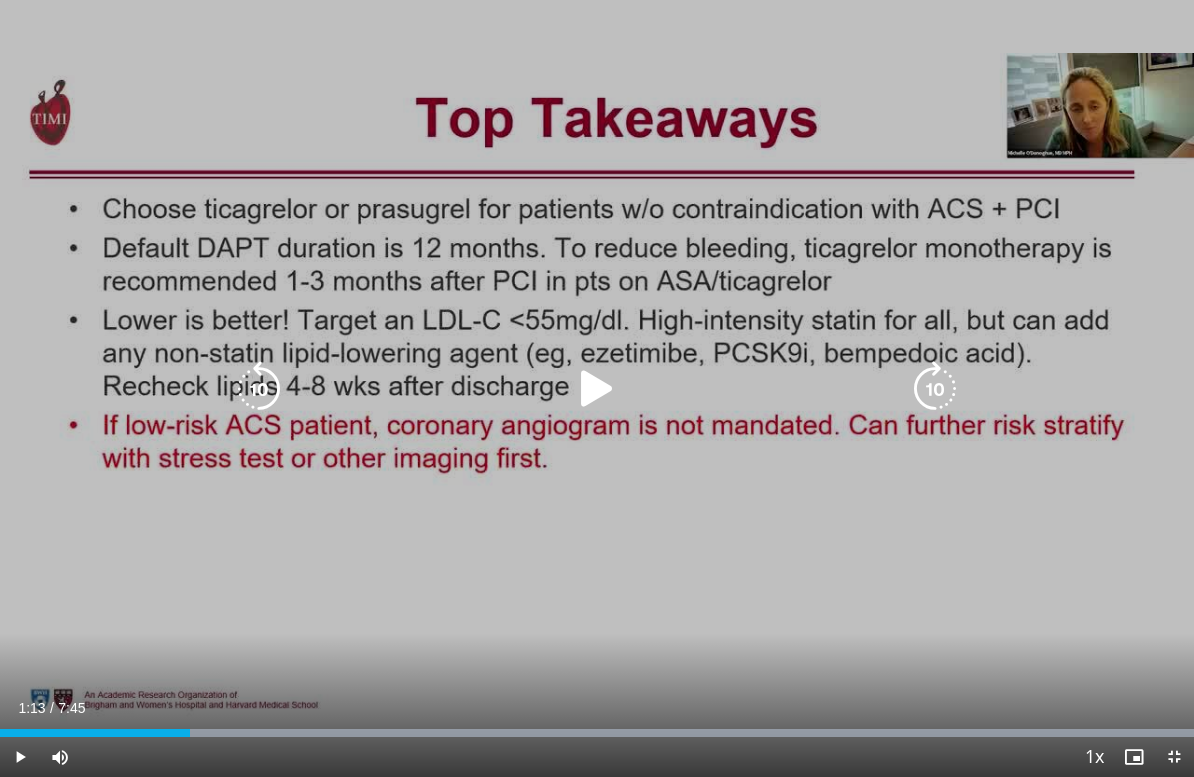 click at bounding box center [597, 389] 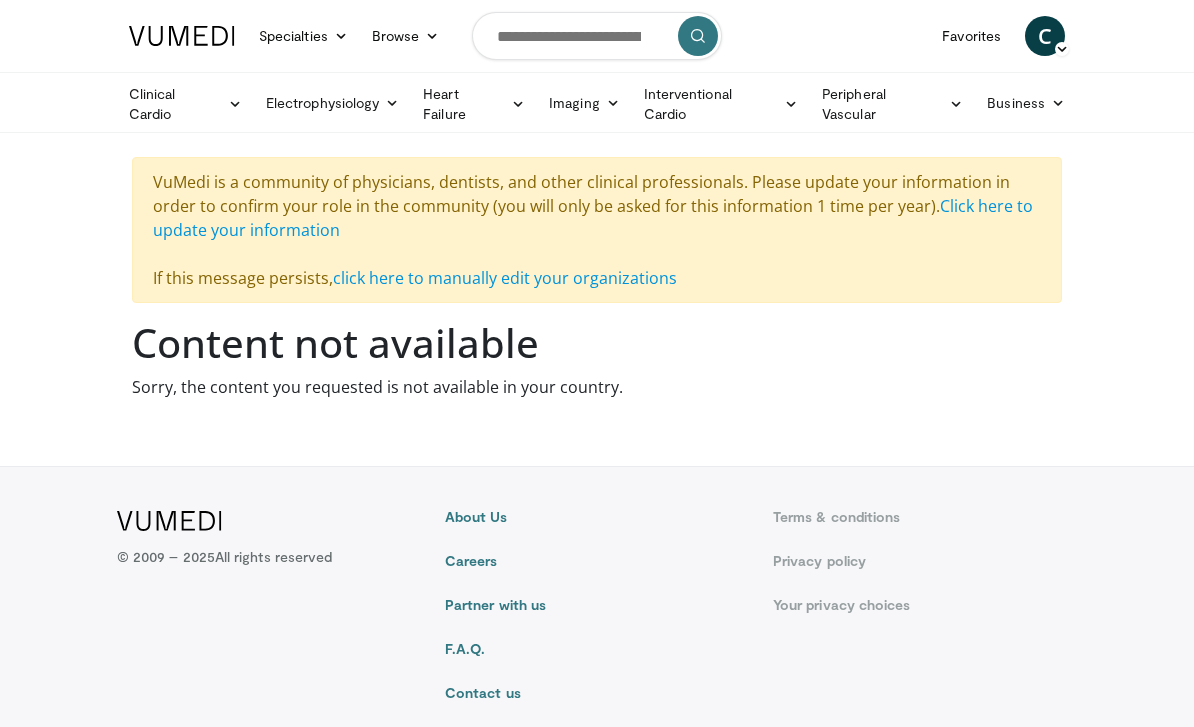 scroll, scrollTop: 0, scrollLeft: 0, axis: both 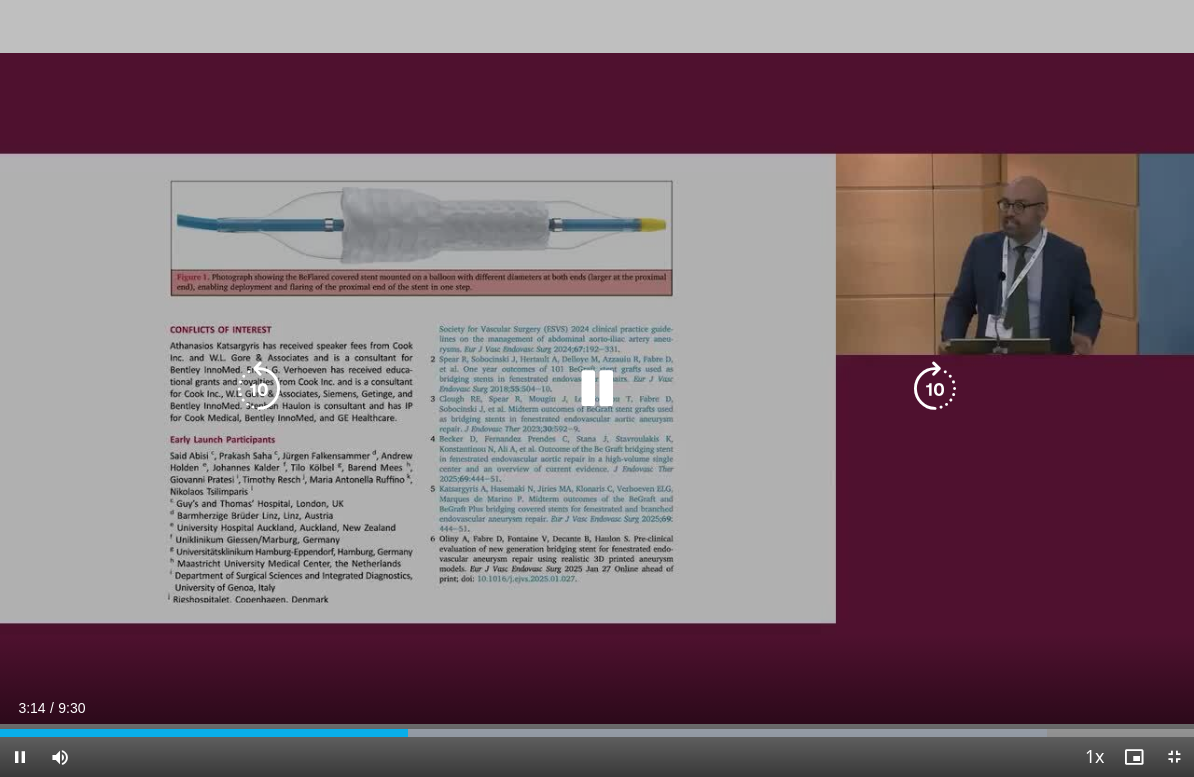 click at bounding box center [935, 389] 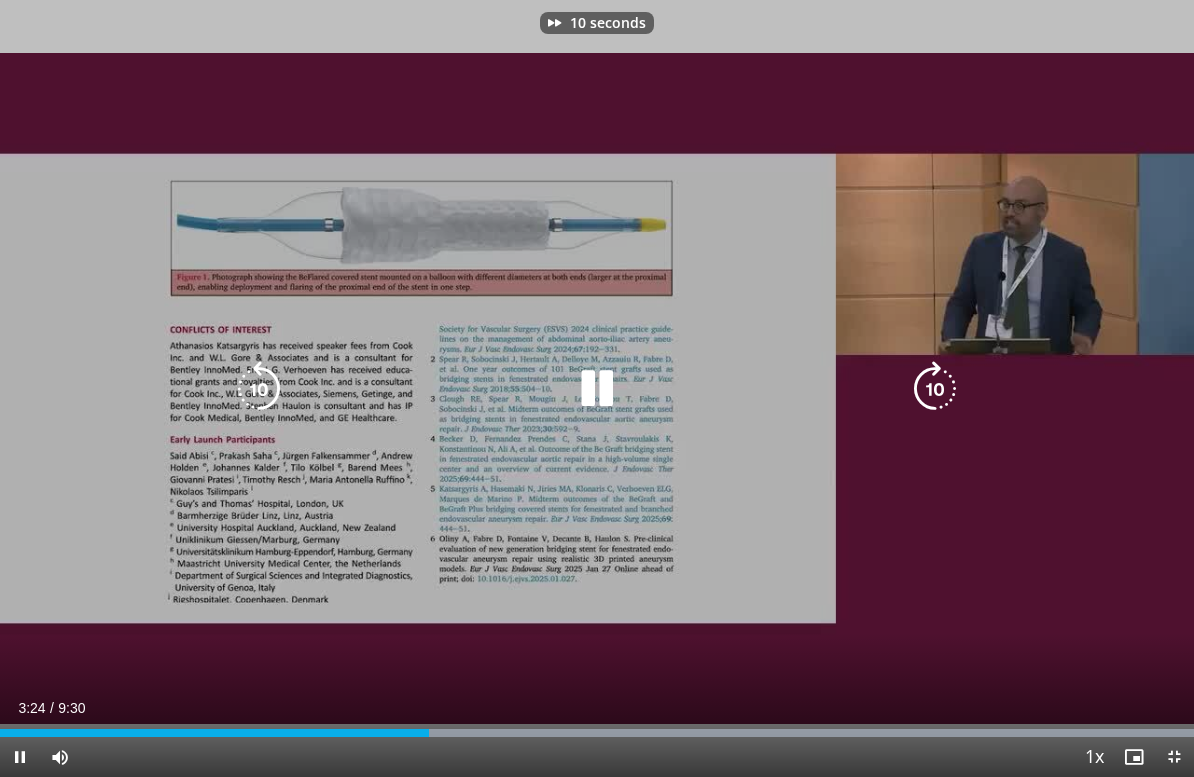 click at bounding box center [935, 389] 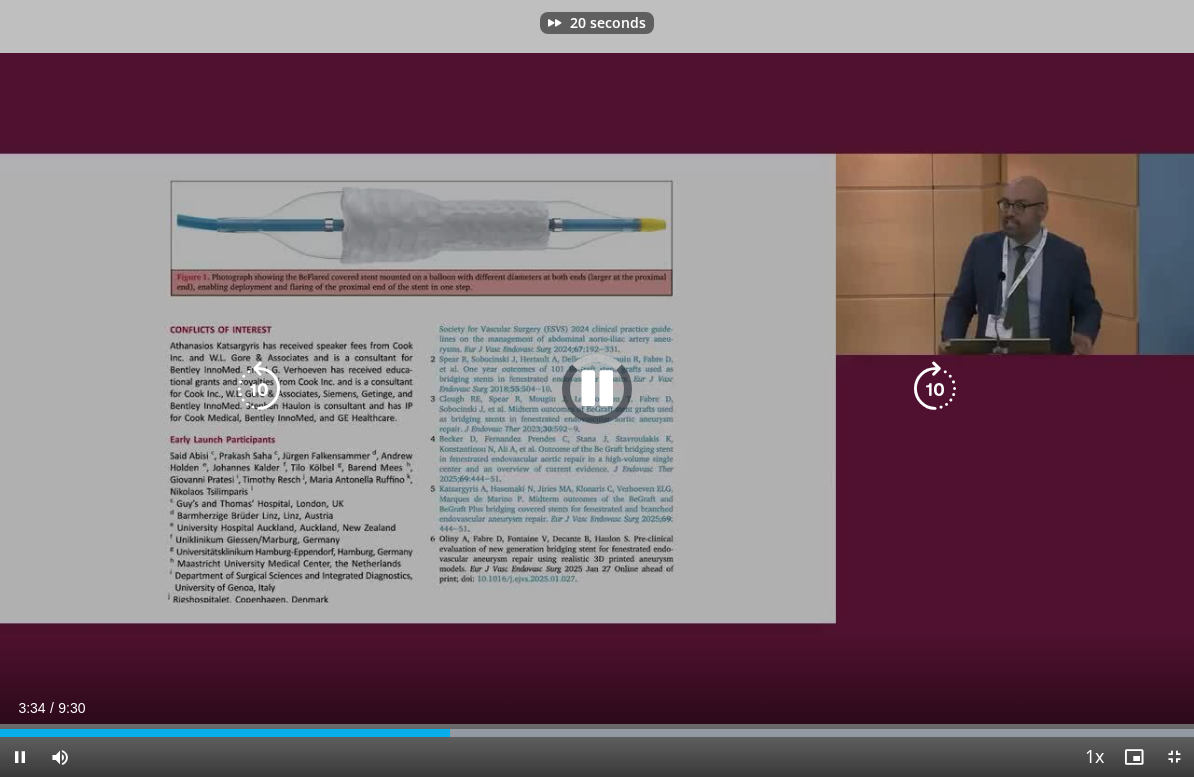 click at bounding box center (935, 389) 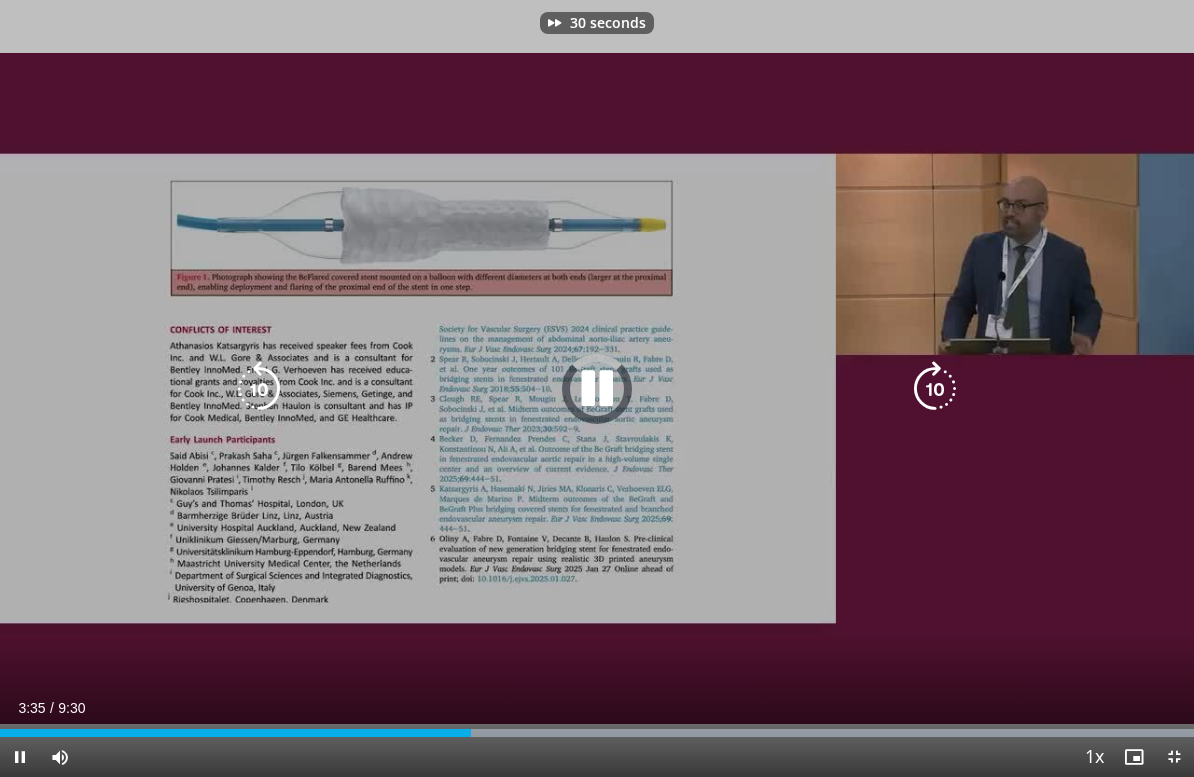 click at bounding box center (935, 389) 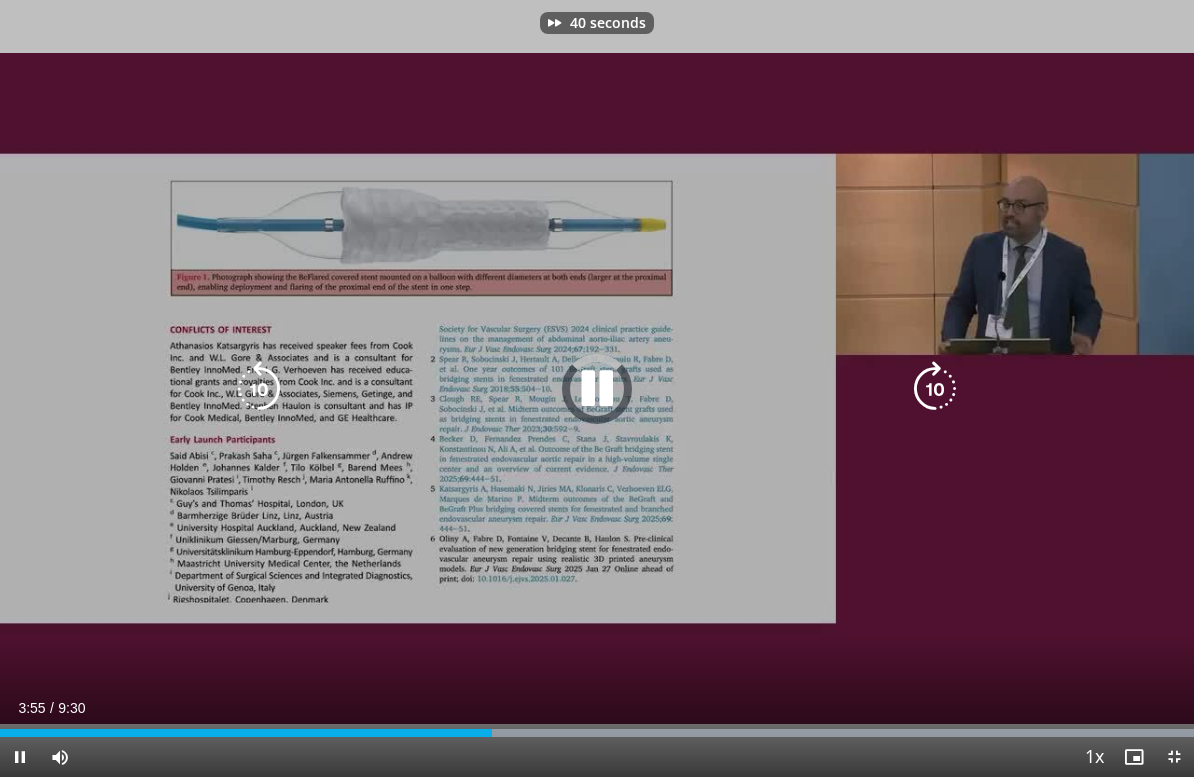 click at bounding box center (935, 389) 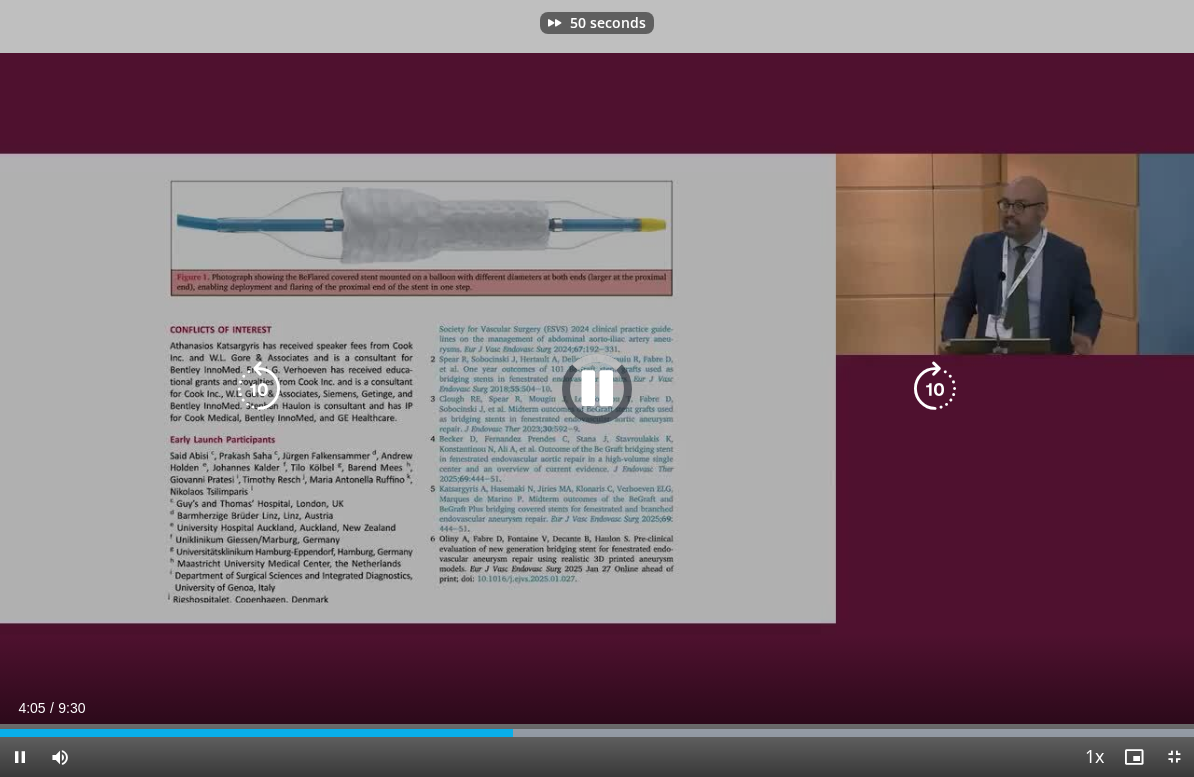 click at bounding box center [935, 389] 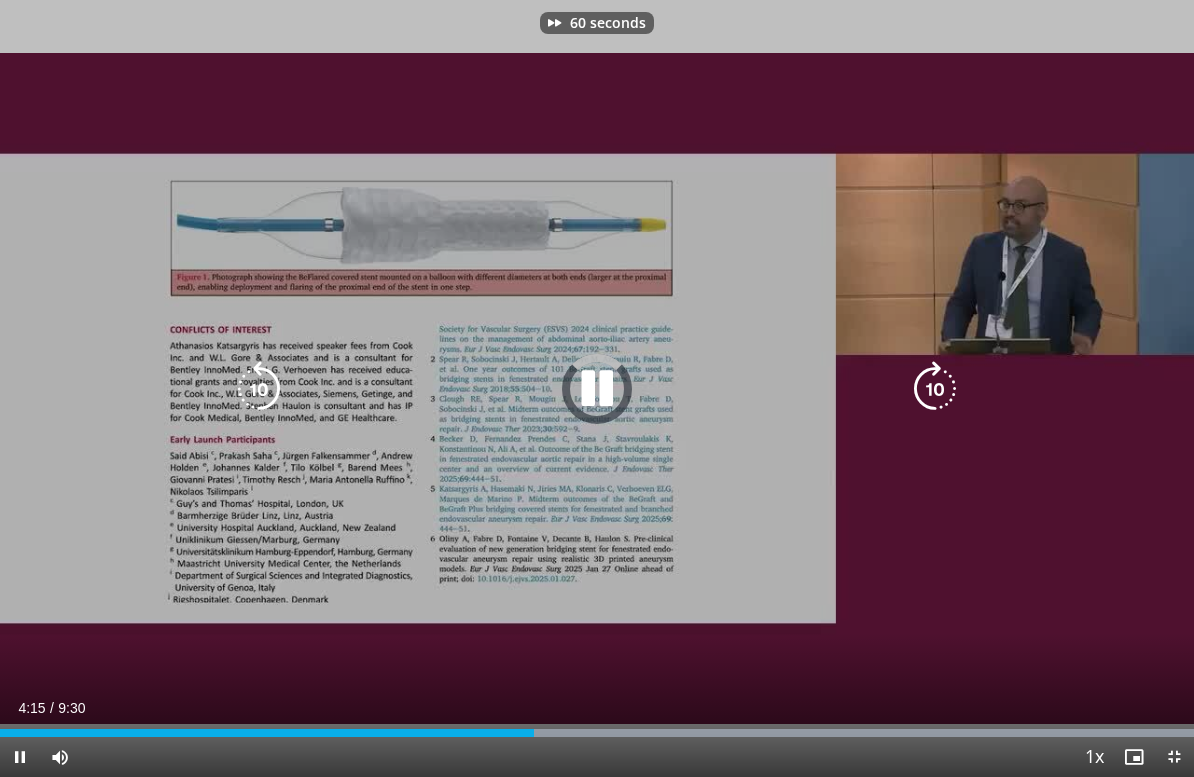 click at bounding box center (935, 389) 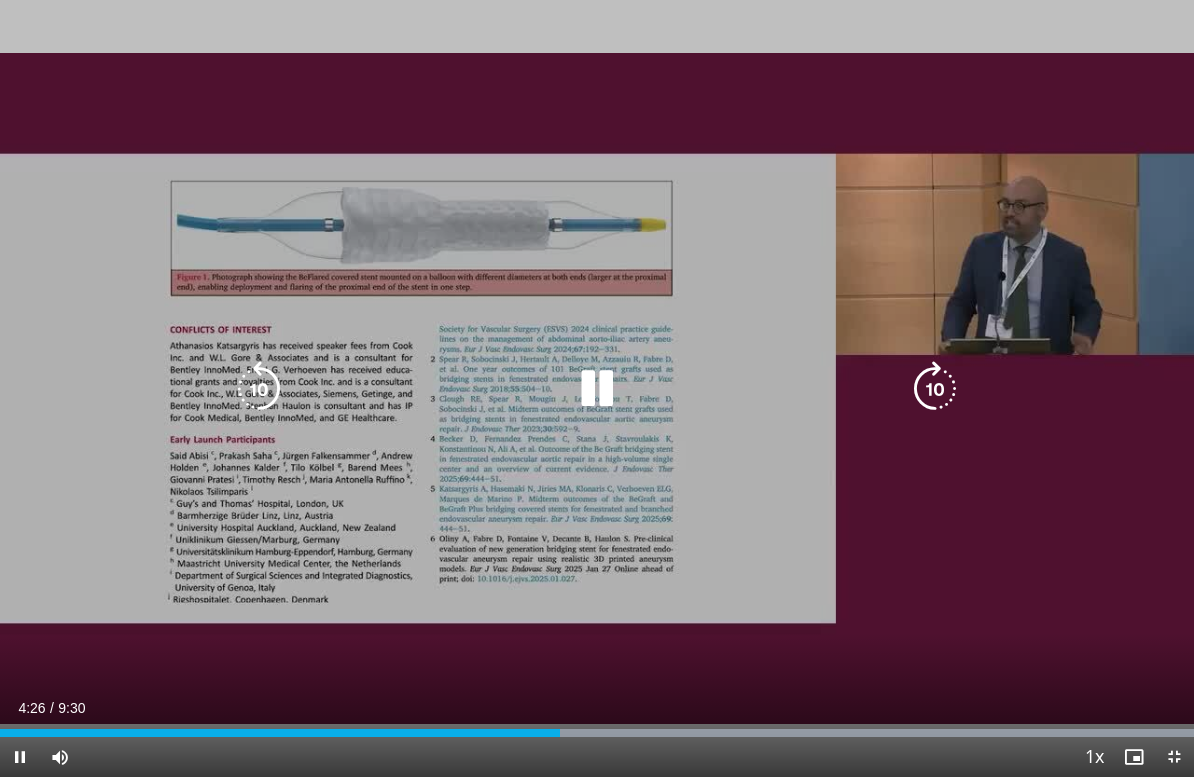 click at bounding box center (259, 389) 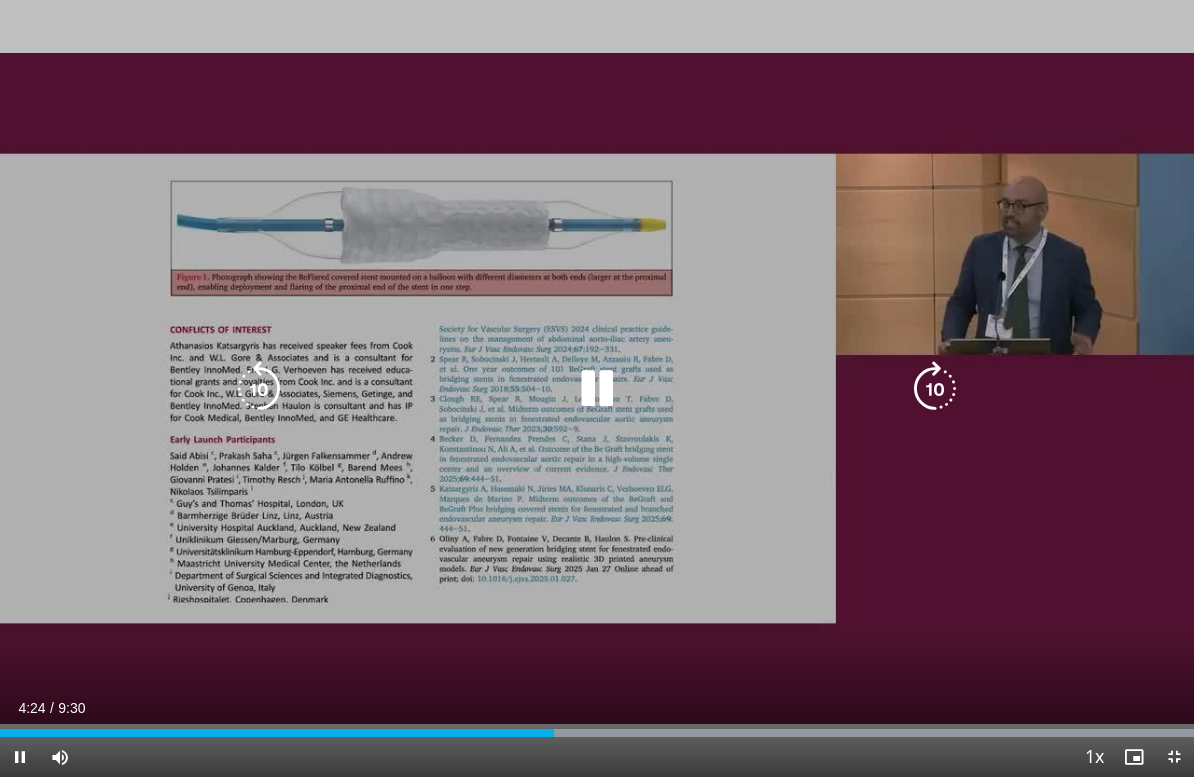 click at bounding box center [935, 389] 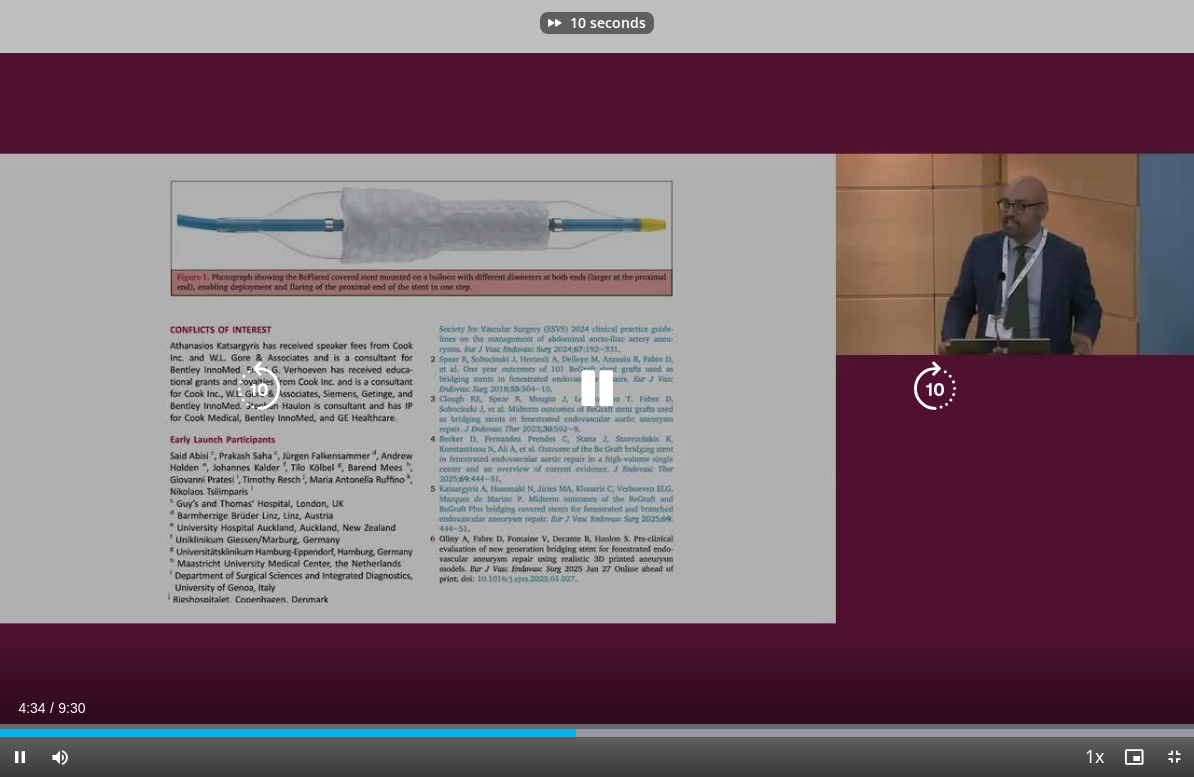 click at bounding box center [935, 389] 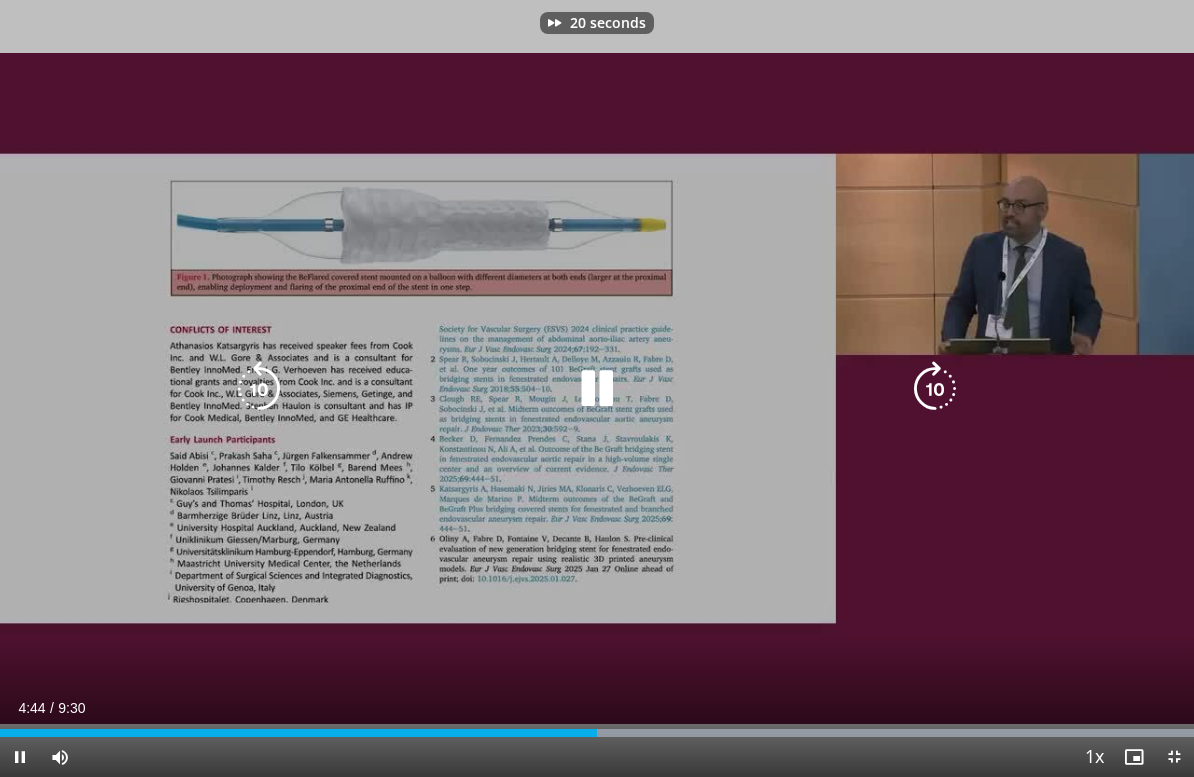 click at bounding box center (935, 389) 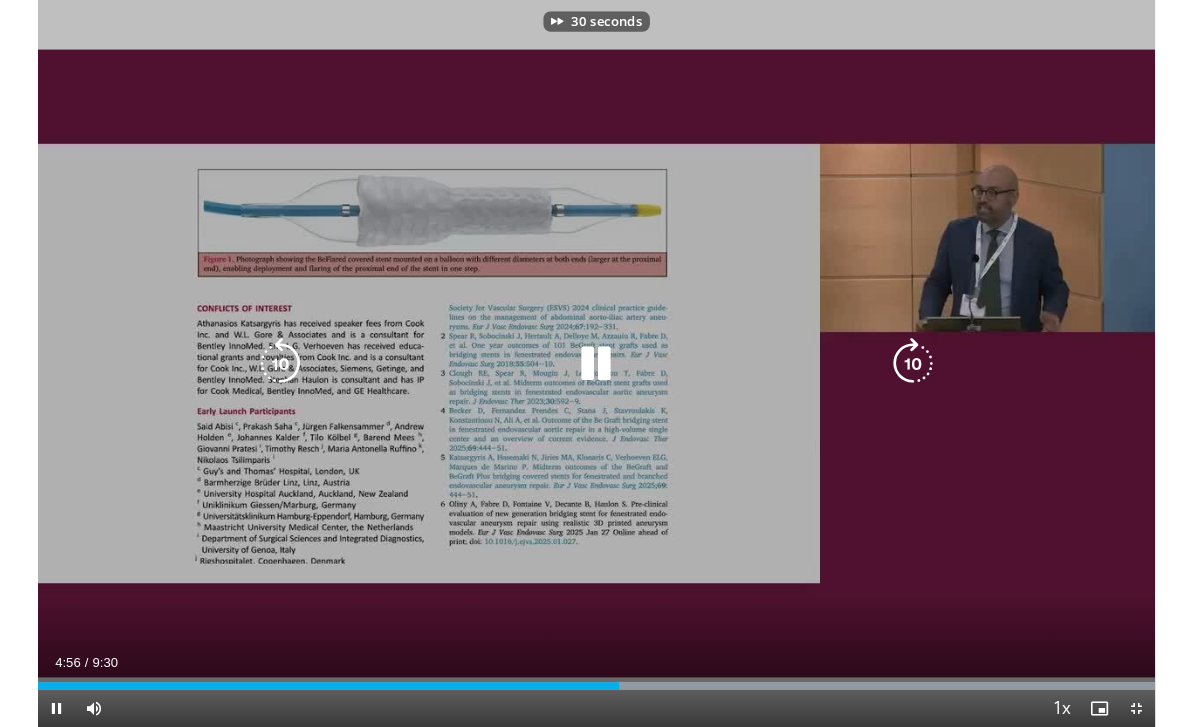 scroll, scrollTop: 0, scrollLeft: 0, axis: both 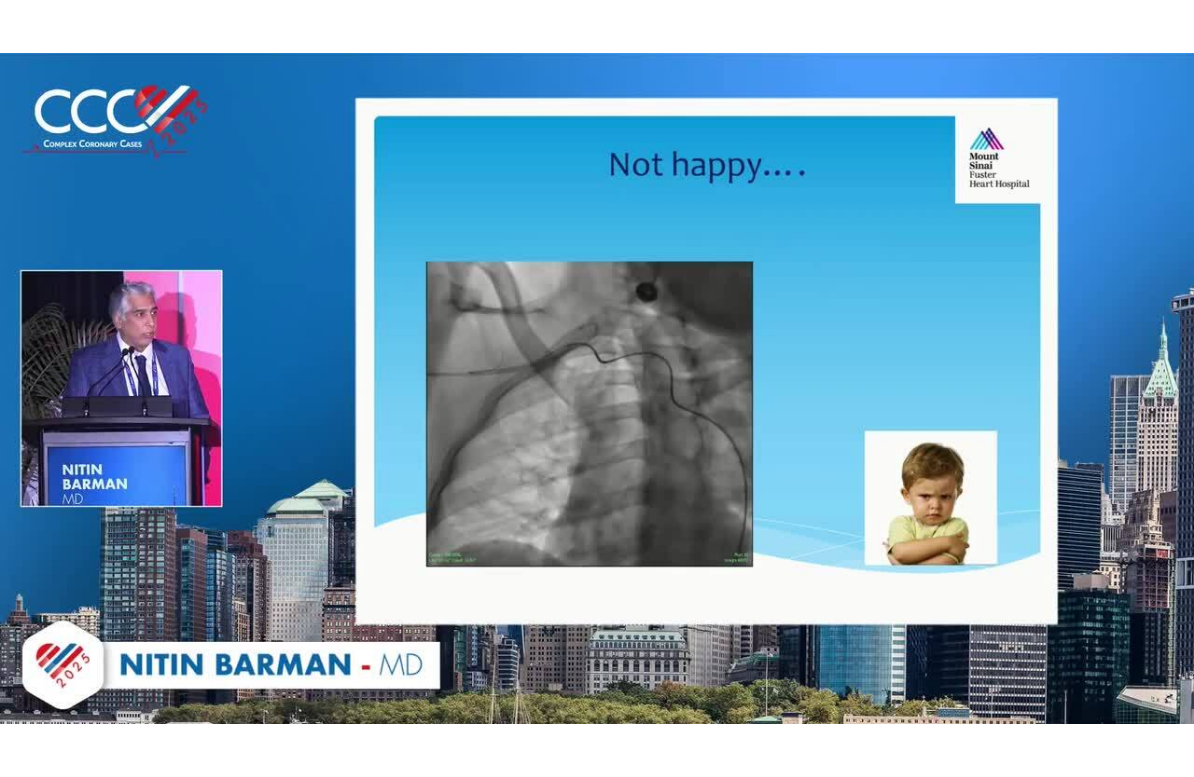 click on "10 seconds
Tap to unmute" at bounding box center (597, 388) 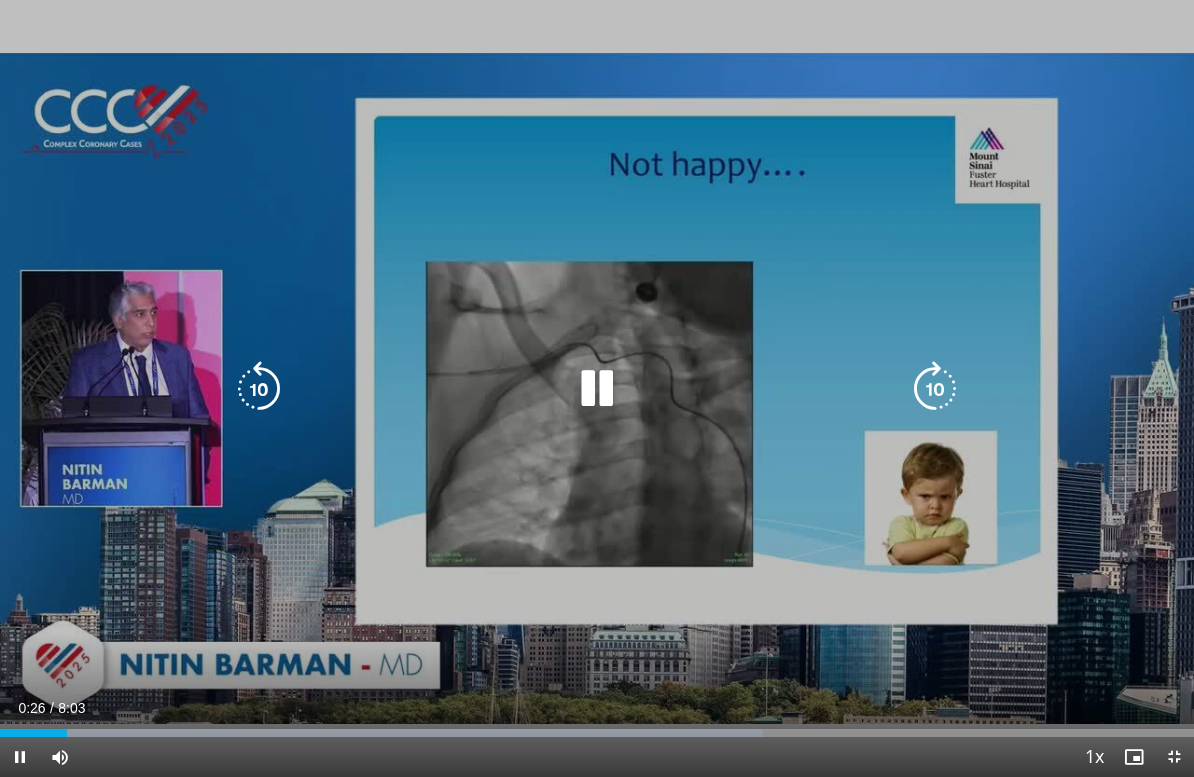 click at bounding box center [597, 389] 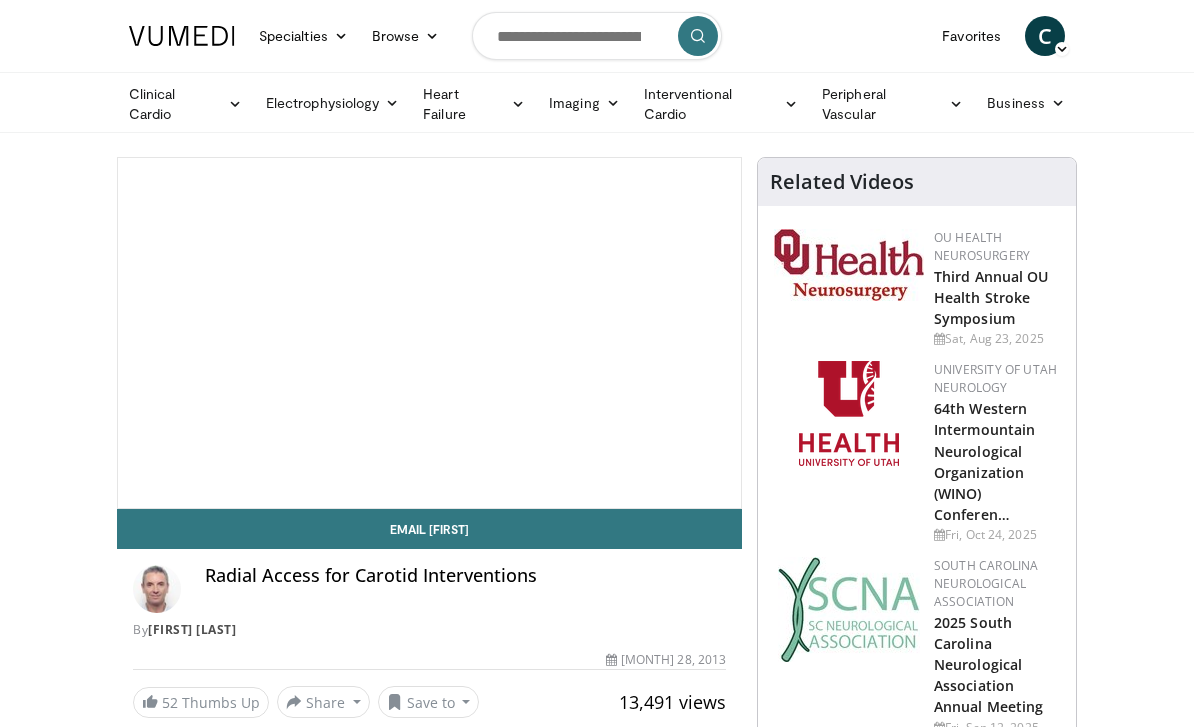 scroll, scrollTop: 0, scrollLeft: 0, axis: both 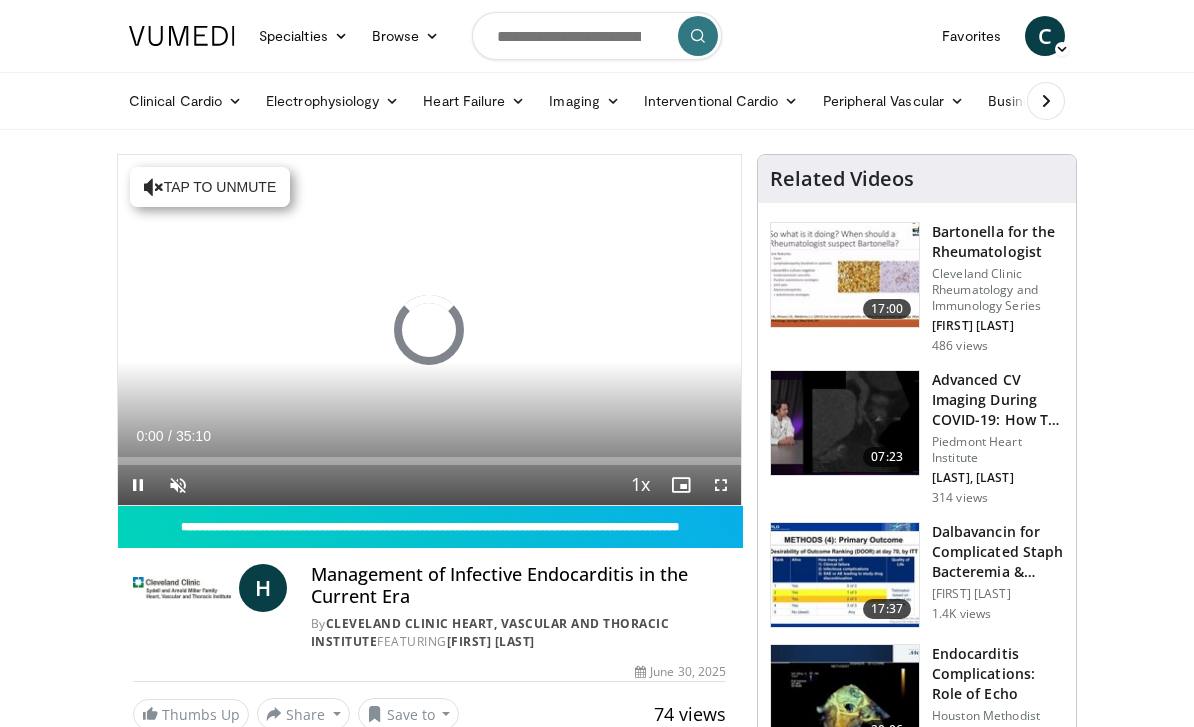 click on "**********" at bounding box center (430, 527) 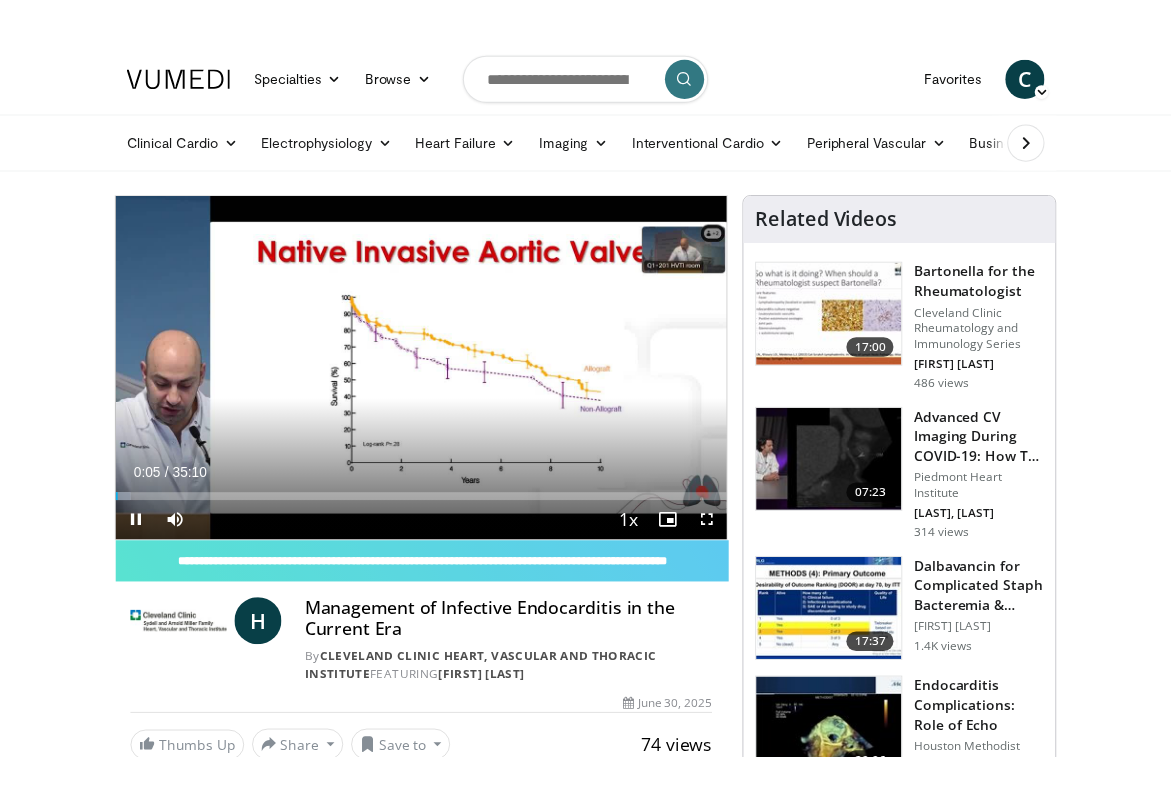 scroll, scrollTop: 24, scrollLeft: 0, axis: vertical 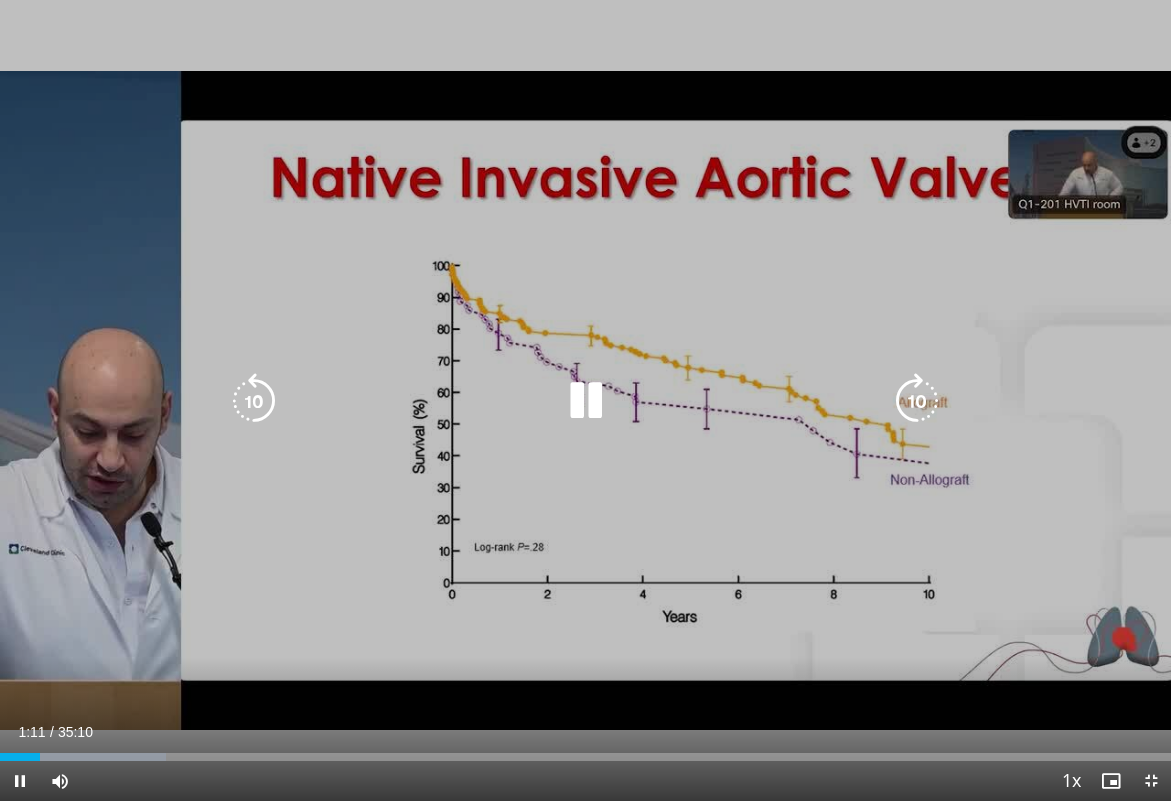click at bounding box center [586, 401] 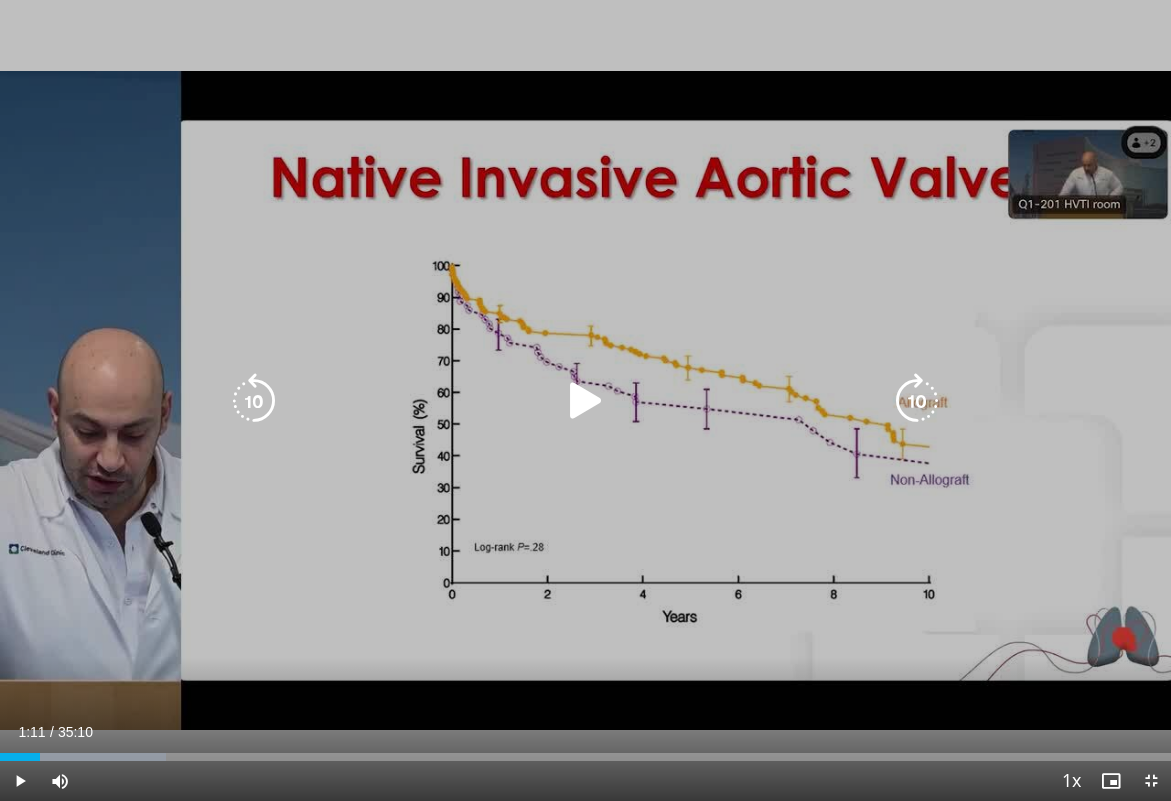 click on "10 seconds
Tap to unmute" at bounding box center [585, 400] 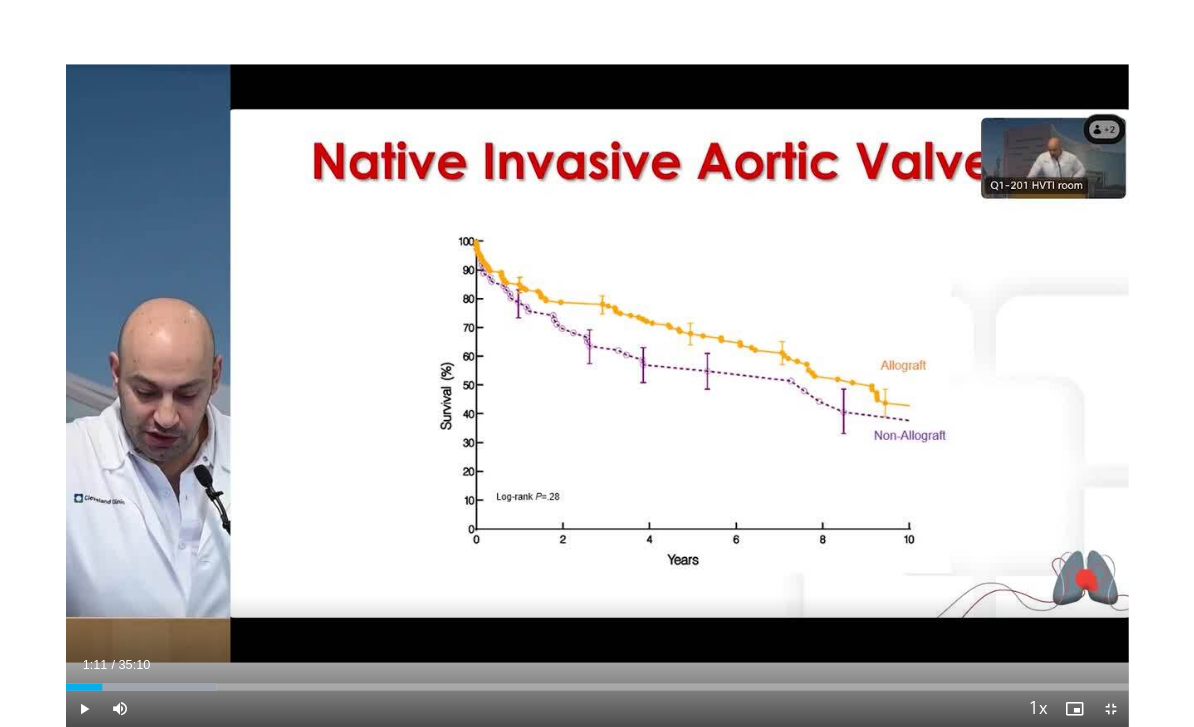scroll, scrollTop: 0, scrollLeft: 0, axis: both 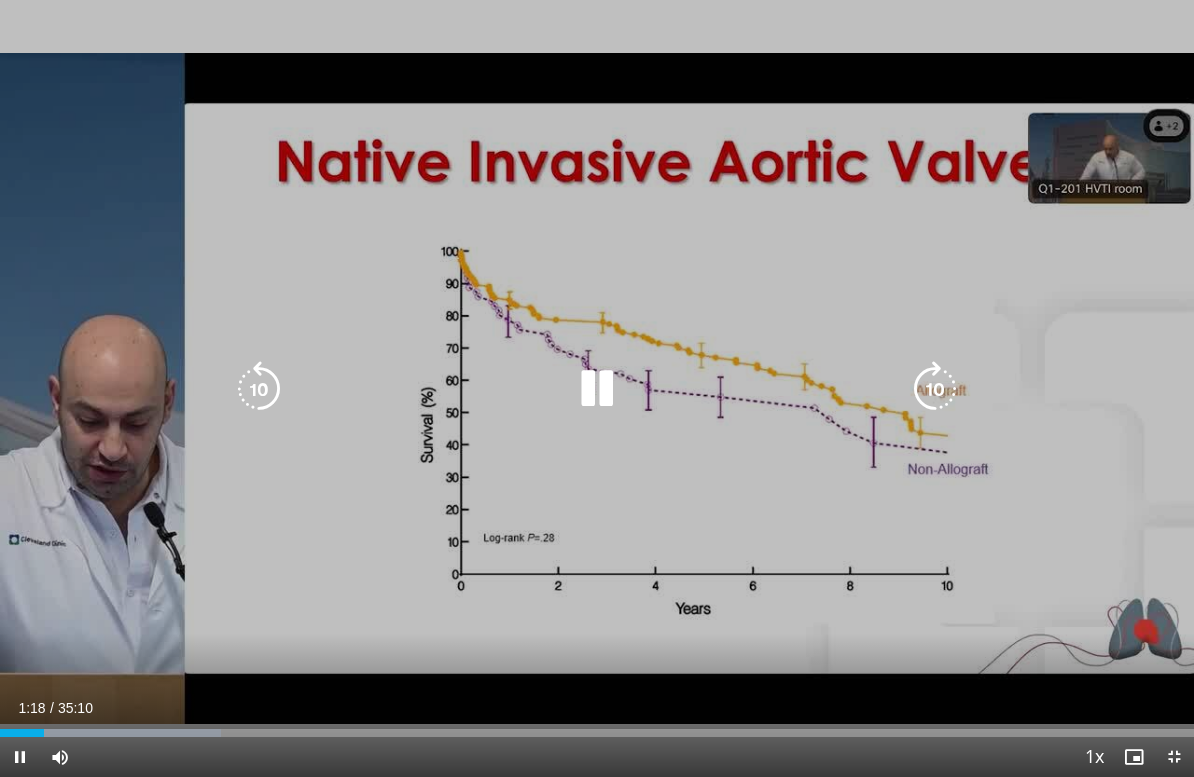 click at bounding box center [597, 389] 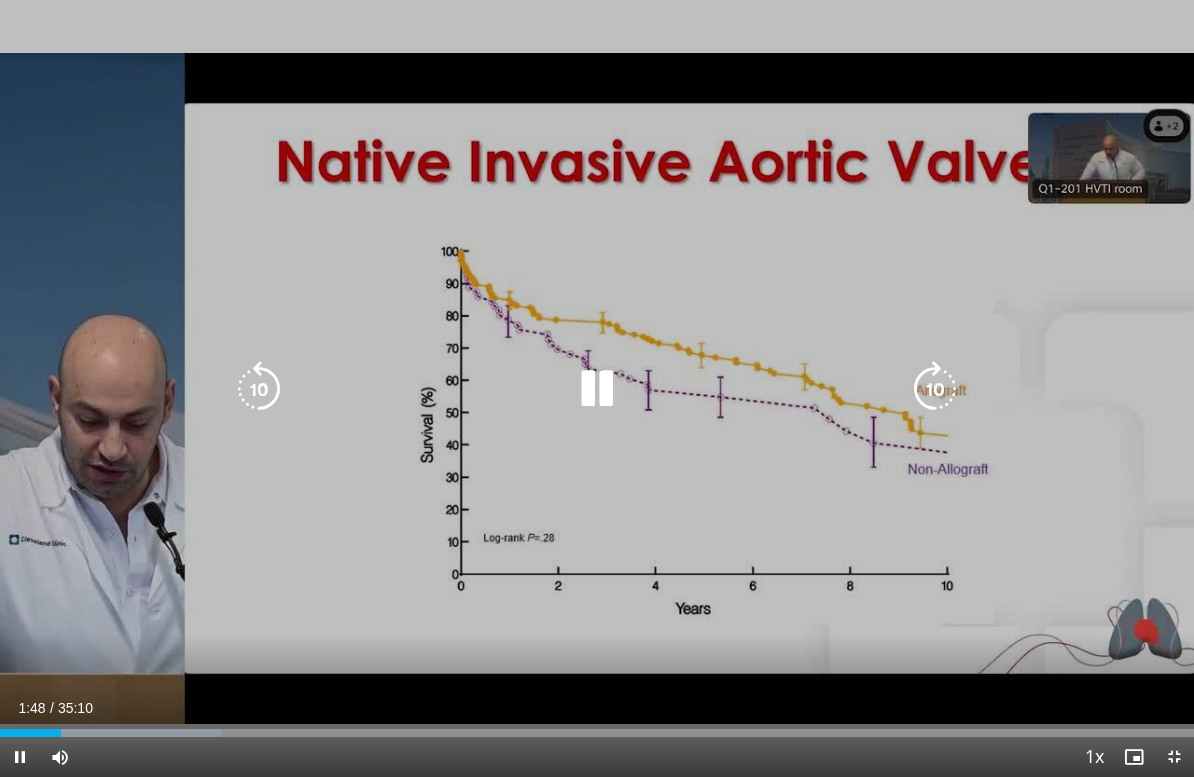 click at bounding box center (935, 389) 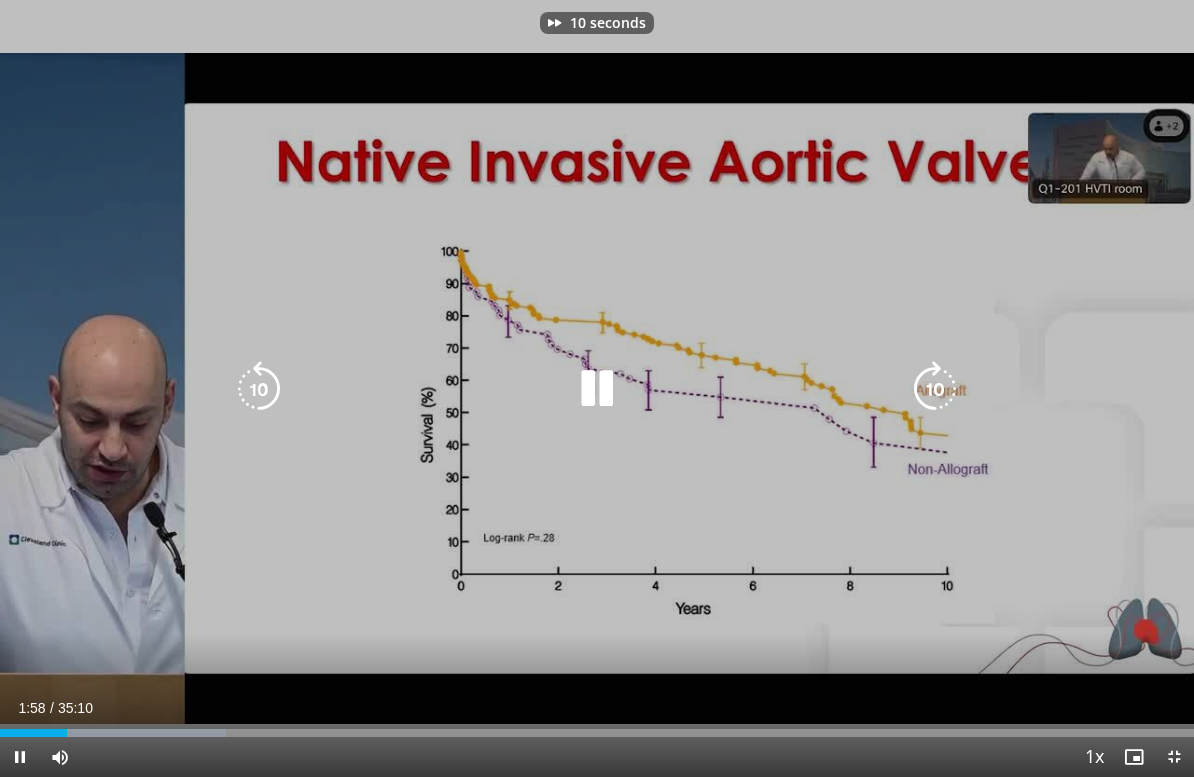 click at bounding box center (935, 389) 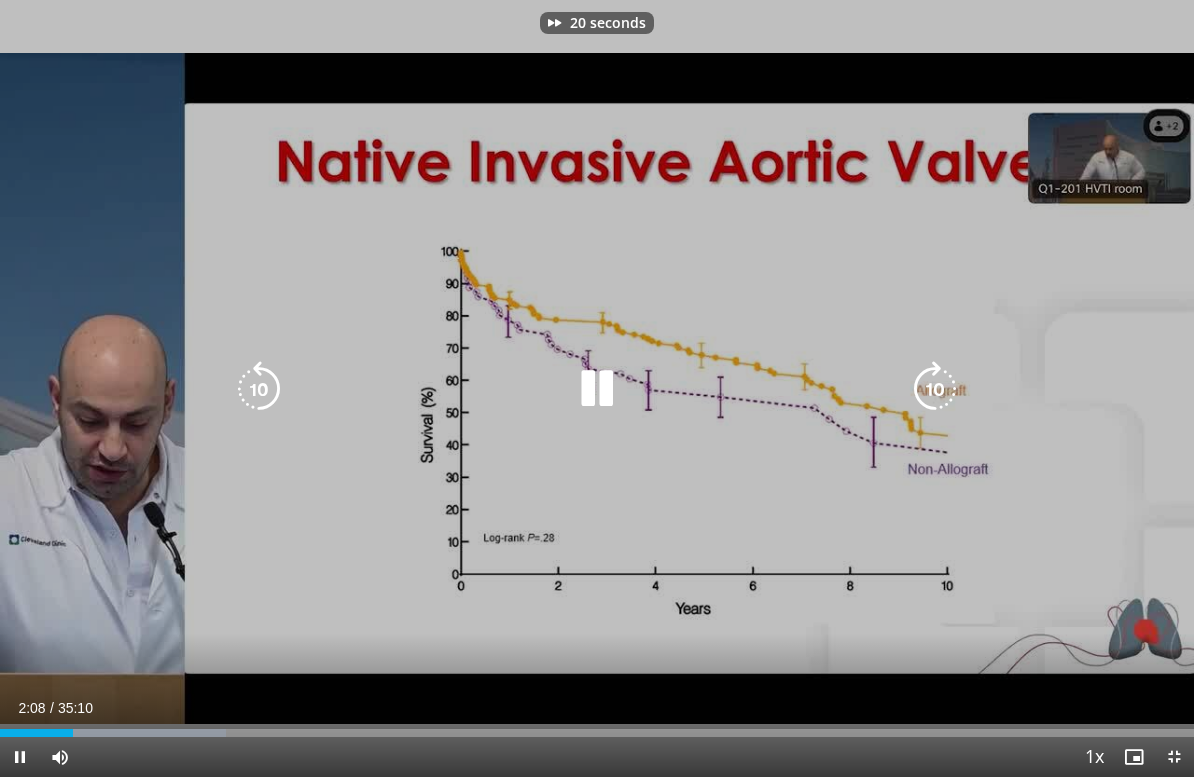 click at bounding box center [935, 389] 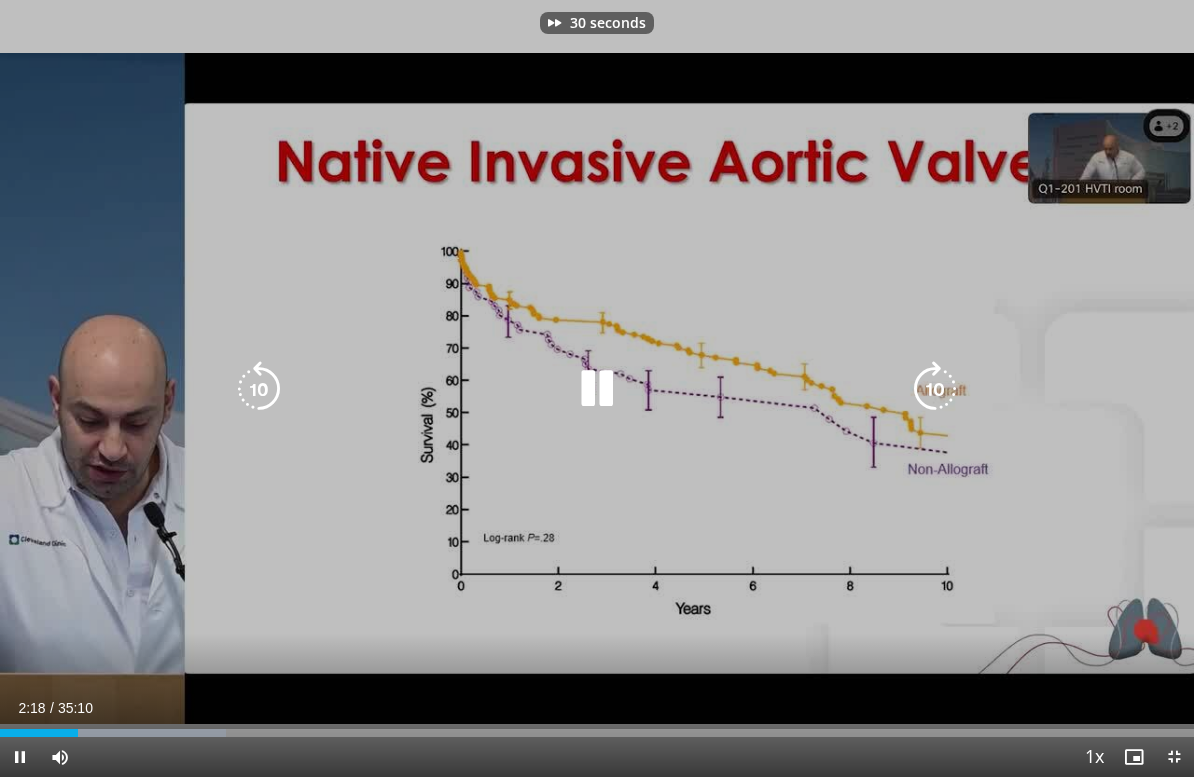 click at bounding box center (935, 389) 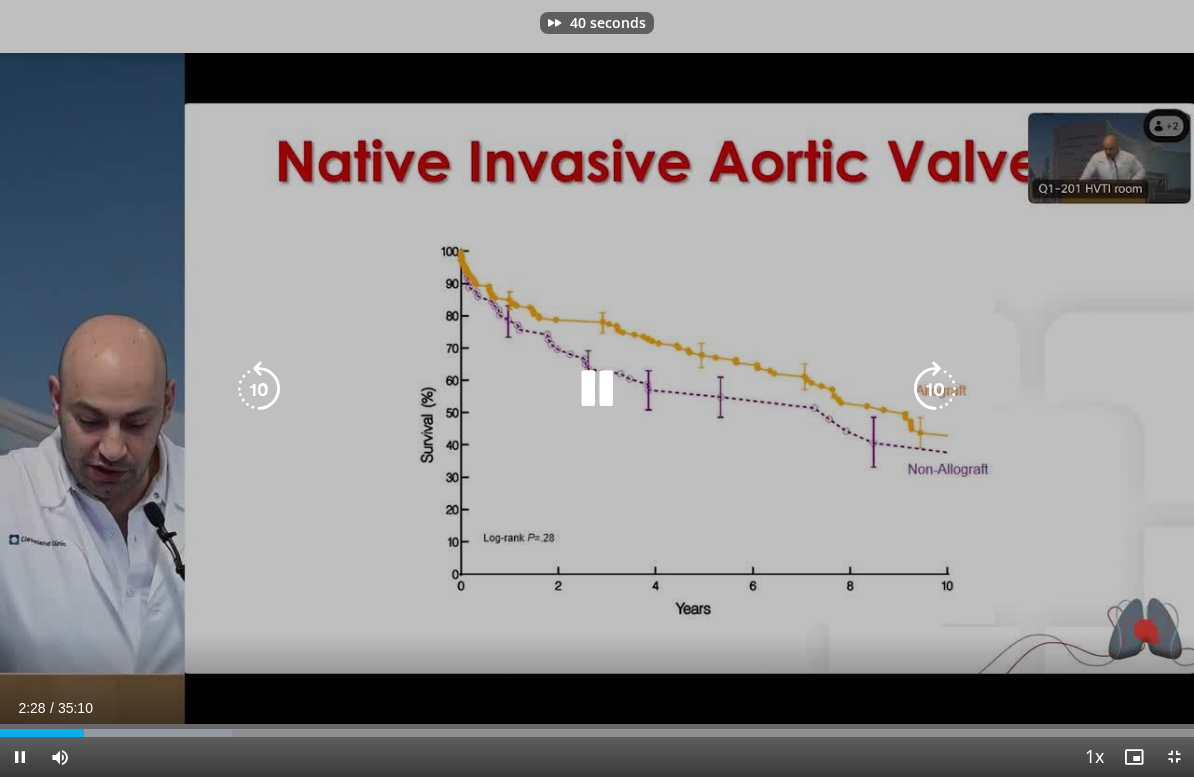 click at bounding box center [935, 389] 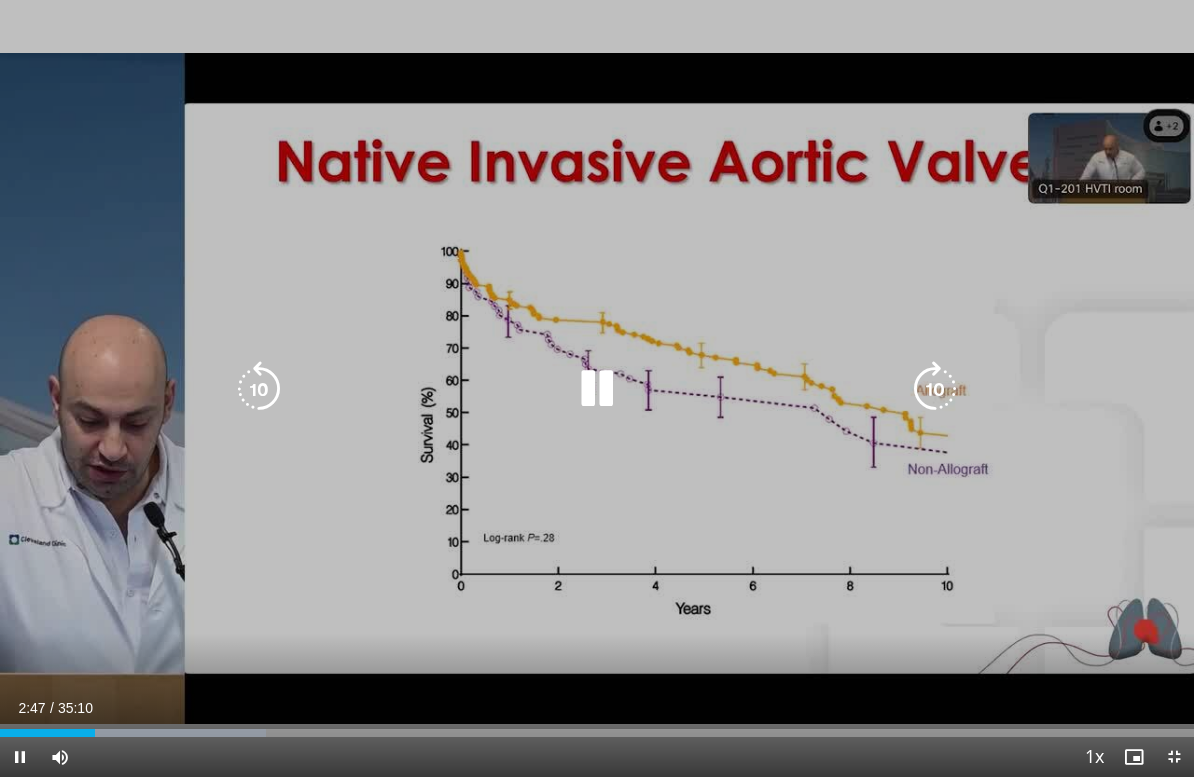 click at bounding box center [259, 389] 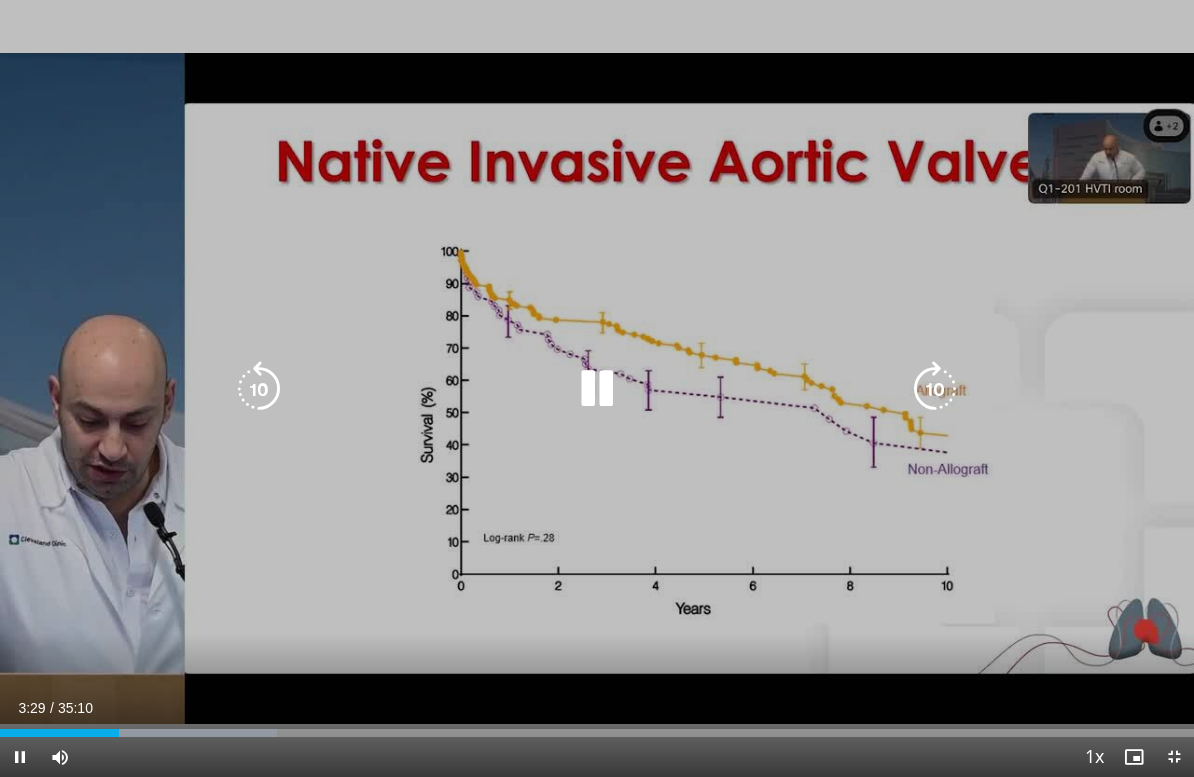 click at bounding box center (259, 389) 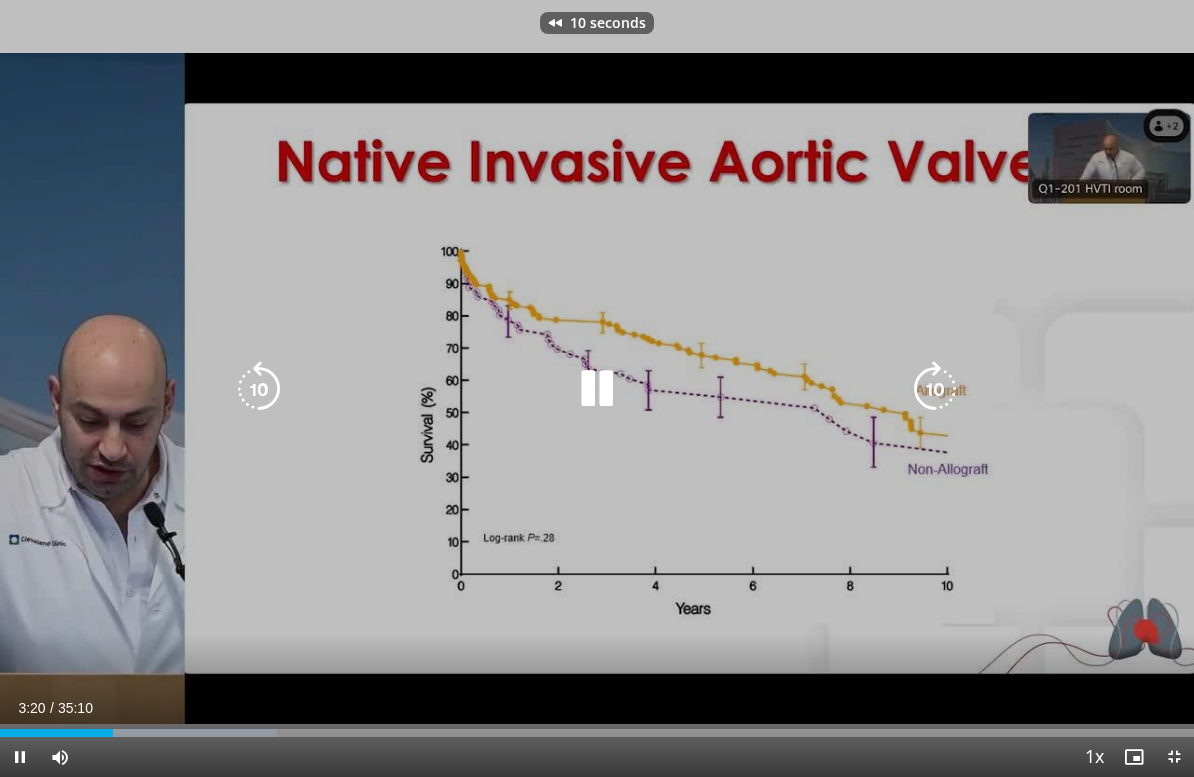 click at bounding box center (259, 389) 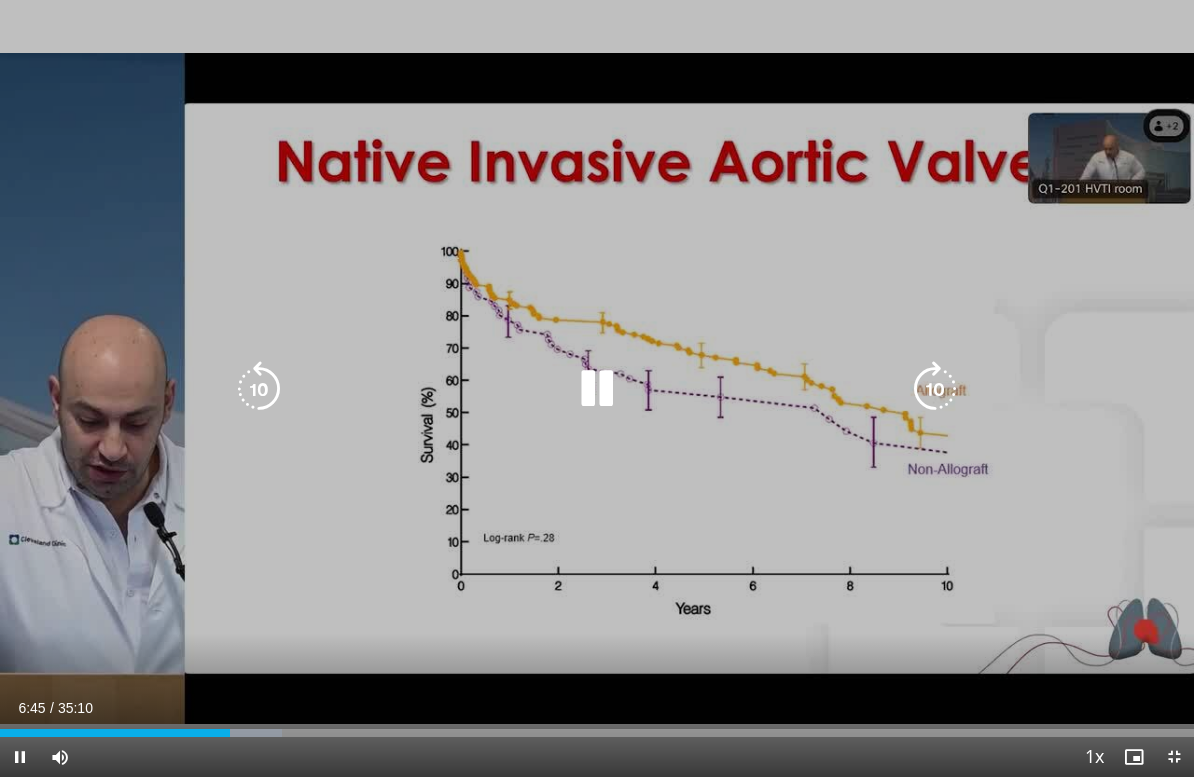 click at bounding box center [935, 389] 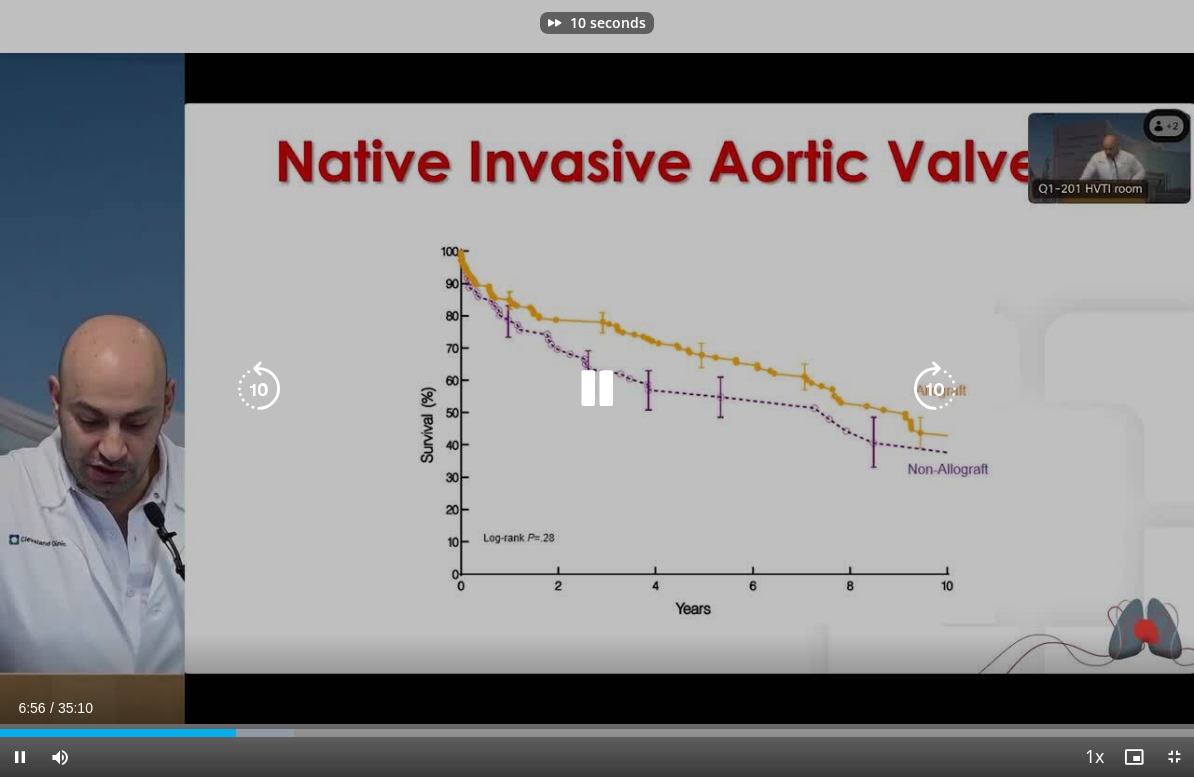 click at bounding box center (935, 389) 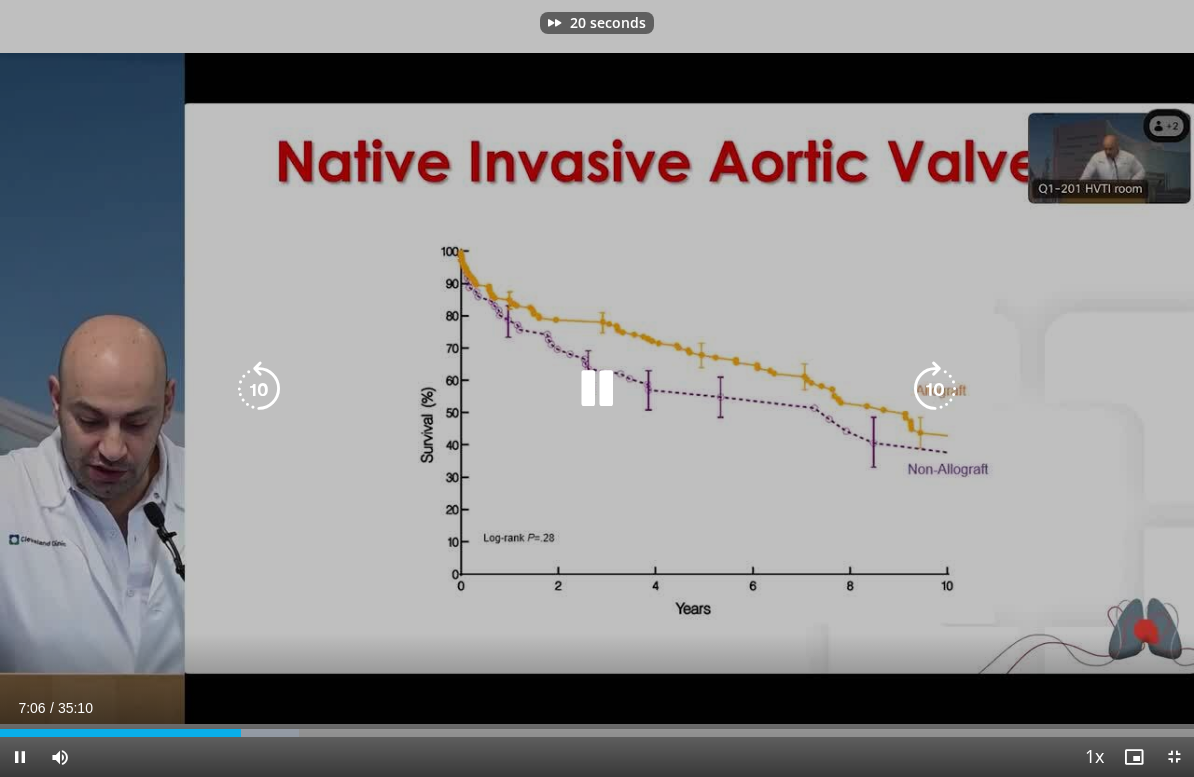 click at bounding box center [935, 389] 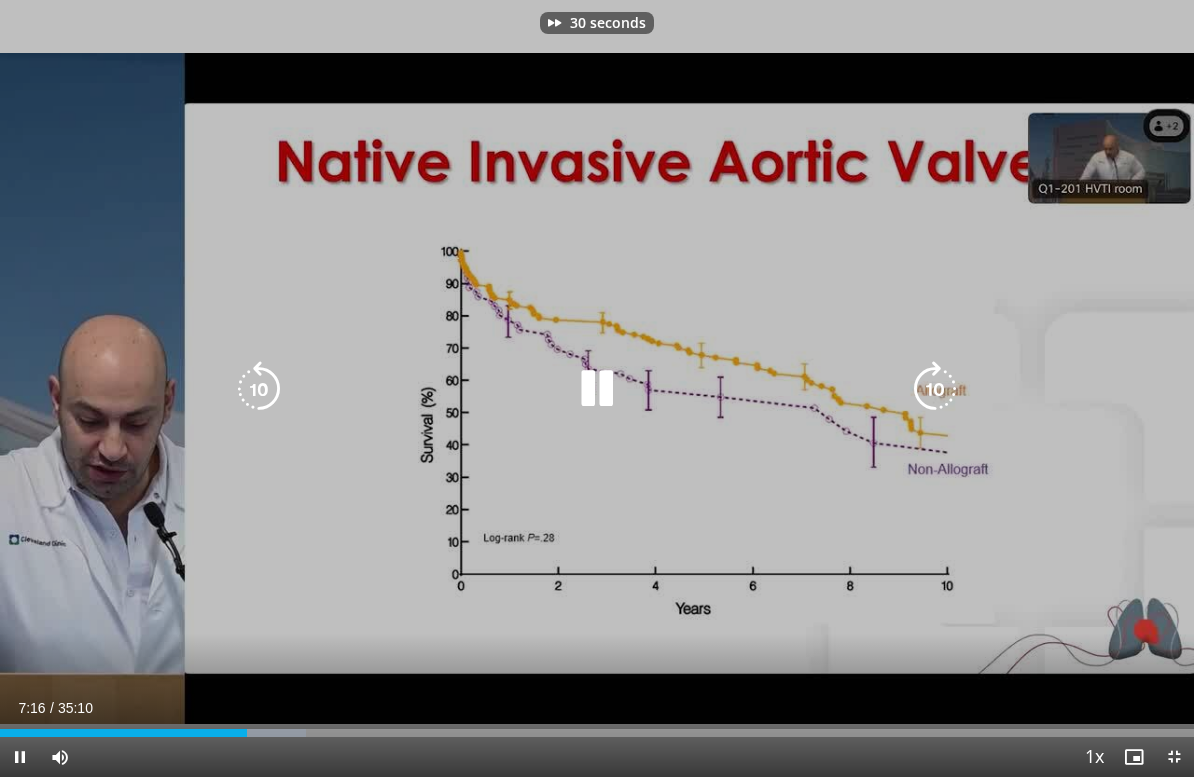click at bounding box center (935, 389) 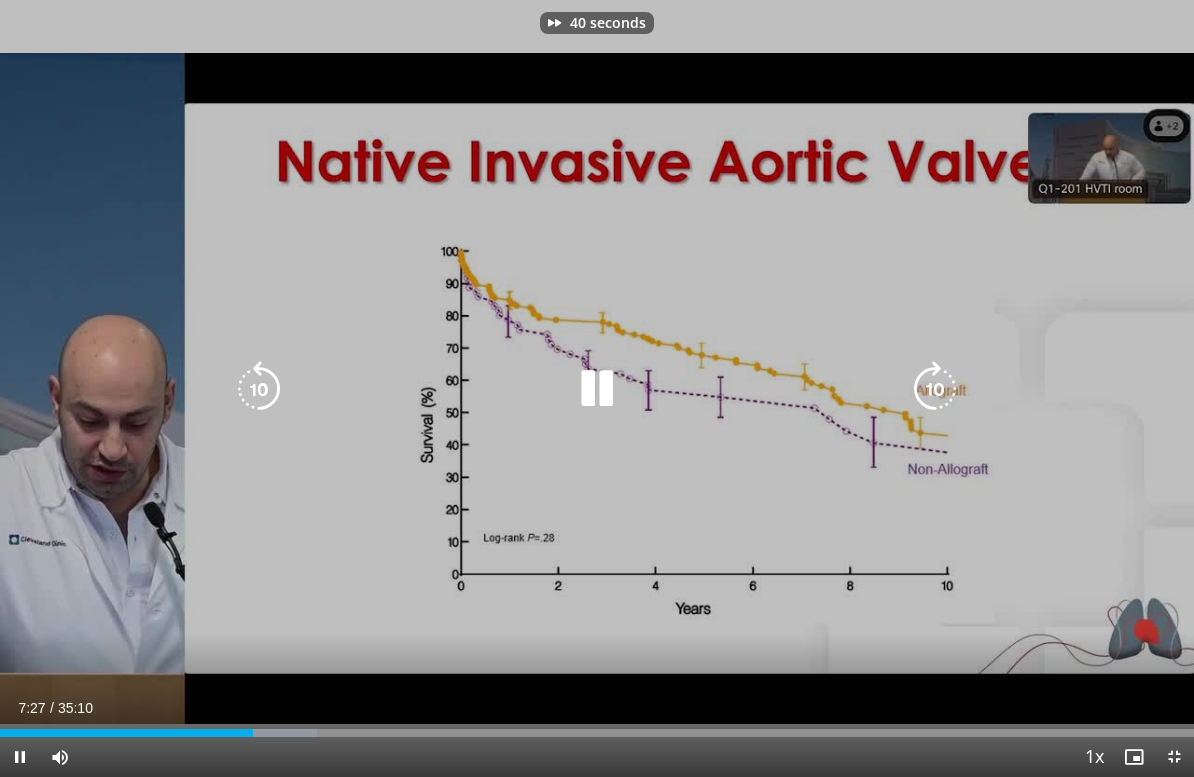 click at bounding box center (935, 389) 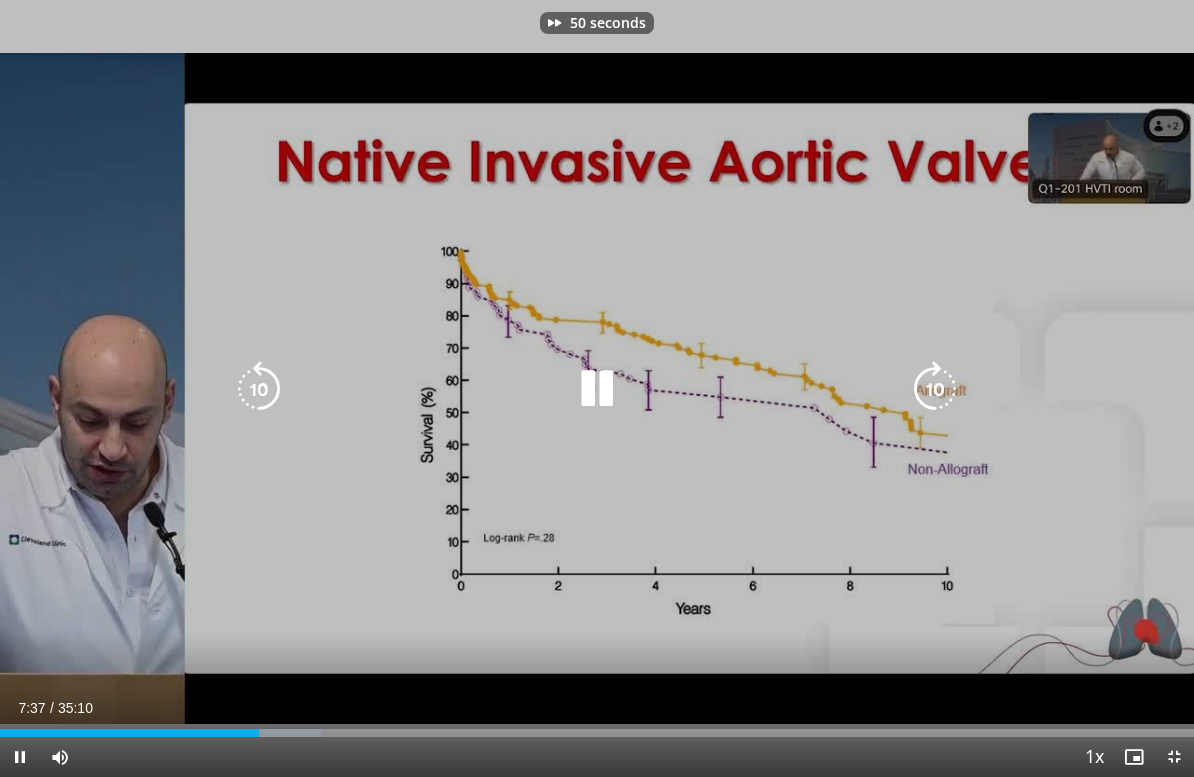 click at bounding box center (935, 389) 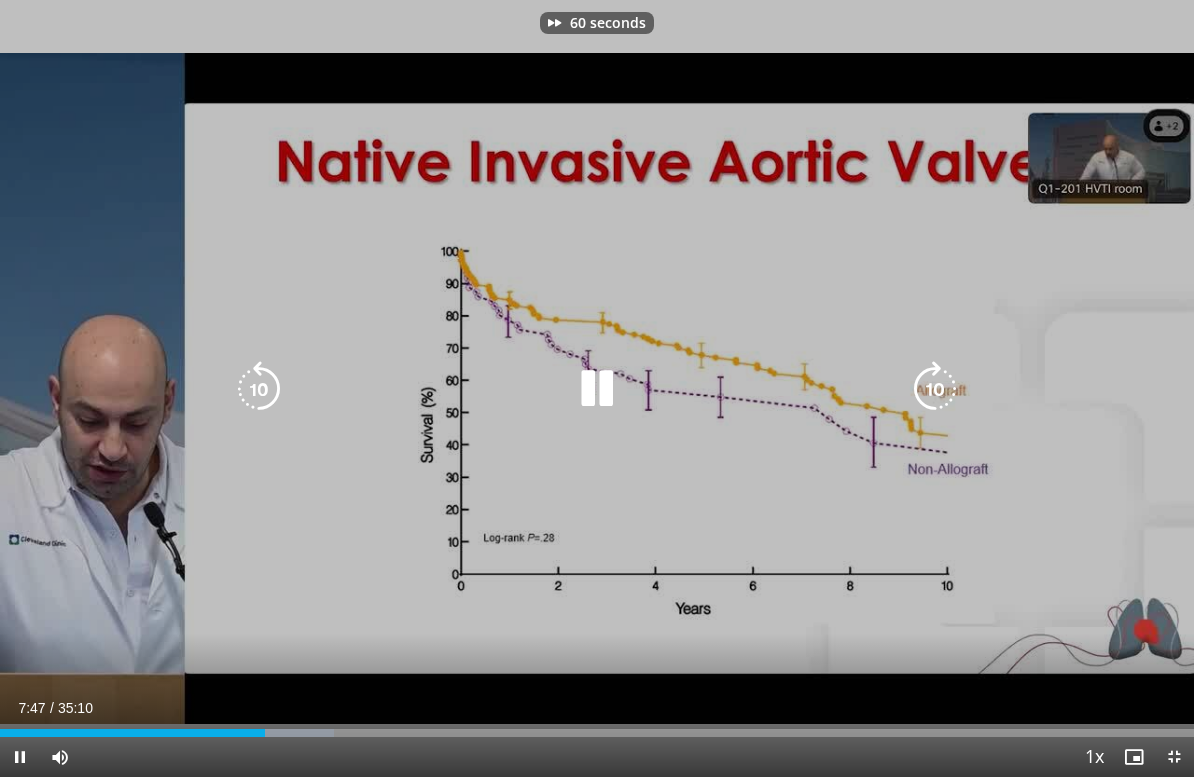 click at bounding box center (935, 389) 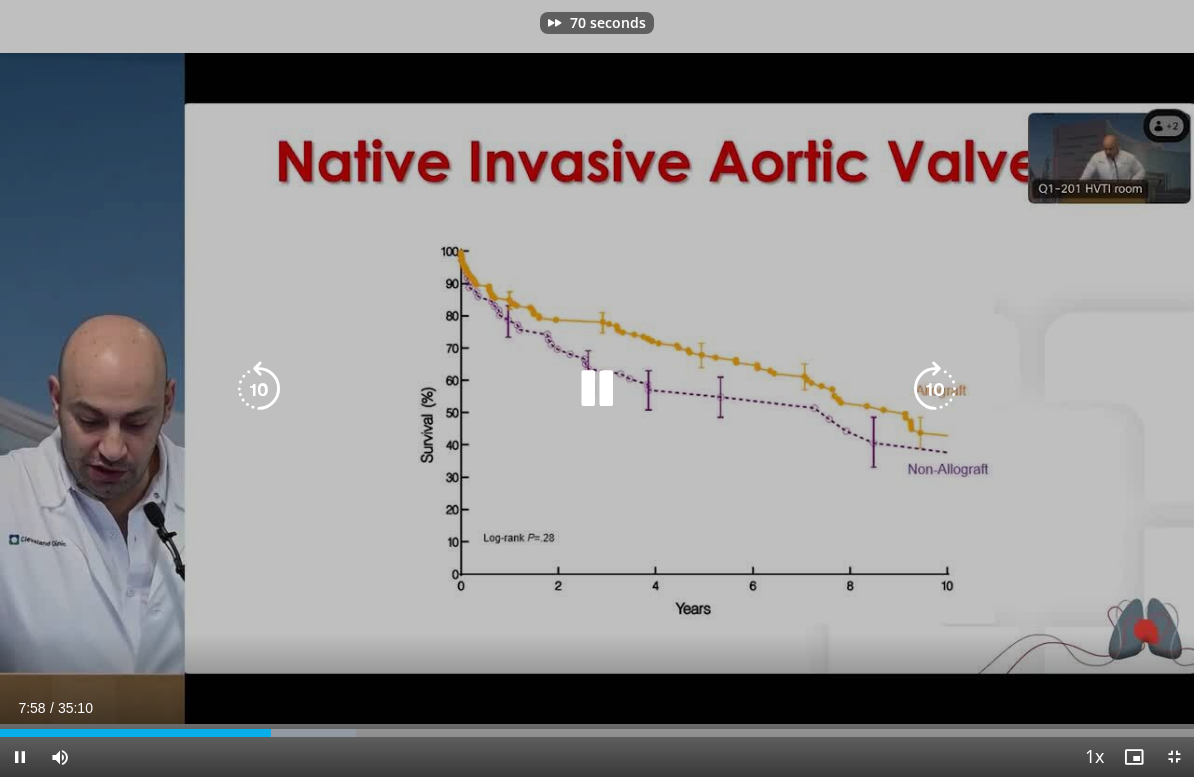 click at bounding box center [935, 389] 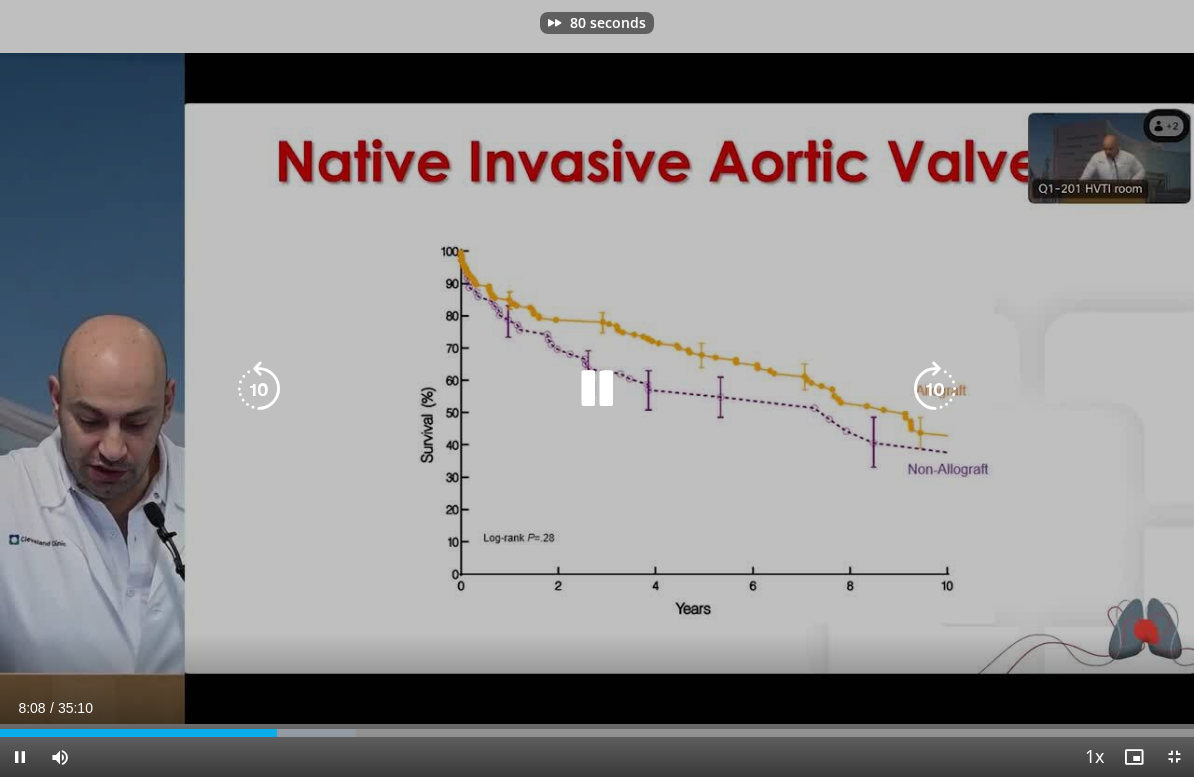 click at bounding box center (935, 389) 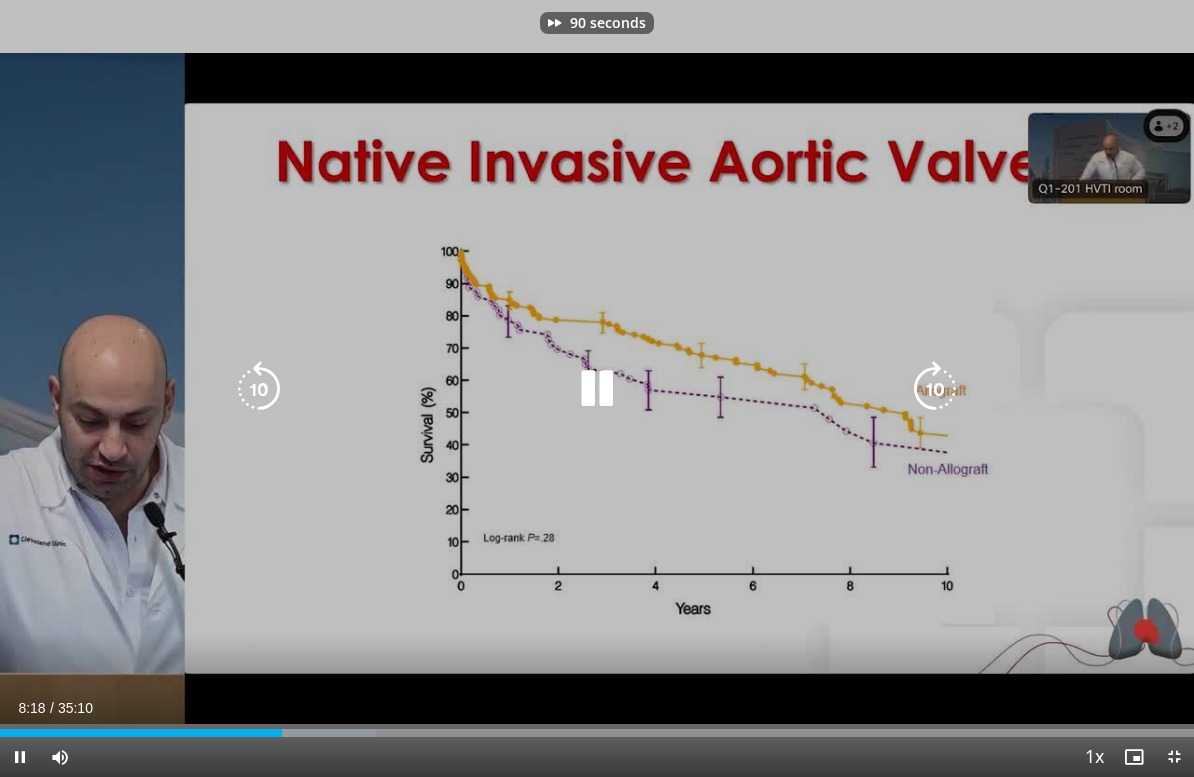 click at bounding box center (935, 389) 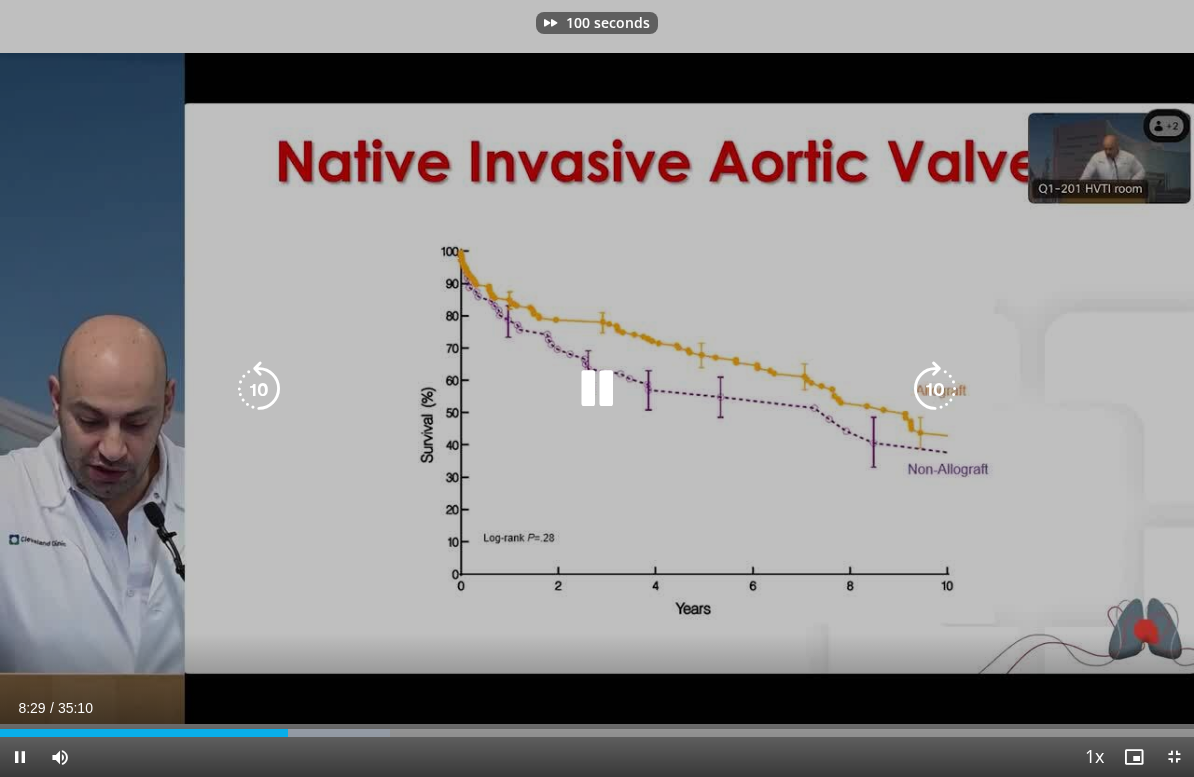 click at bounding box center [935, 389] 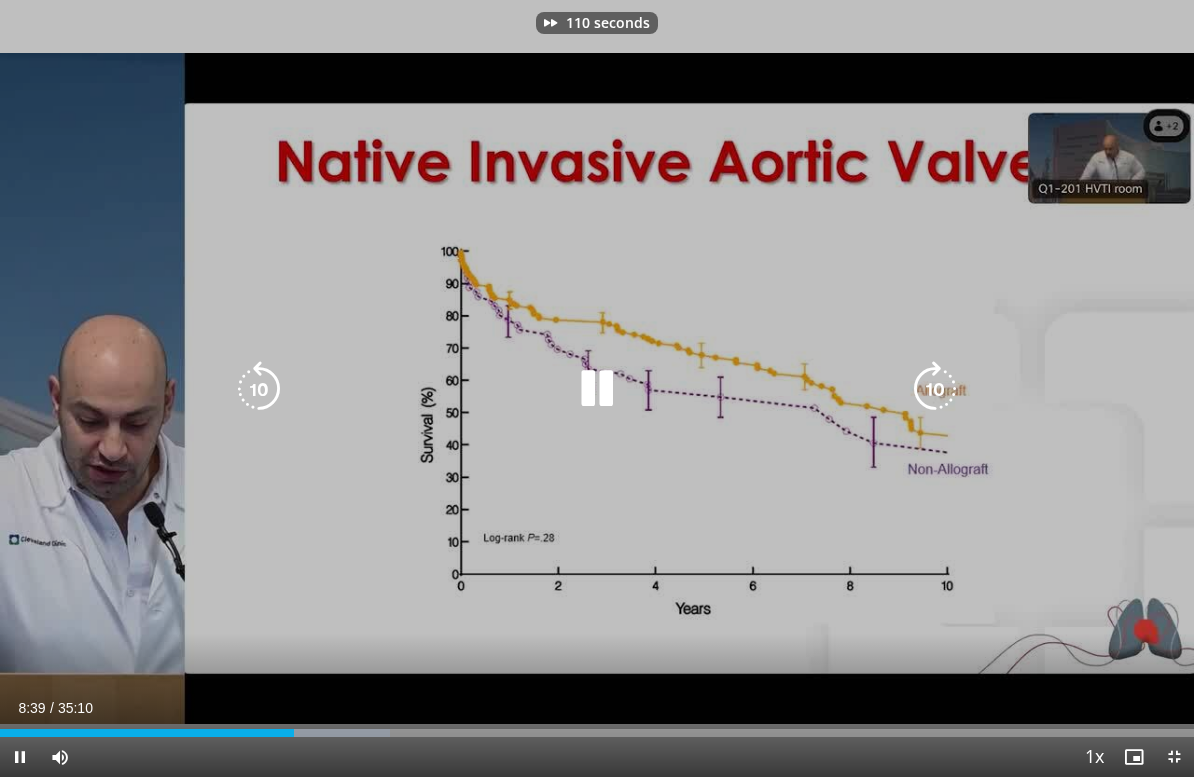 click at bounding box center (935, 389) 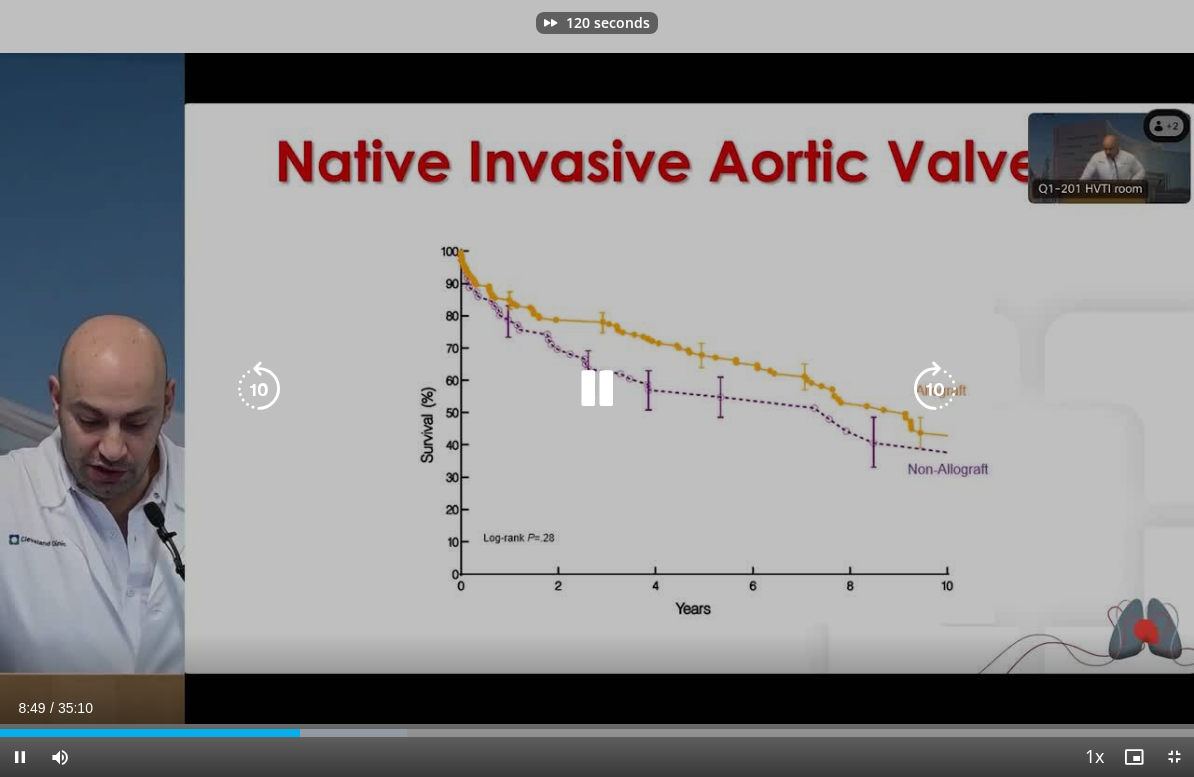 click at bounding box center (935, 389) 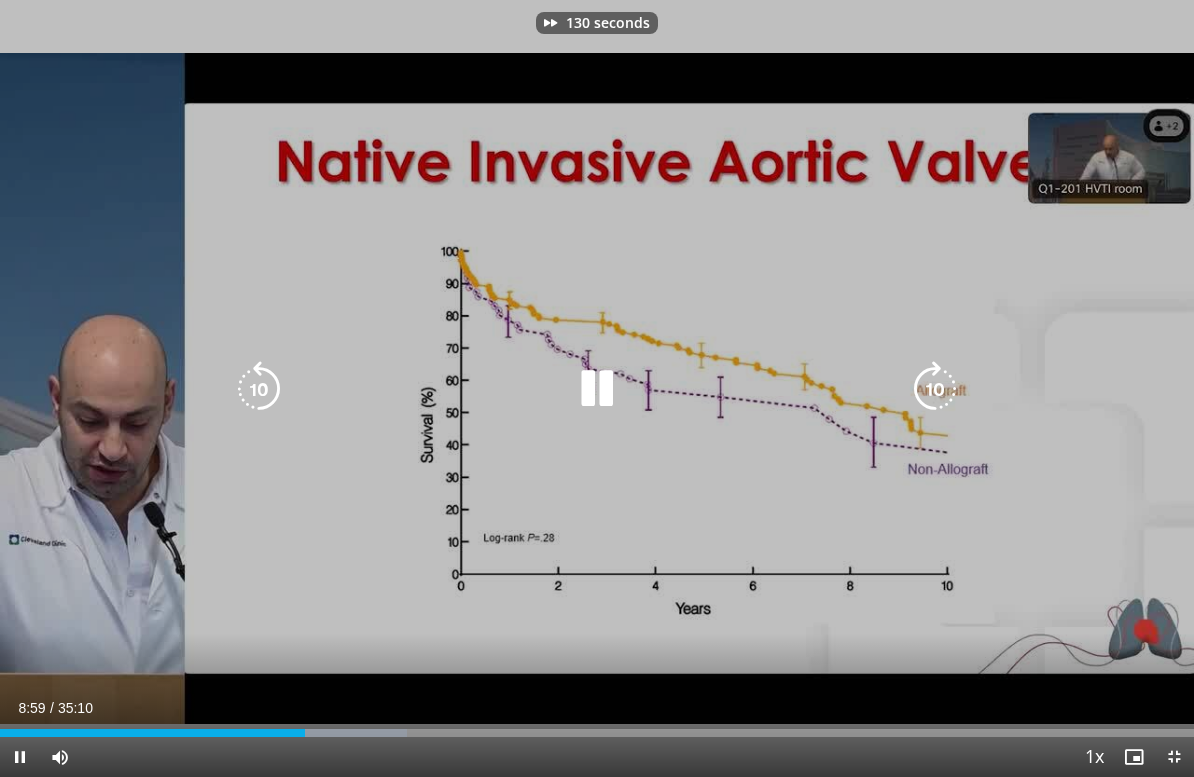 click at bounding box center (935, 389) 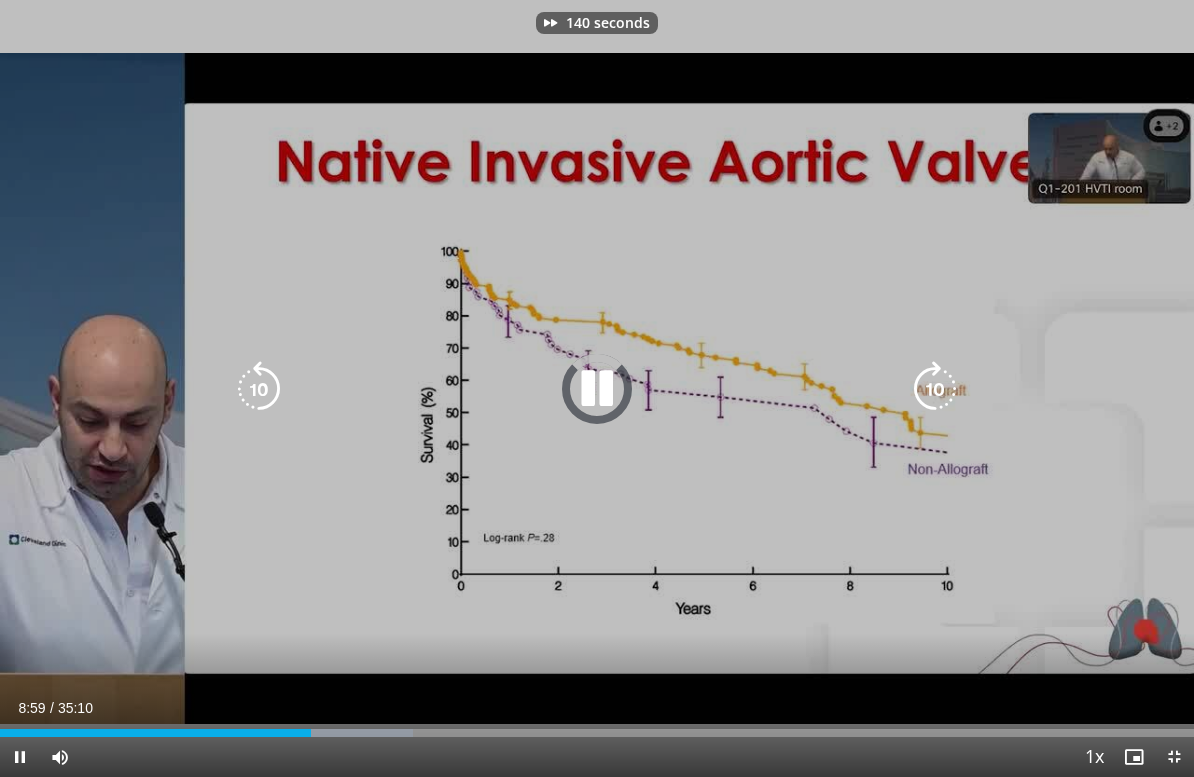 click at bounding box center [935, 389] 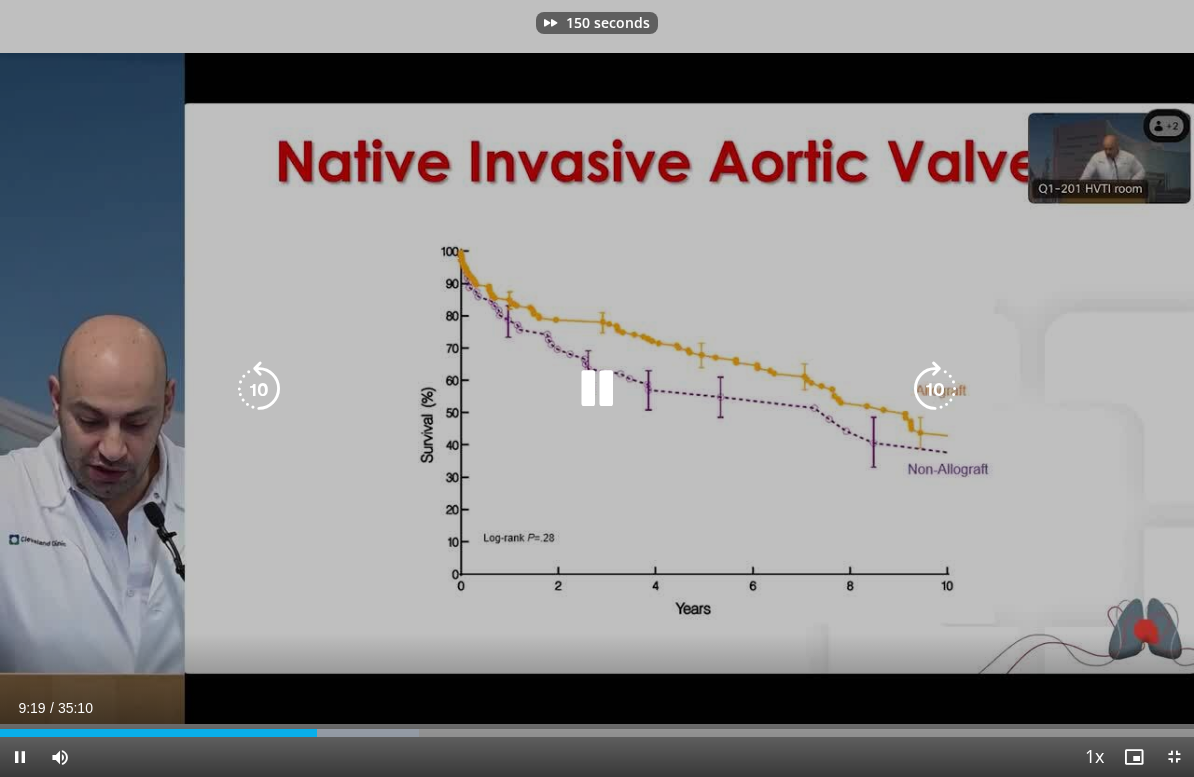 click at bounding box center [935, 389] 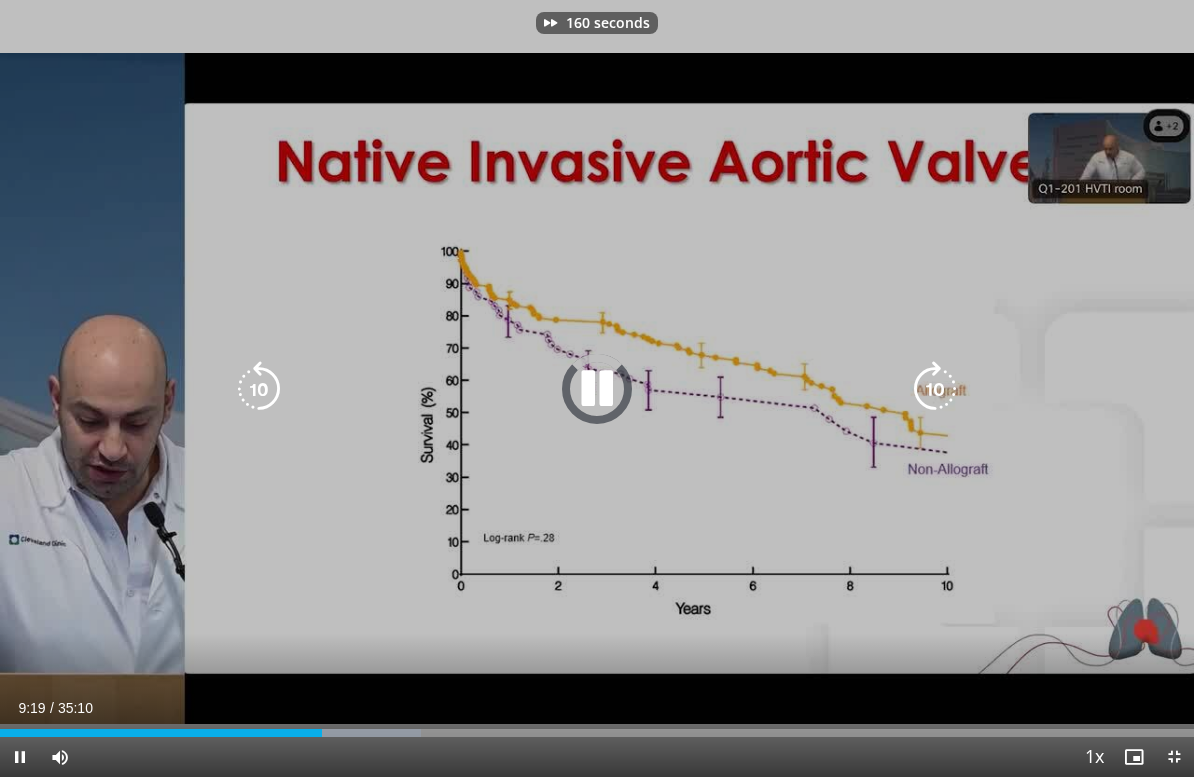 click at bounding box center (935, 389) 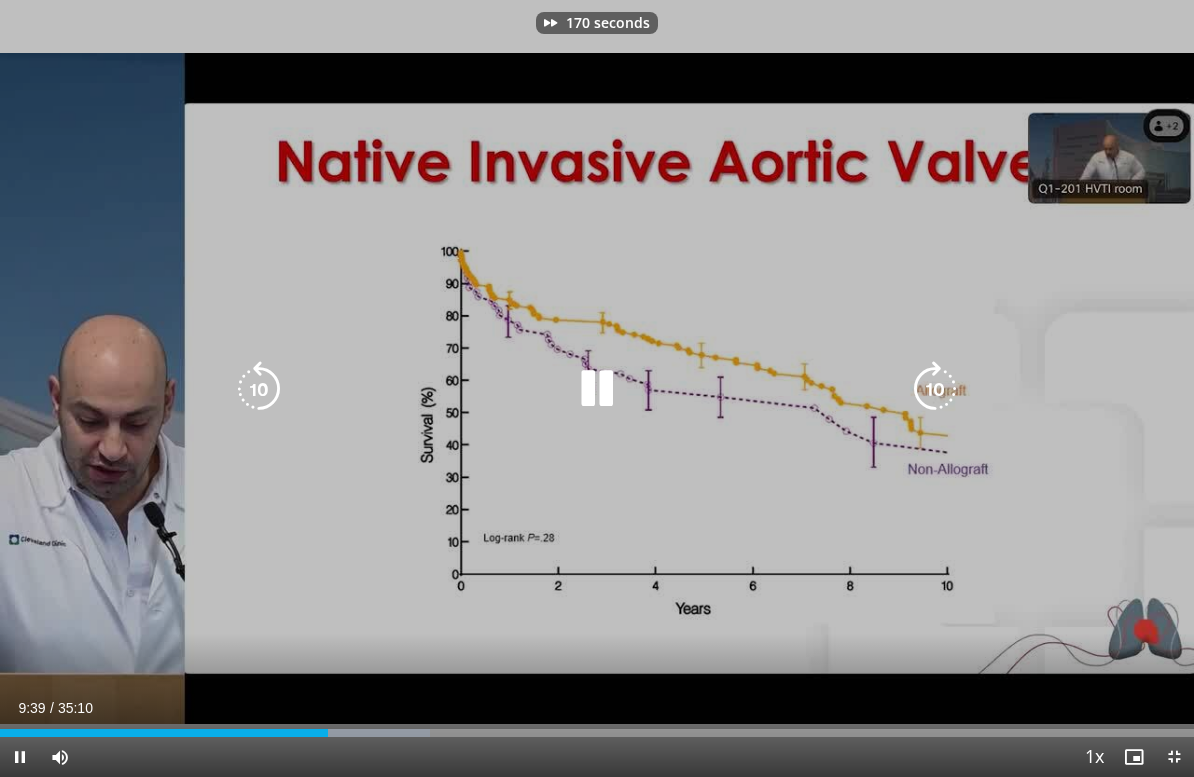click at bounding box center (935, 389) 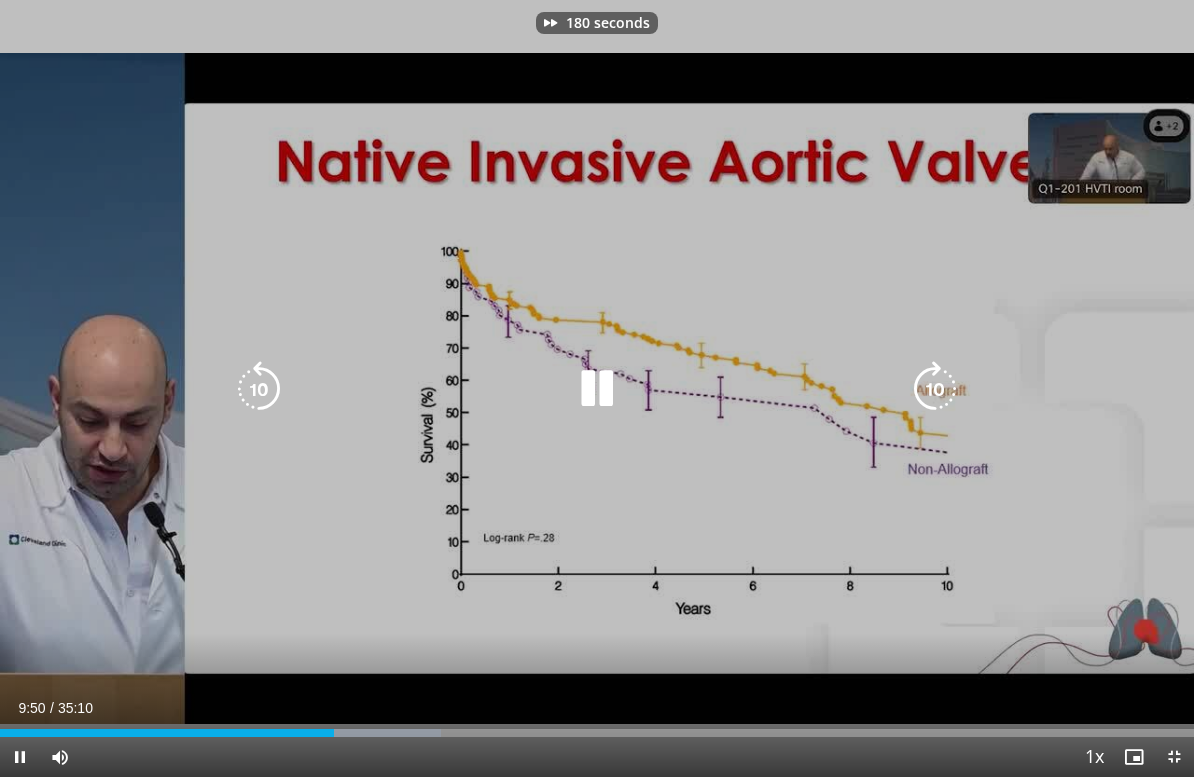 click at bounding box center (935, 389) 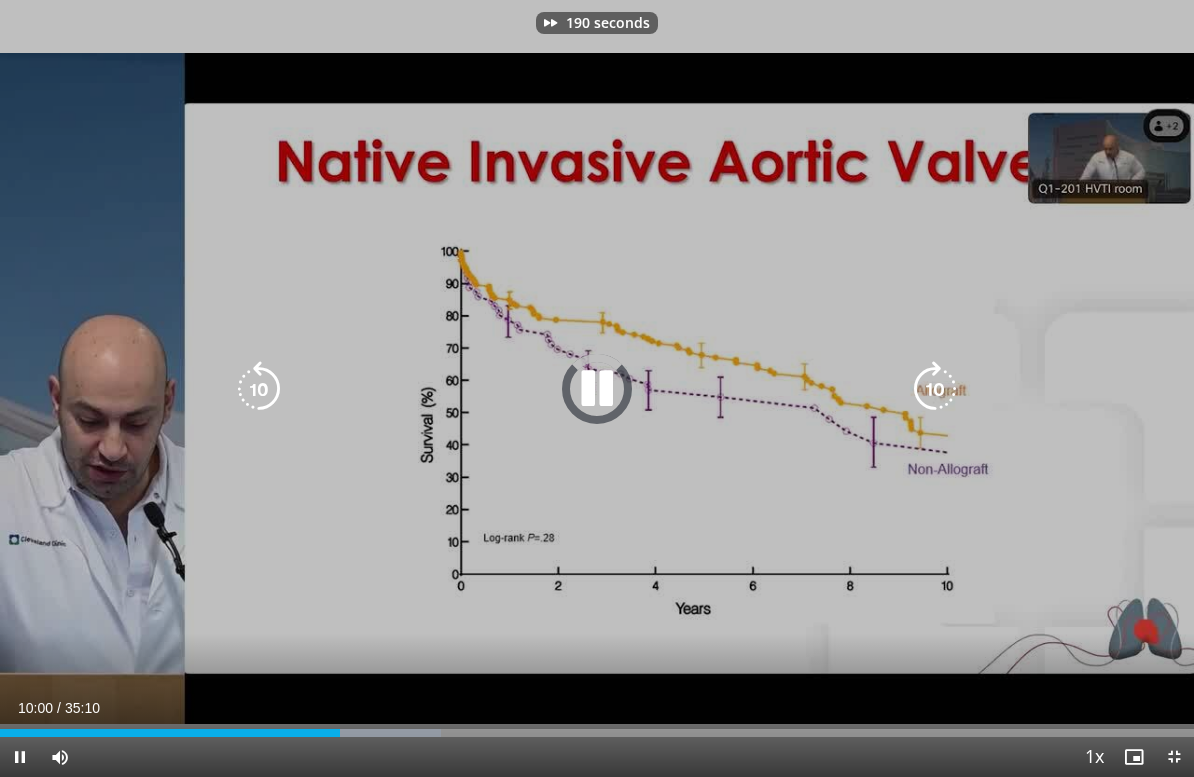 click at bounding box center [935, 389] 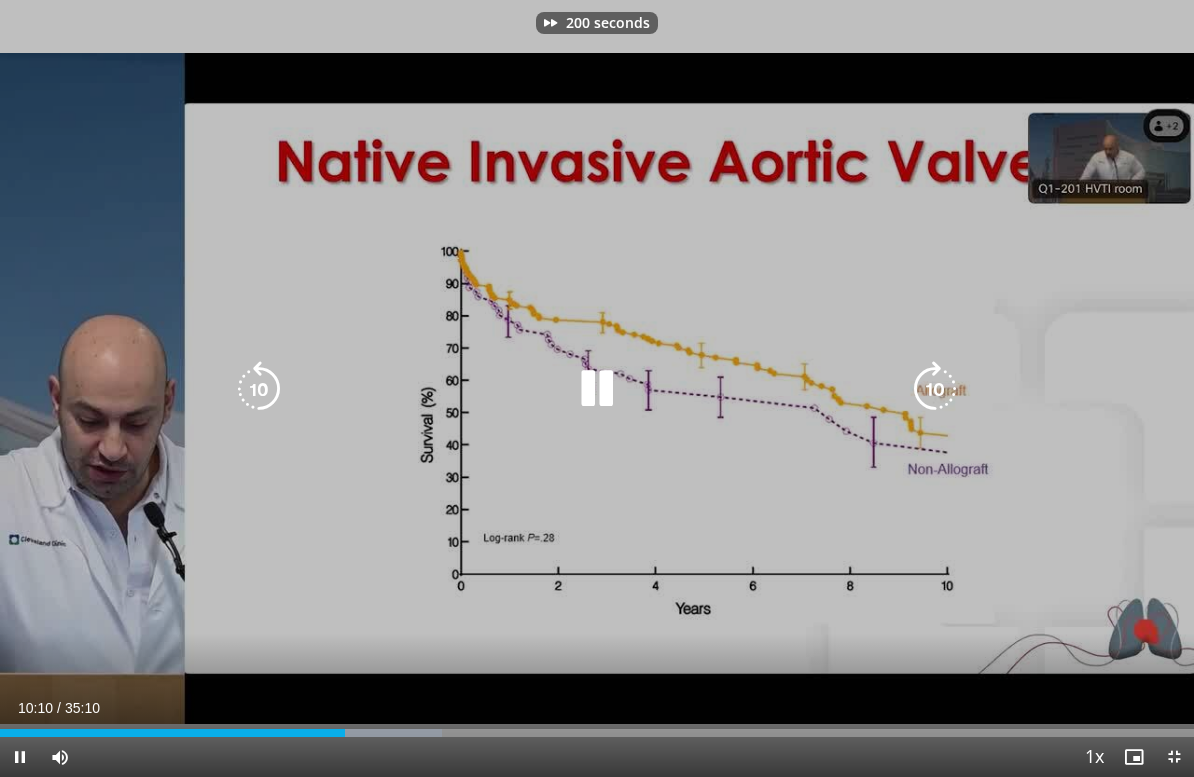 click at bounding box center (935, 389) 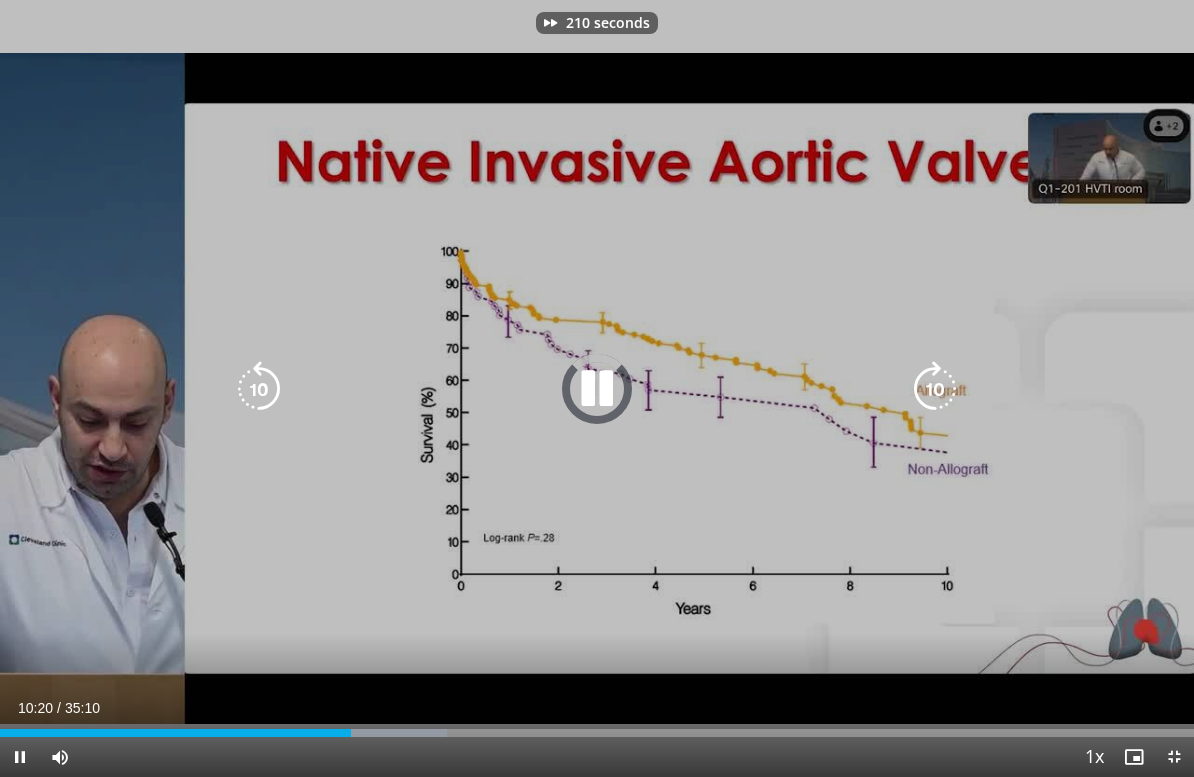 click at bounding box center [935, 389] 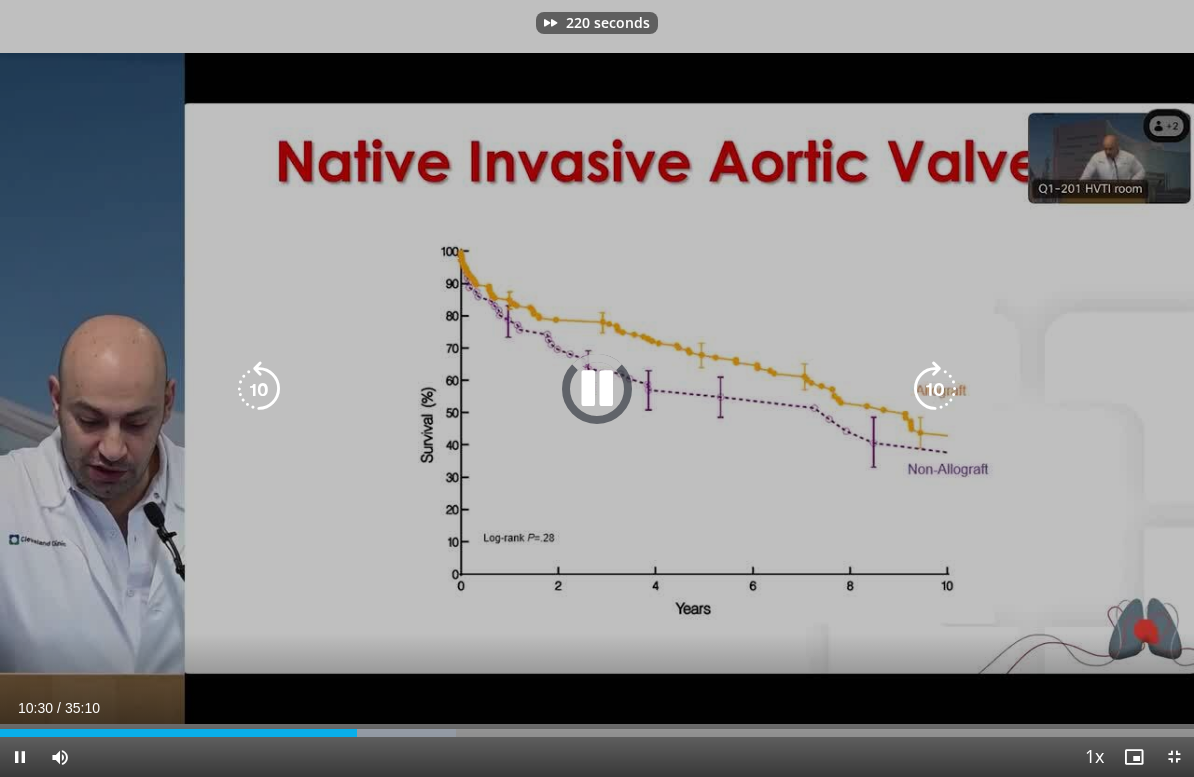 click at bounding box center [935, 389] 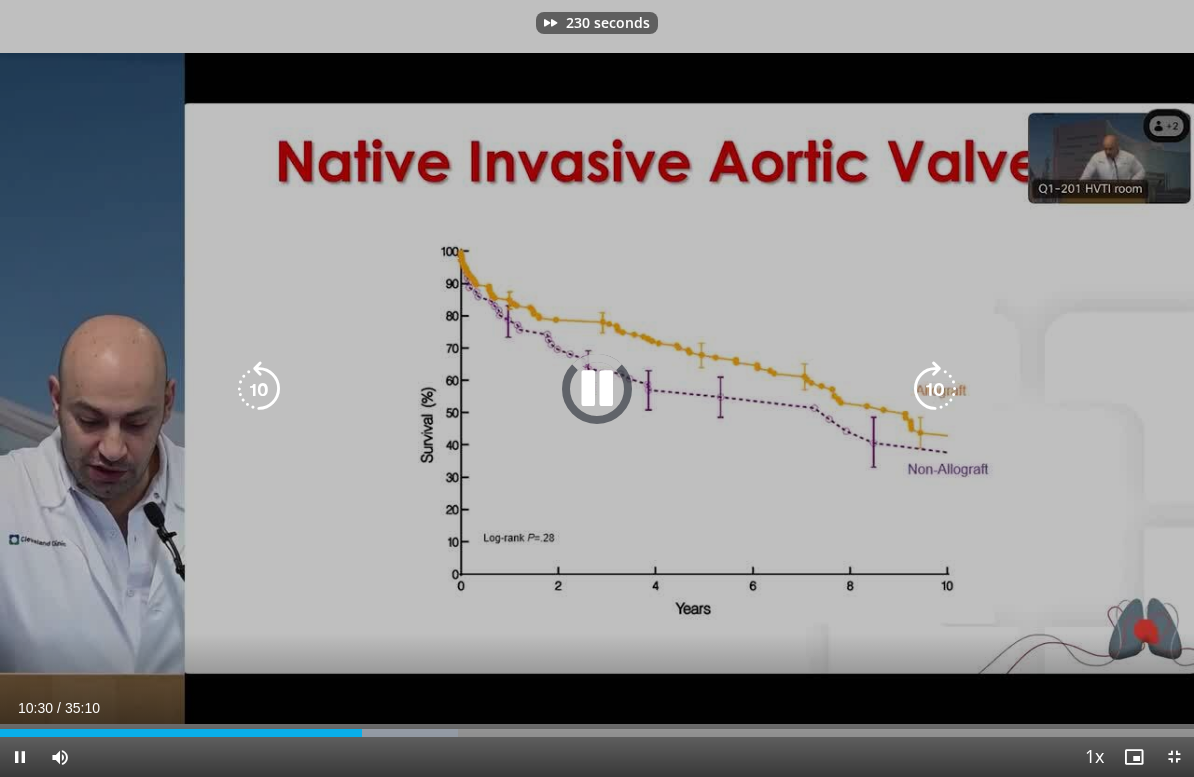 click at bounding box center (935, 389) 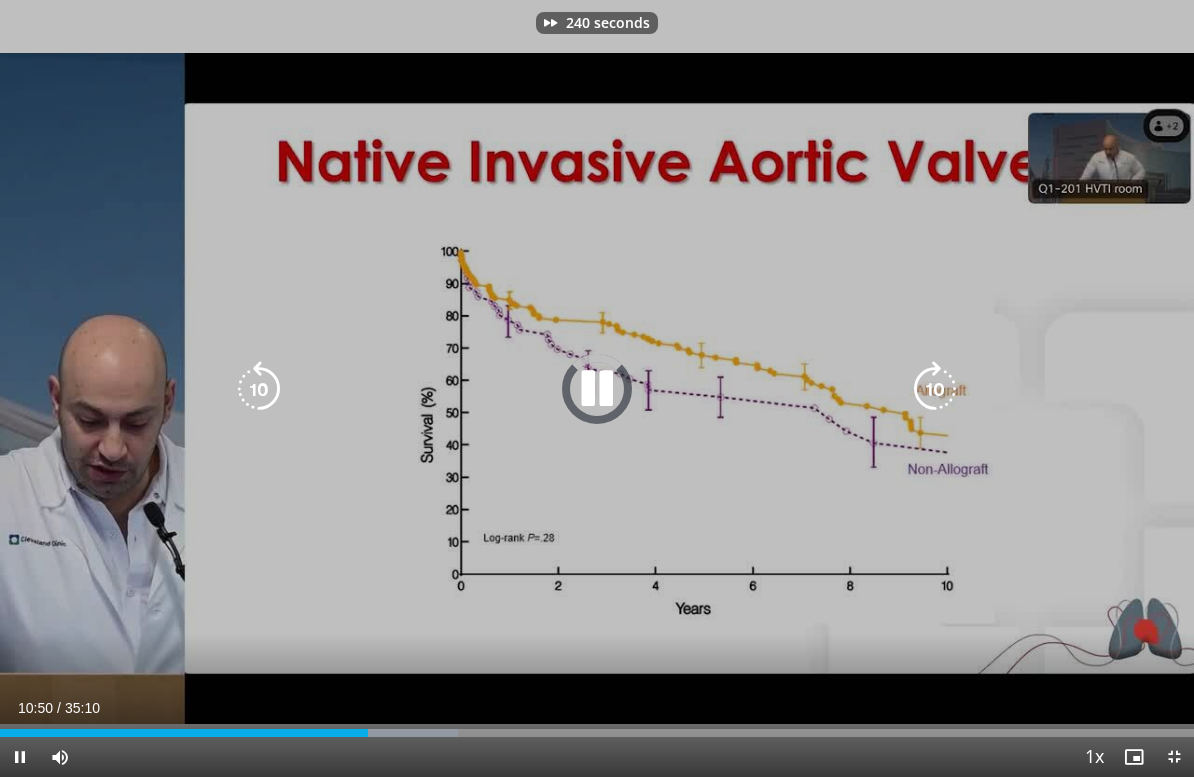 click at bounding box center (935, 389) 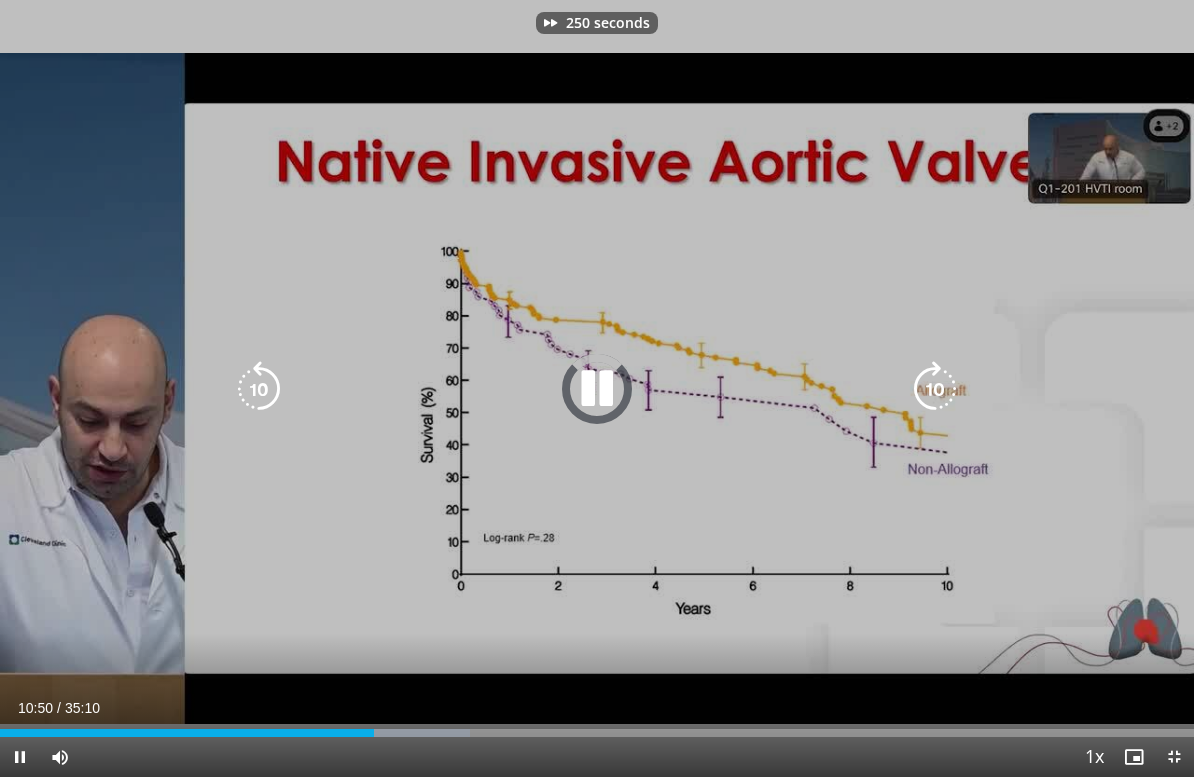 click at bounding box center [935, 389] 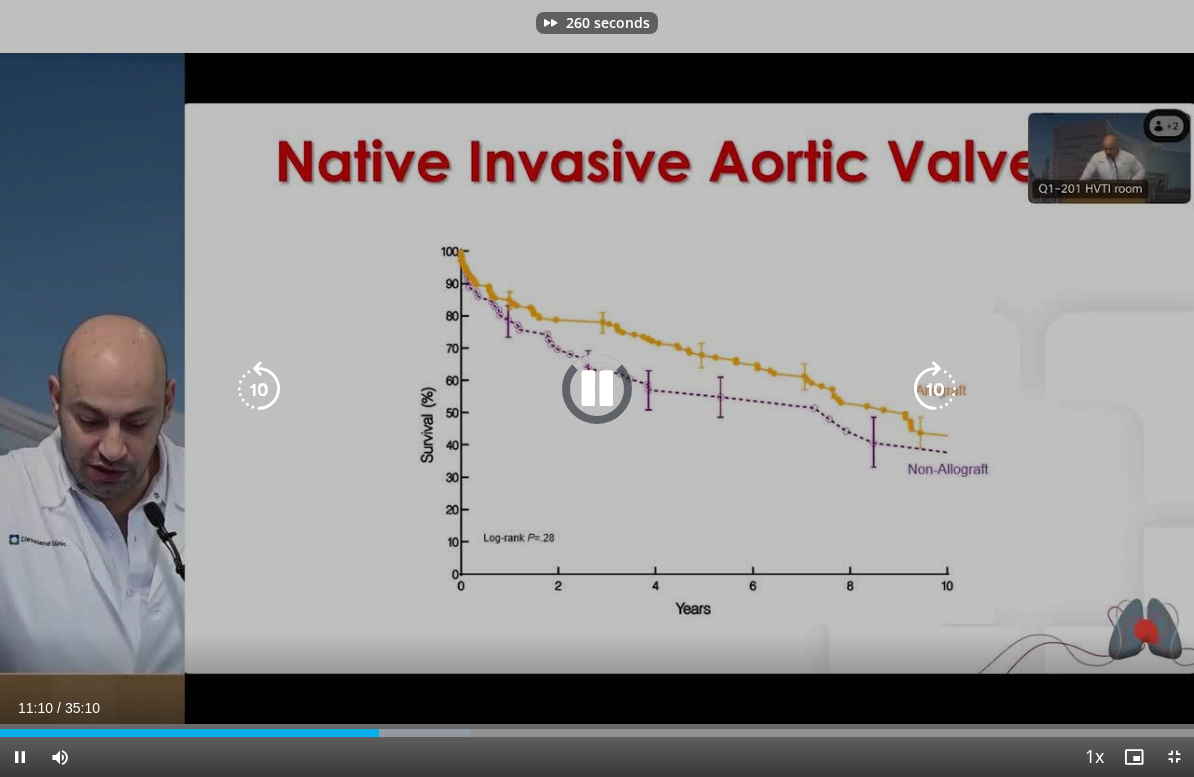 click at bounding box center (935, 389) 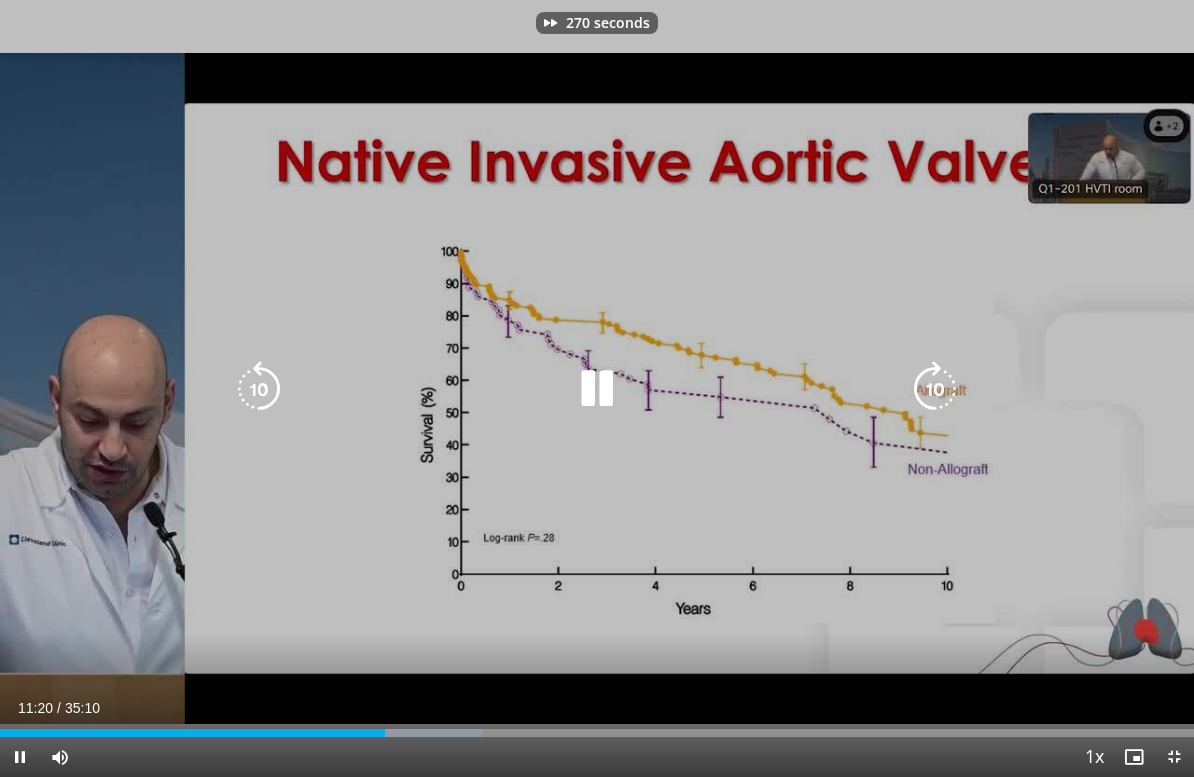 click at bounding box center [935, 389] 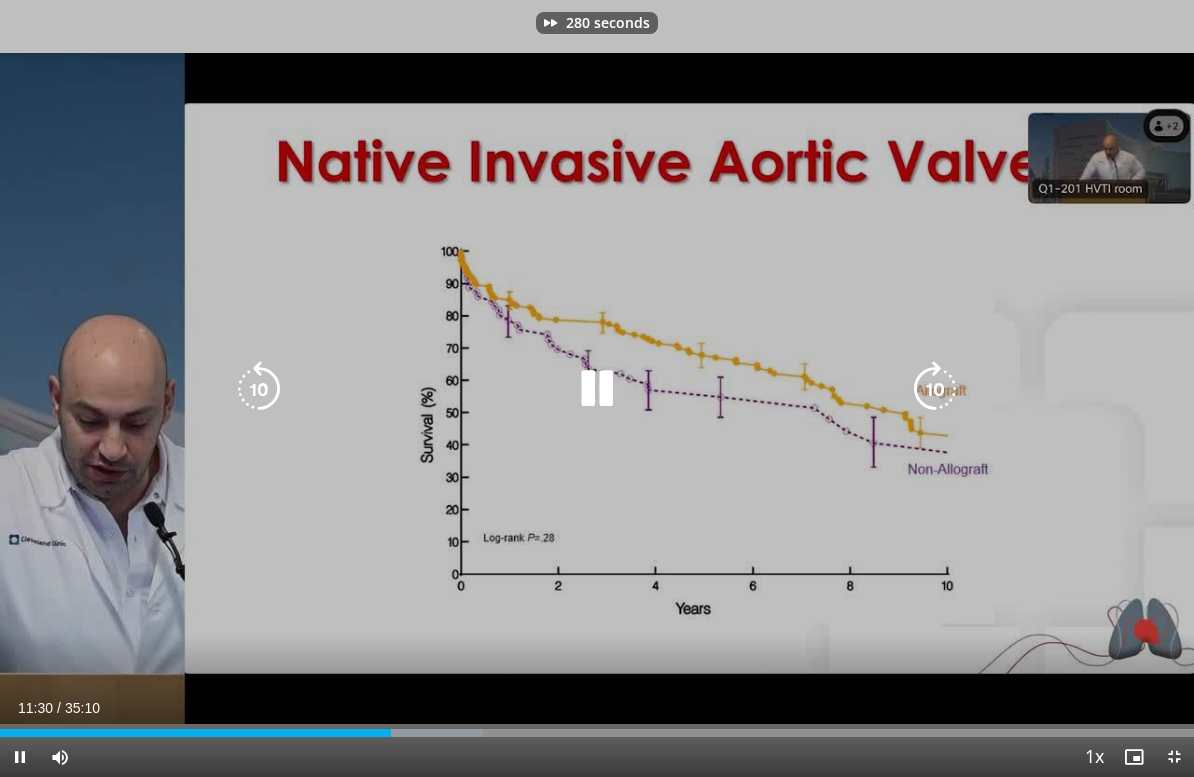 click at bounding box center (935, 389) 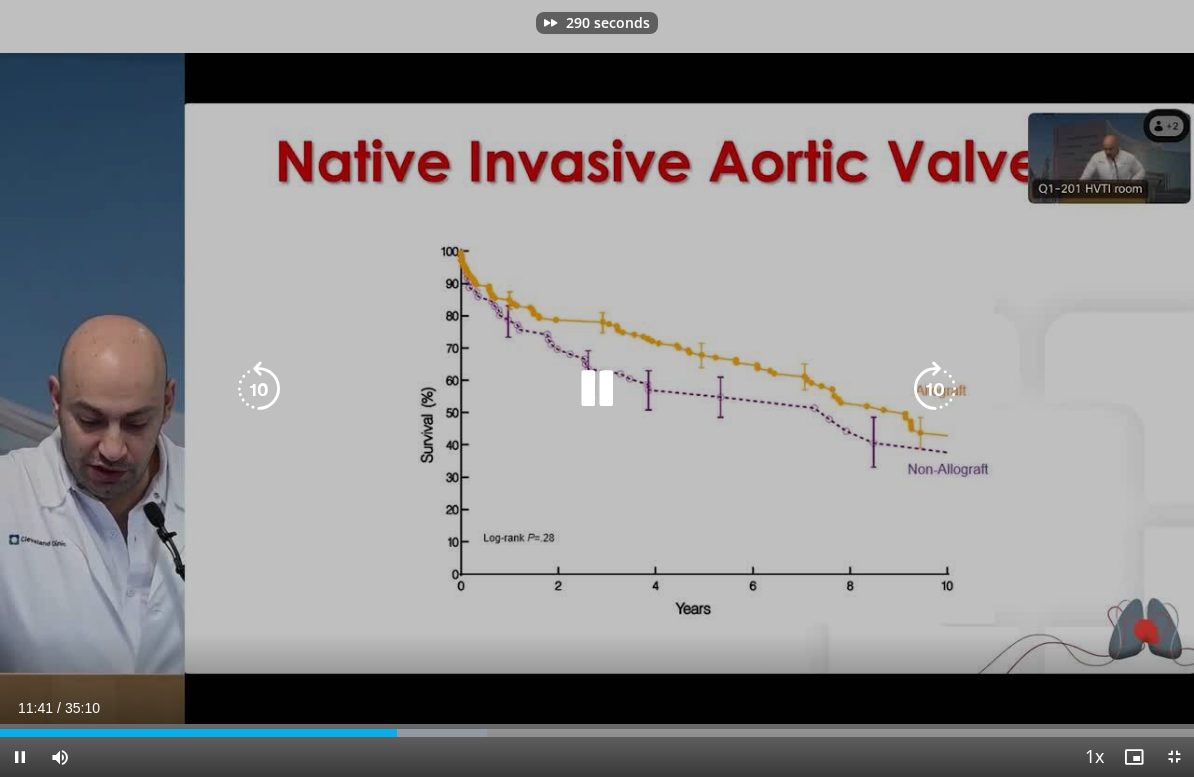 click at bounding box center [935, 389] 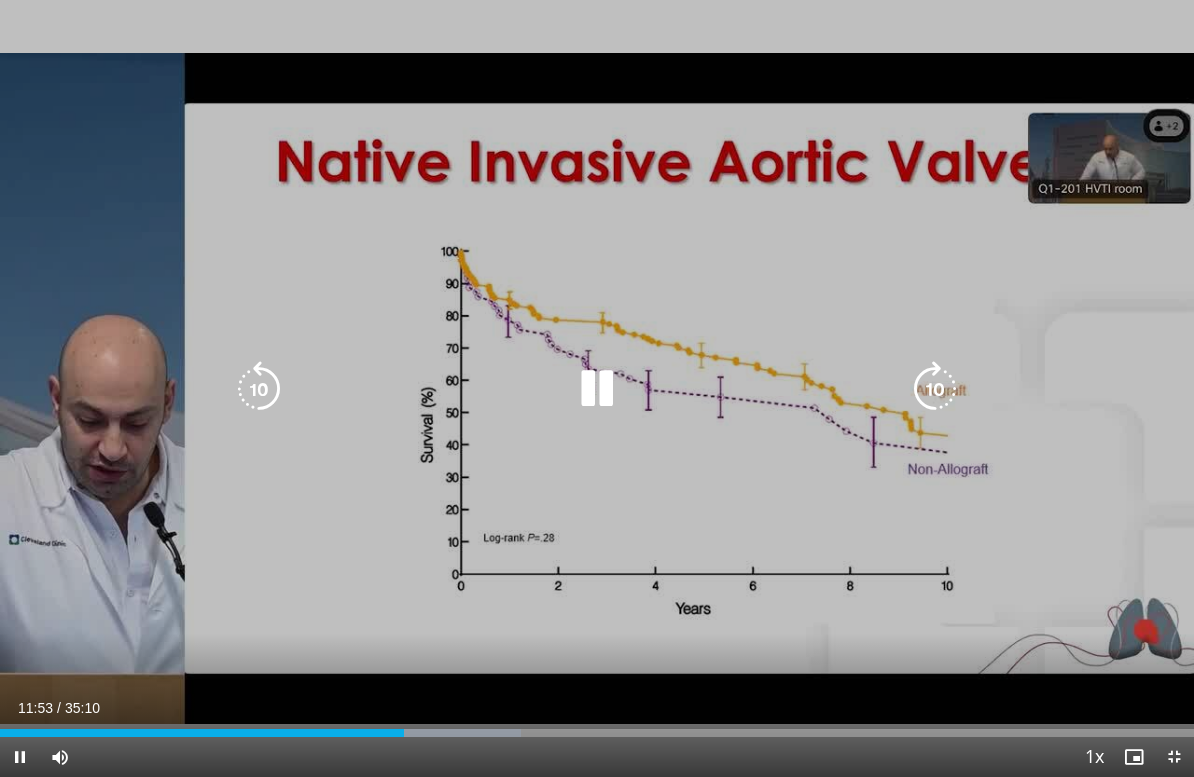 click at bounding box center (259, 389) 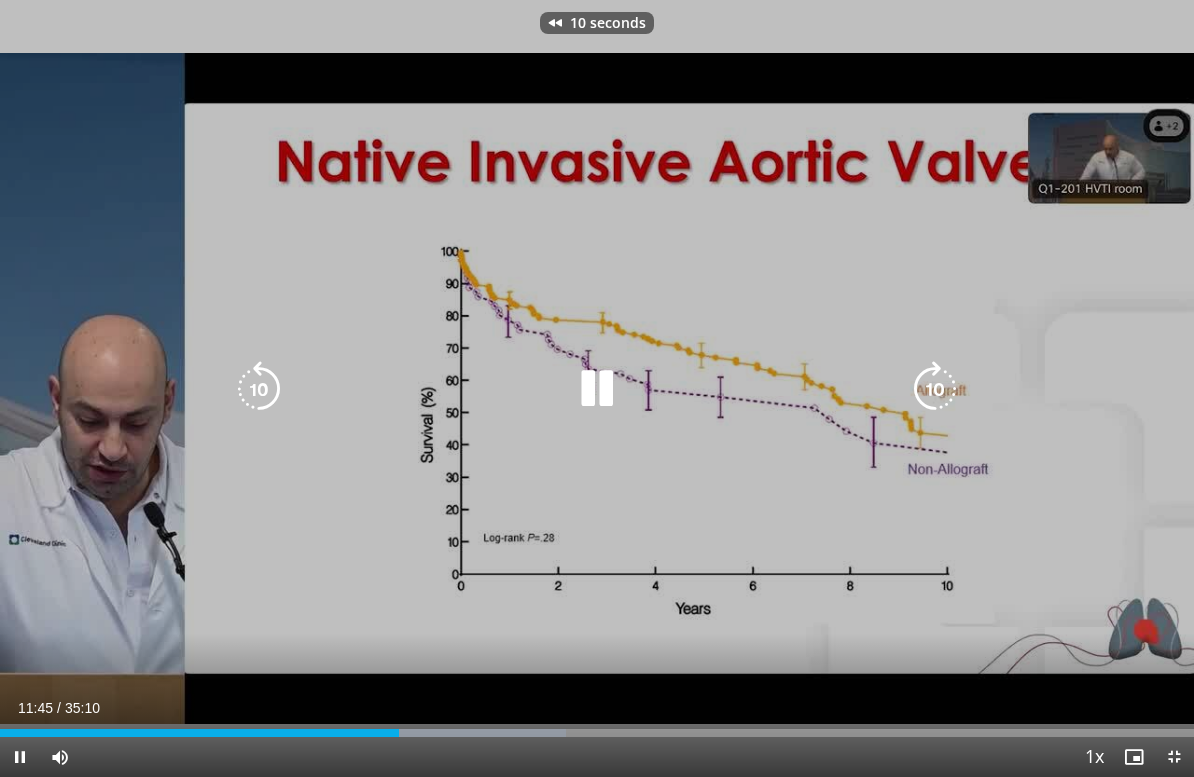 click at bounding box center (259, 389) 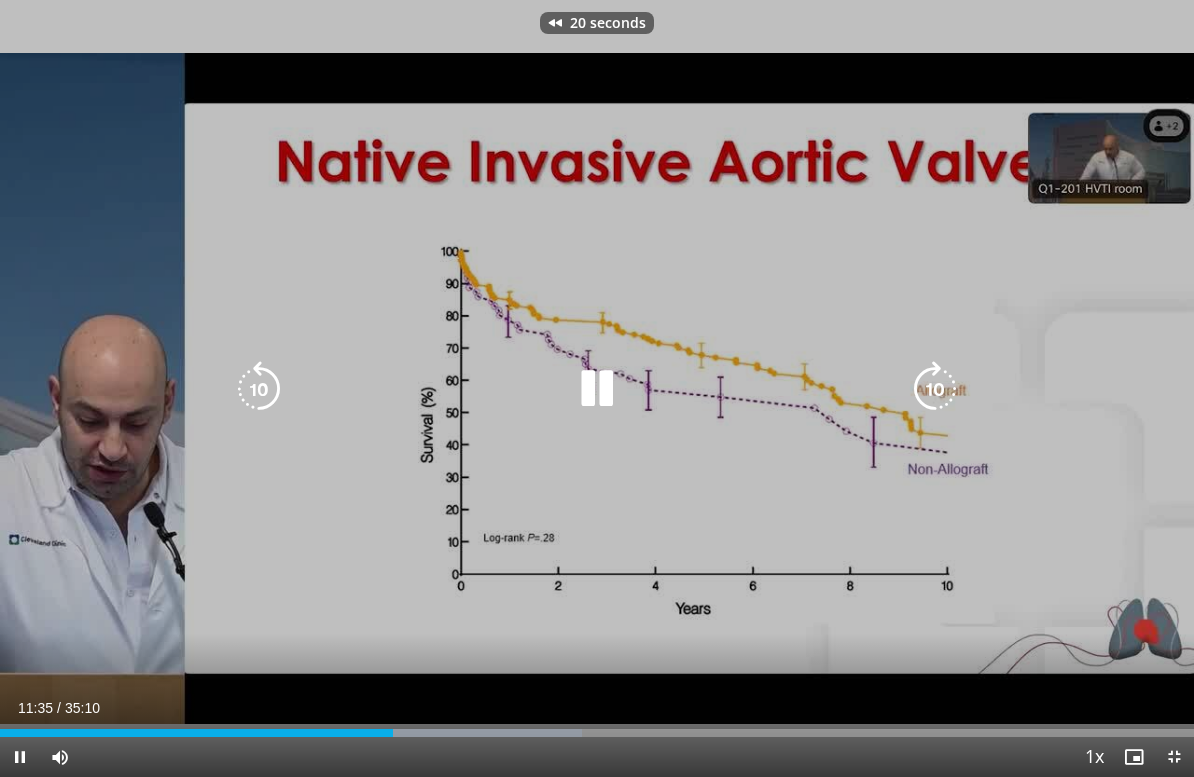 click at bounding box center (259, 389) 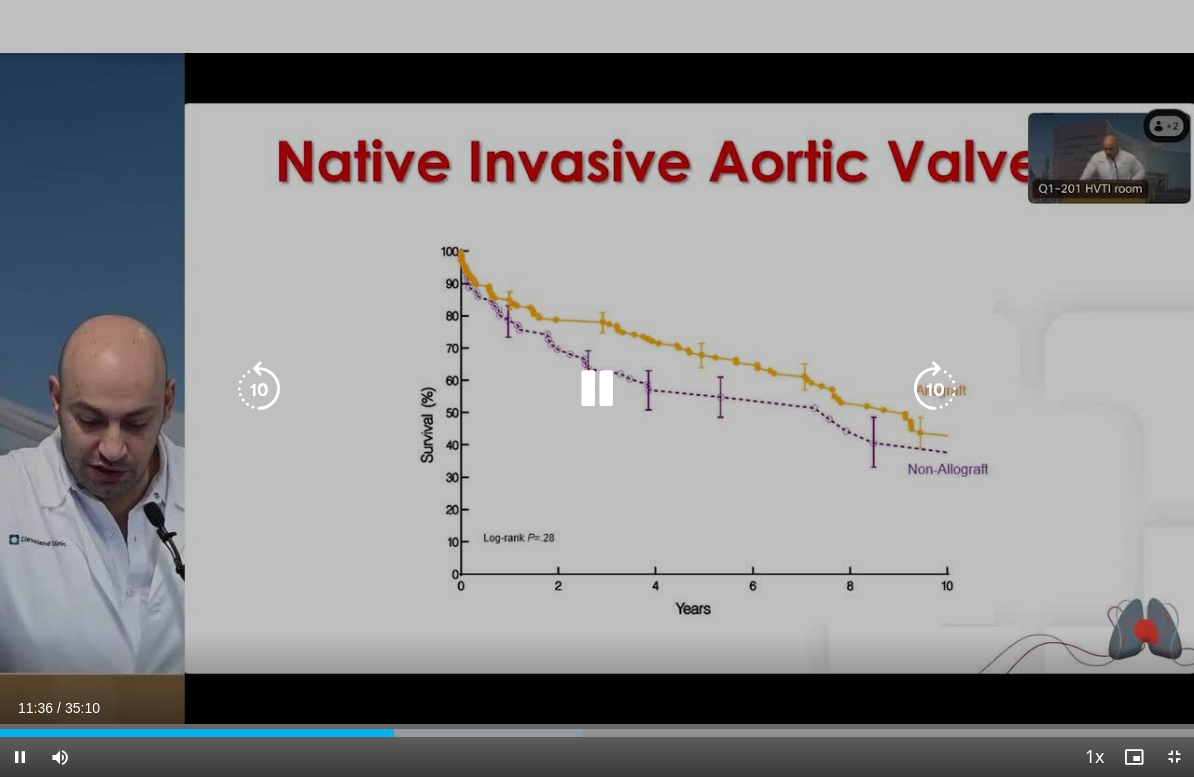 click at bounding box center (597, 389) 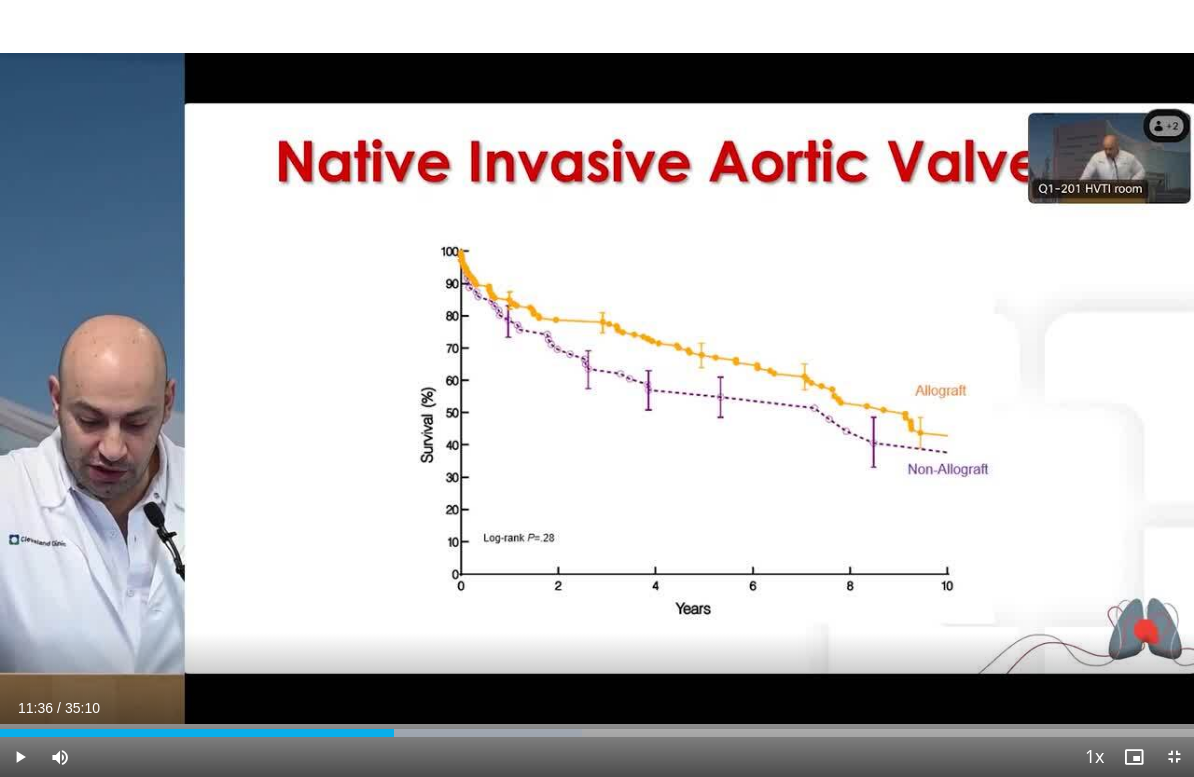 click on "30 seconds
Tap to unmute" at bounding box center (597, 388) 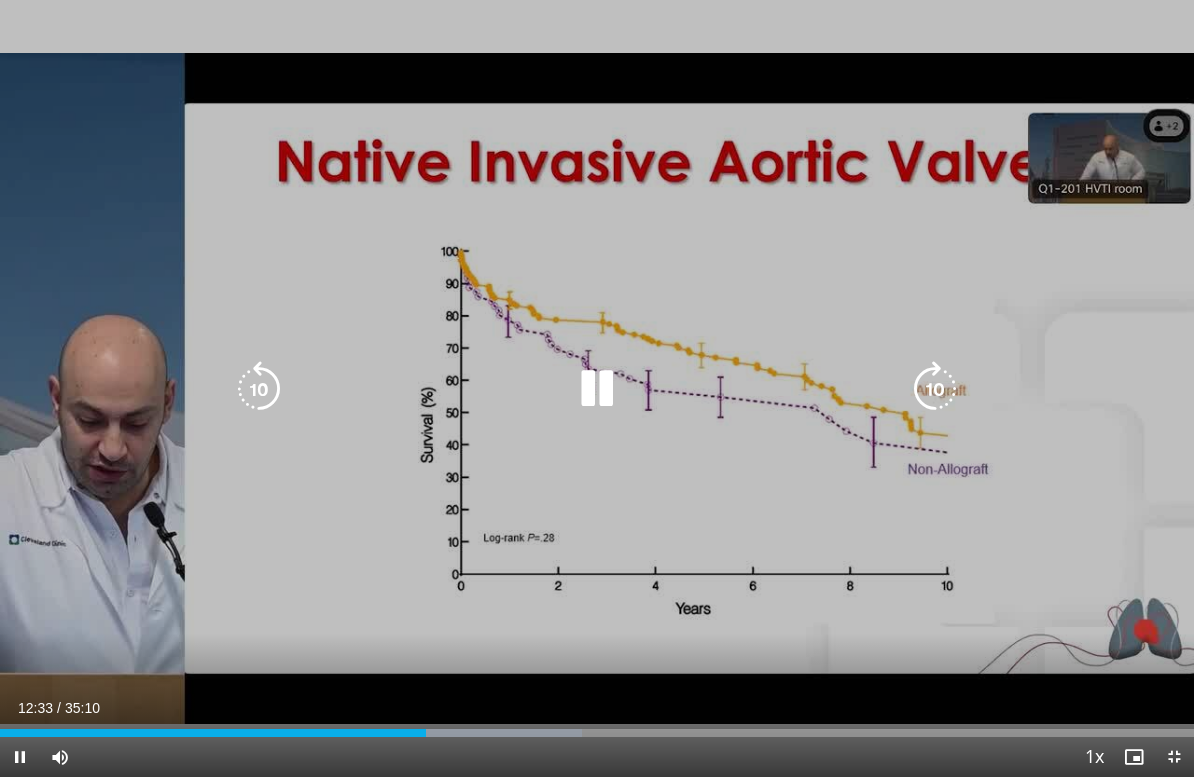 click at bounding box center [935, 389] 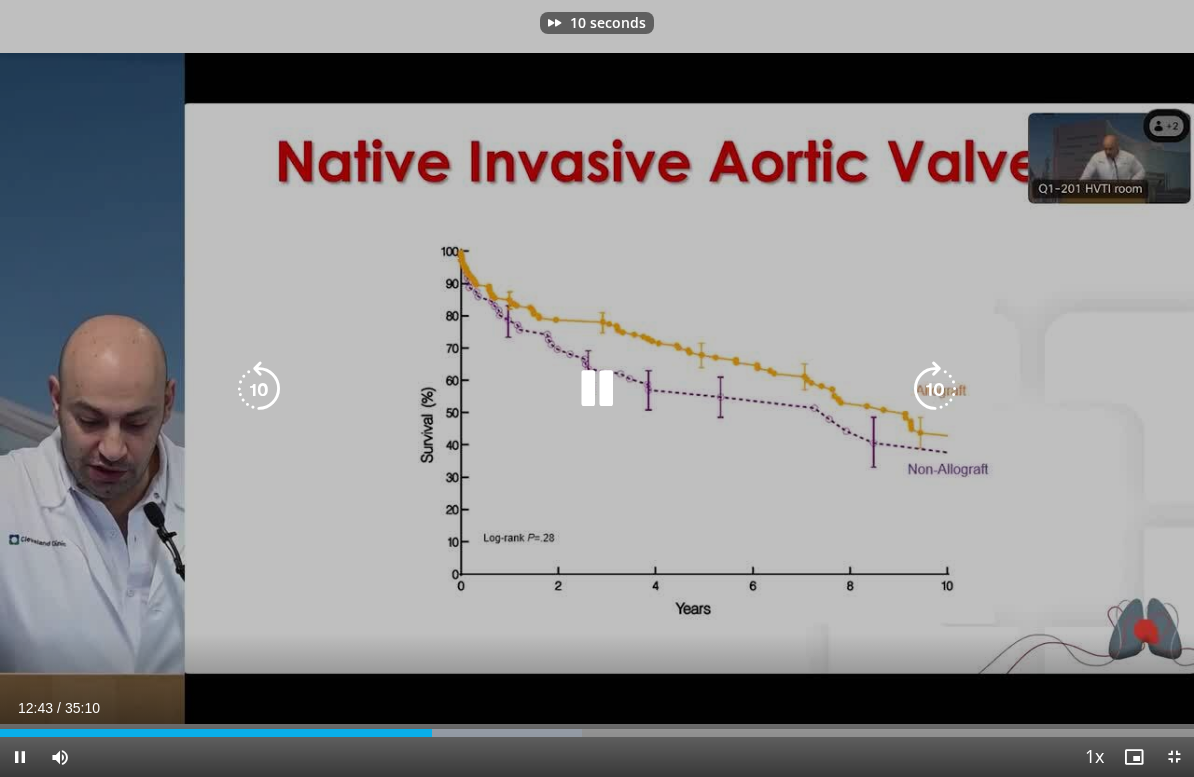 click at bounding box center [935, 389] 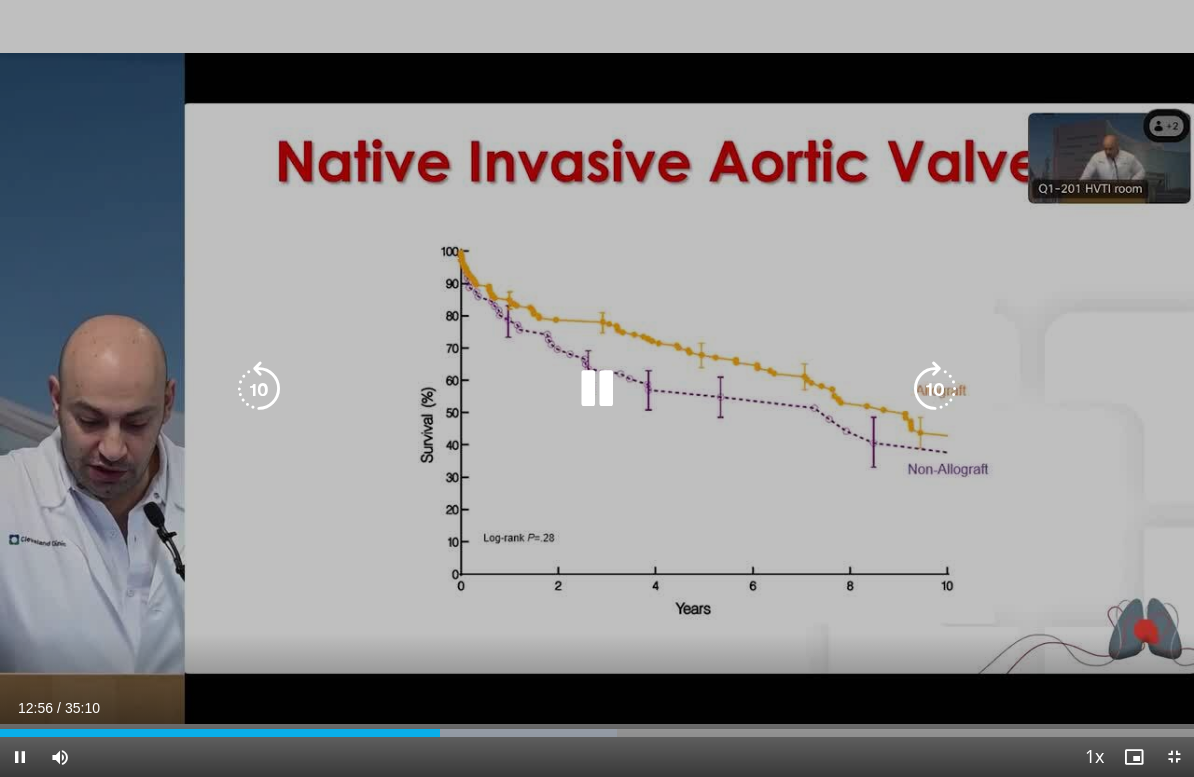 click at bounding box center [935, 389] 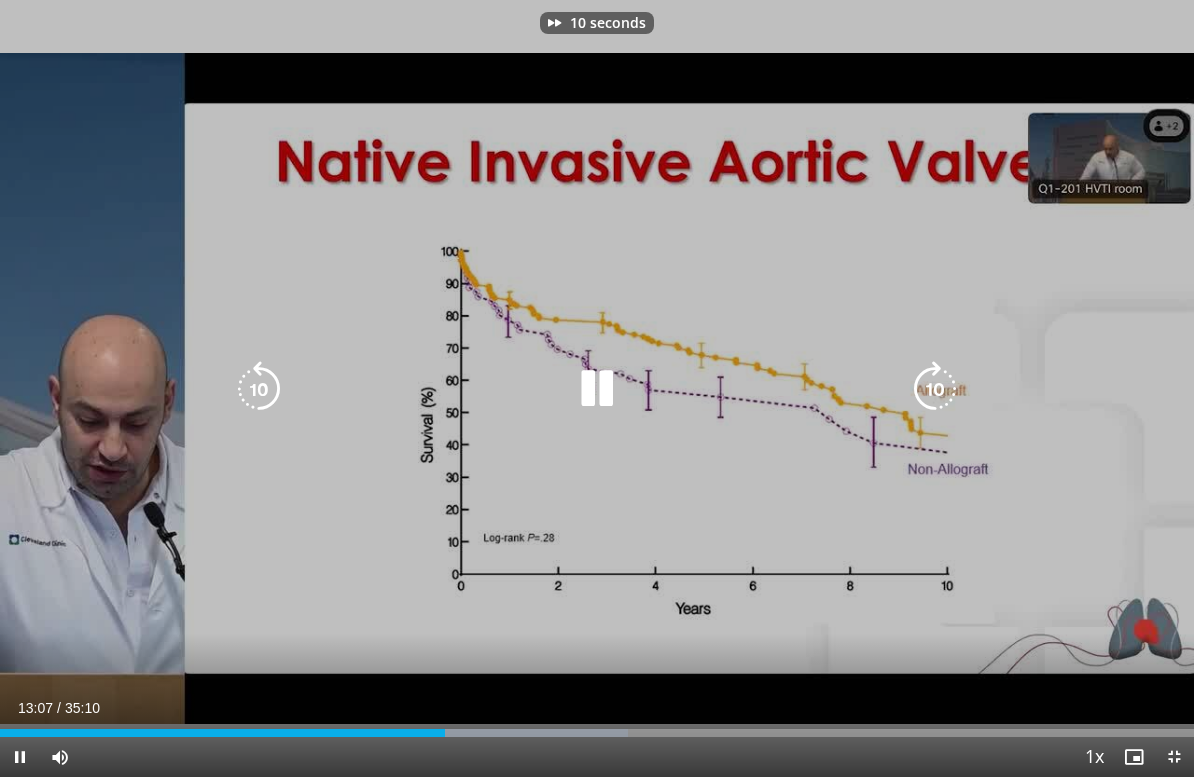 click at bounding box center (935, 389) 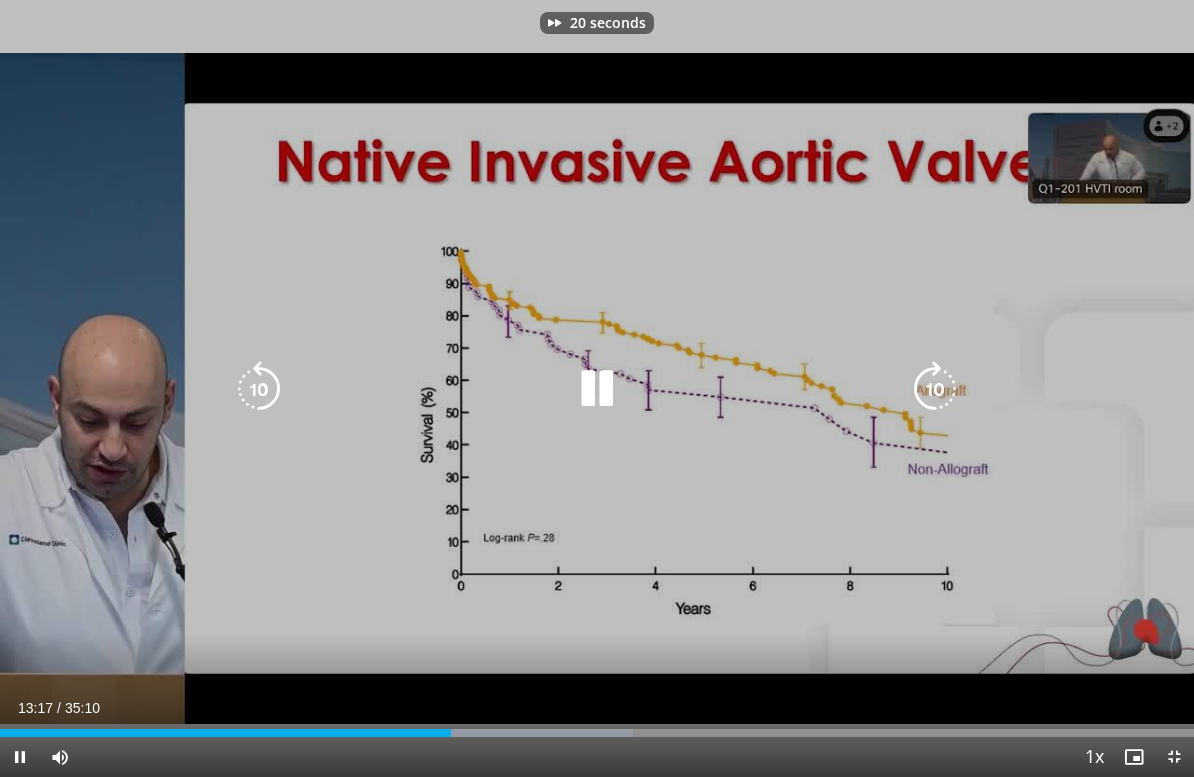 click at bounding box center (935, 389) 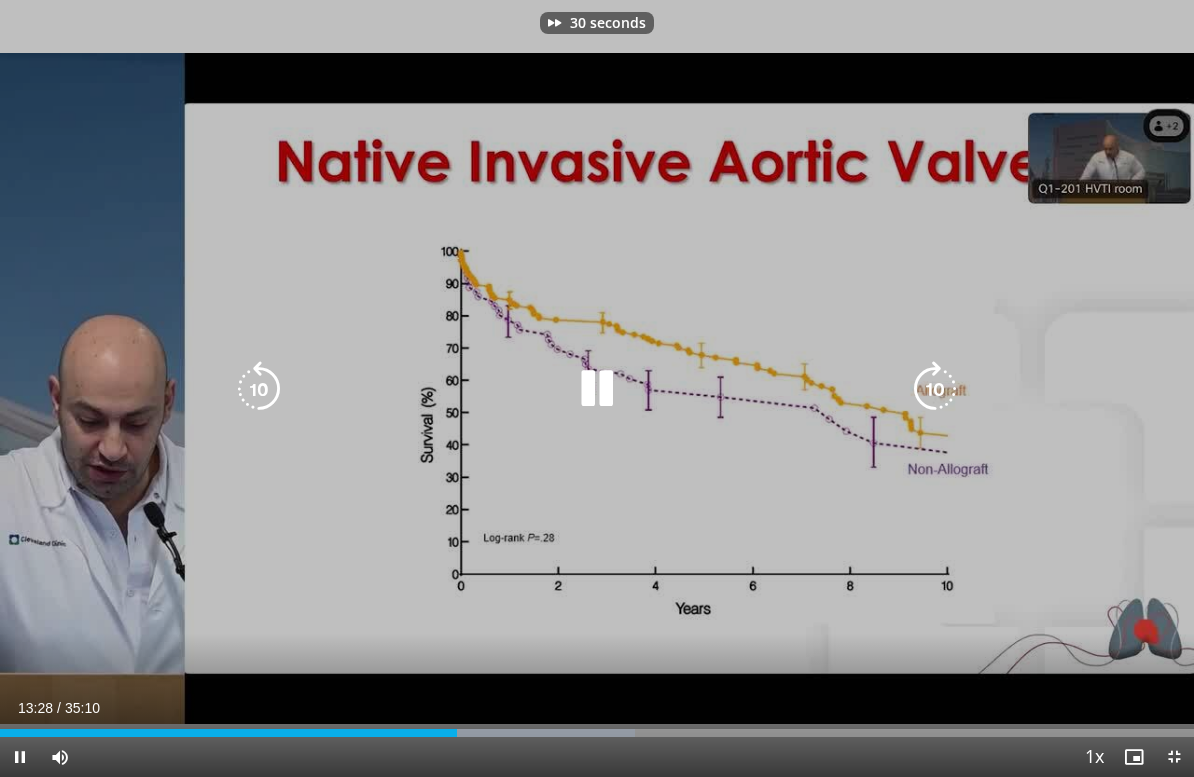 click at bounding box center (259, 389) 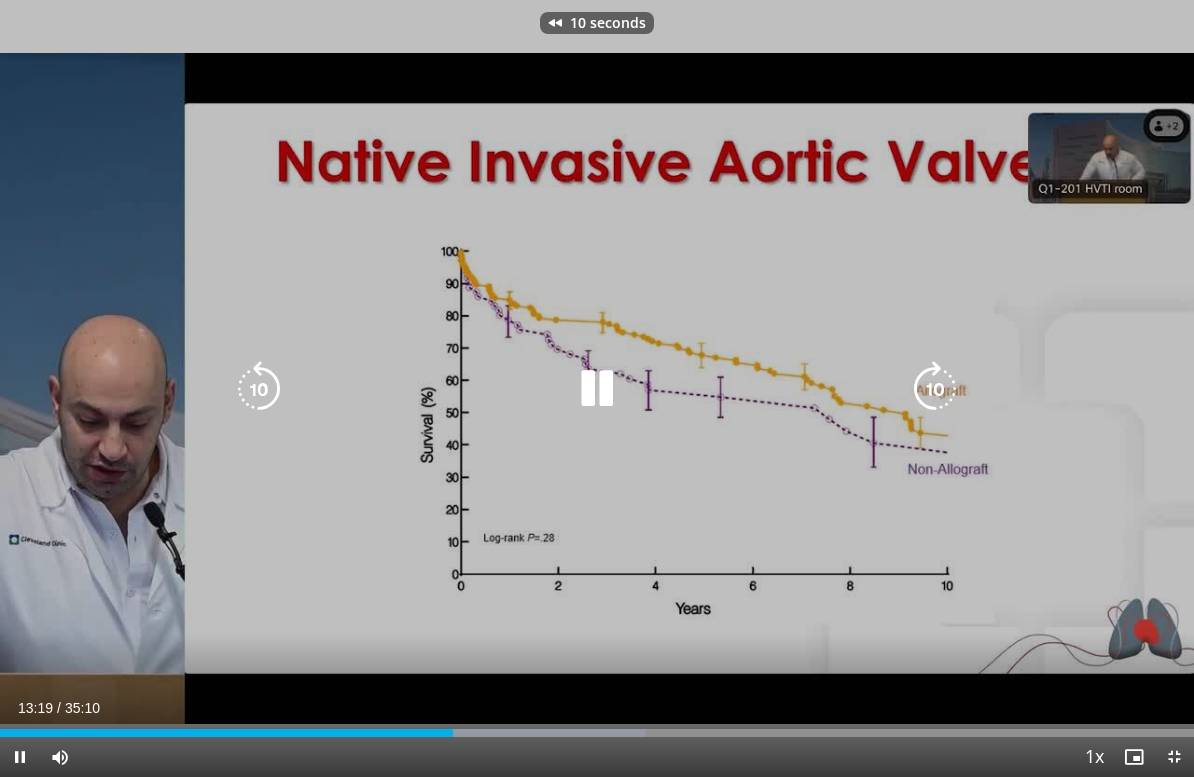 click at bounding box center (259, 389) 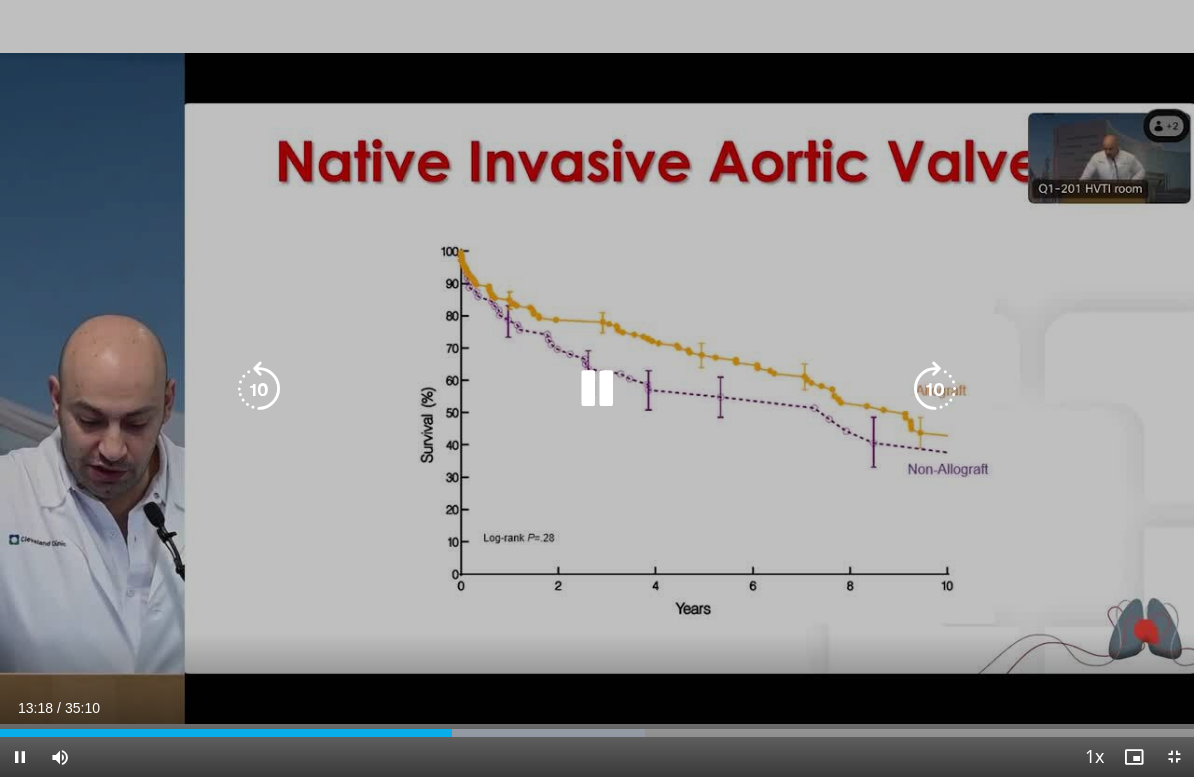 click at bounding box center [597, 389] 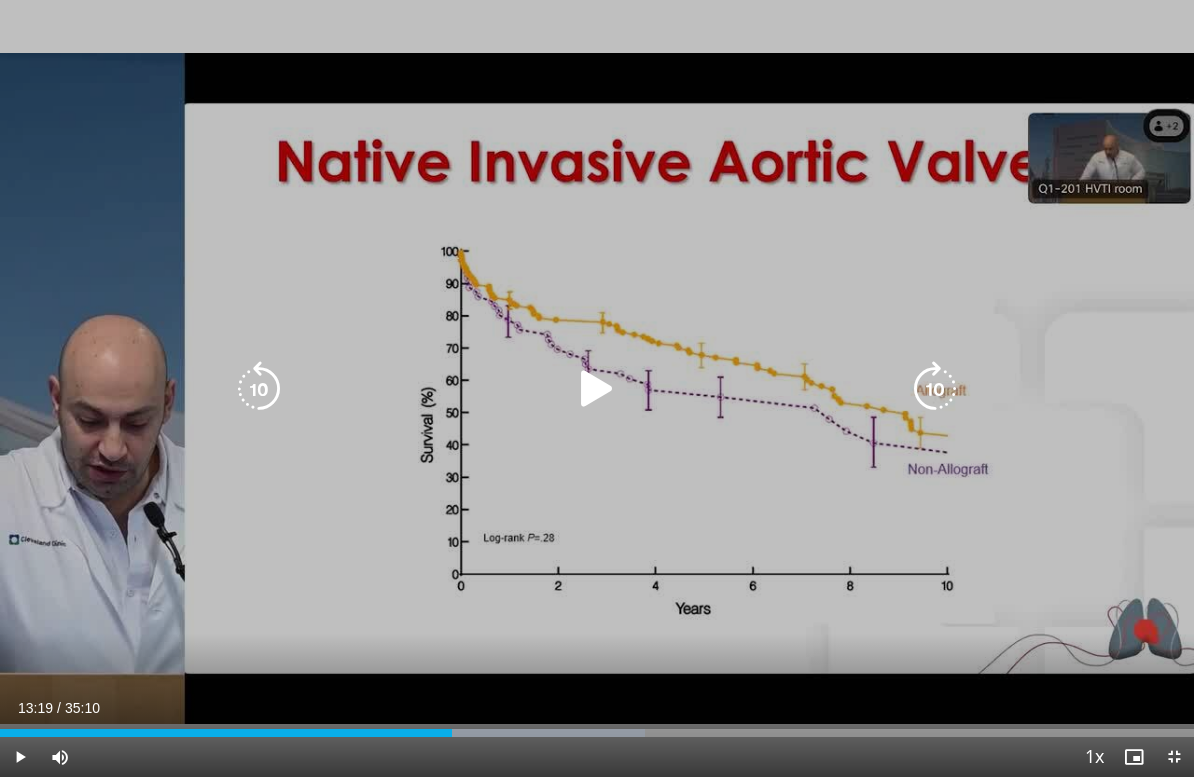click at bounding box center [597, 389] 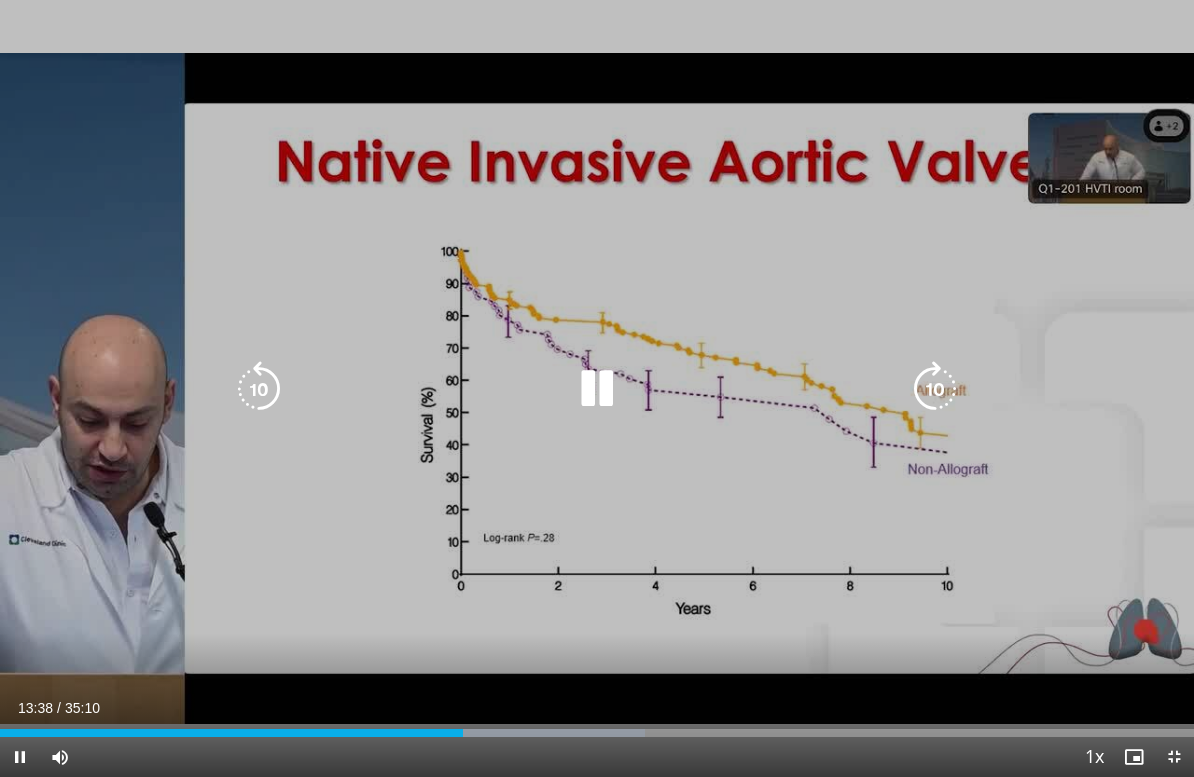 click at bounding box center (935, 389) 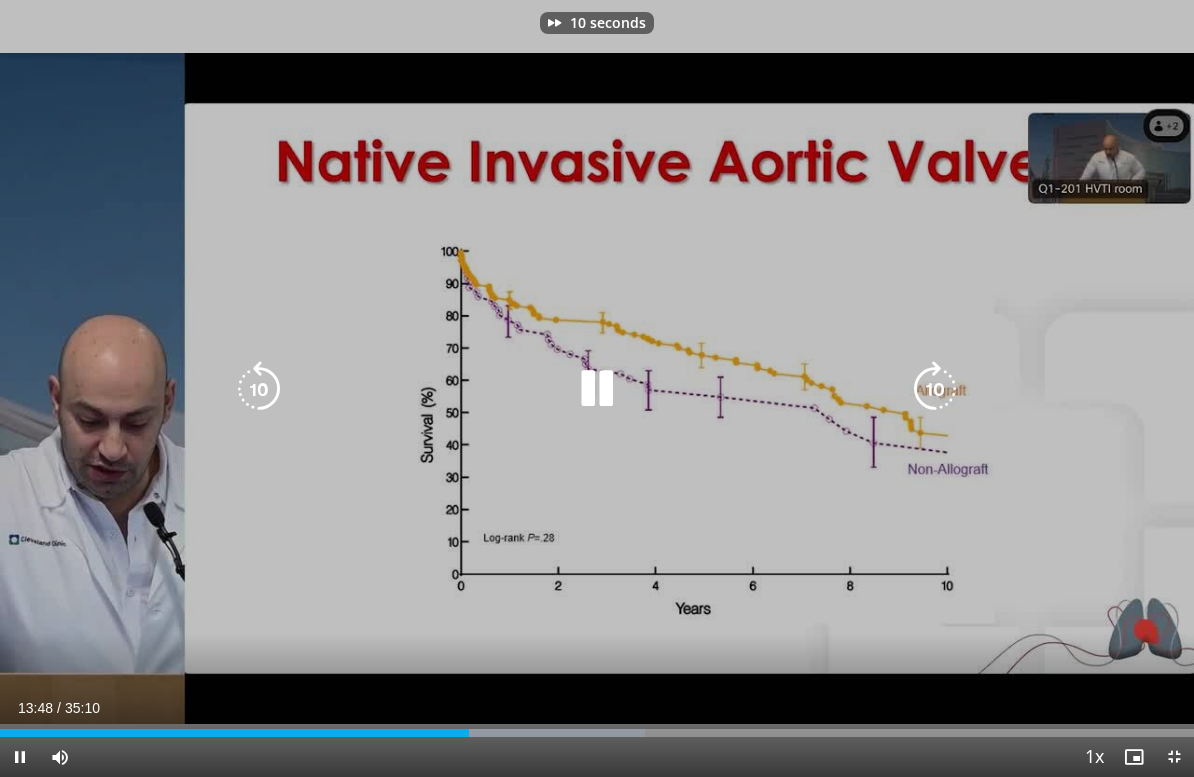 click at bounding box center (935, 389) 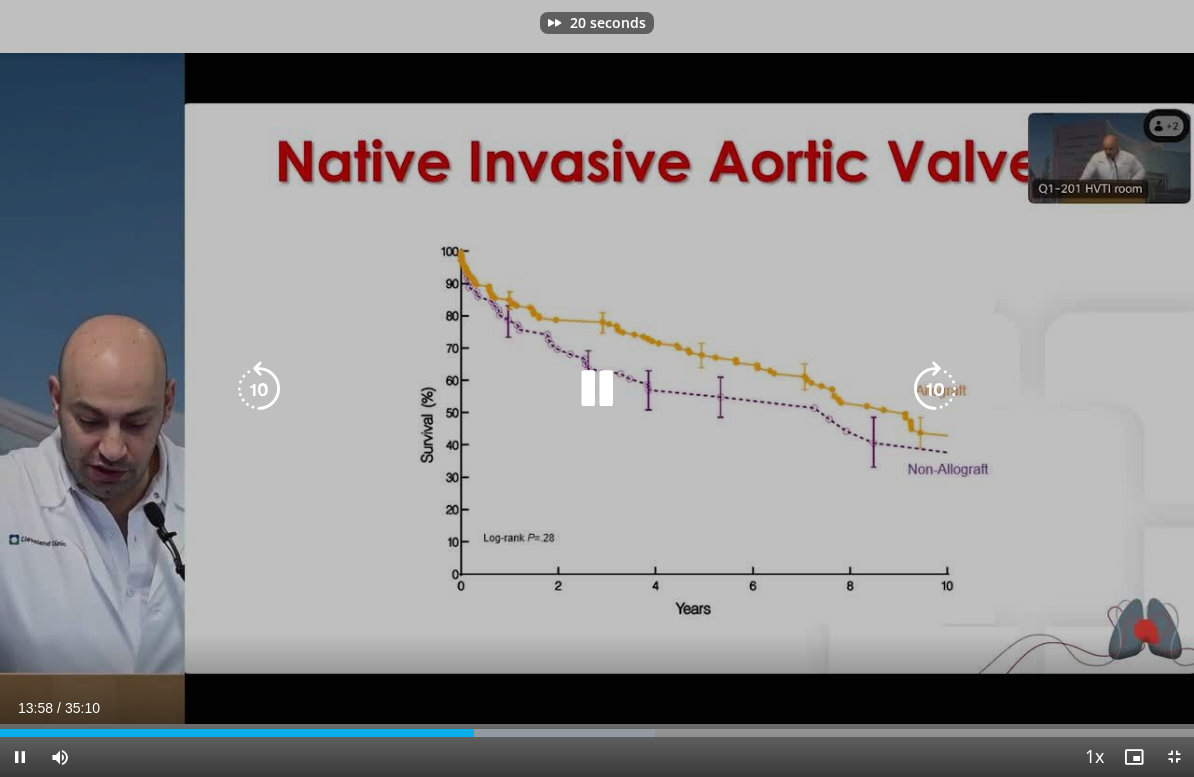 click at bounding box center (935, 389) 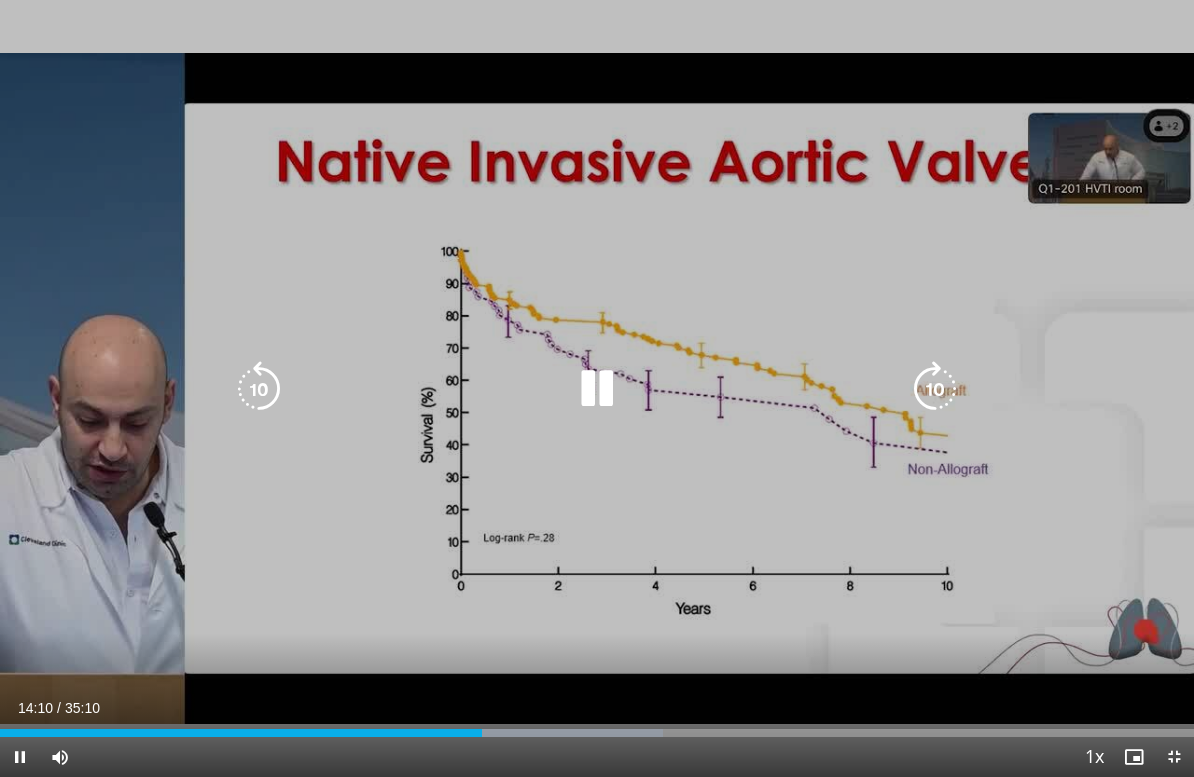 click at bounding box center [935, 389] 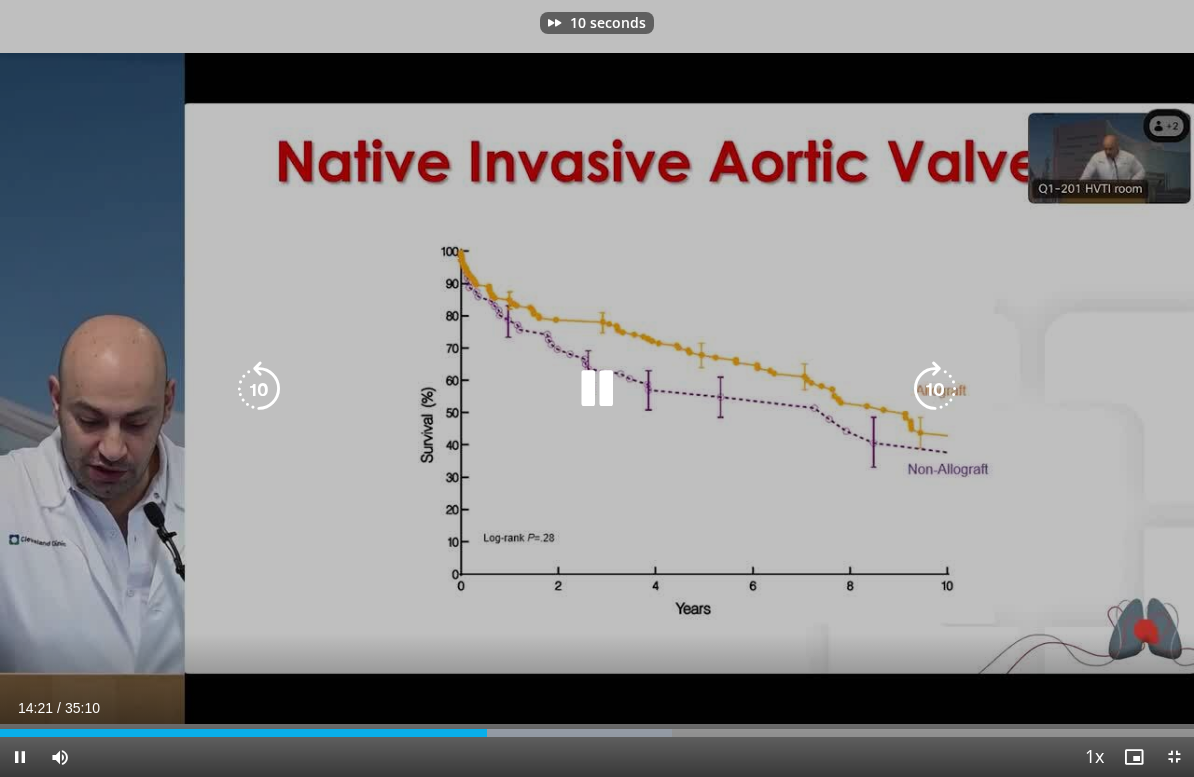 click at bounding box center (935, 389) 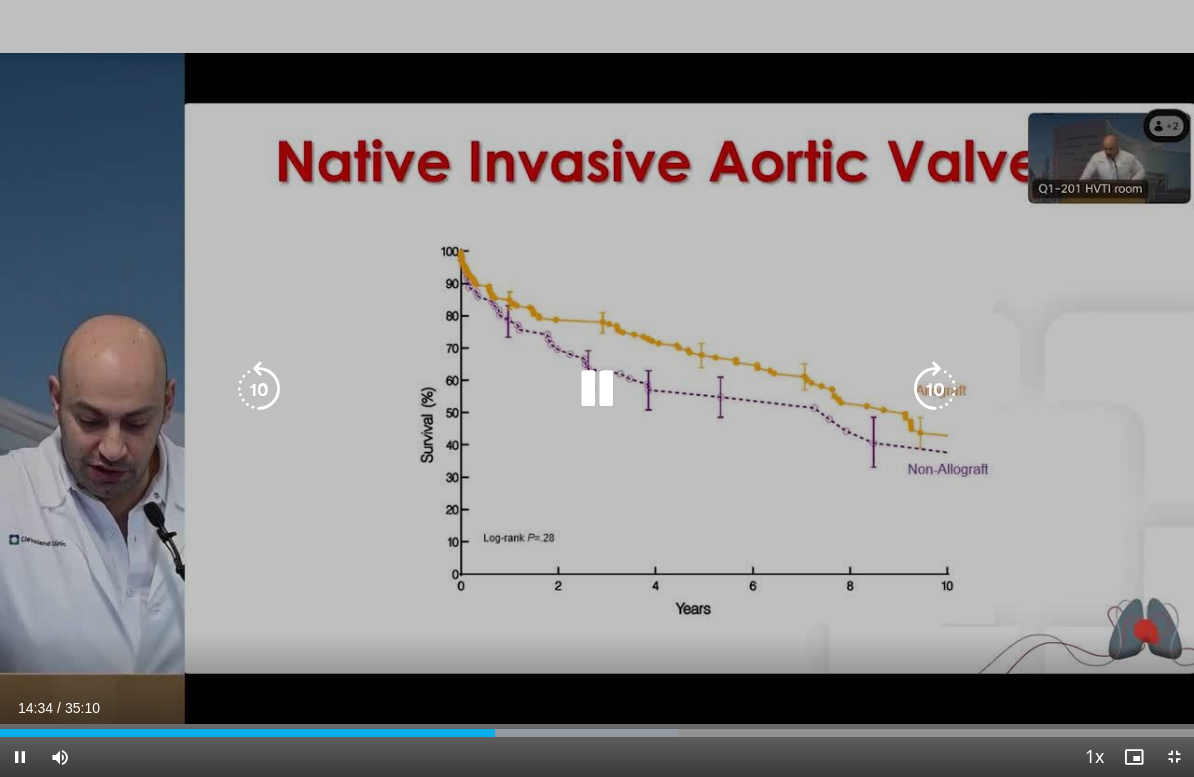 click at bounding box center (935, 389) 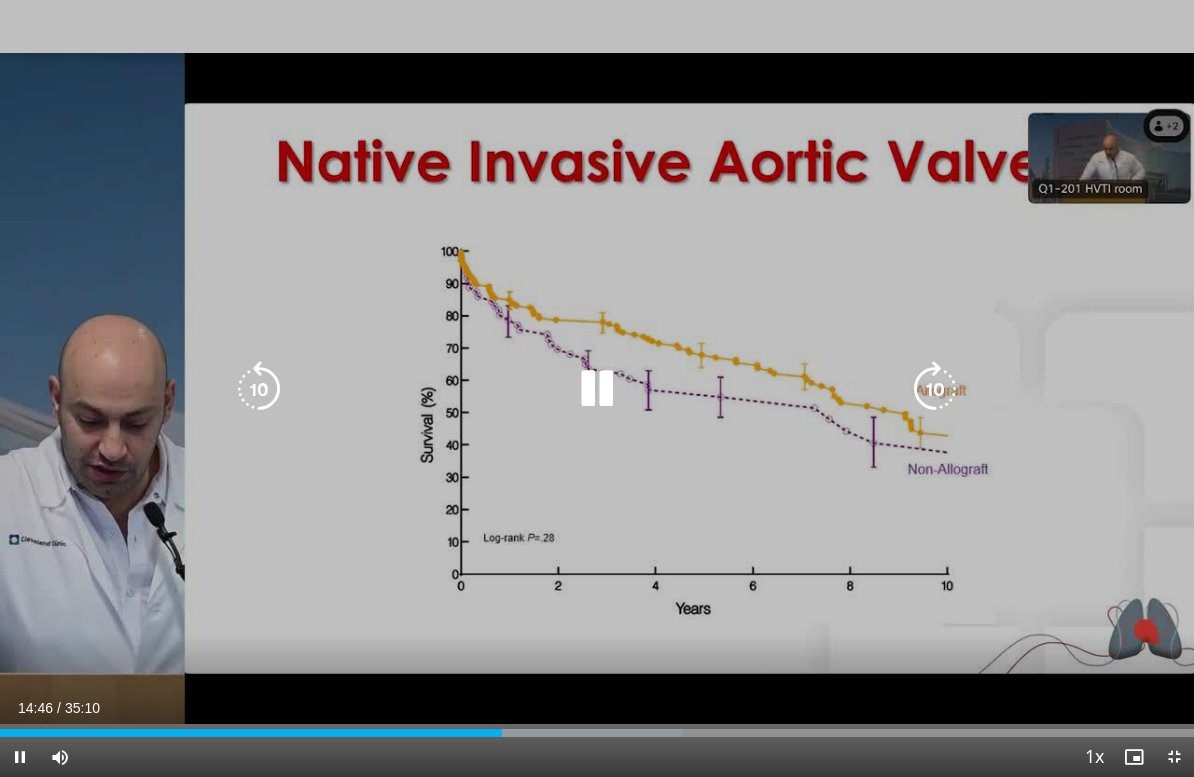 click at bounding box center (935, 389) 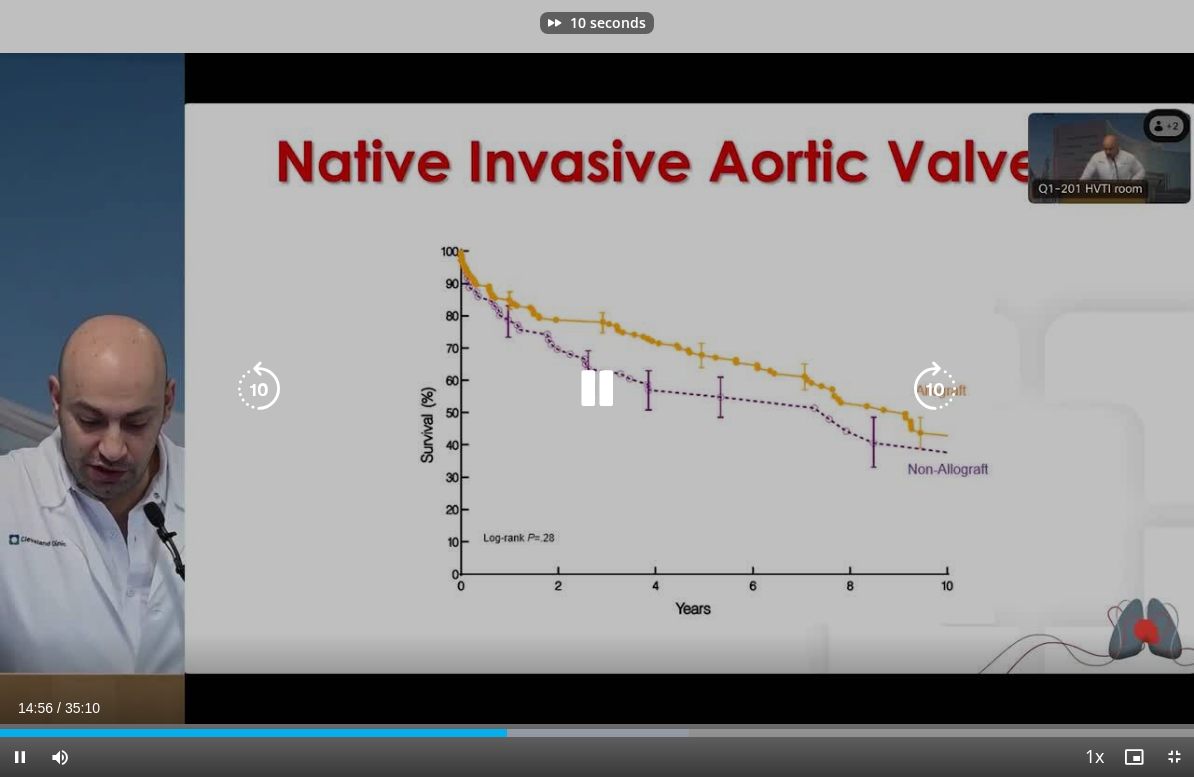 click at bounding box center (935, 389) 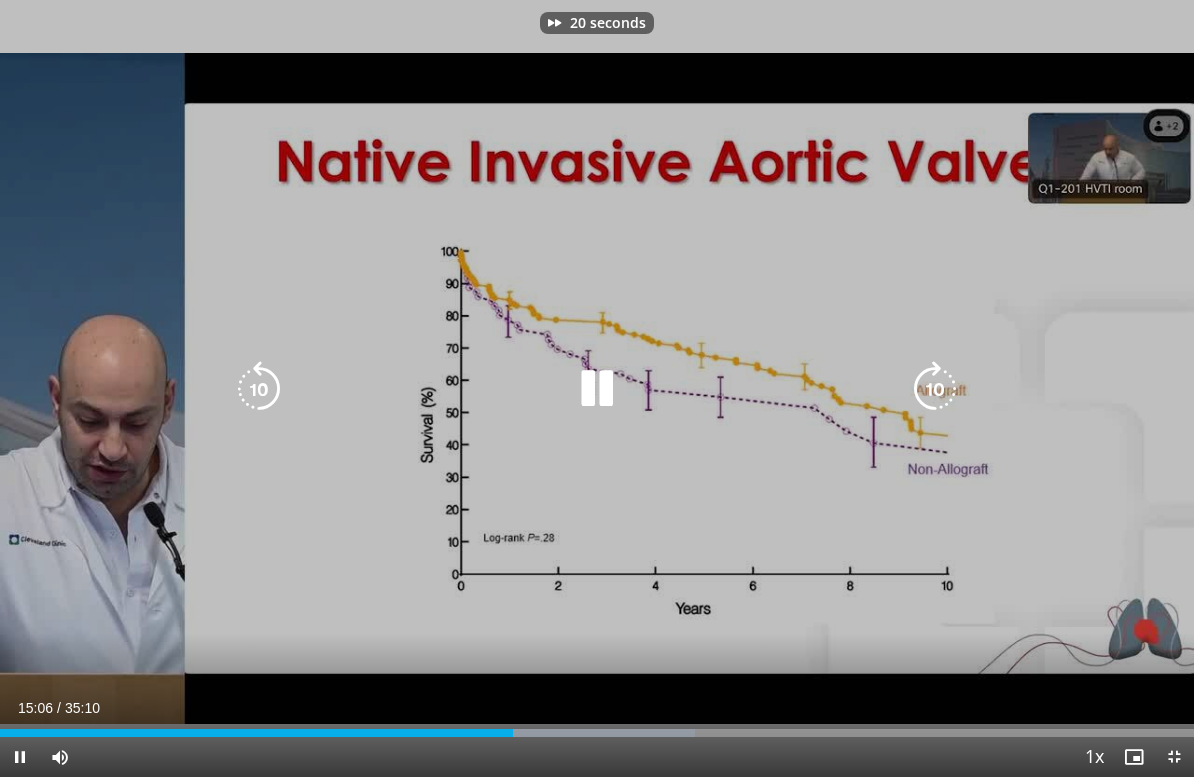 click at bounding box center (935, 389) 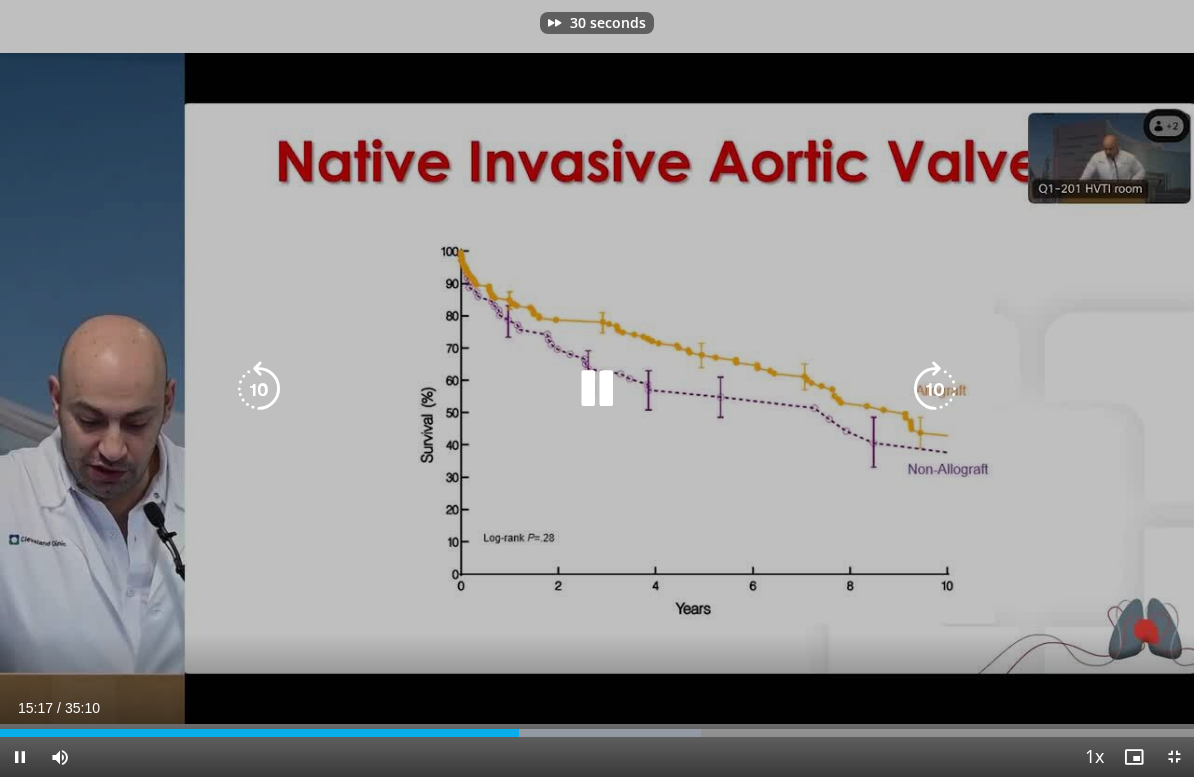 click at bounding box center [935, 389] 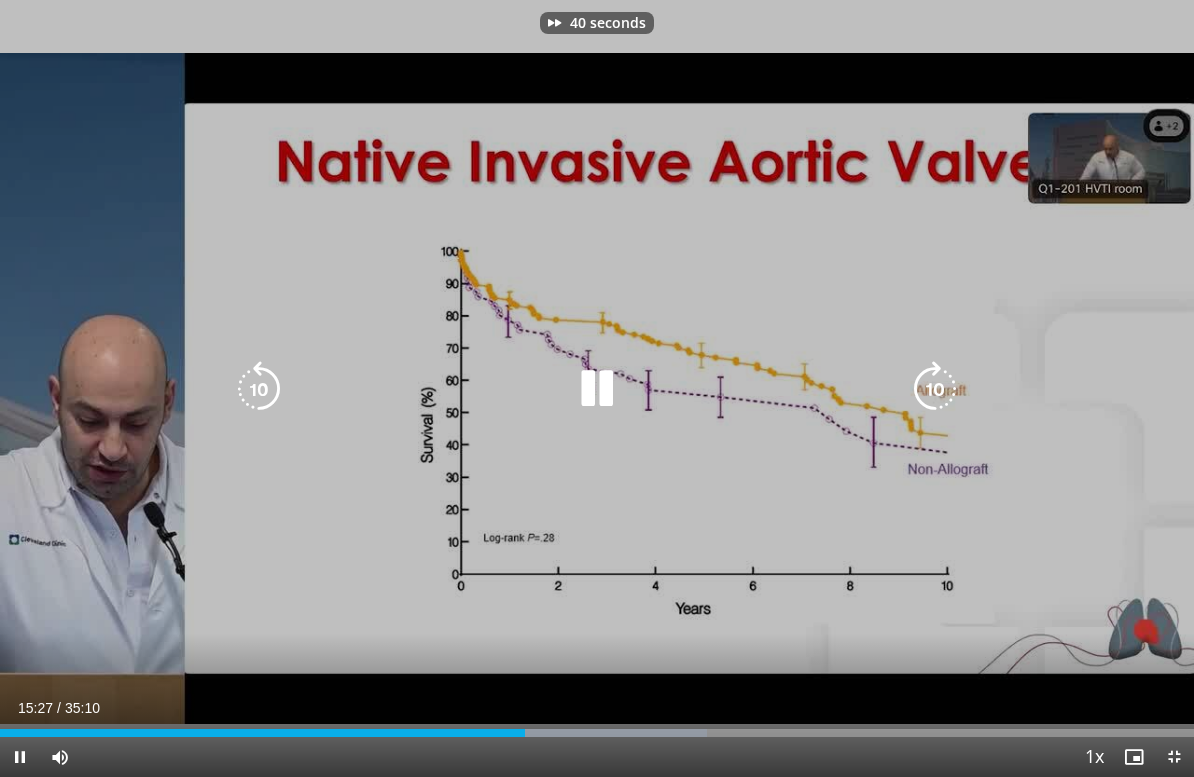click at bounding box center (935, 389) 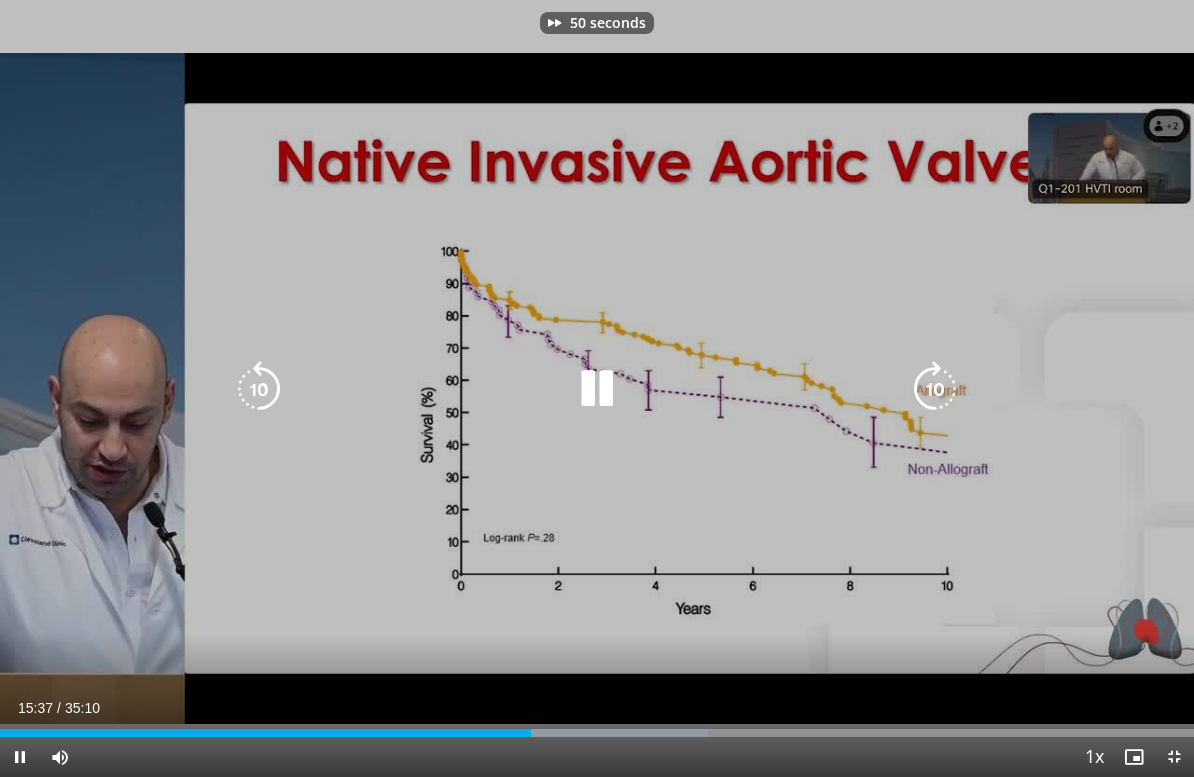 click at bounding box center (935, 389) 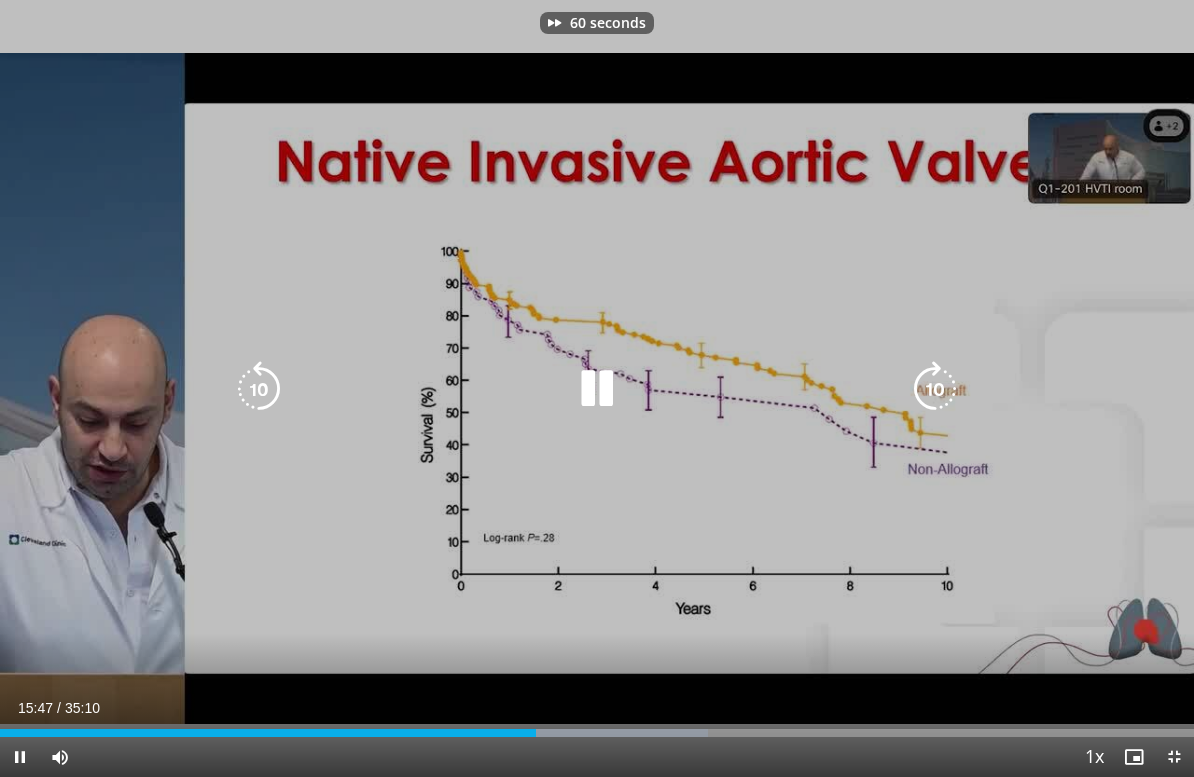 click at bounding box center [935, 389] 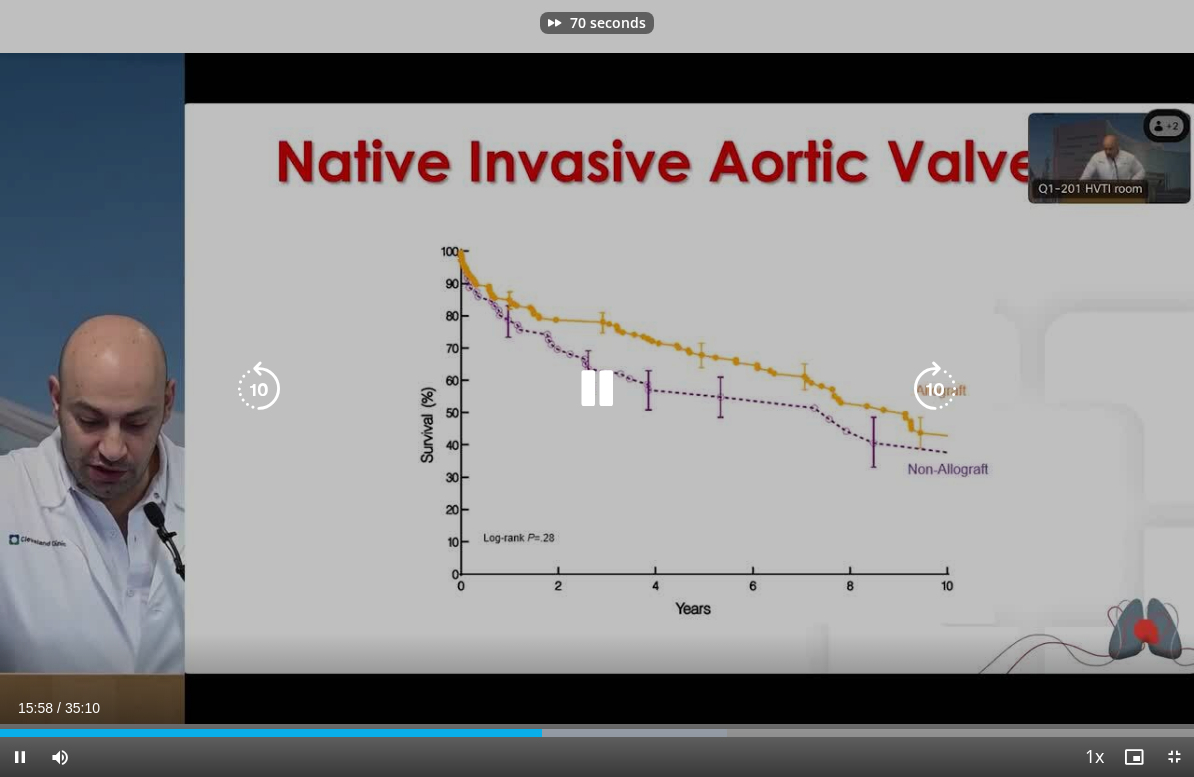 click at bounding box center (935, 389) 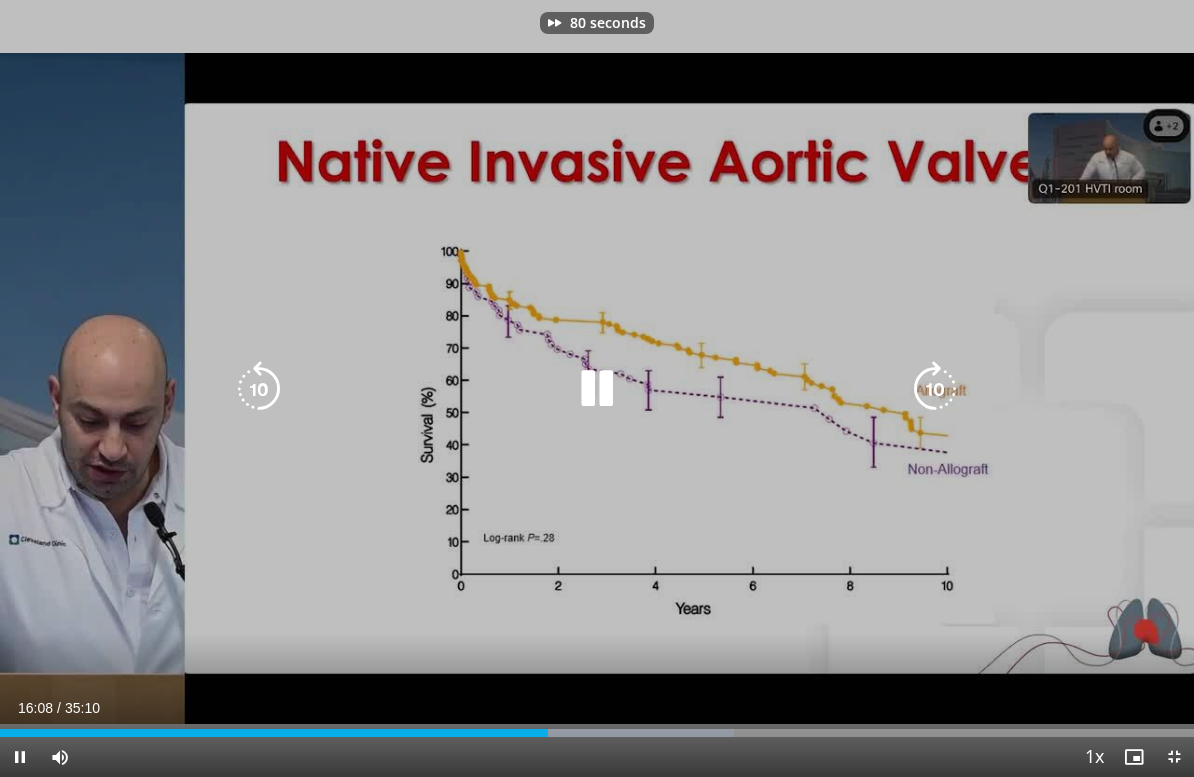 click at bounding box center [935, 389] 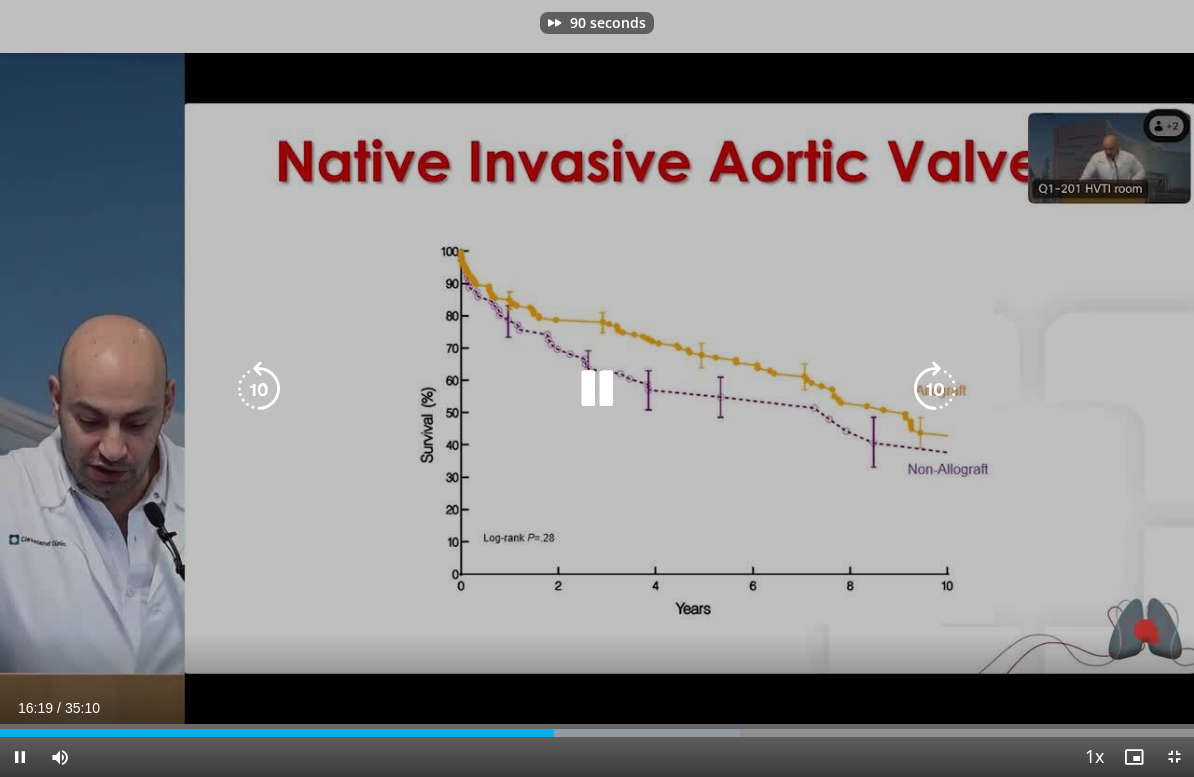 click at bounding box center (935, 389) 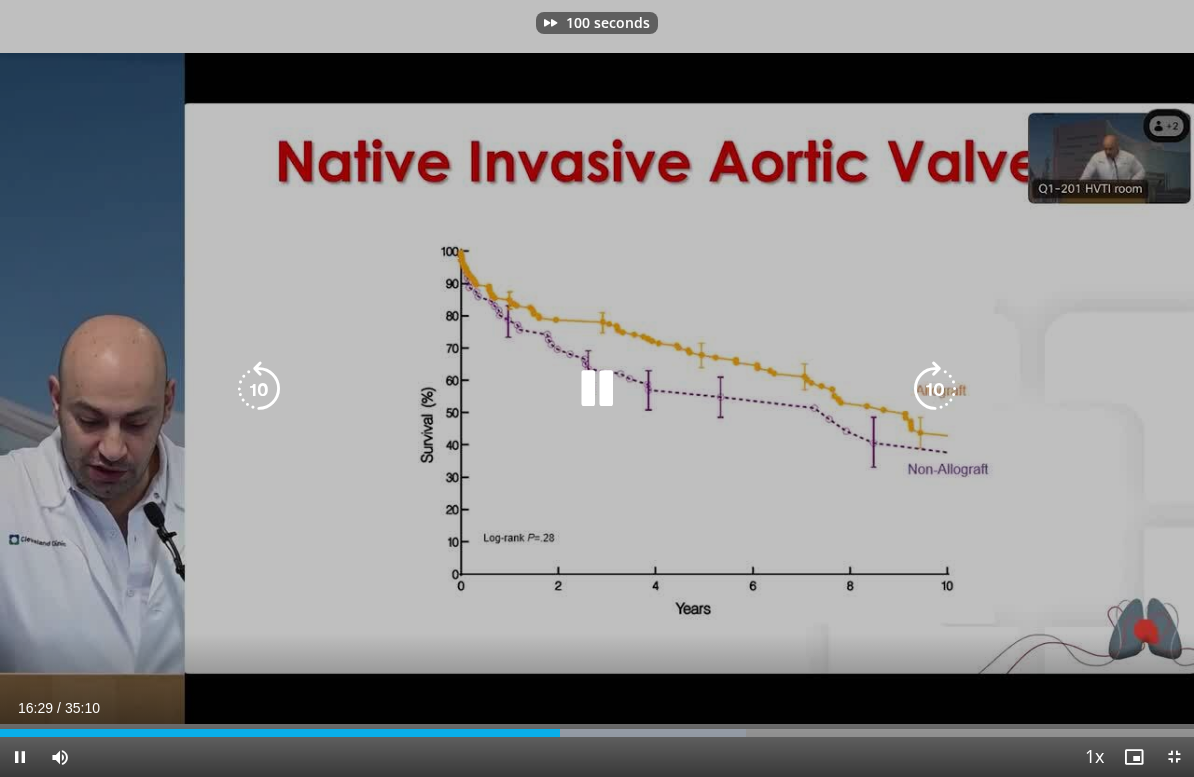 click at bounding box center [935, 389] 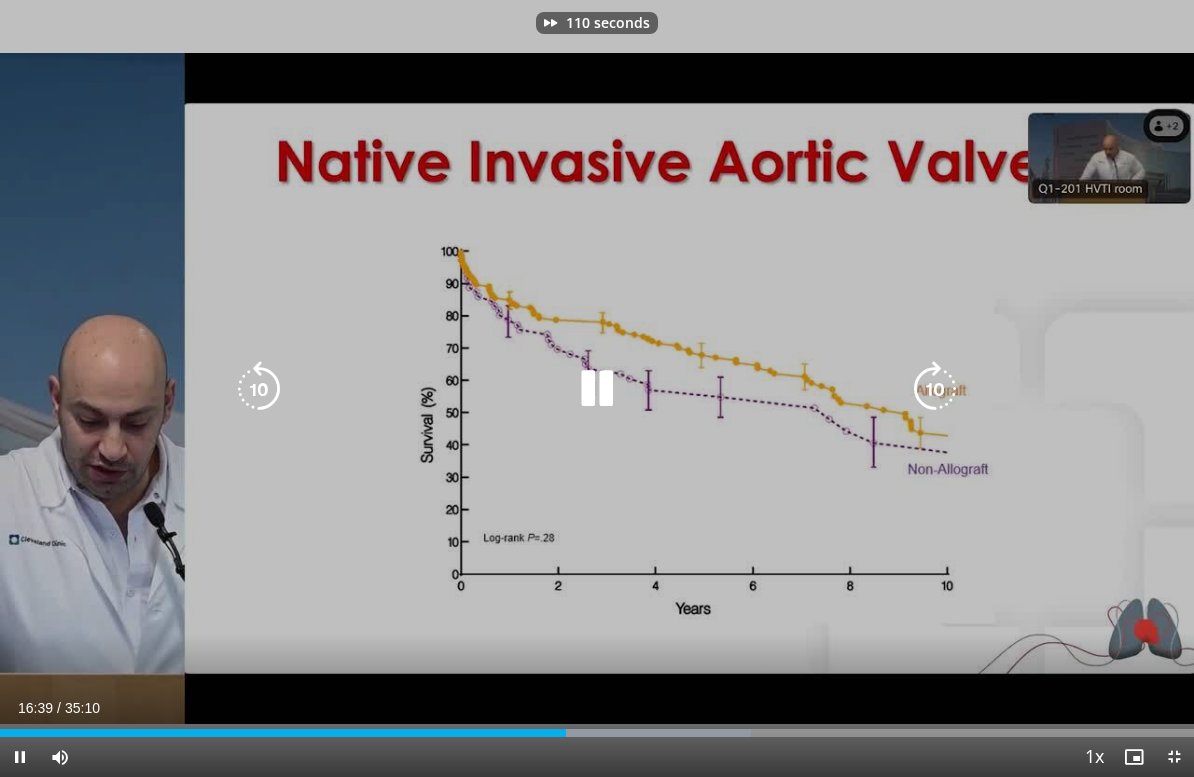 click at bounding box center (935, 389) 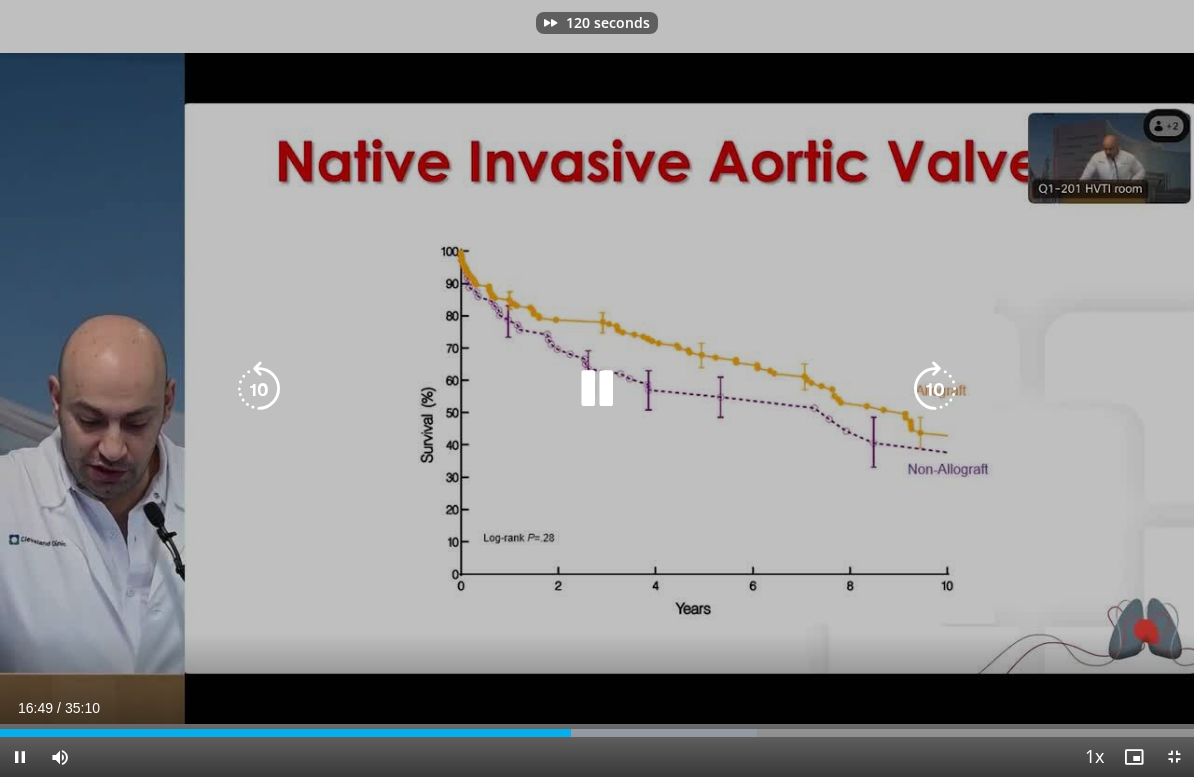 click at bounding box center [935, 389] 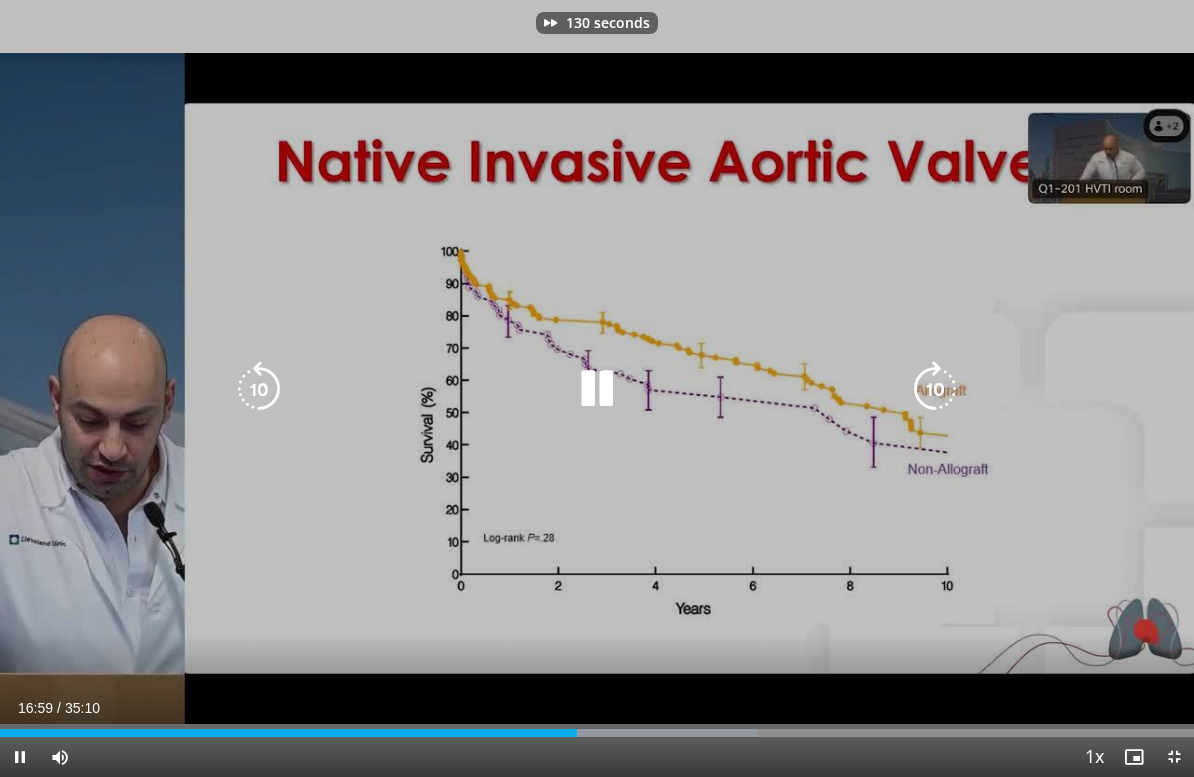 click at bounding box center [935, 389] 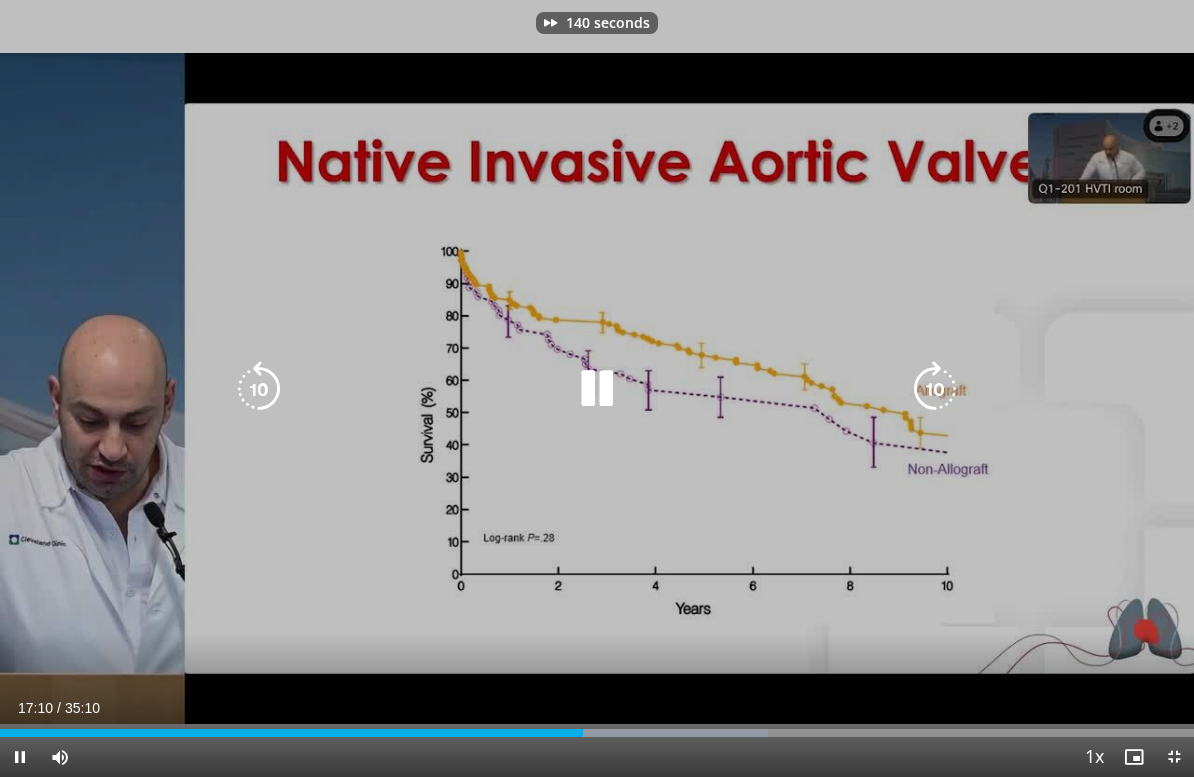 click at bounding box center [935, 389] 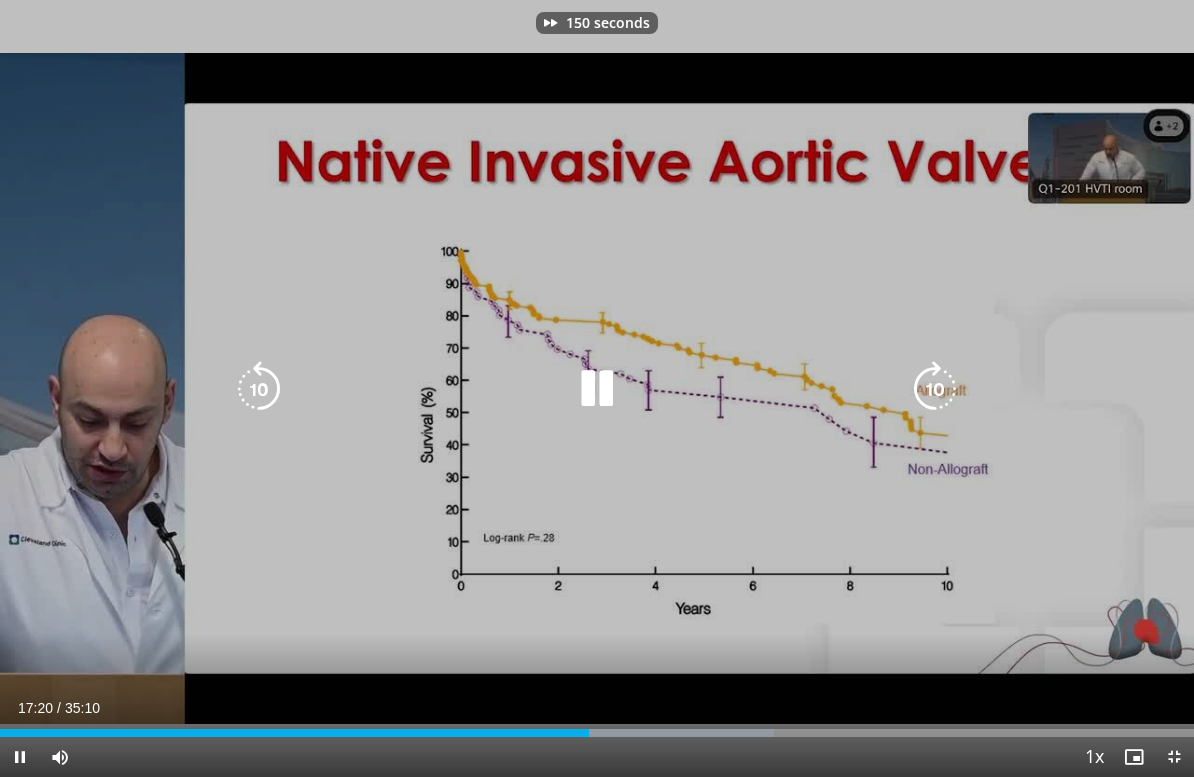 click at bounding box center (935, 389) 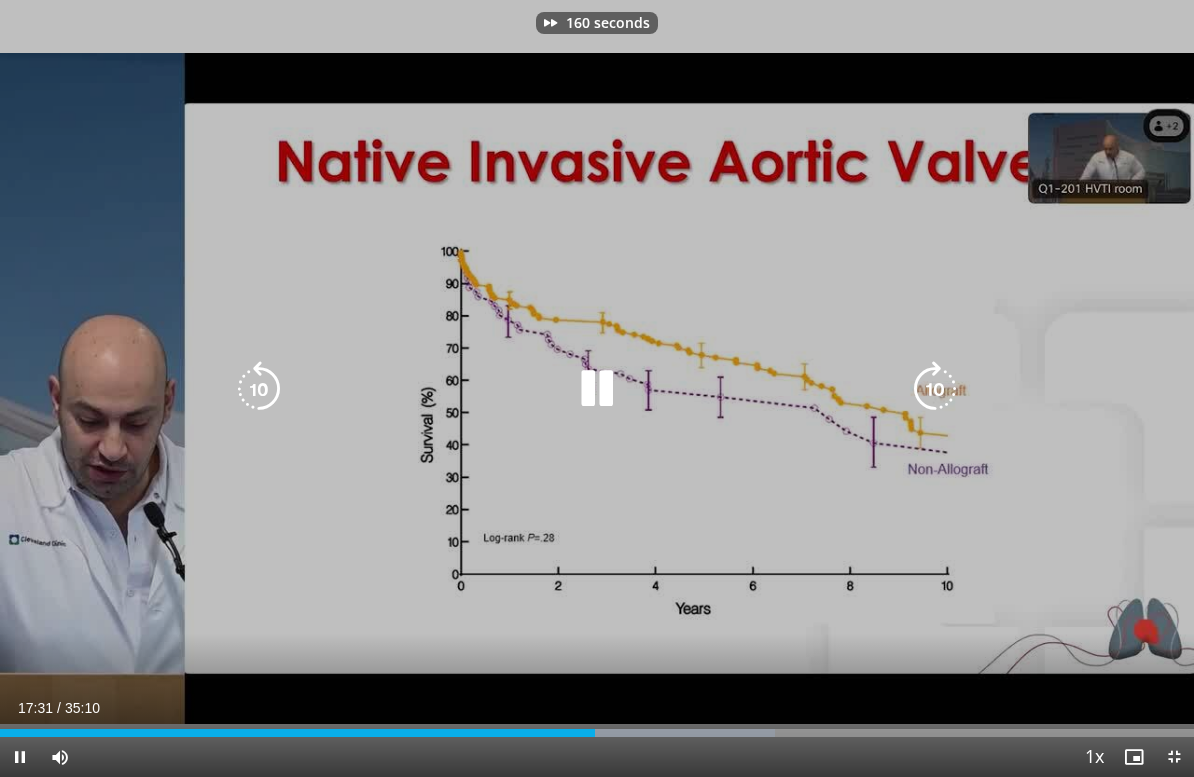 click at bounding box center (935, 389) 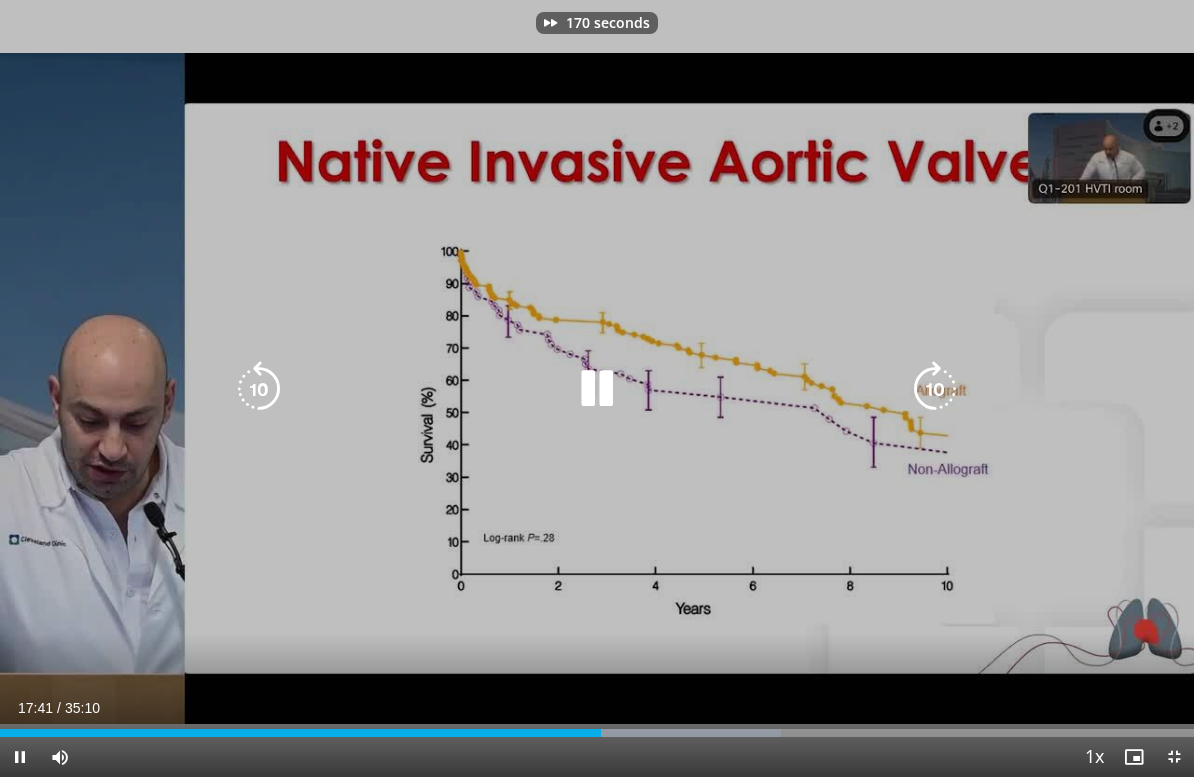 click at bounding box center (935, 389) 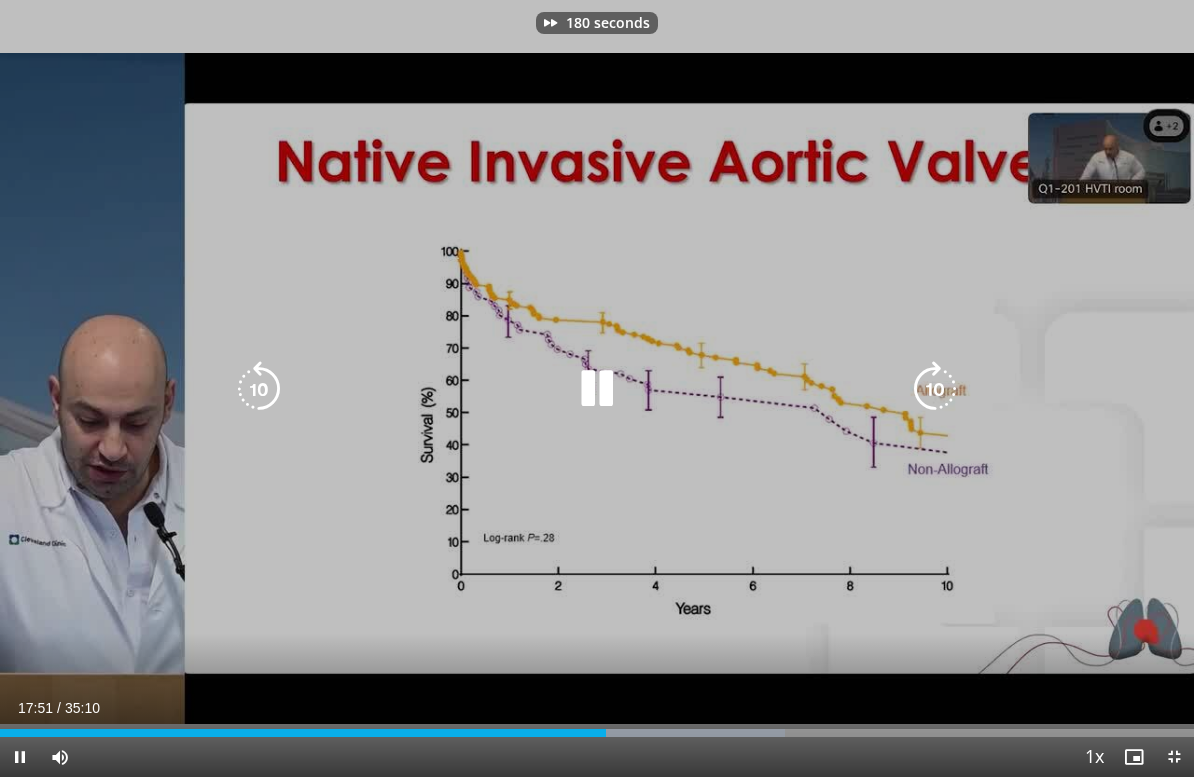 click at bounding box center (935, 389) 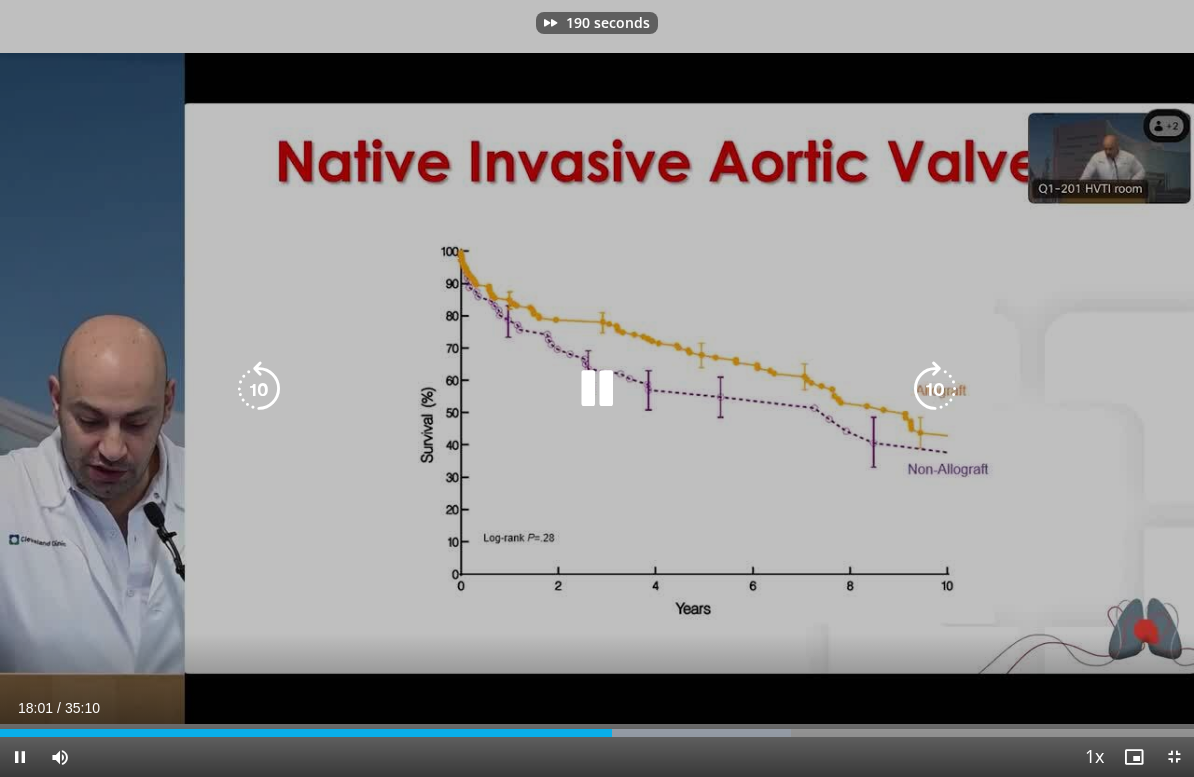 click at bounding box center [935, 389] 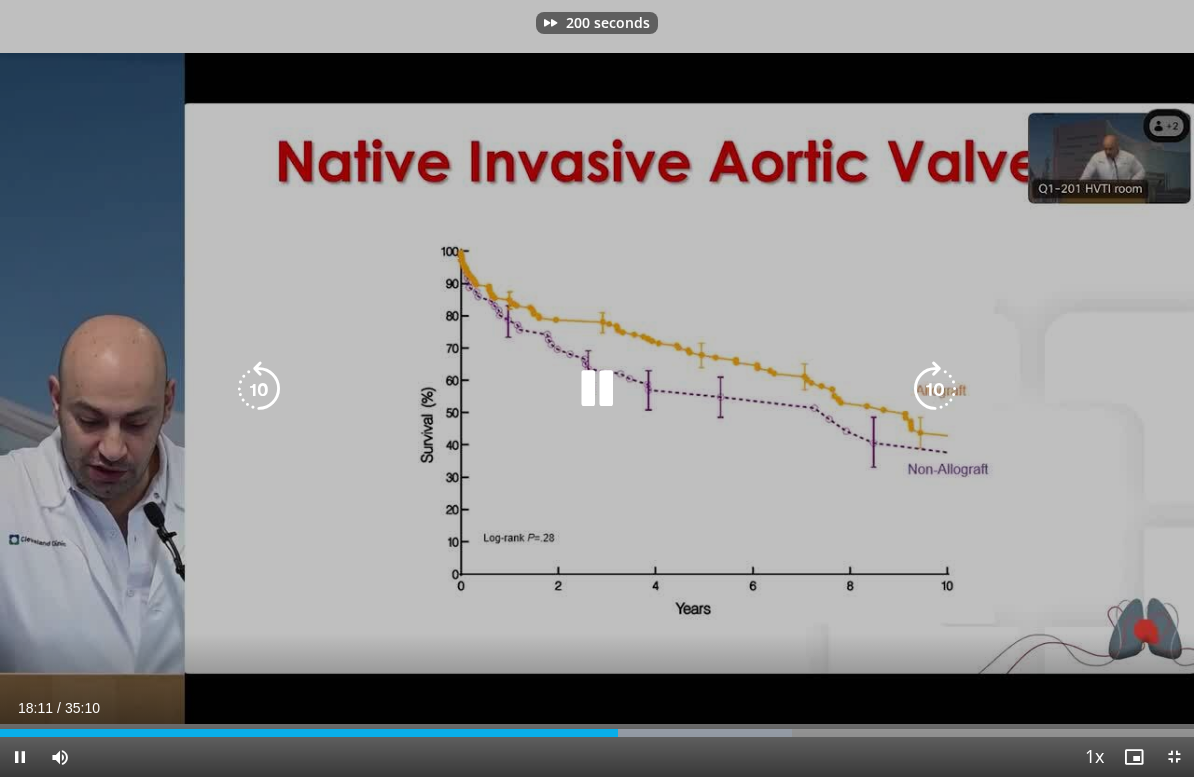click at bounding box center (935, 389) 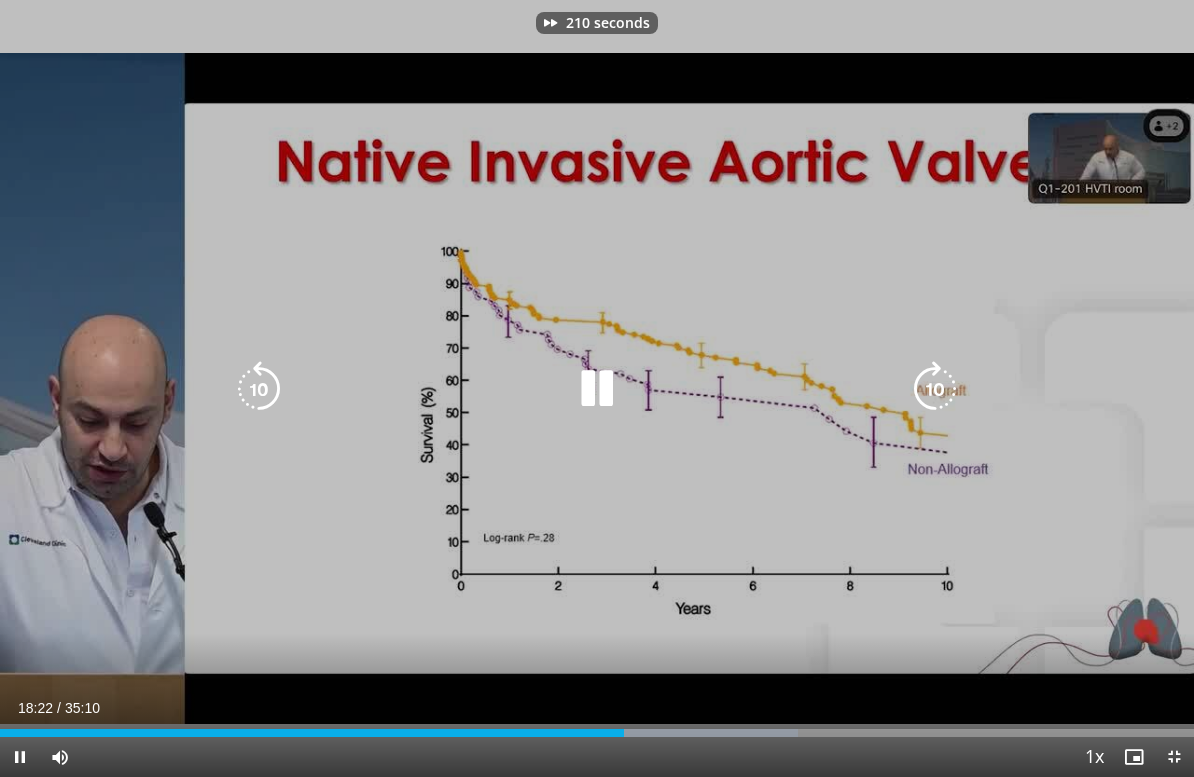 click at bounding box center [935, 389] 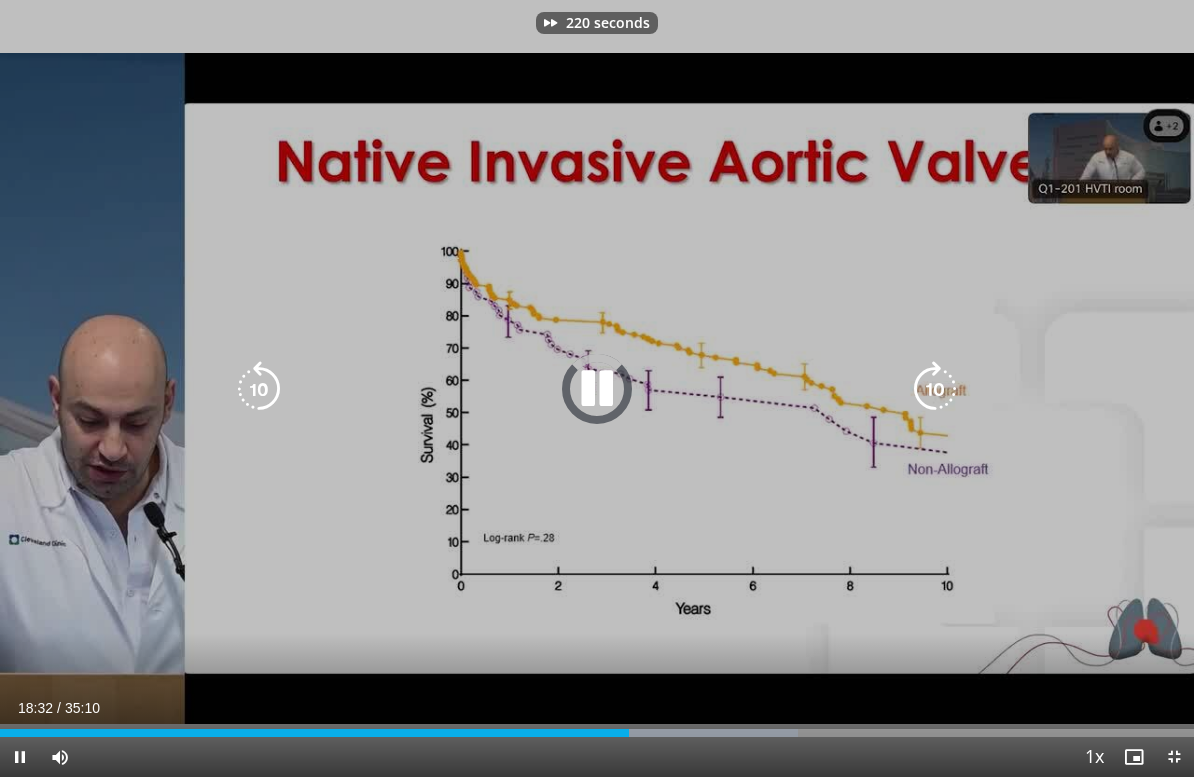 click at bounding box center [935, 389] 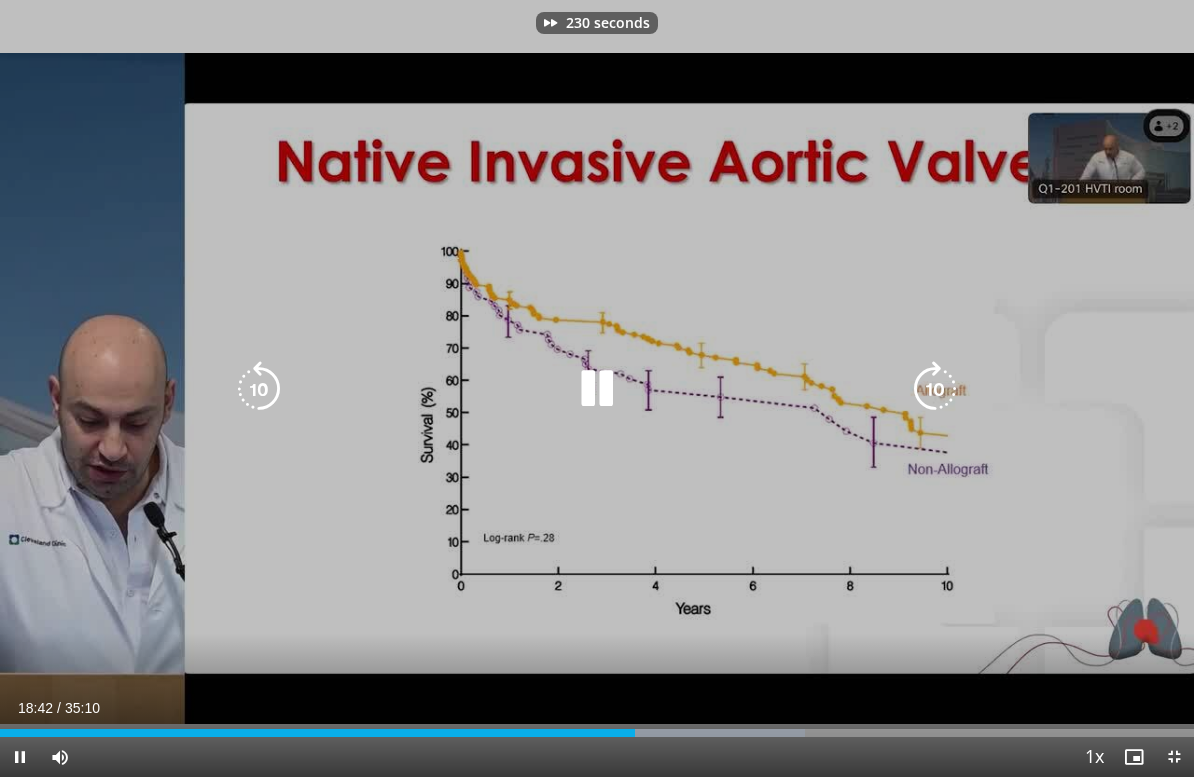 click at bounding box center [935, 389] 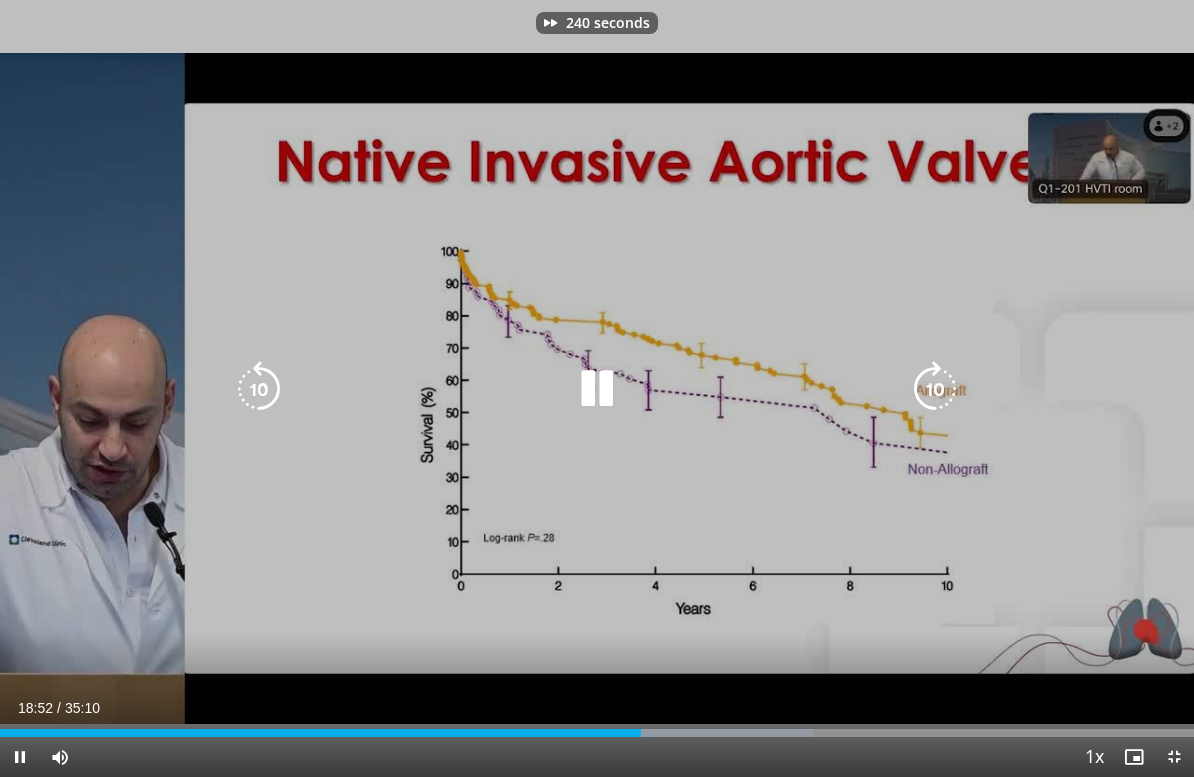 click at bounding box center (935, 389) 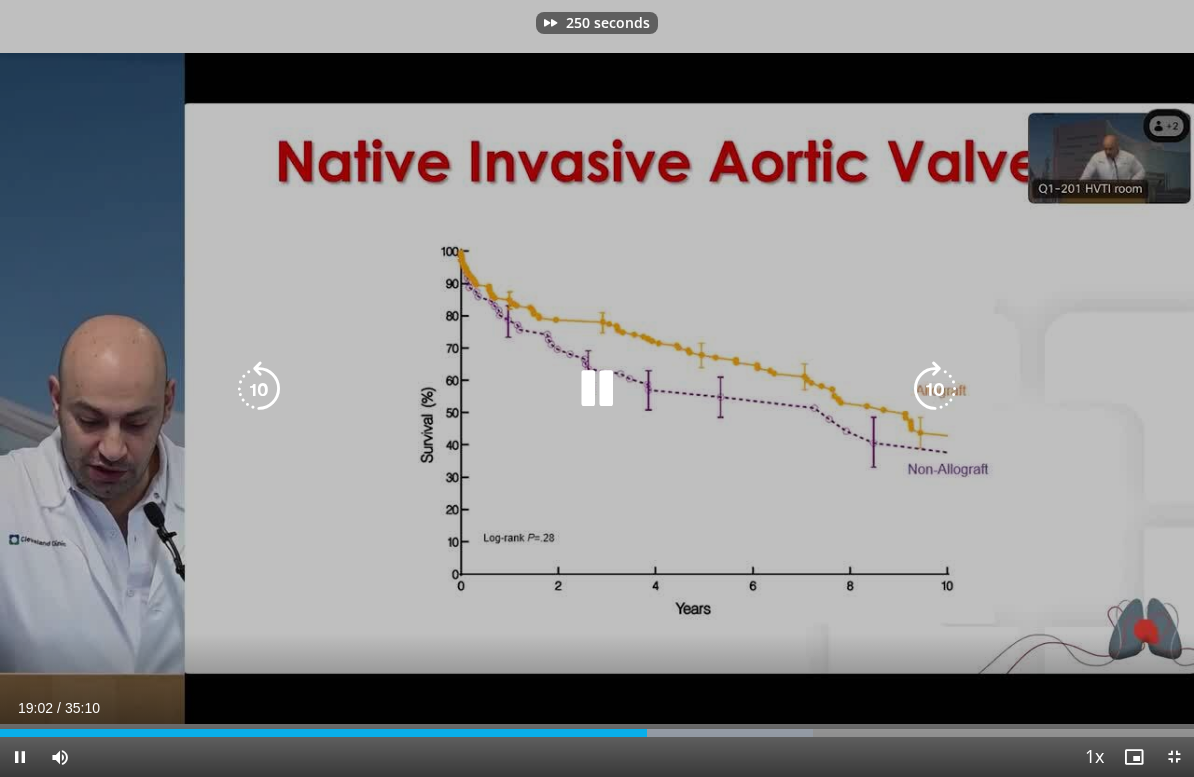 click at bounding box center [935, 389] 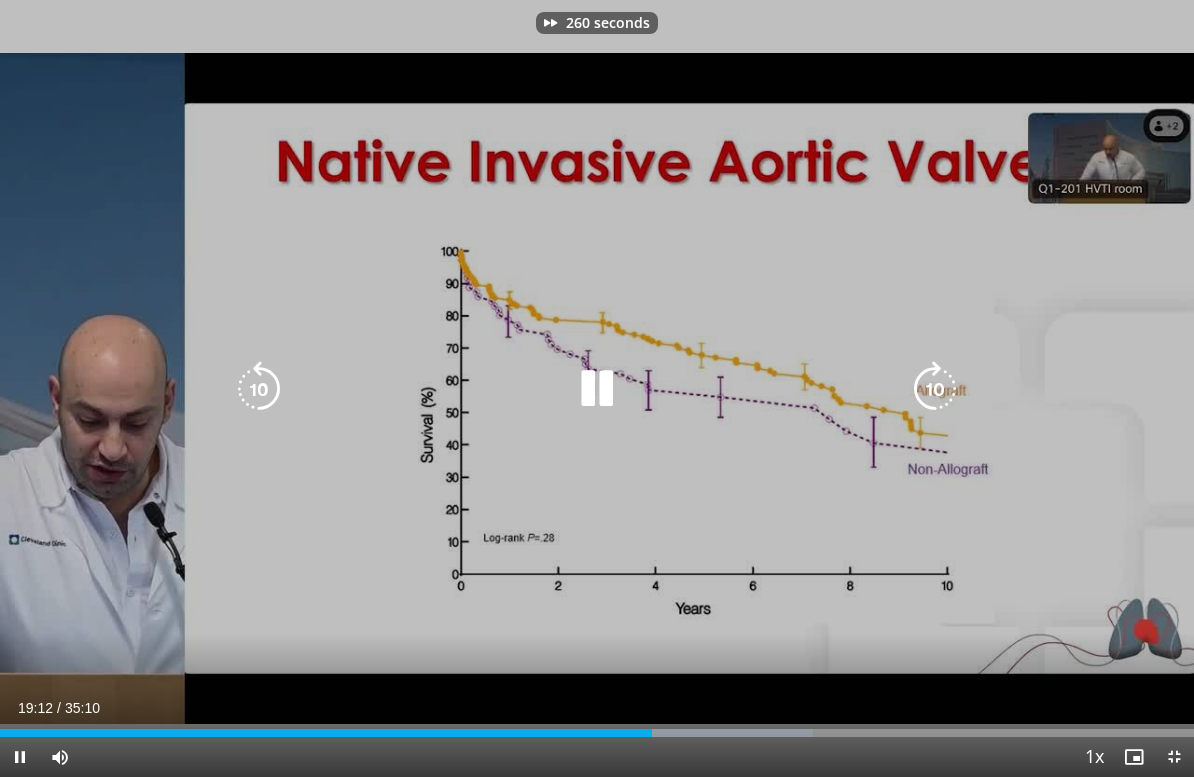 click at bounding box center [935, 389] 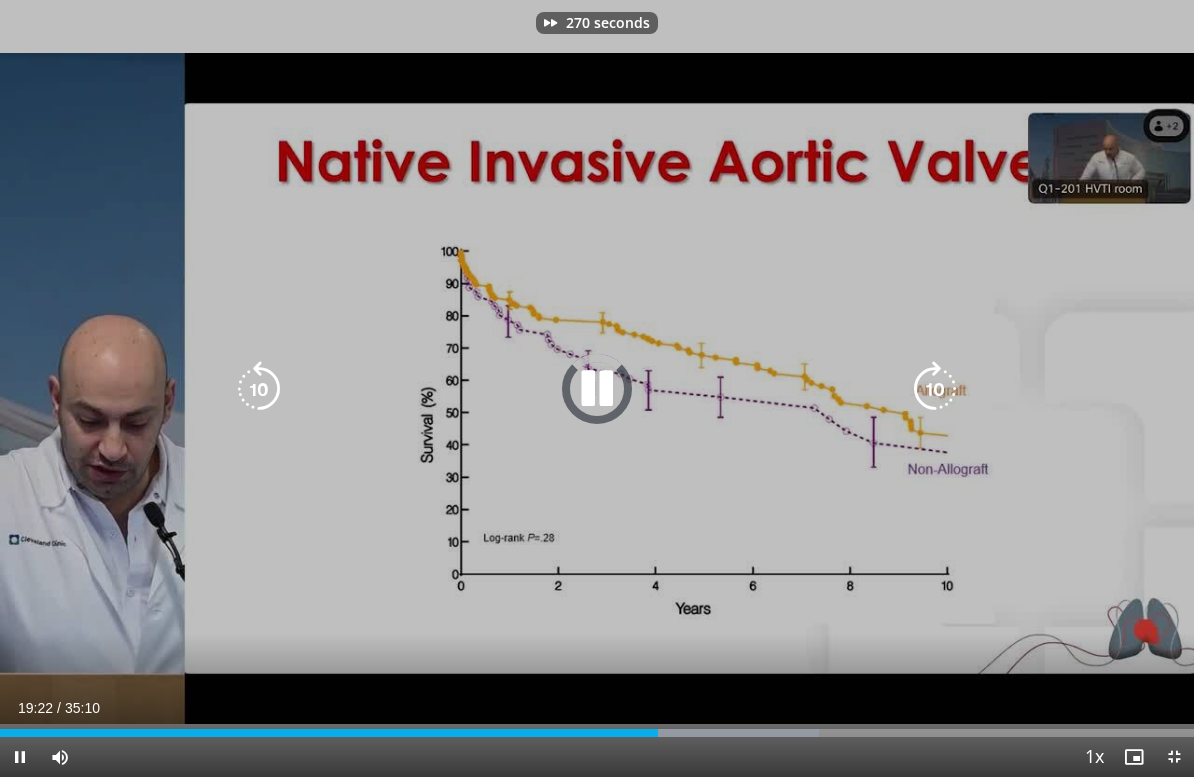 click at bounding box center [935, 389] 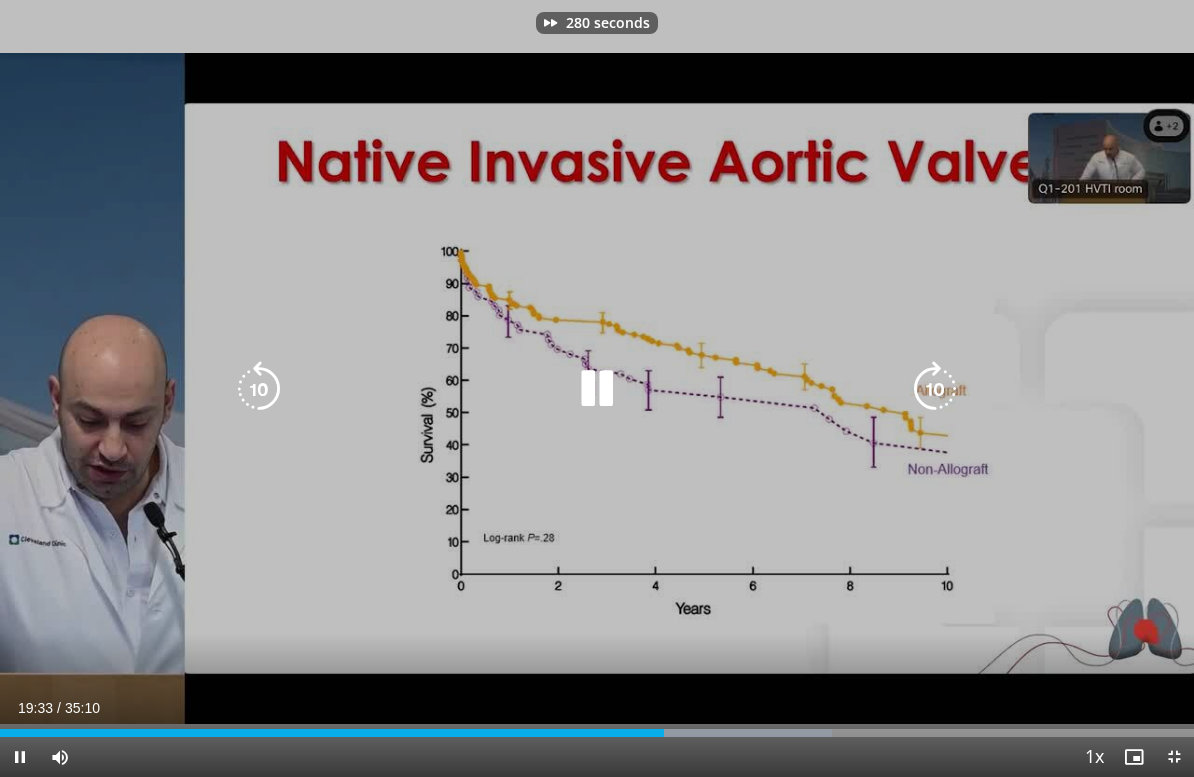 click at bounding box center [935, 389] 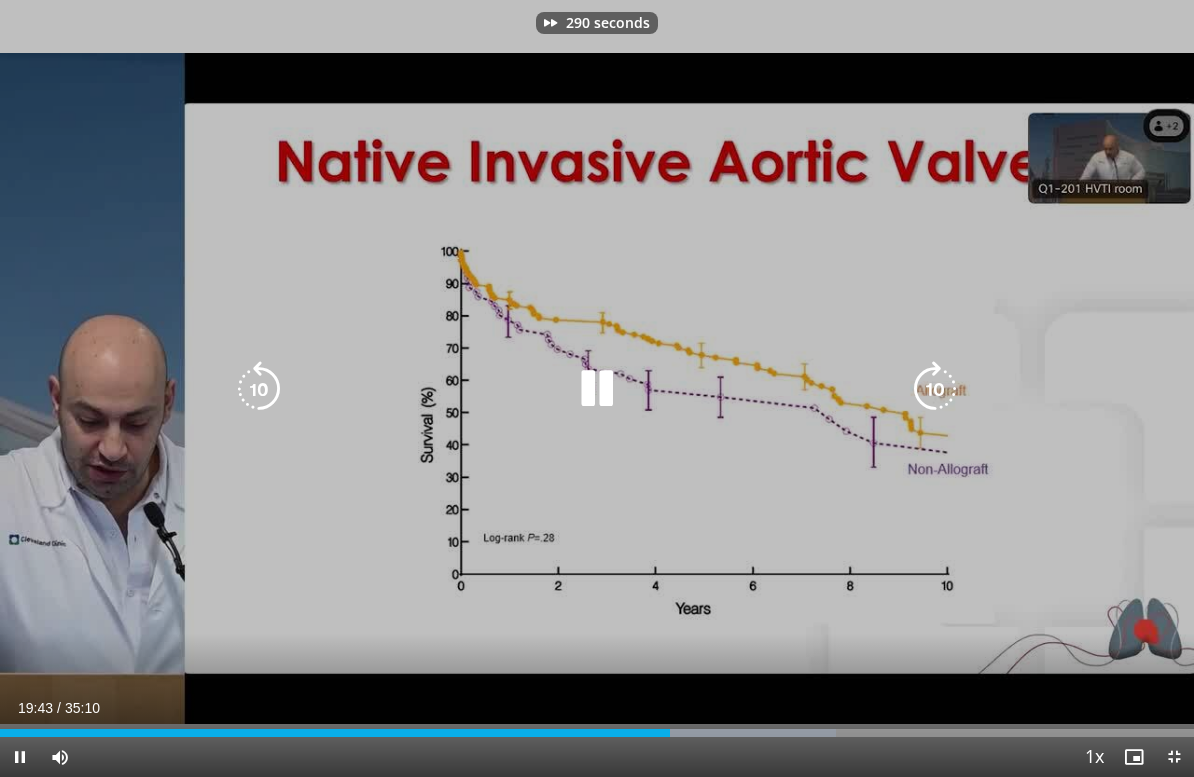 click at bounding box center (935, 389) 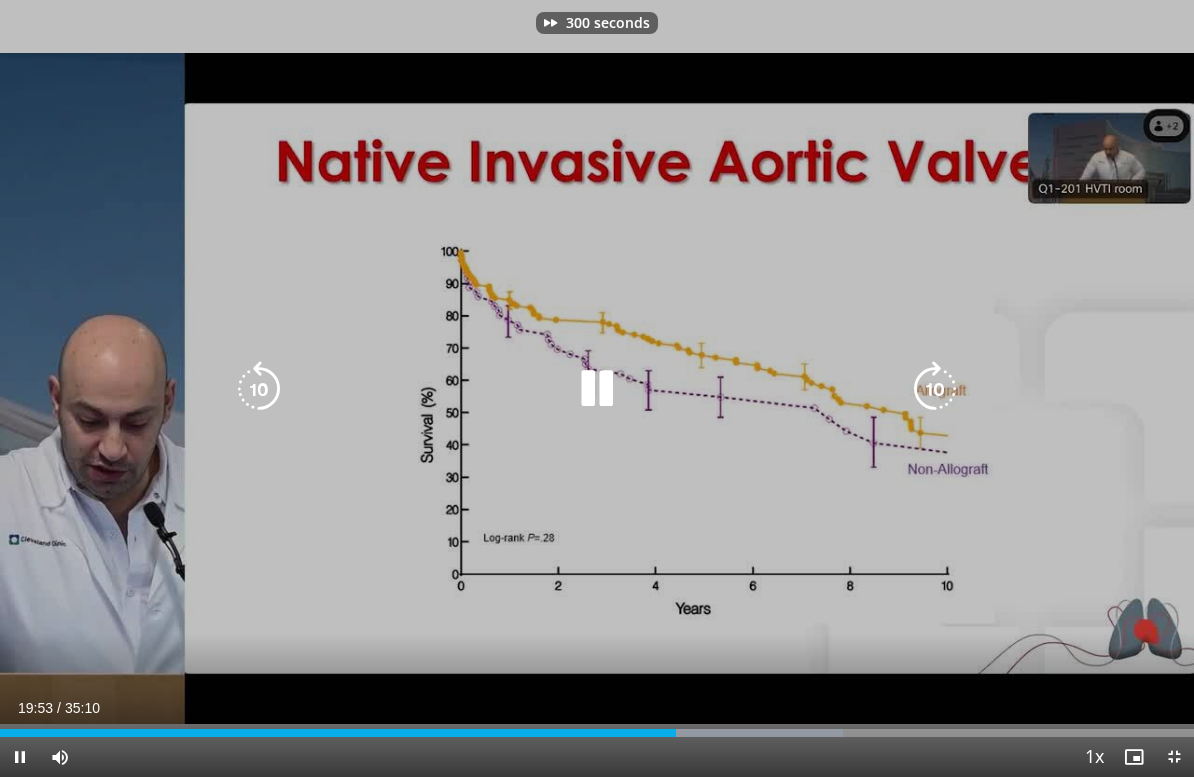 click at bounding box center [935, 389] 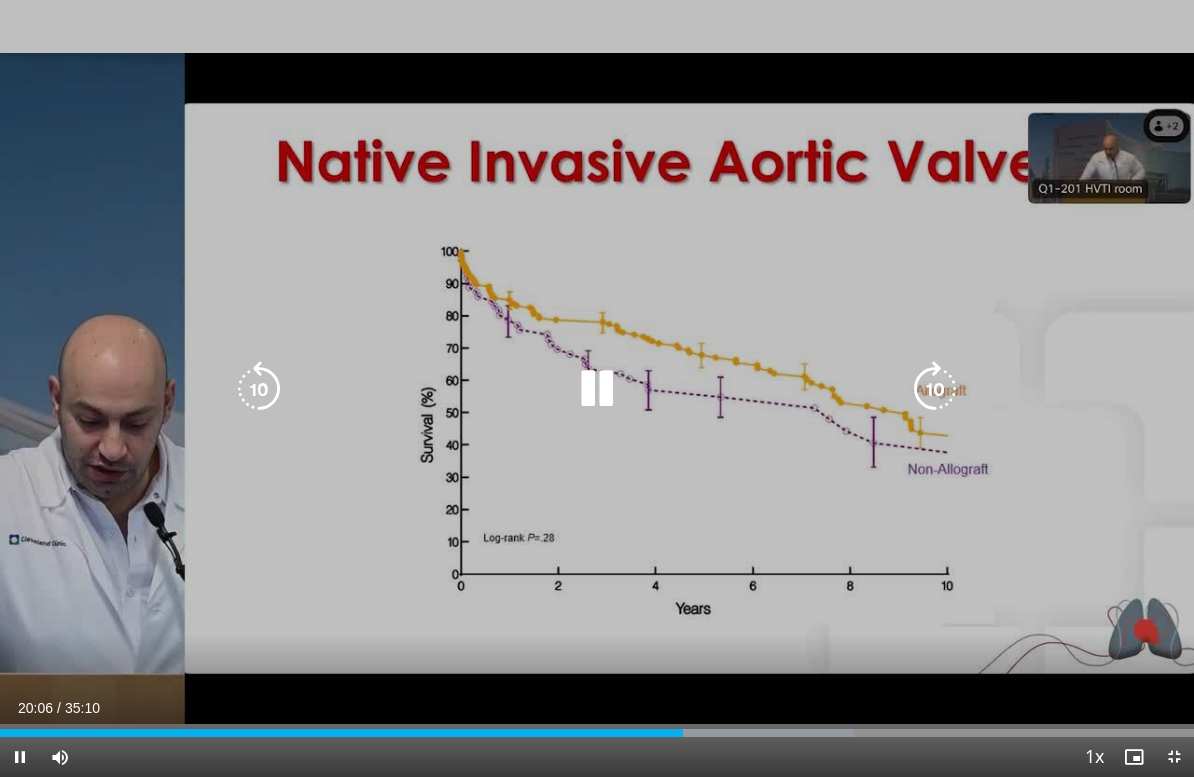 click at bounding box center [259, 389] 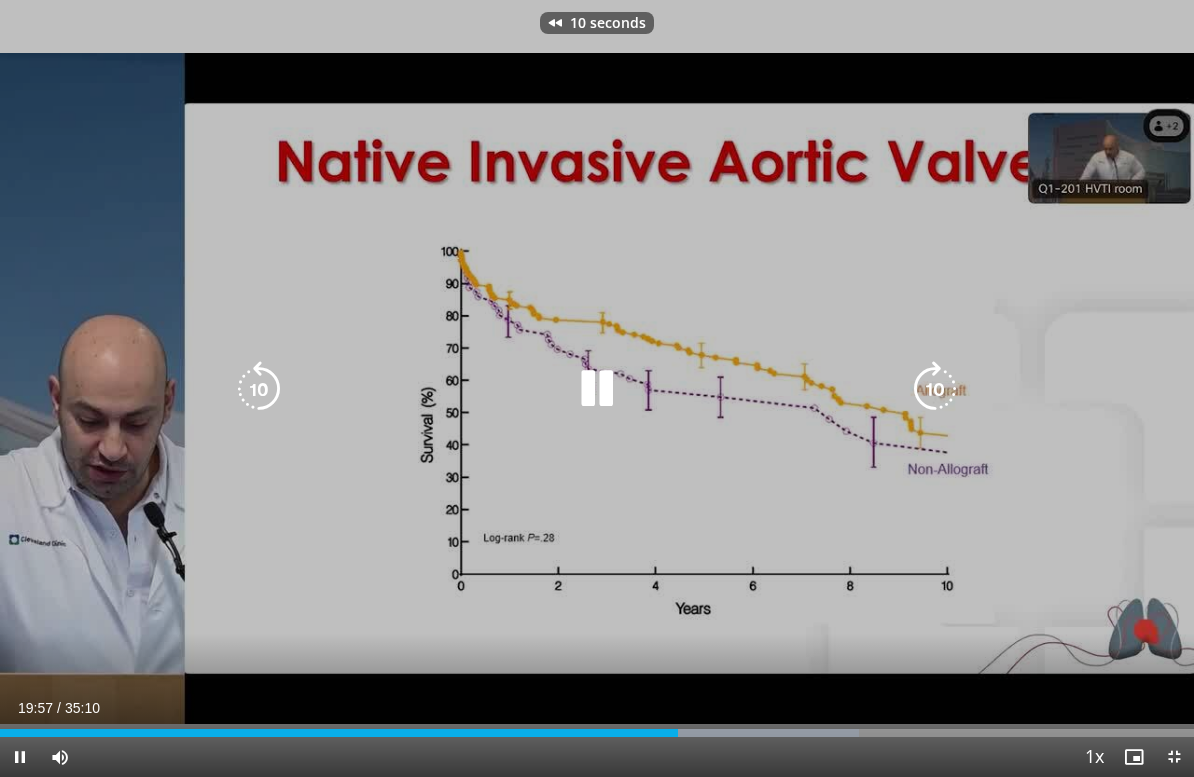 click at bounding box center [259, 389] 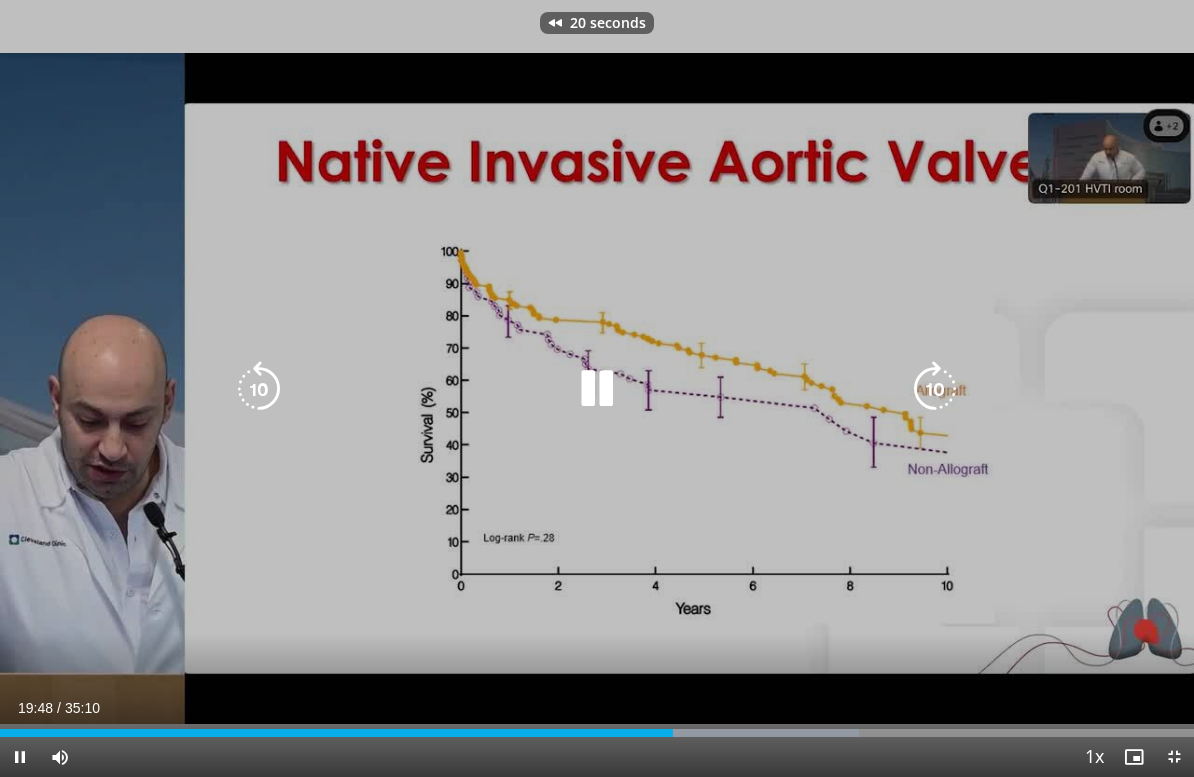 click at bounding box center [259, 389] 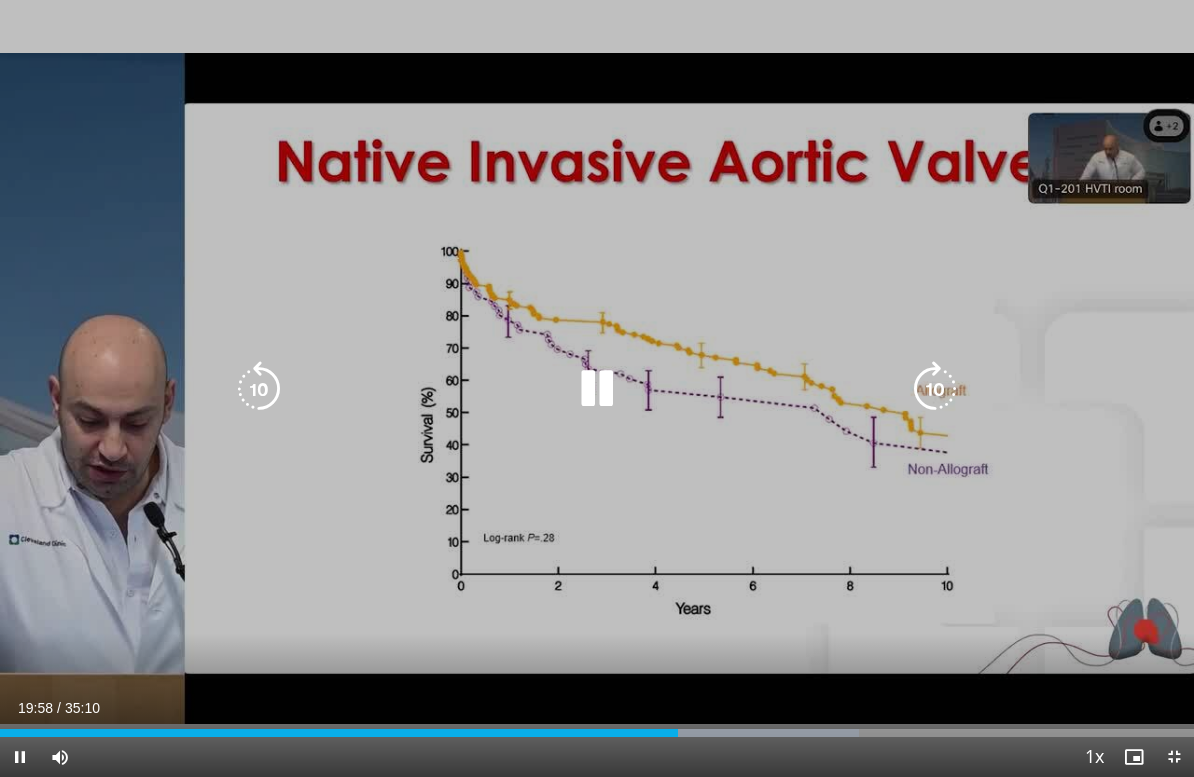 click at bounding box center (597, 389) 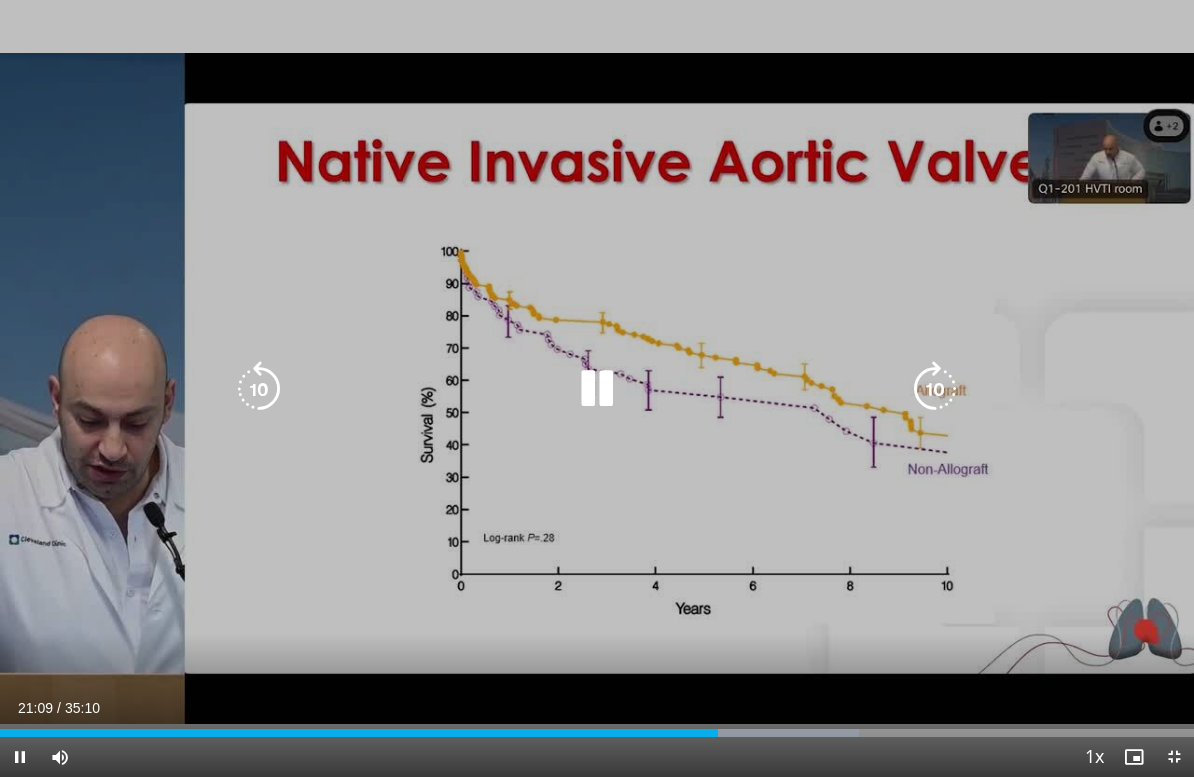 click at bounding box center [935, 389] 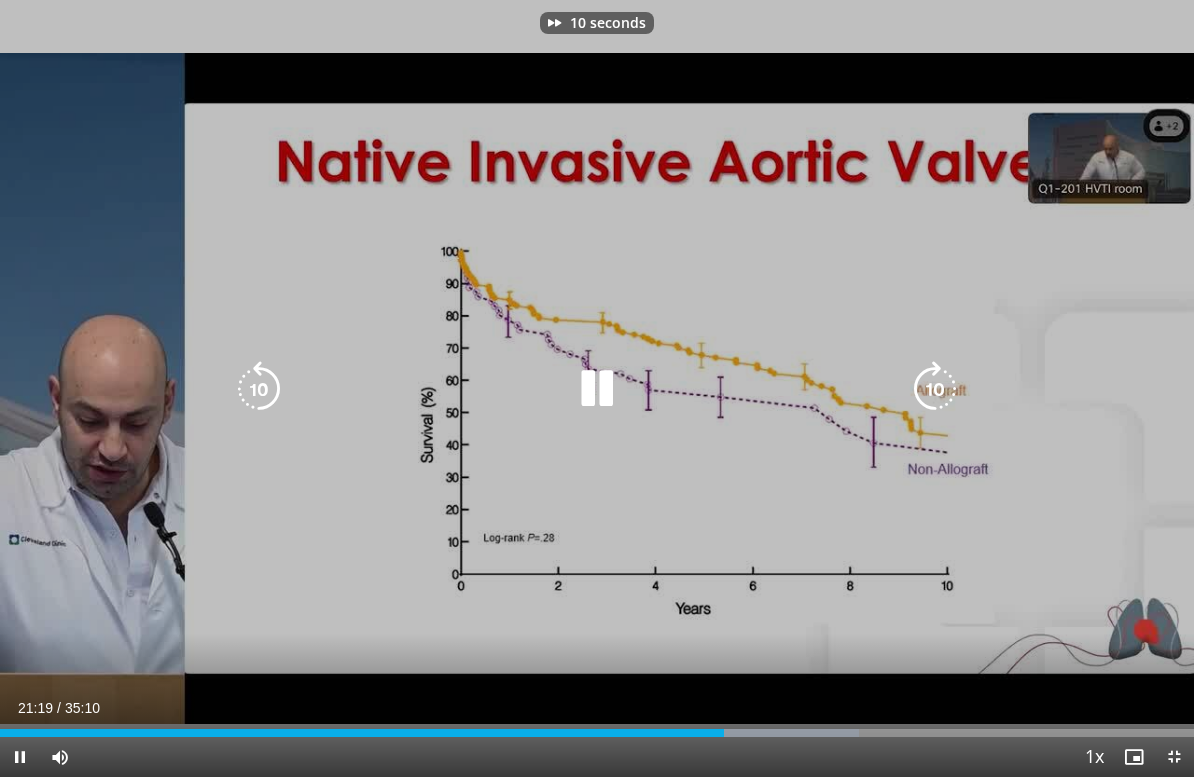 click at bounding box center [935, 389] 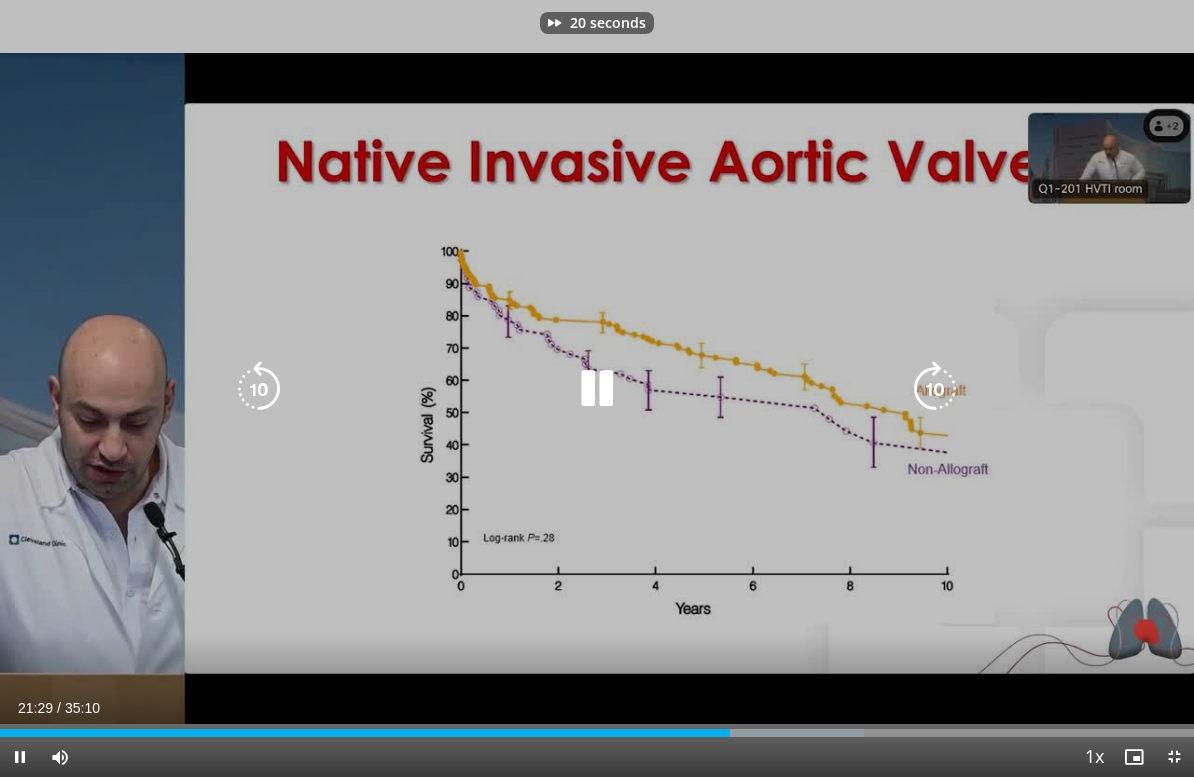 click at bounding box center (935, 389) 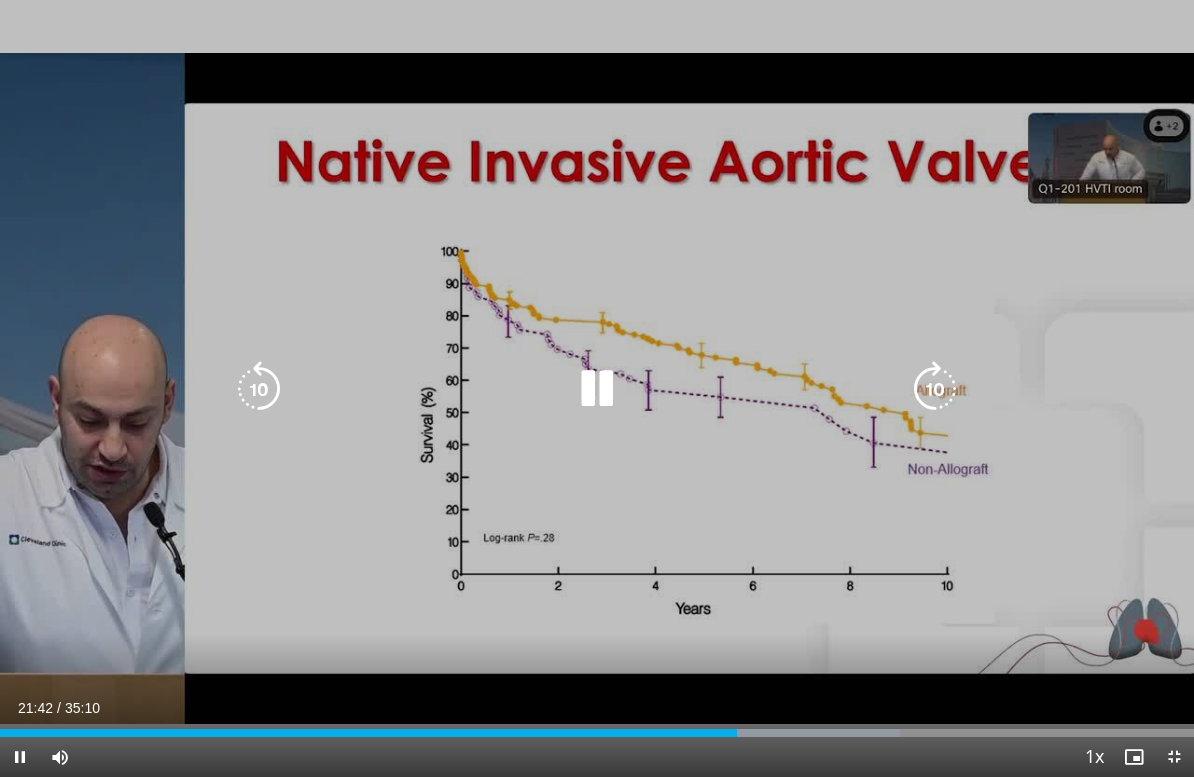 click at bounding box center [935, 389] 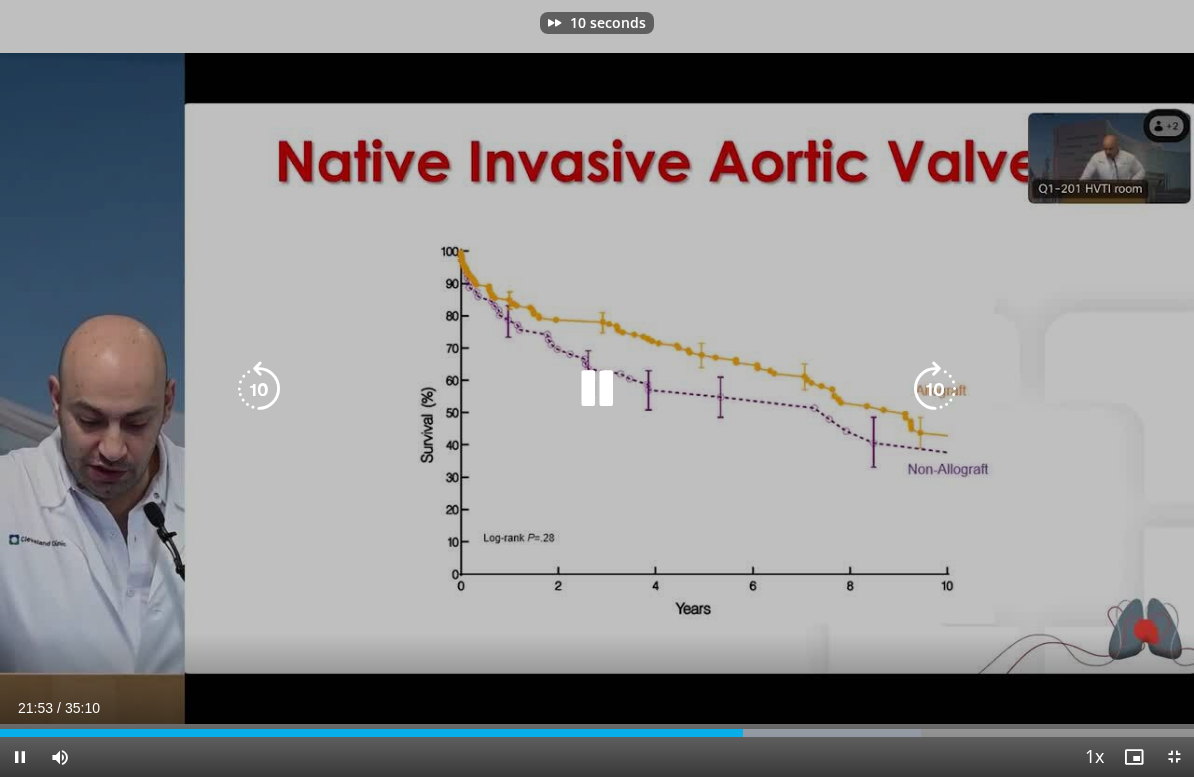 click at bounding box center [935, 389] 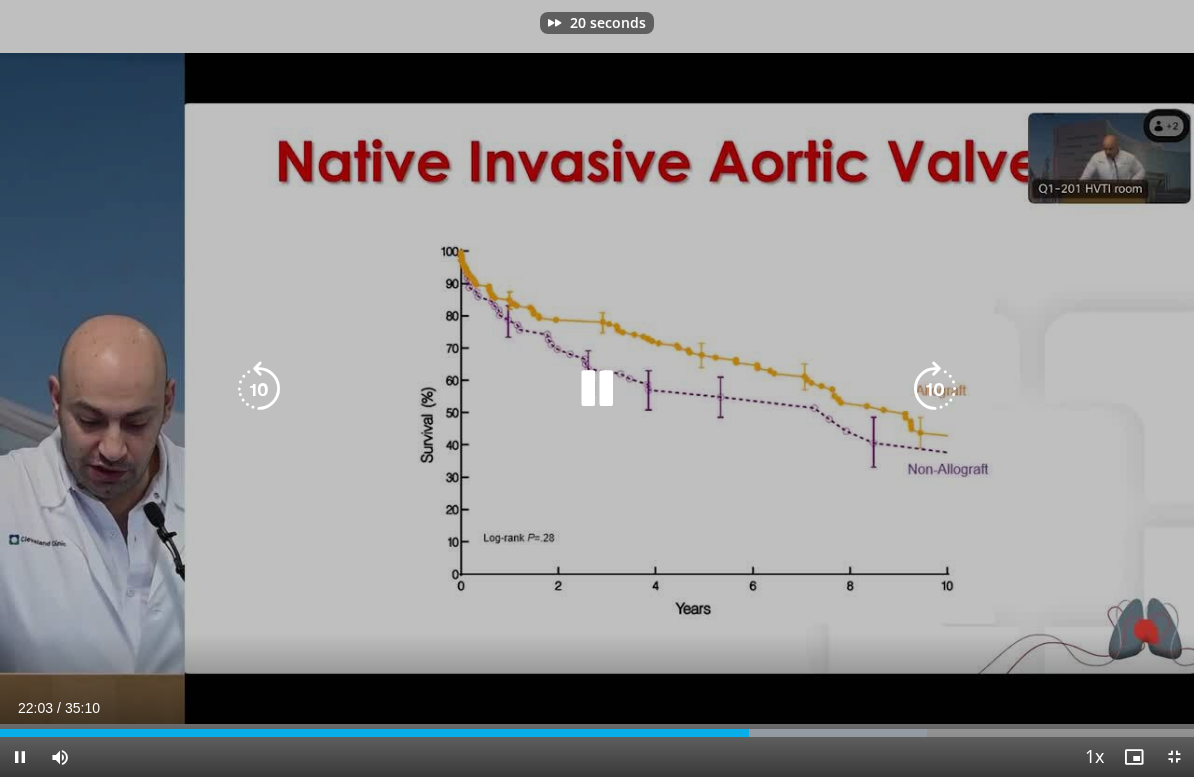 click at bounding box center (935, 389) 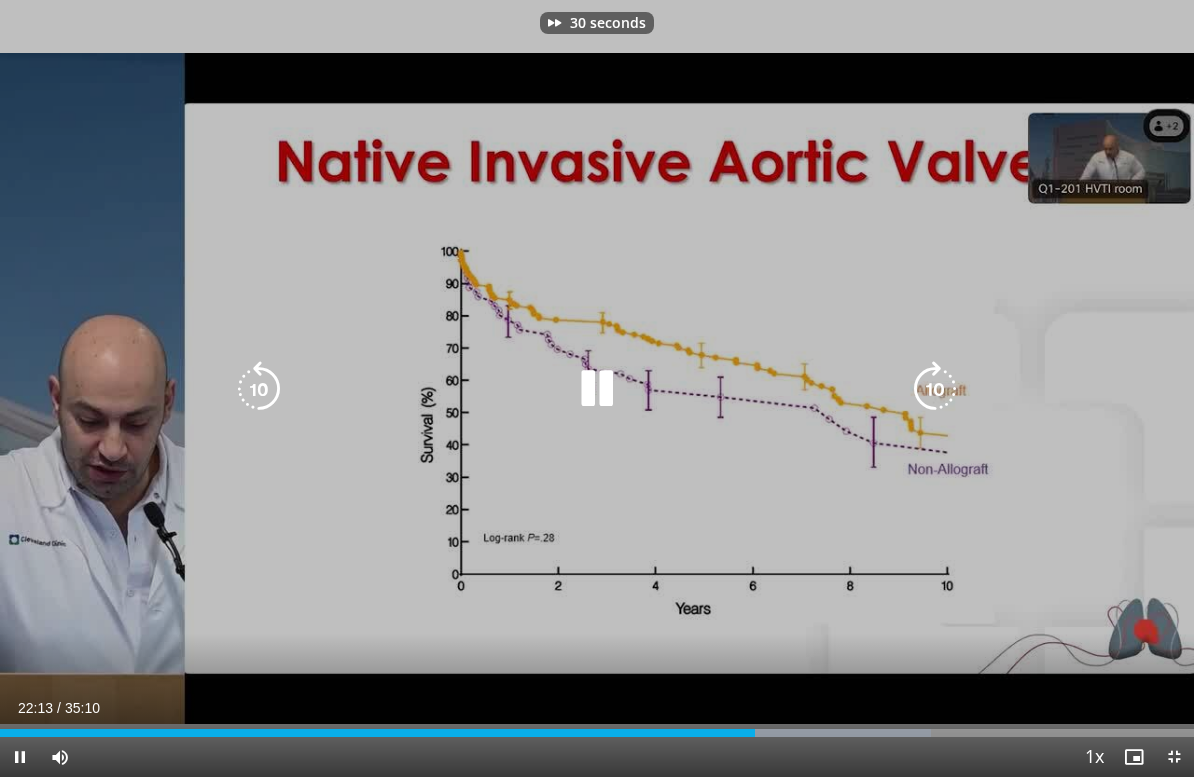 click at bounding box center (935, 389) 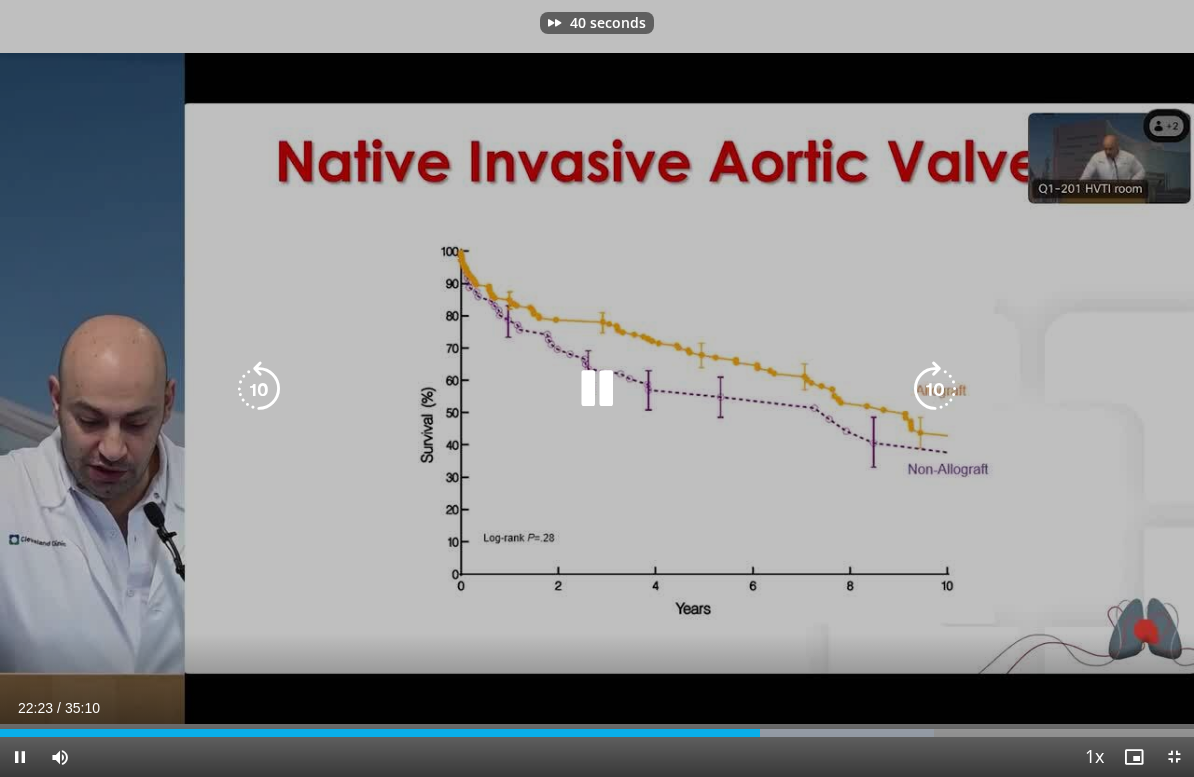 click at bounding box center (935, 389) 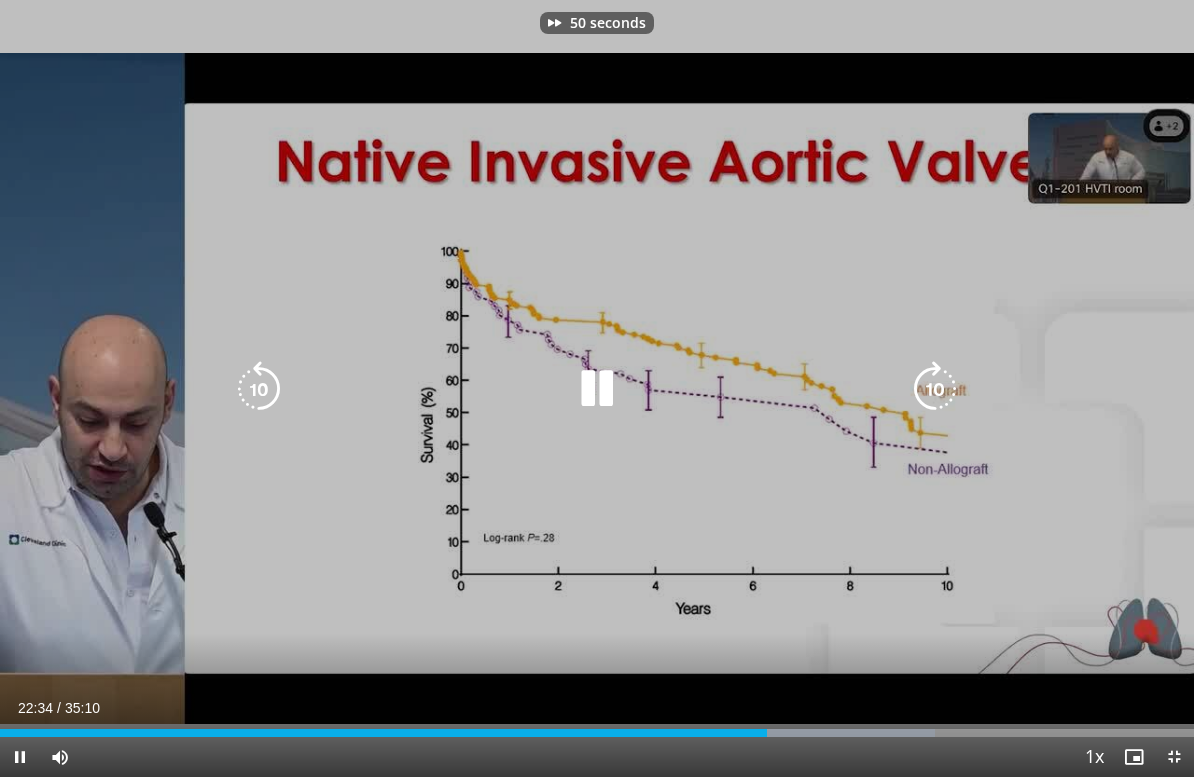 click at bounding box center [935, 389] 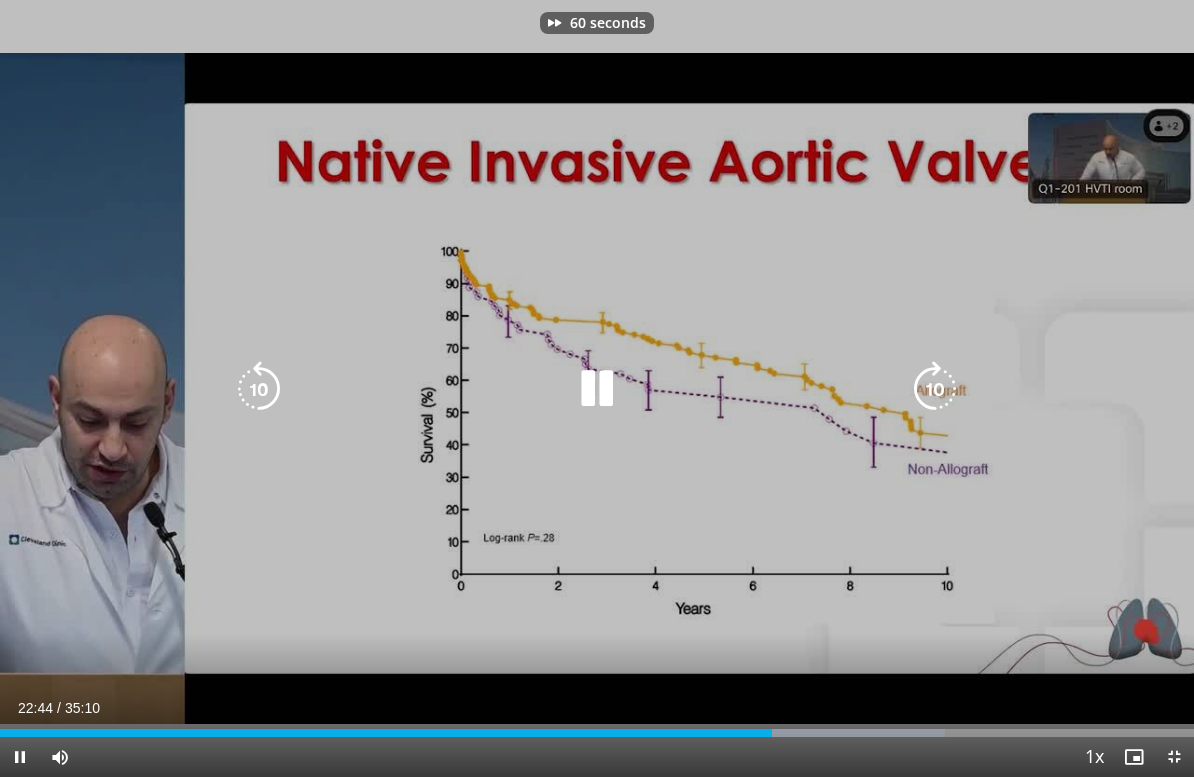 click at bounding box center (935, 389) 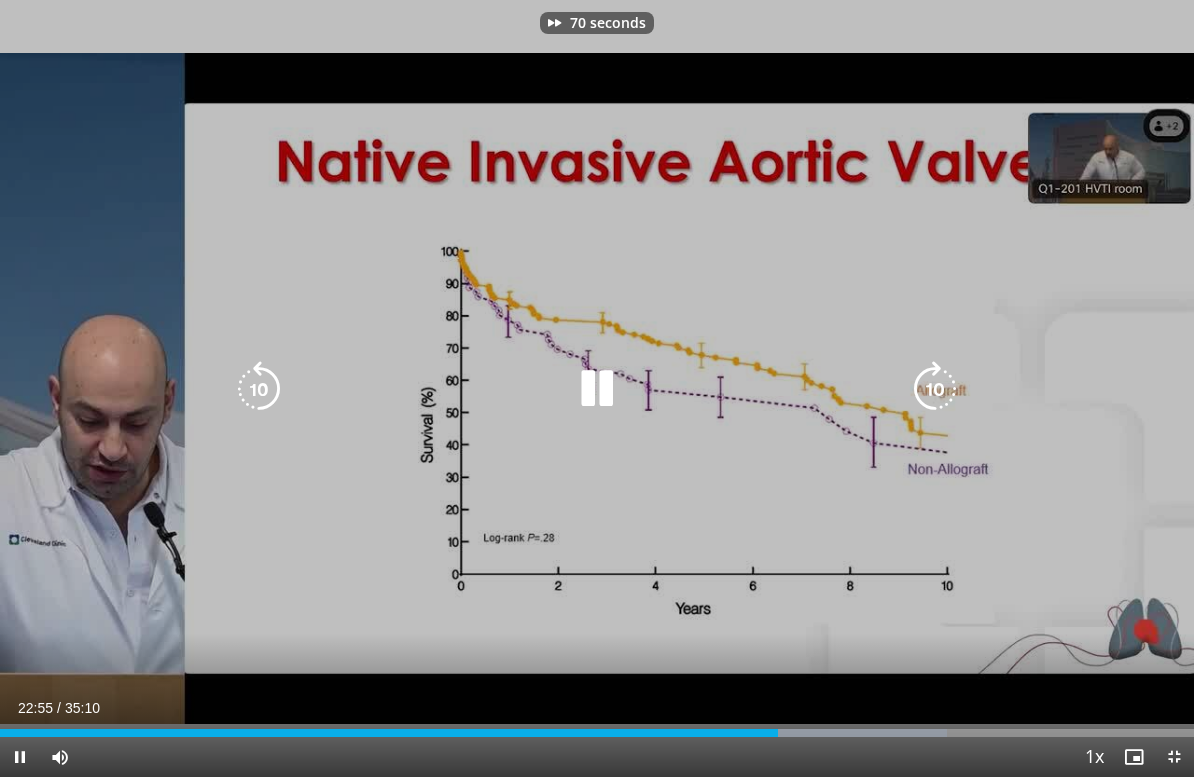 click at bounding box center [935, 389] 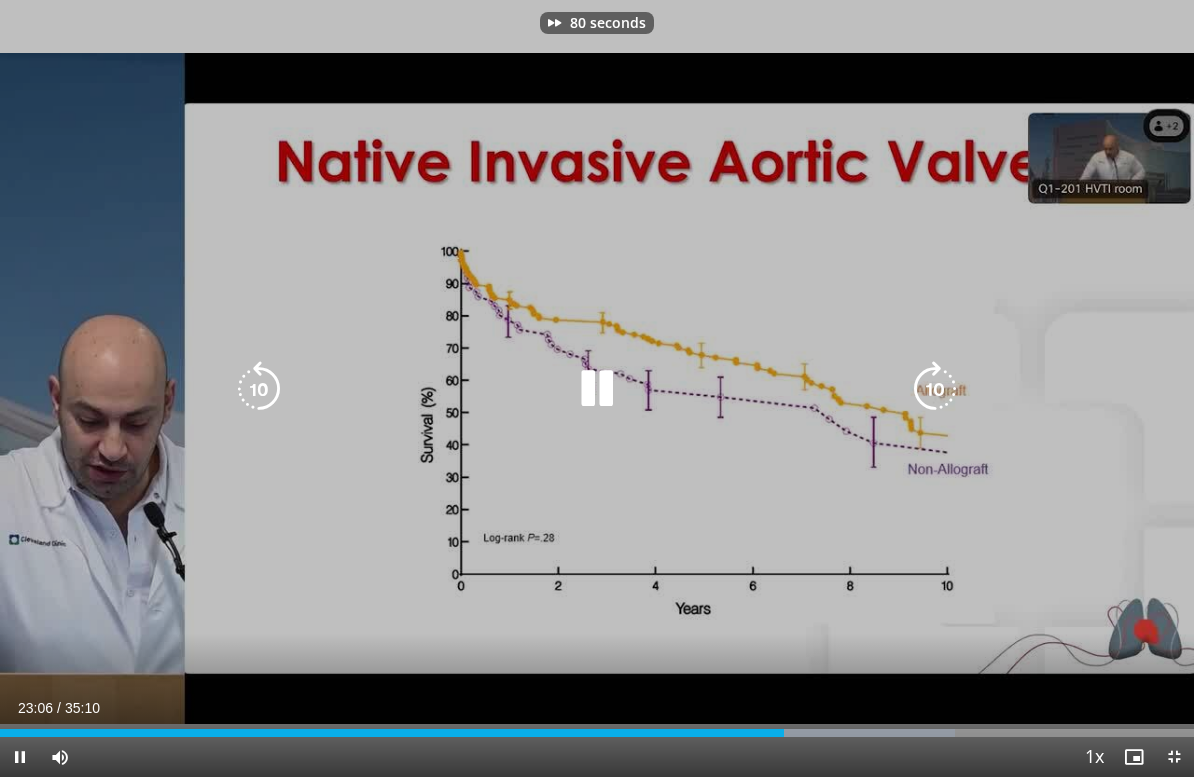 click at bounding box center (935, 389) 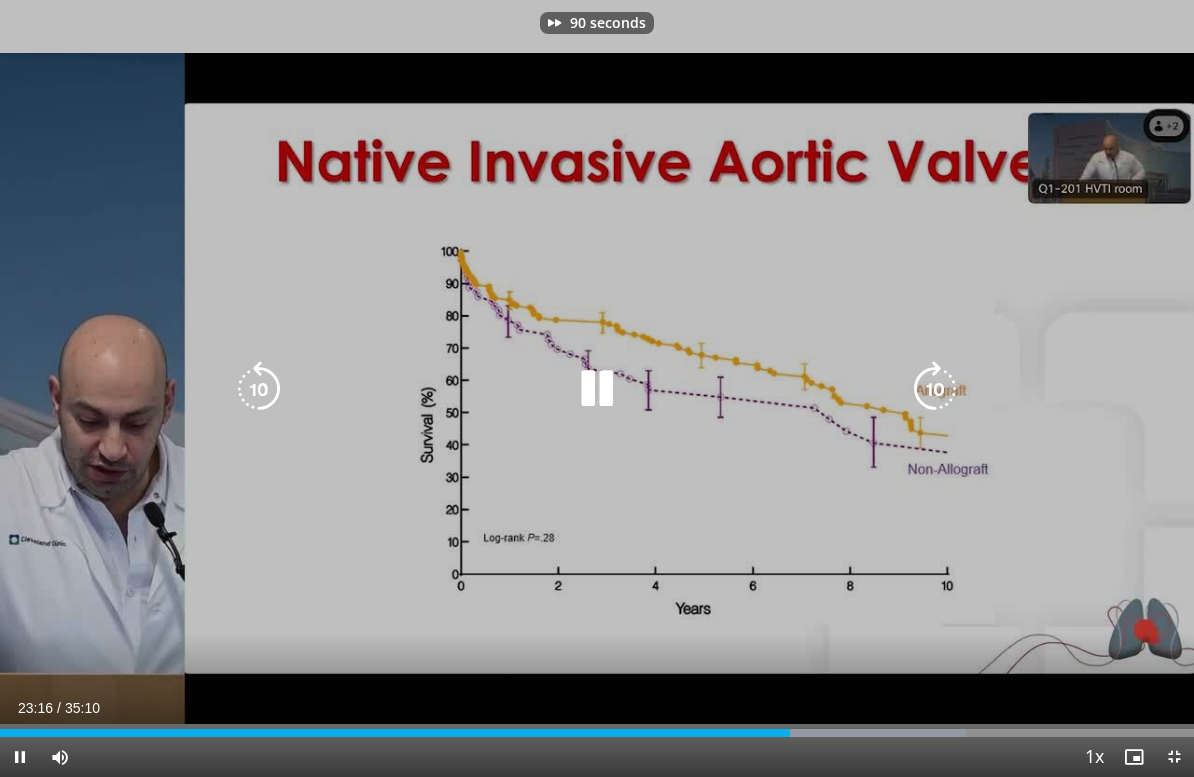 click at bounding box center (935, 389) 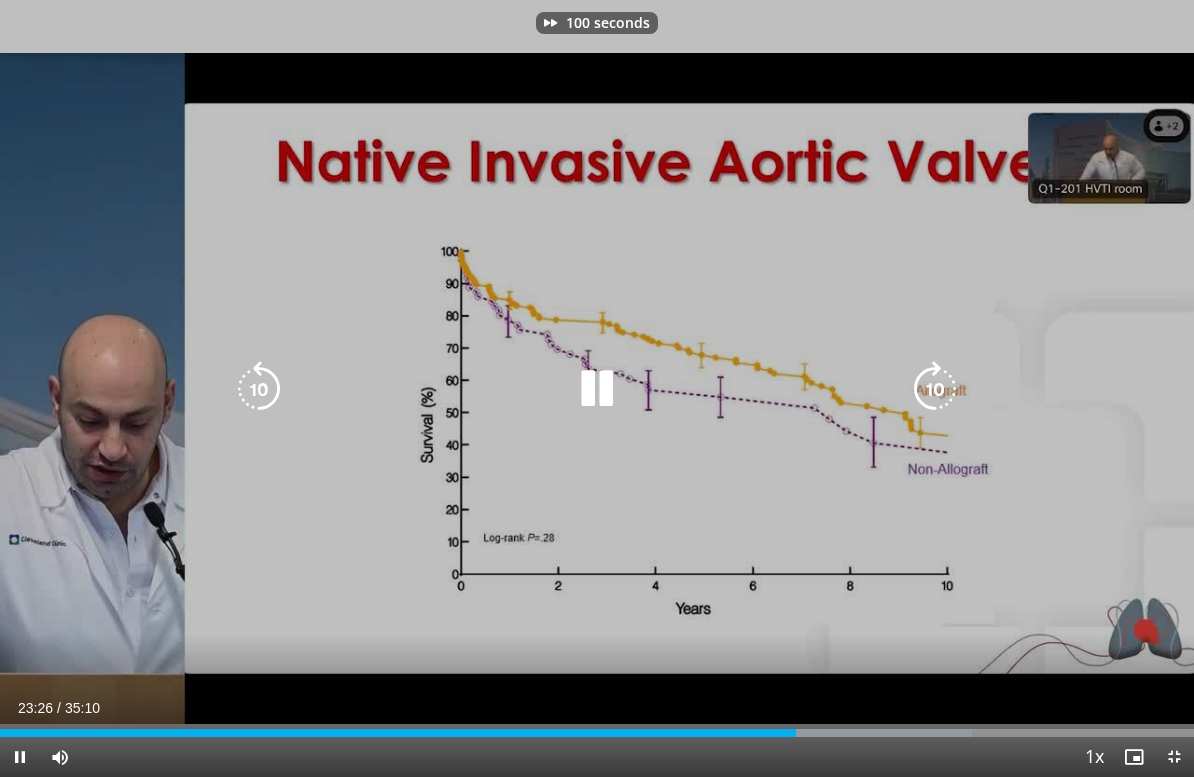 click at bounding box center [935, 389] 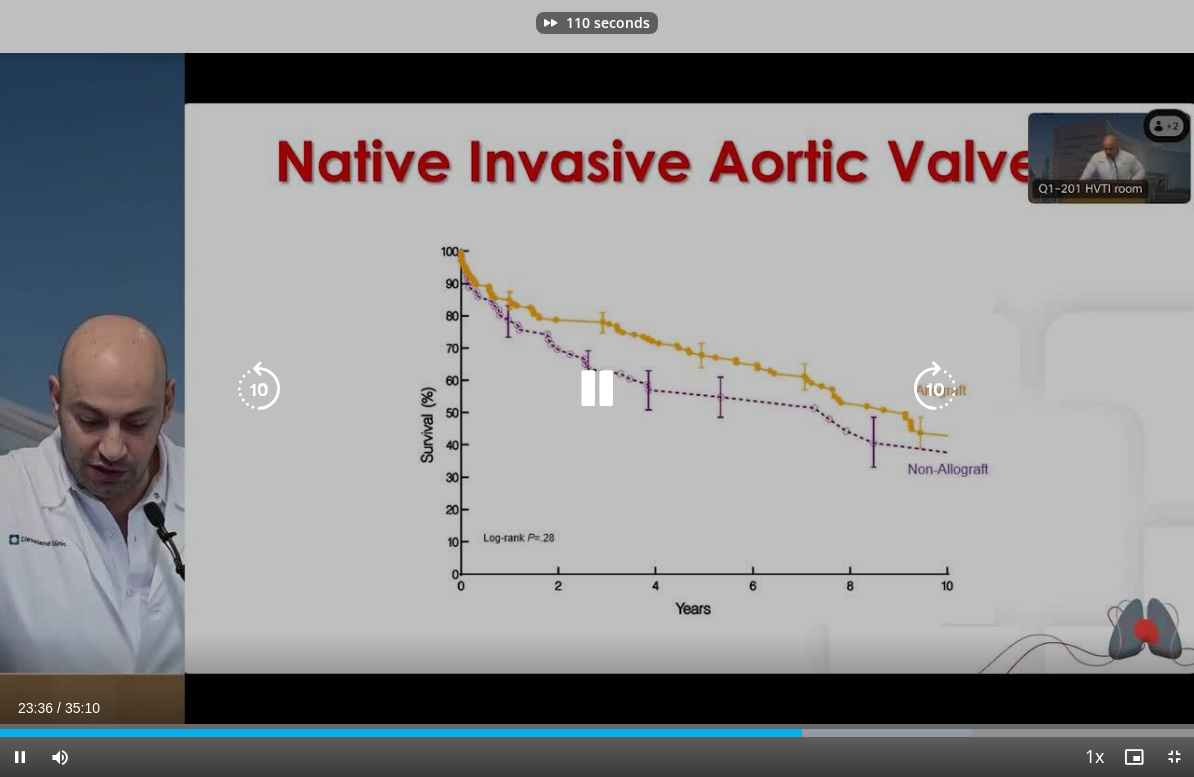 click at bounding box center (935, 389) 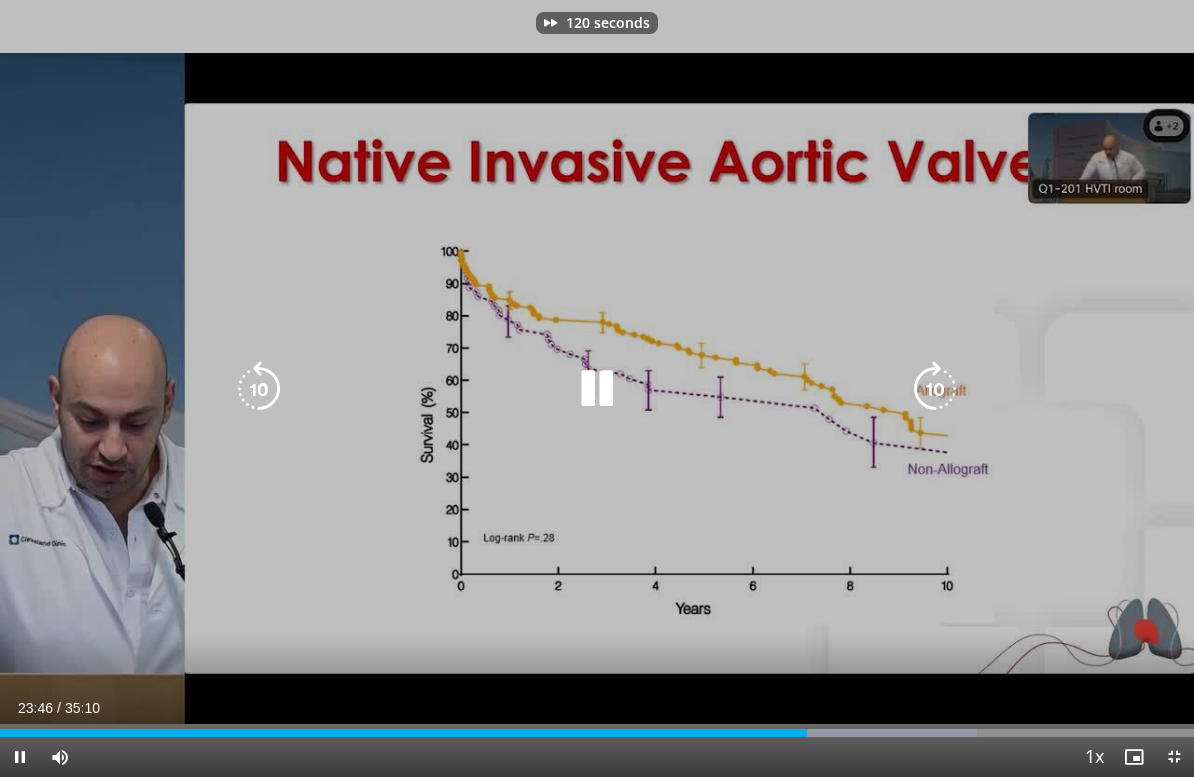 click at bounding box center (935, 389) 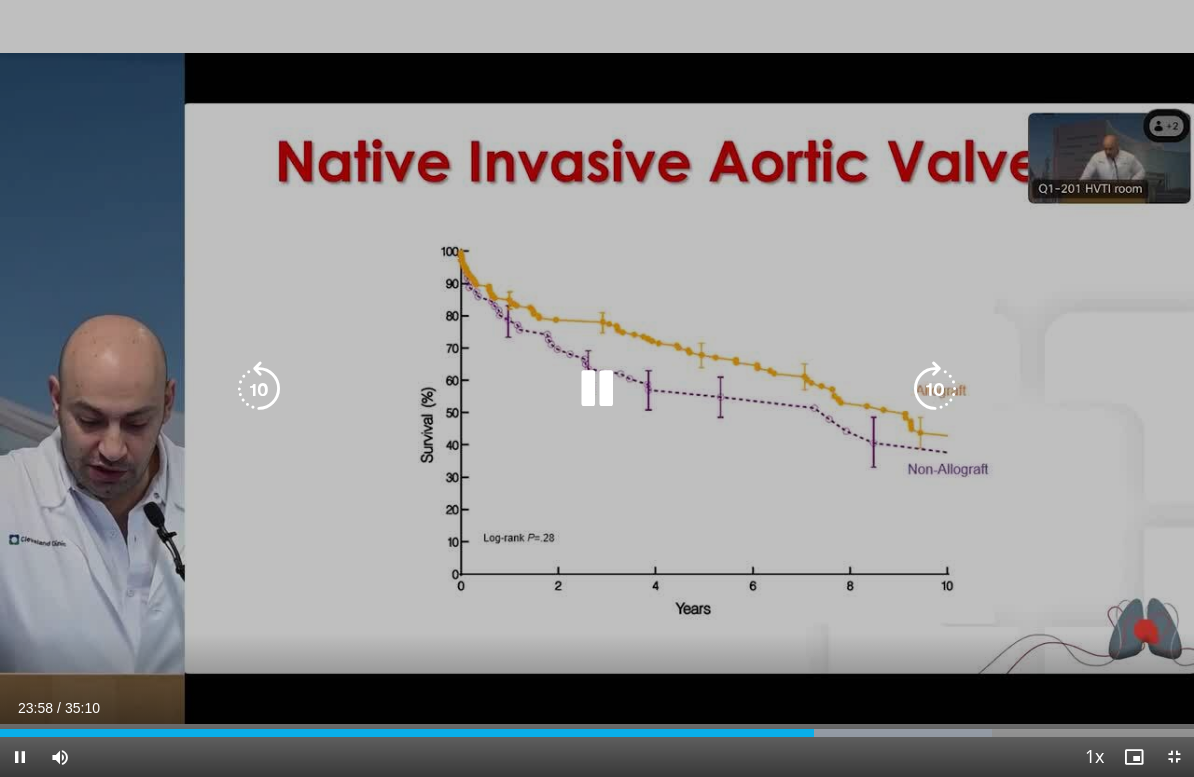 click at bounding box center (259, 389) 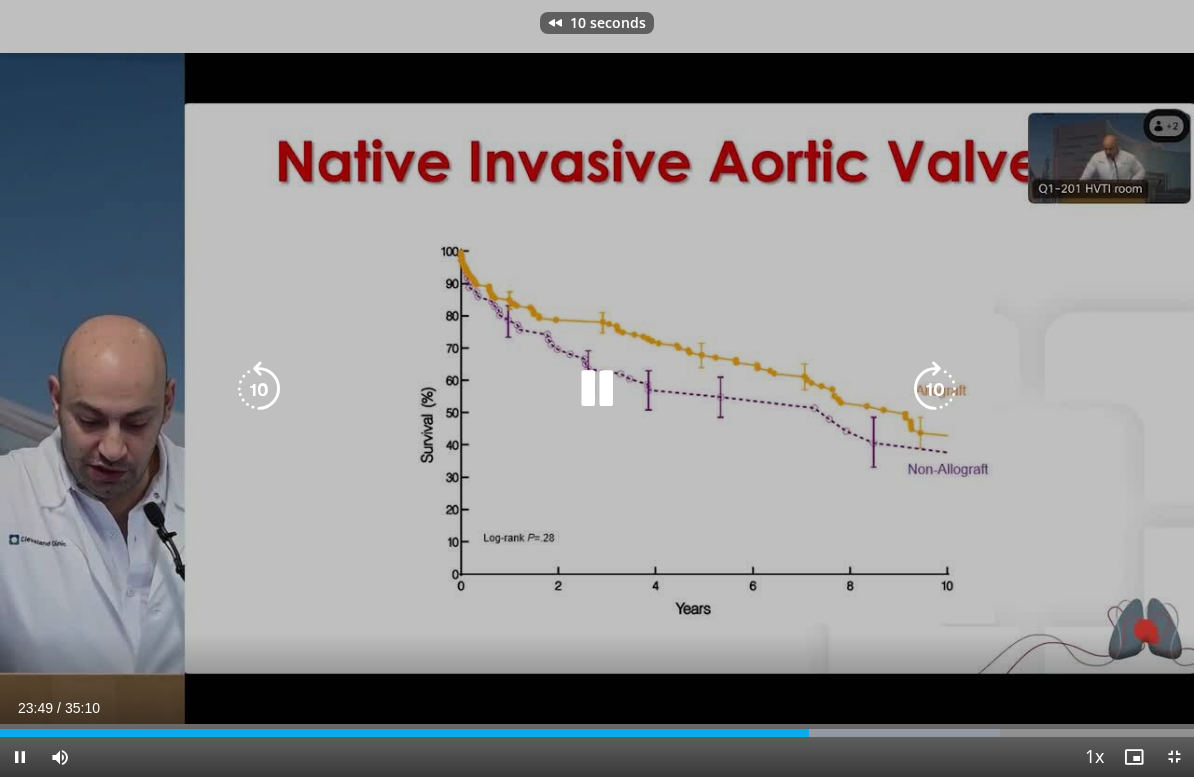 click at bounding box center [259, 389] 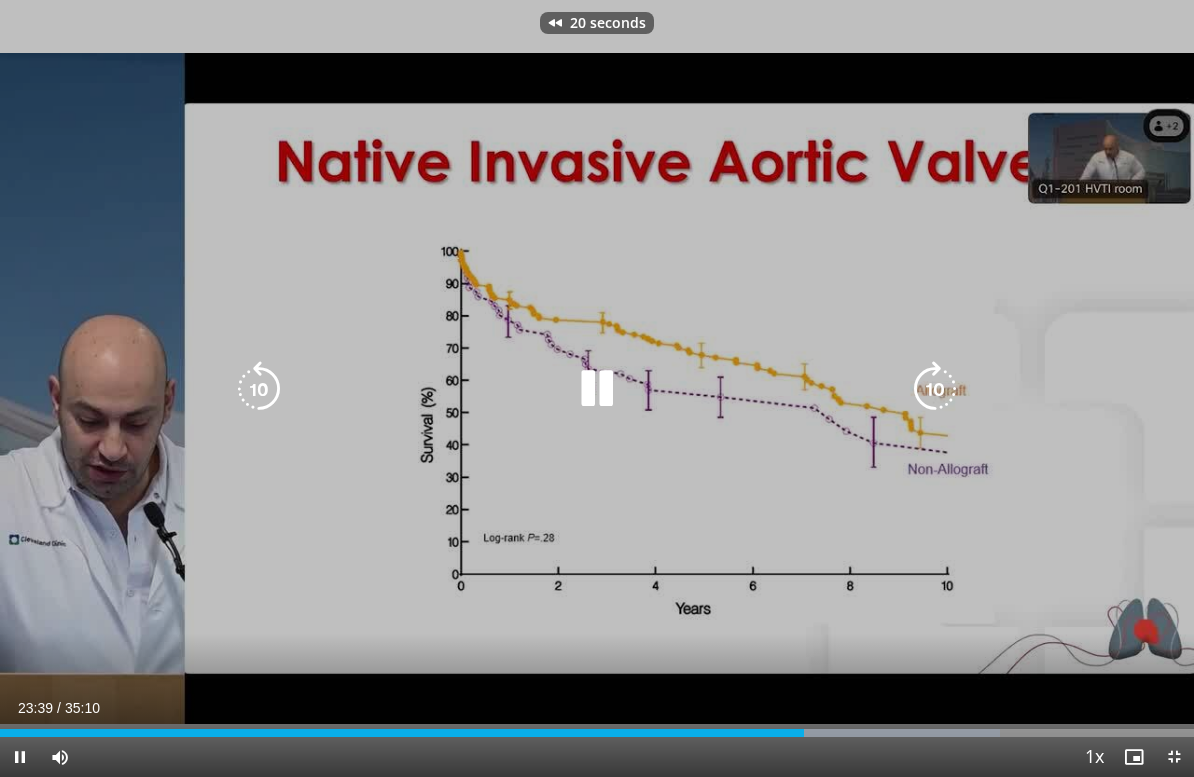 click at bounding box center [259, 389] 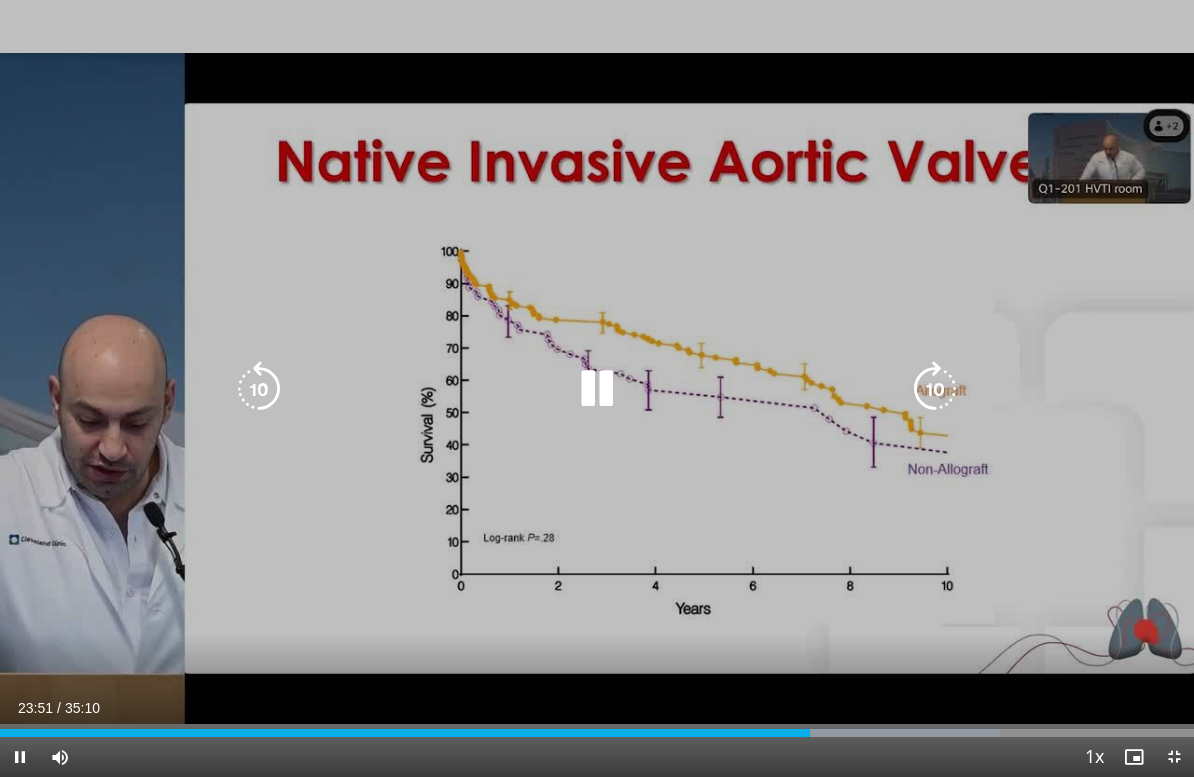 click at bounding box center (935, 389) 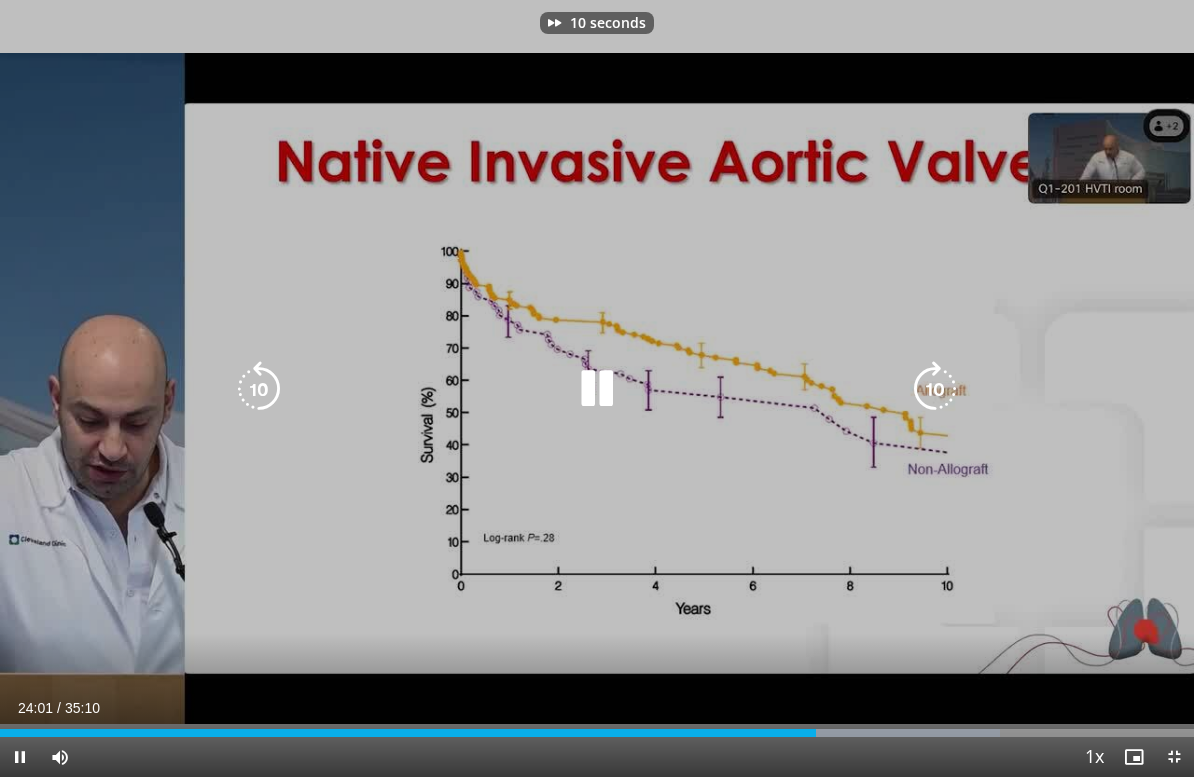 click at bounding box center (935, 389) 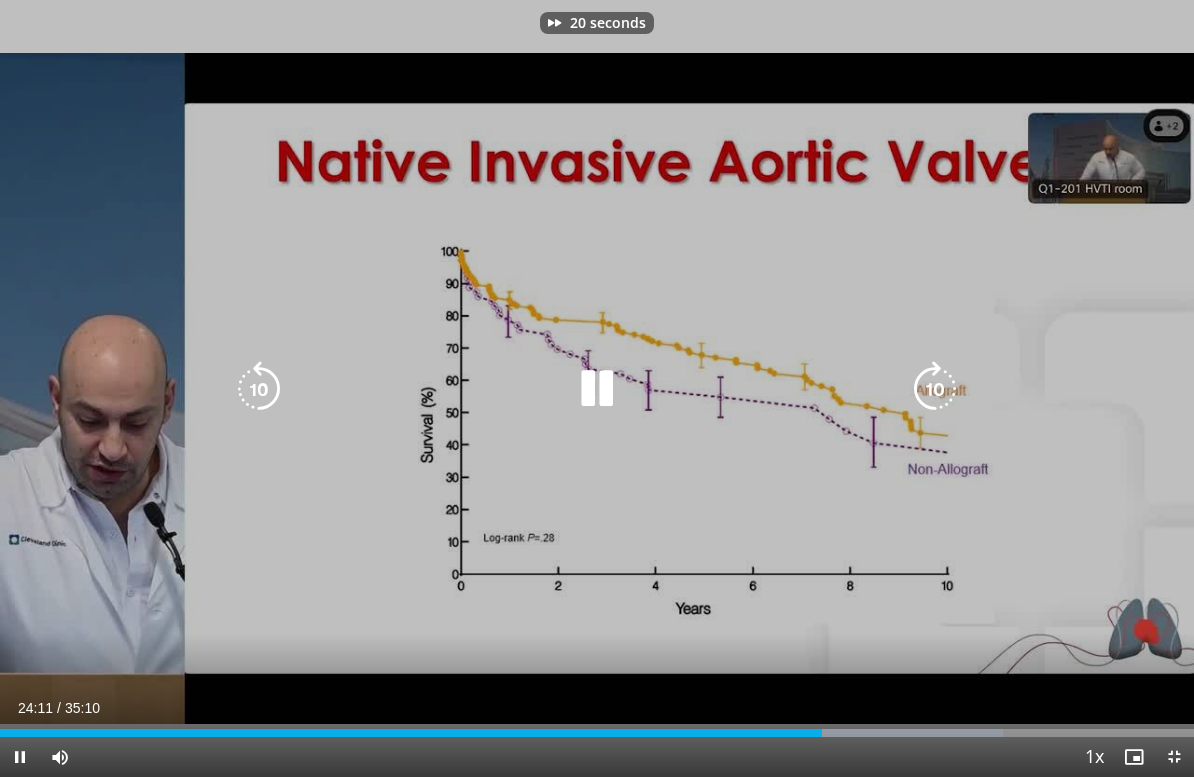 click at bounding box center (935, 389) 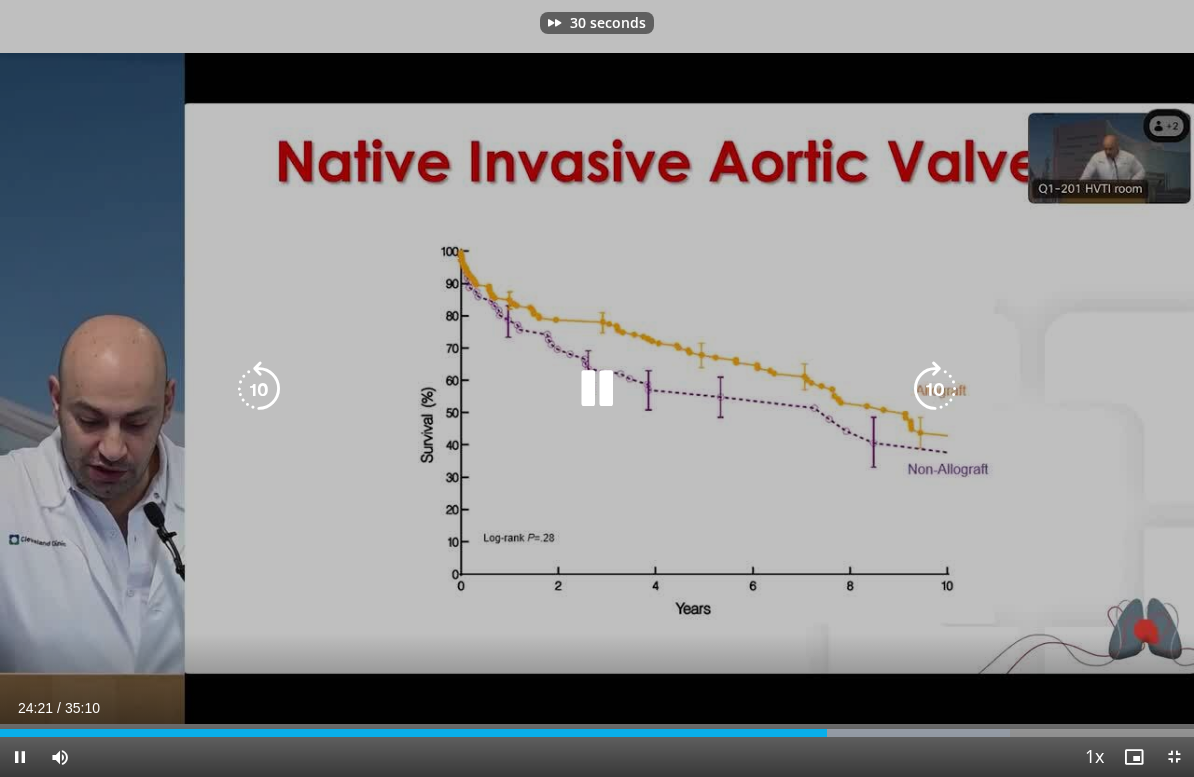 click at bounding box center [935, 389] 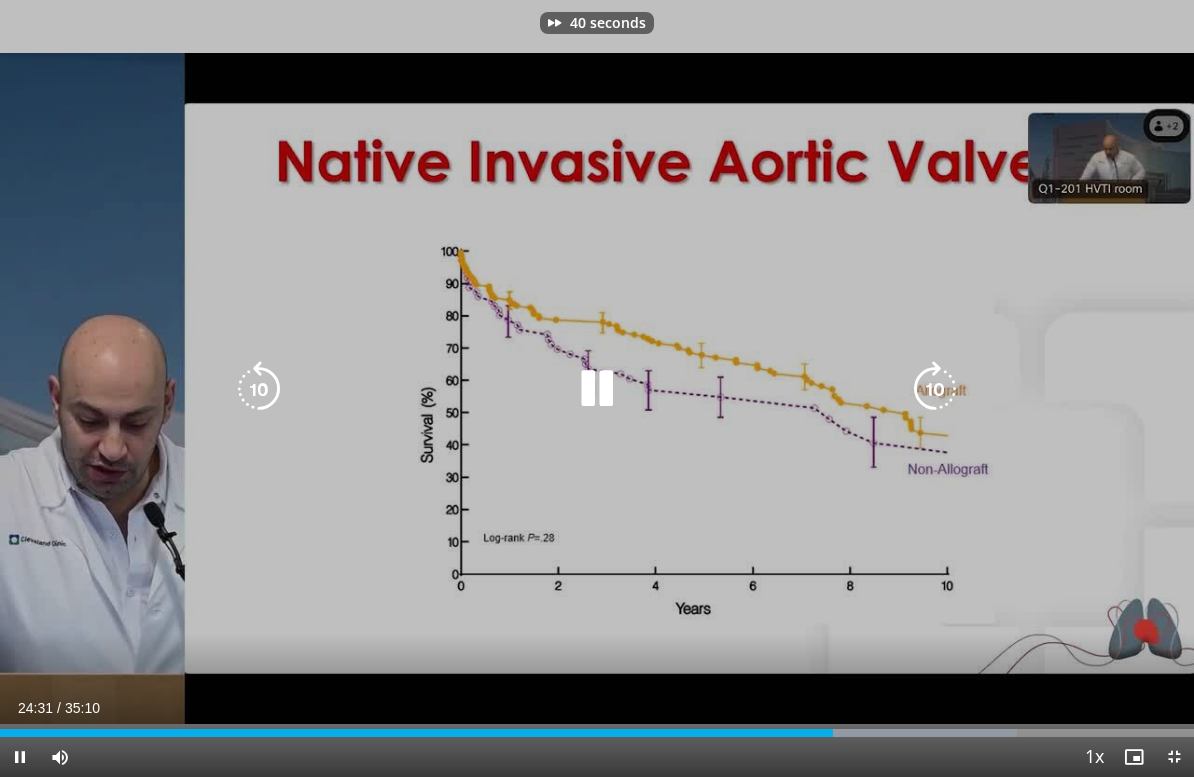 click at bounding box center (935, 389) 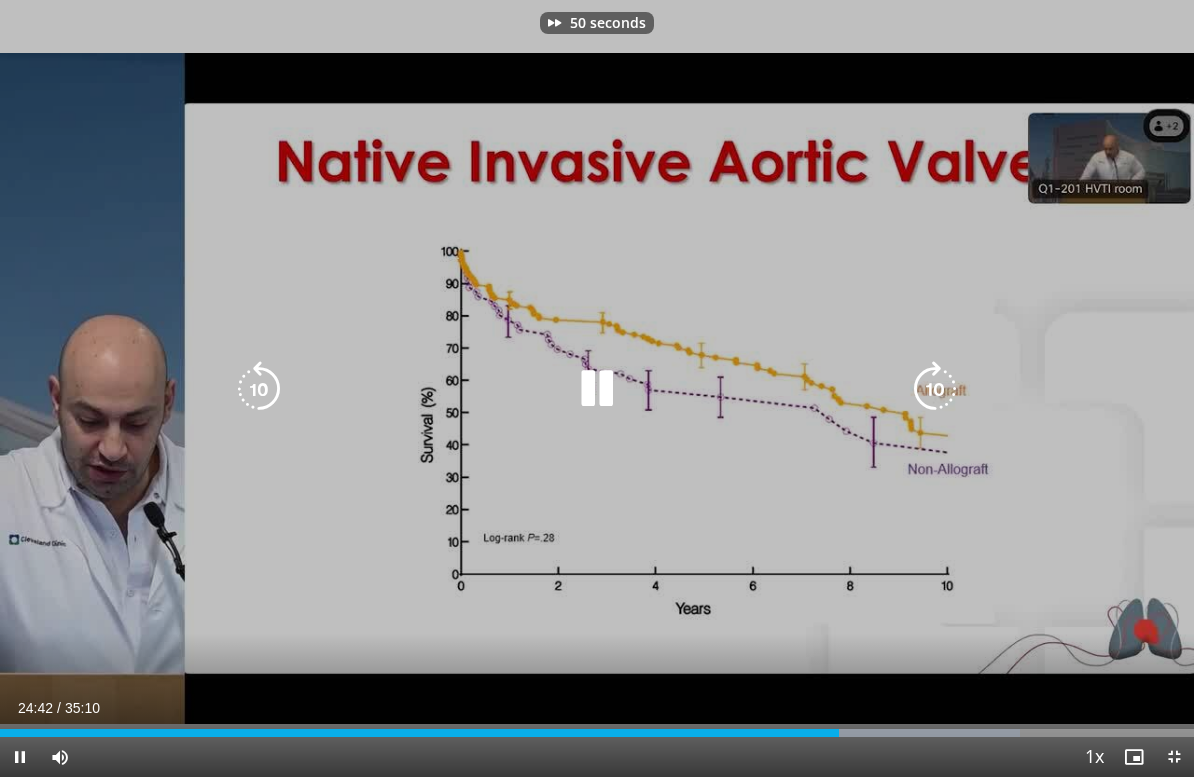 click at bounding box center [935, 389] 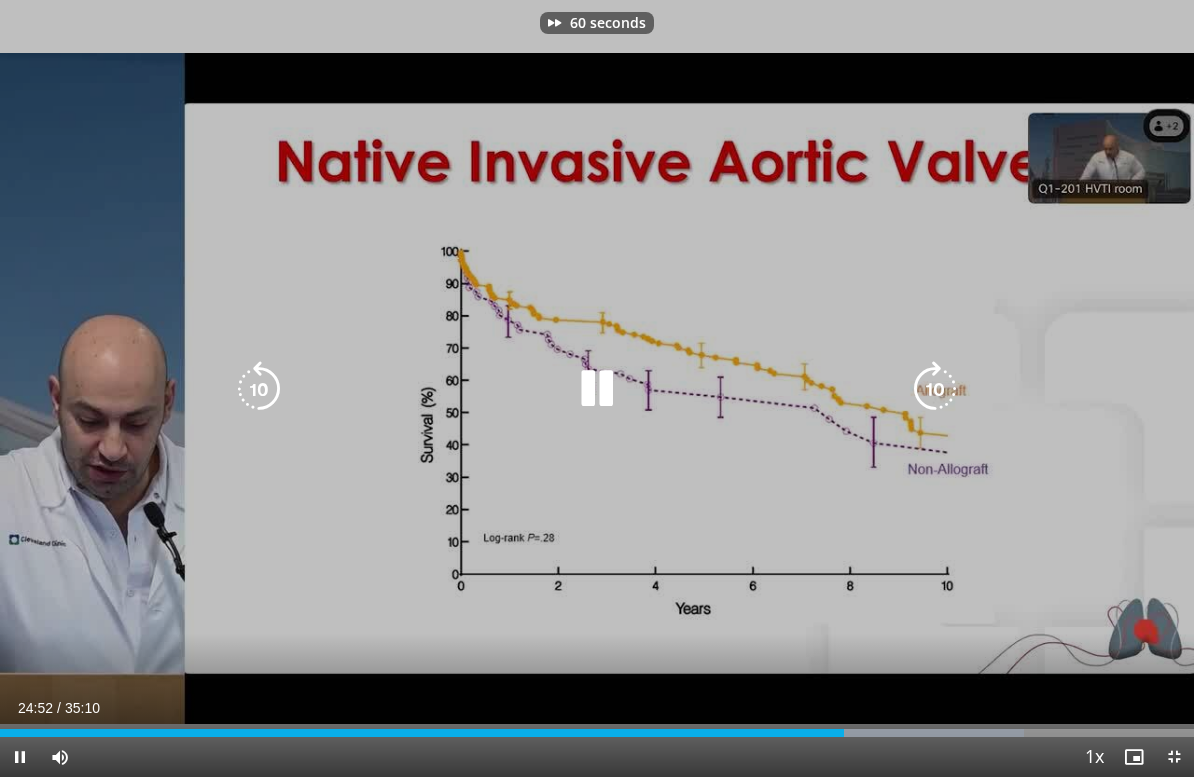 click at bounding box center [935, 389] 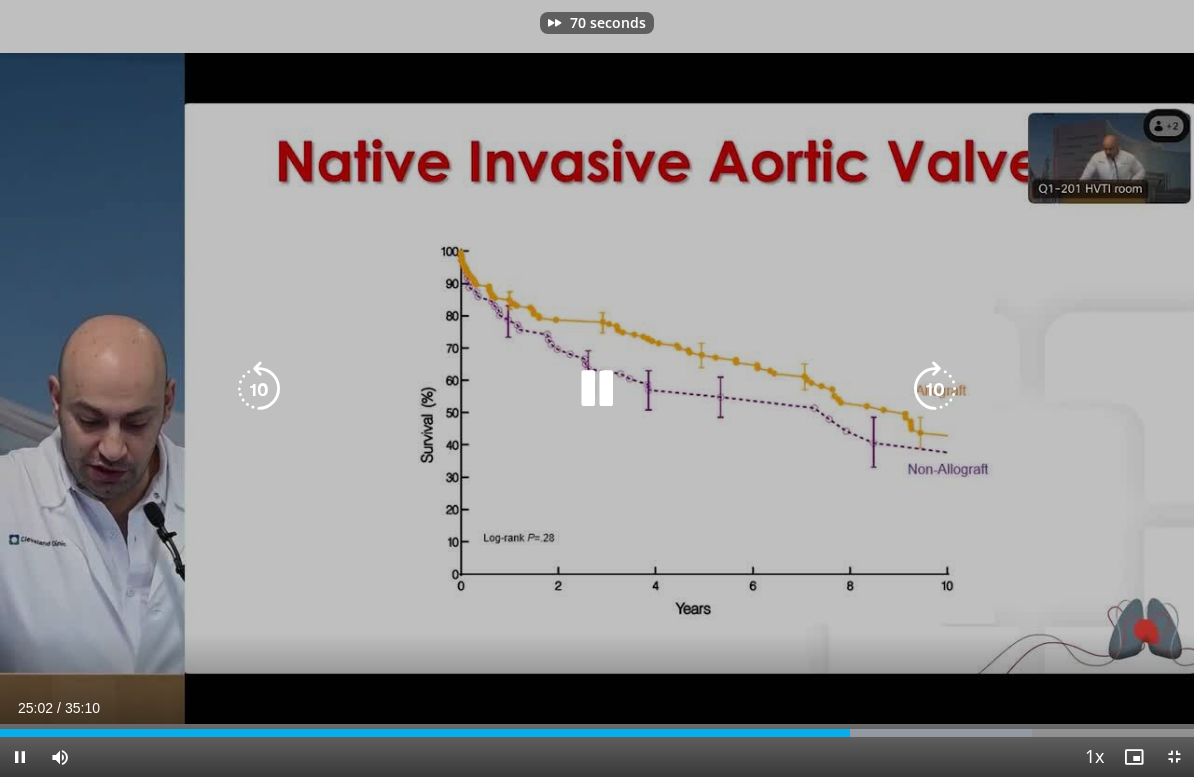 click at bounding box center [935, 389] 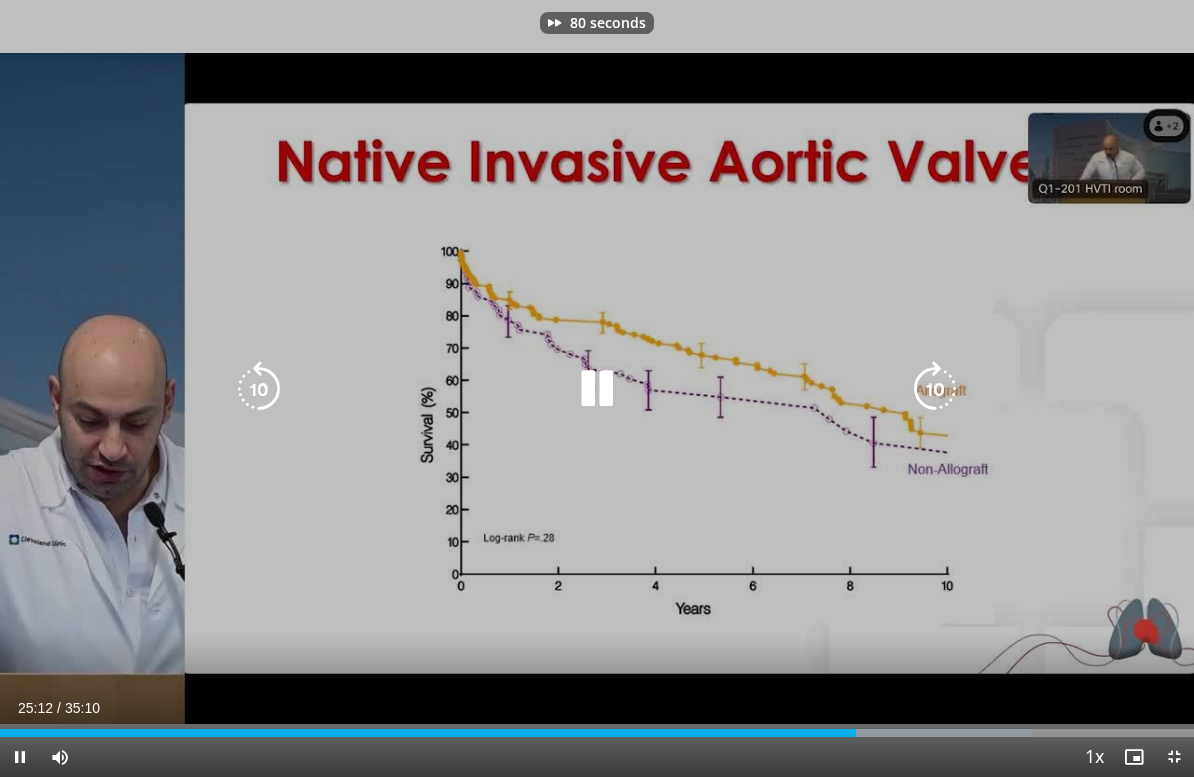 click at bounding box center (935, 389) 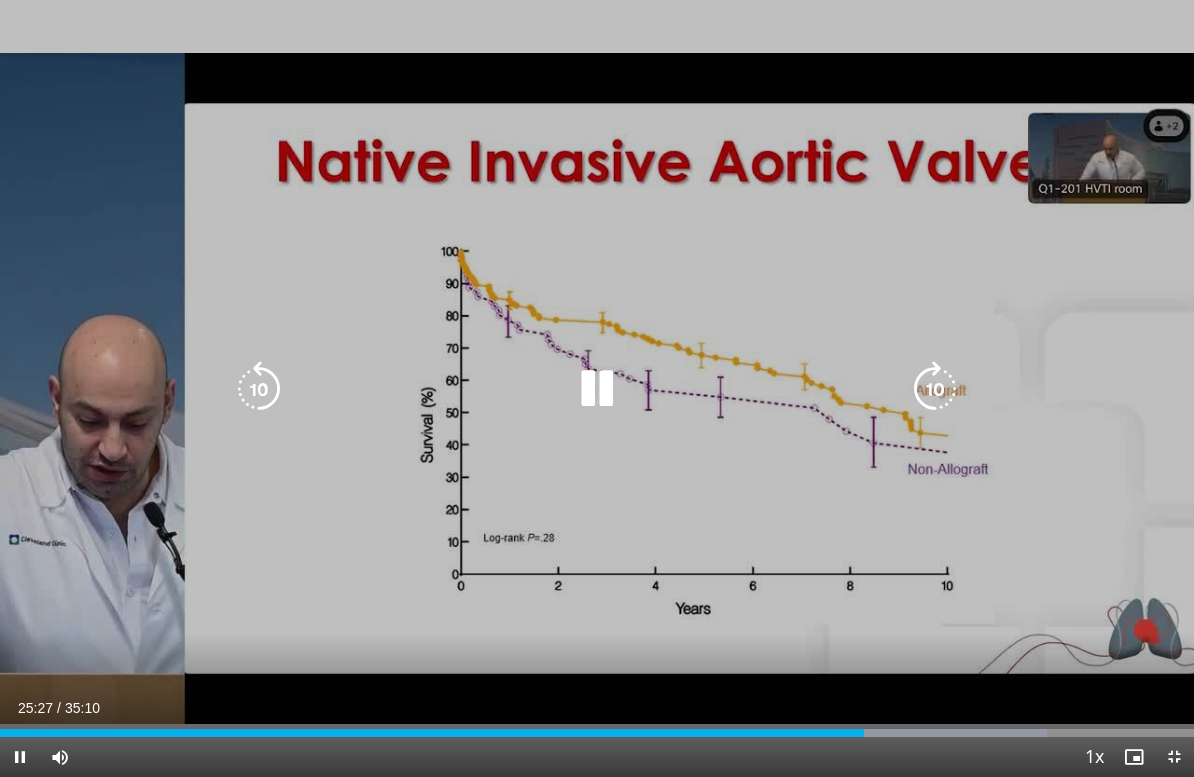 click at bounding box center [935, 389] 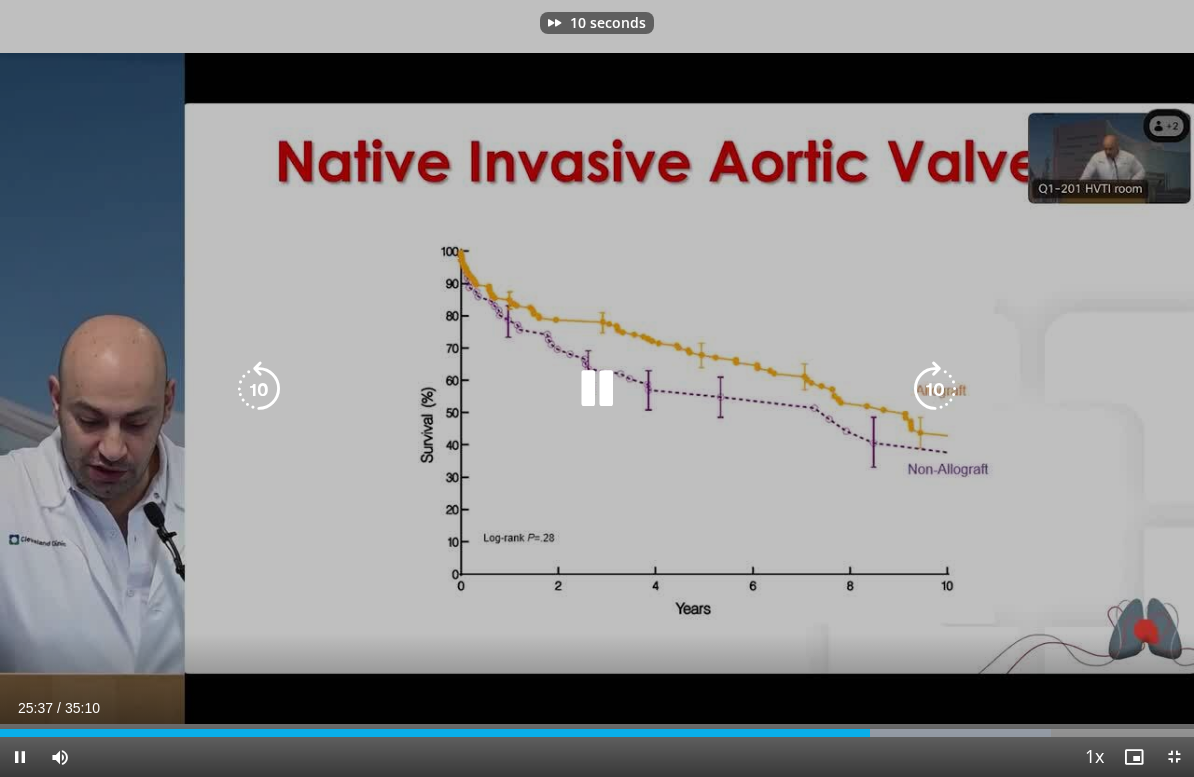 click at bounding box center [935, 389] 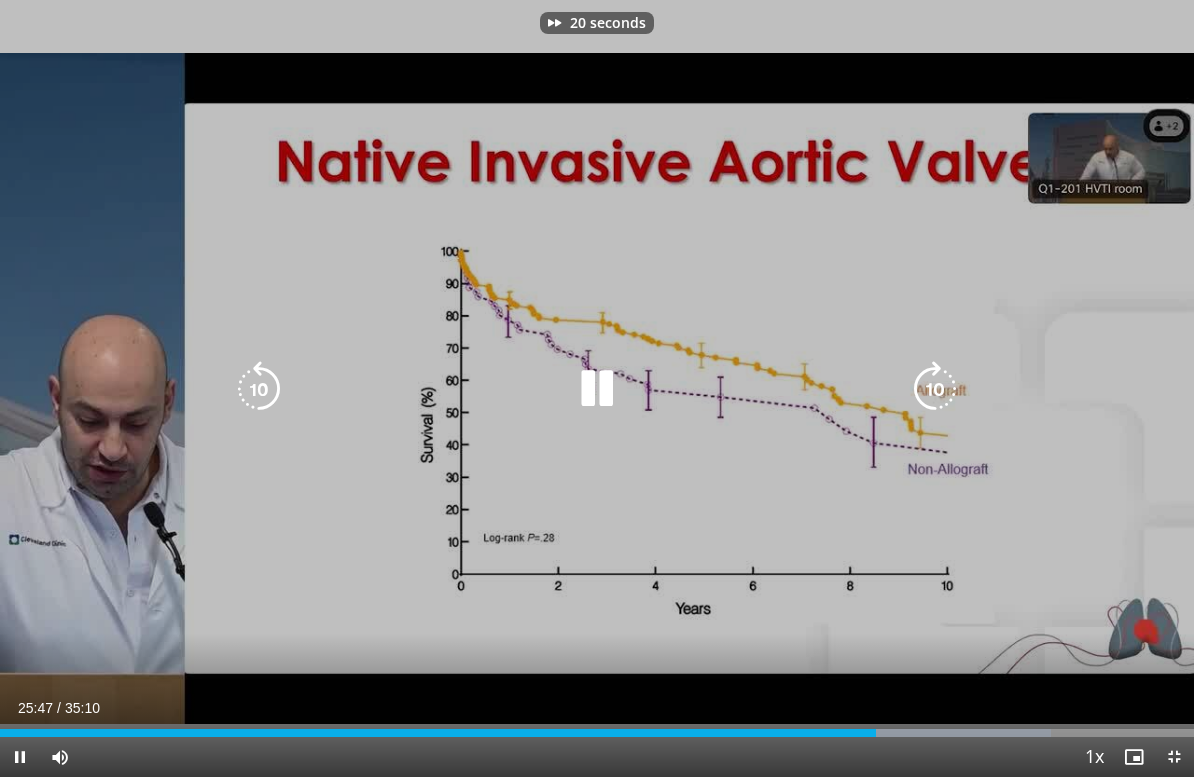 click at bounding box center [935, 389] 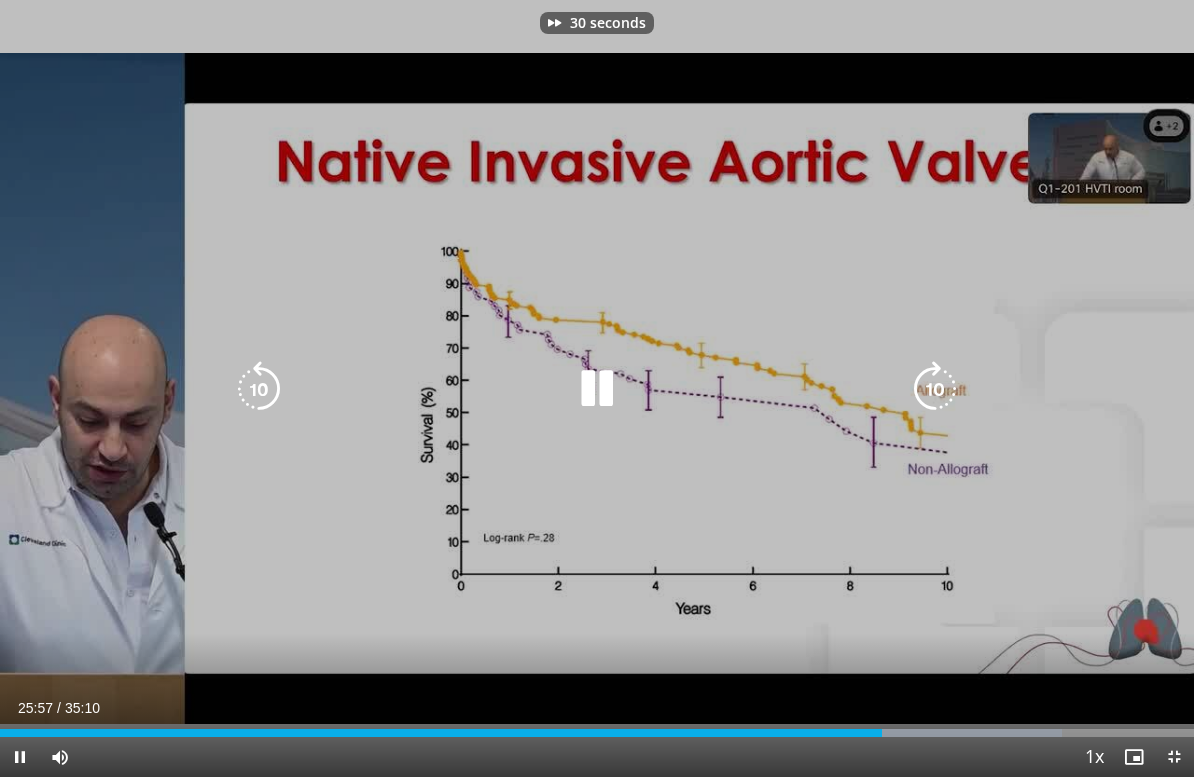 click at bounding box center [935, 389] 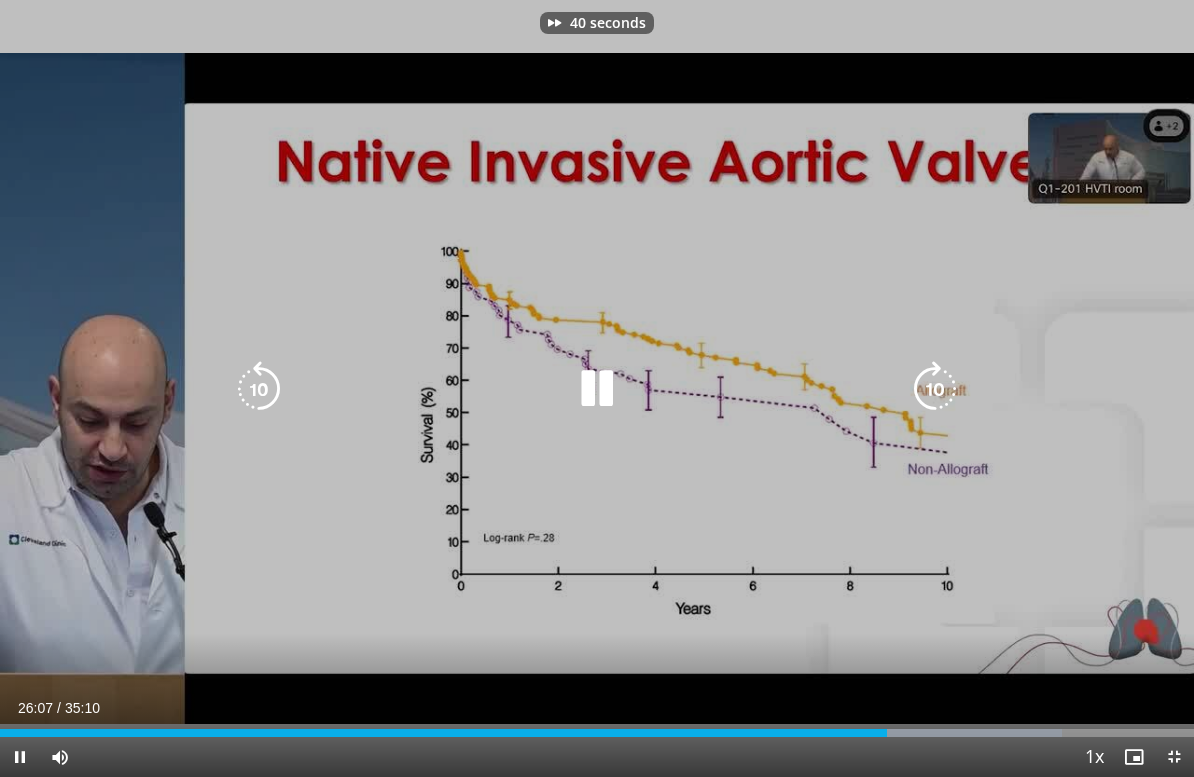 click at bounding box center (935, 389) 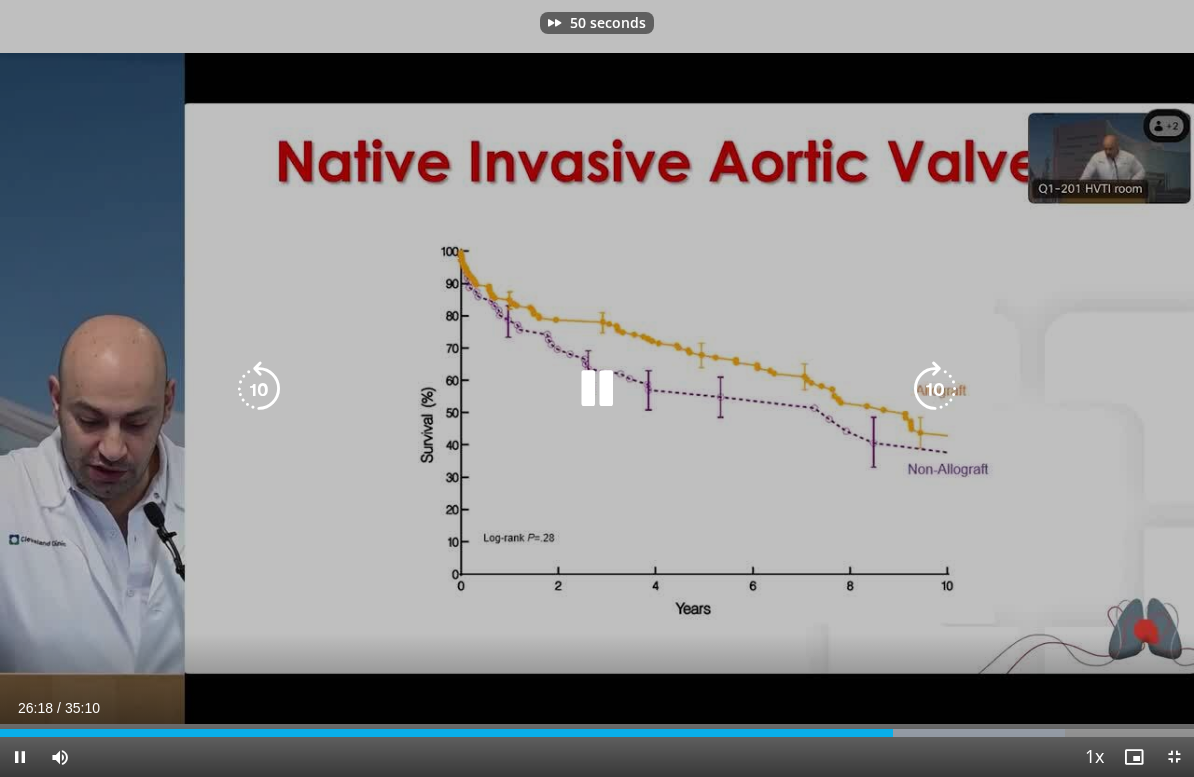 click at bounding box center (935, 389) 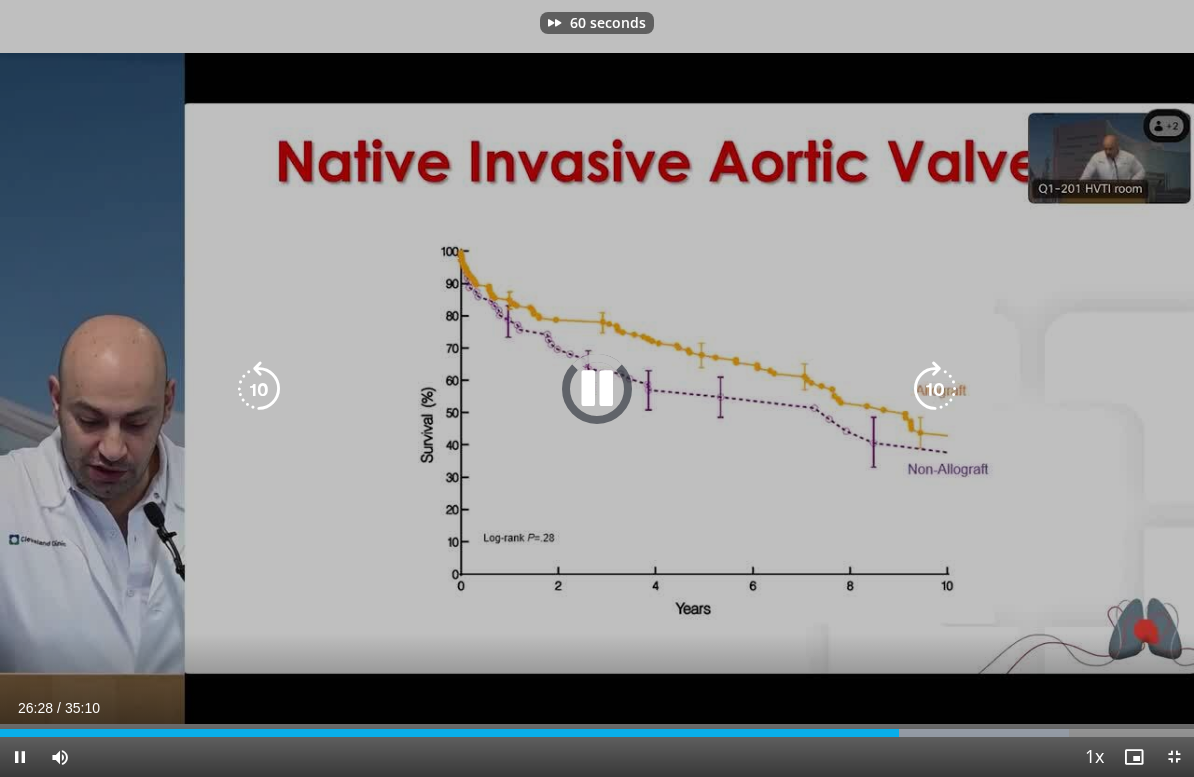 click at bounding box center (935, 389) 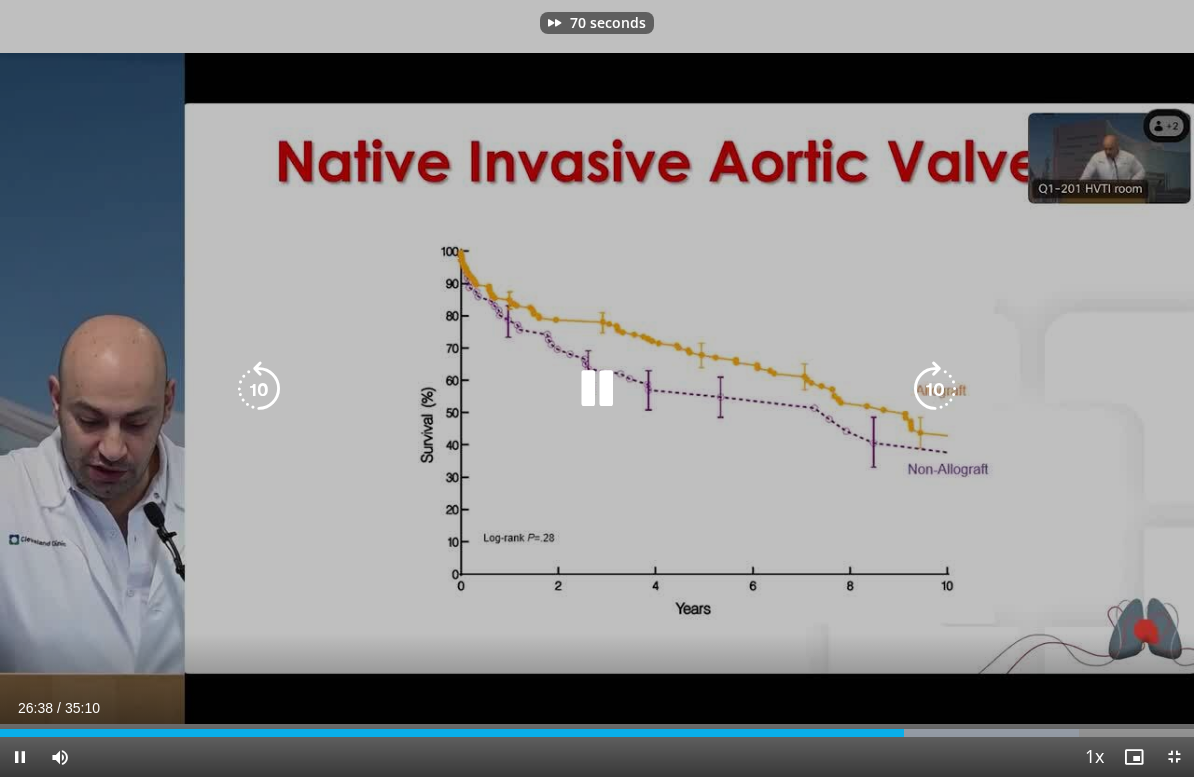 click at bounding box center (935, 389) 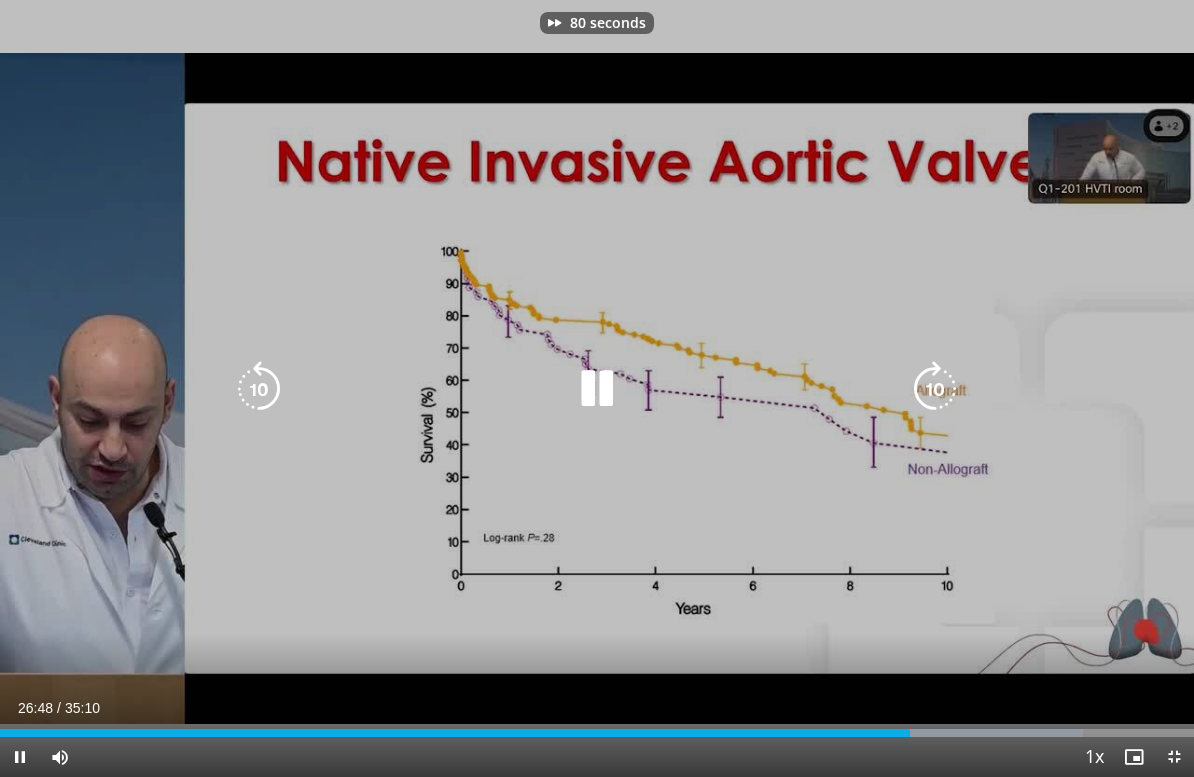 click at bounding box center [935, 389] 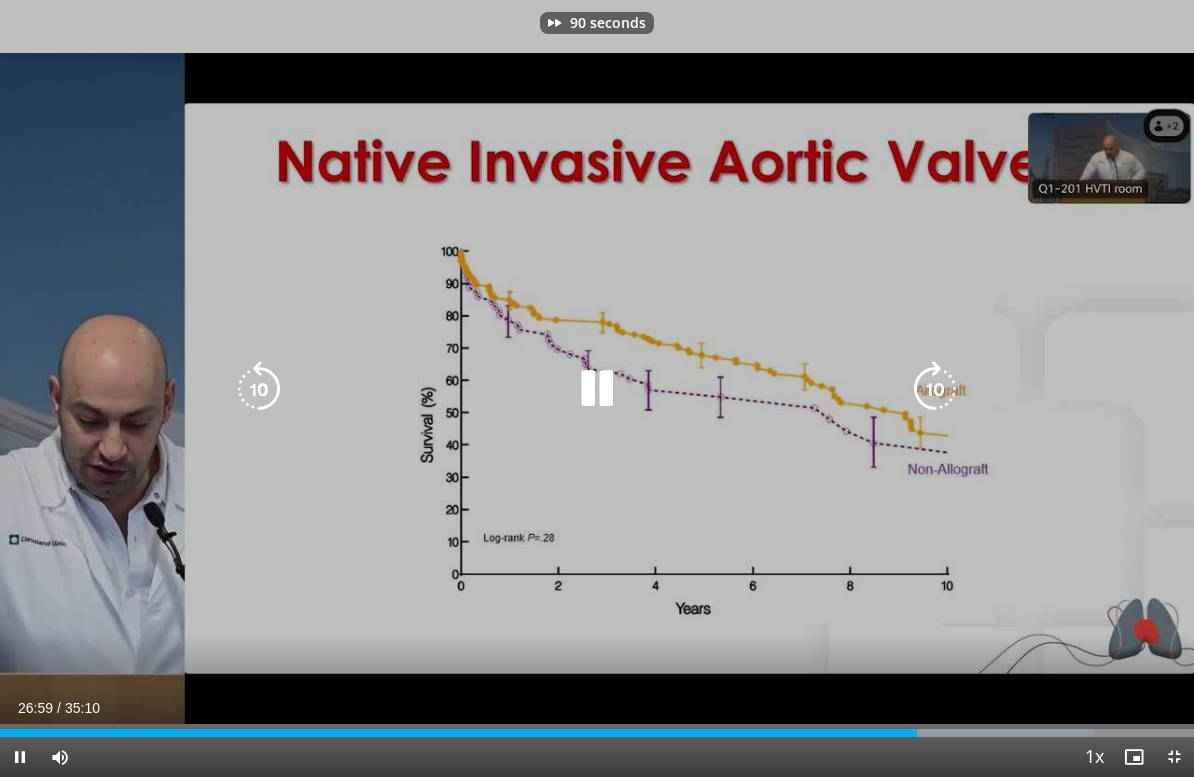 click at bounding box center [935, 389] 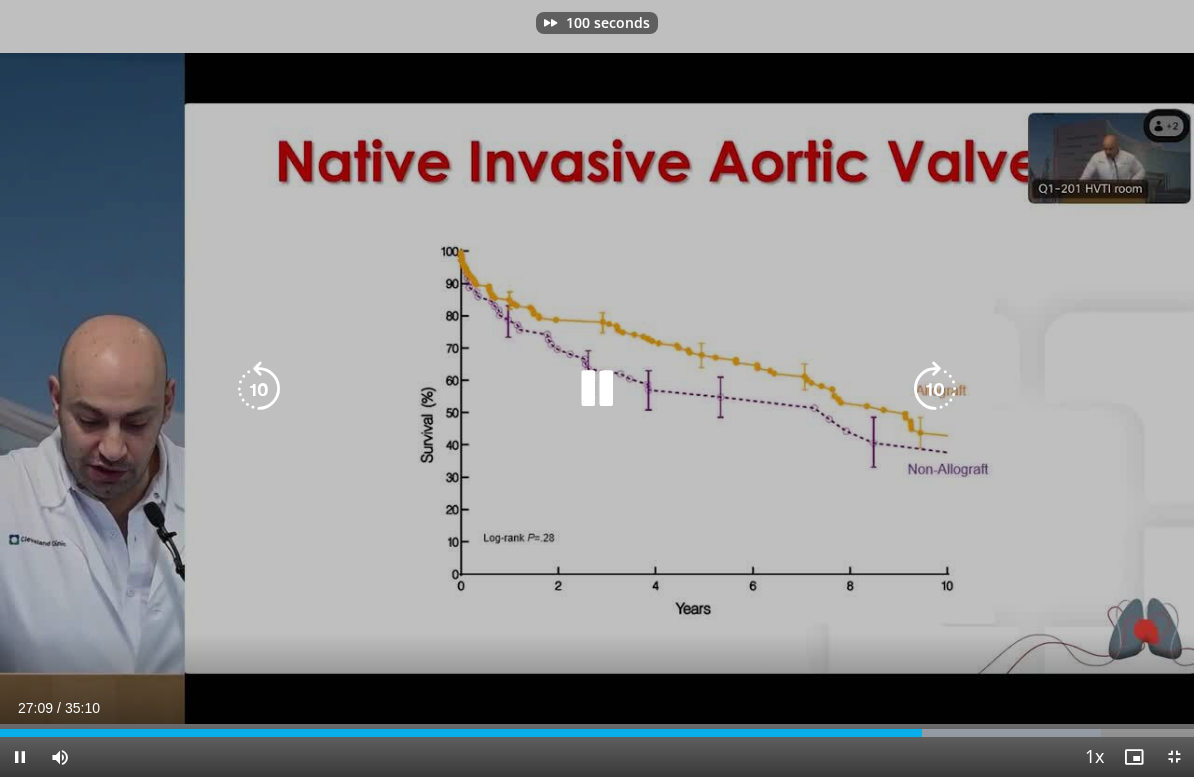 click at bounding box center (935, 389) 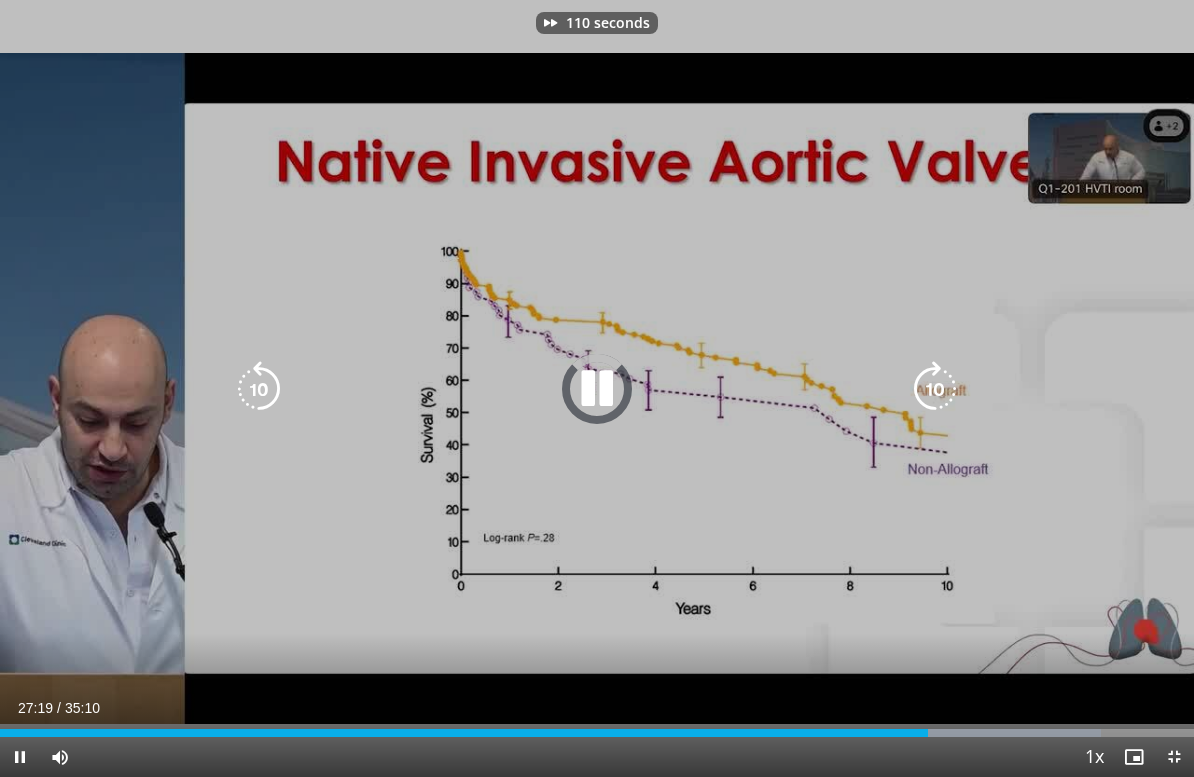 click at bounding box center [935, 389] 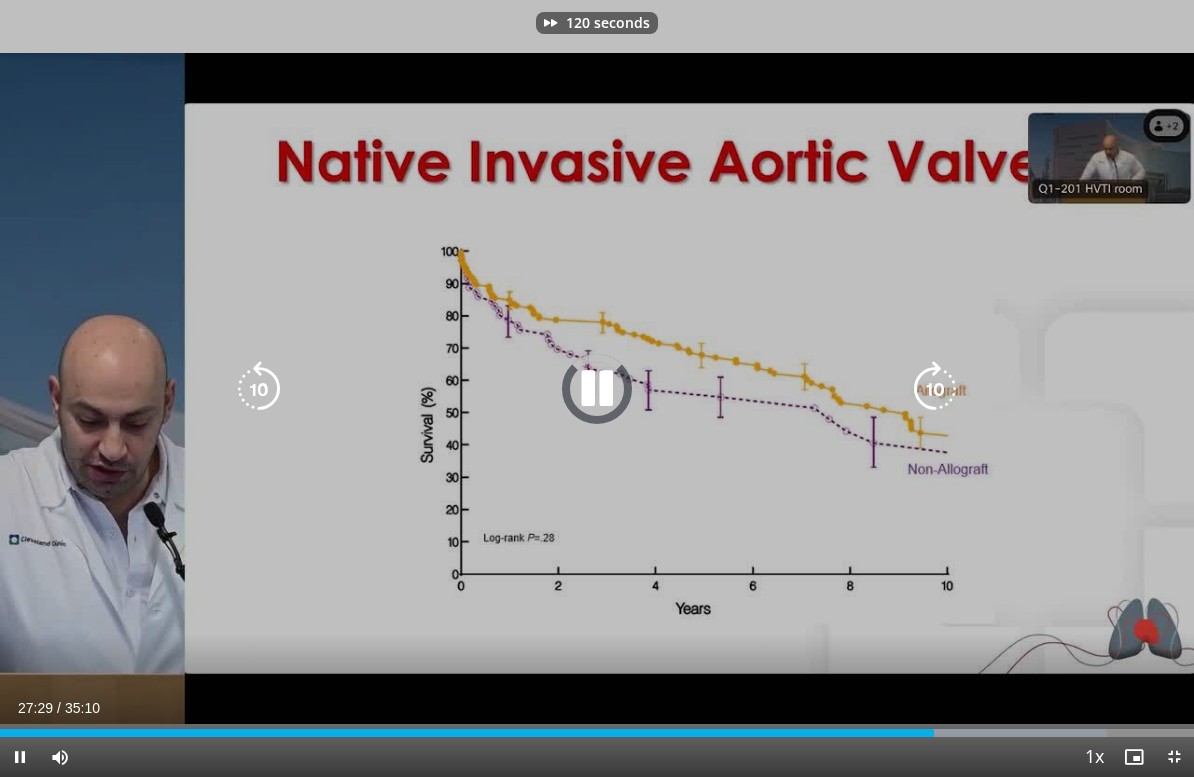click at bounding box center (935, 389) 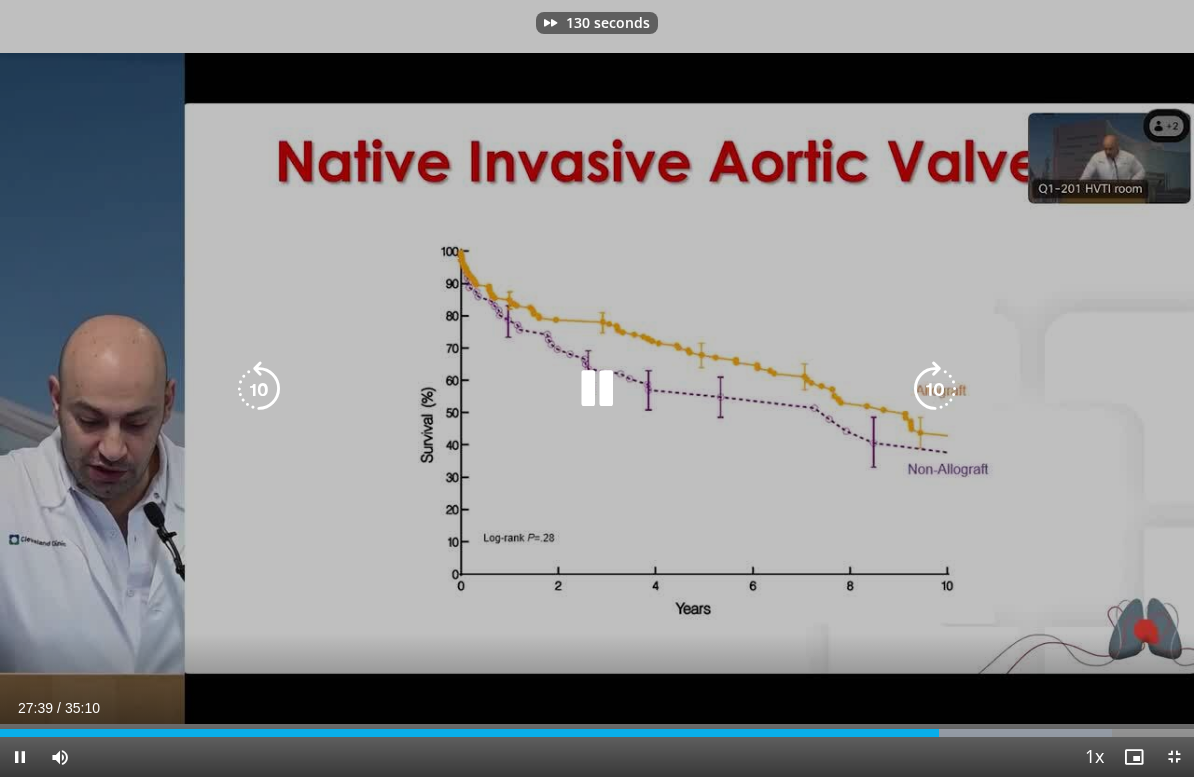click at bounding box center [935, 389] 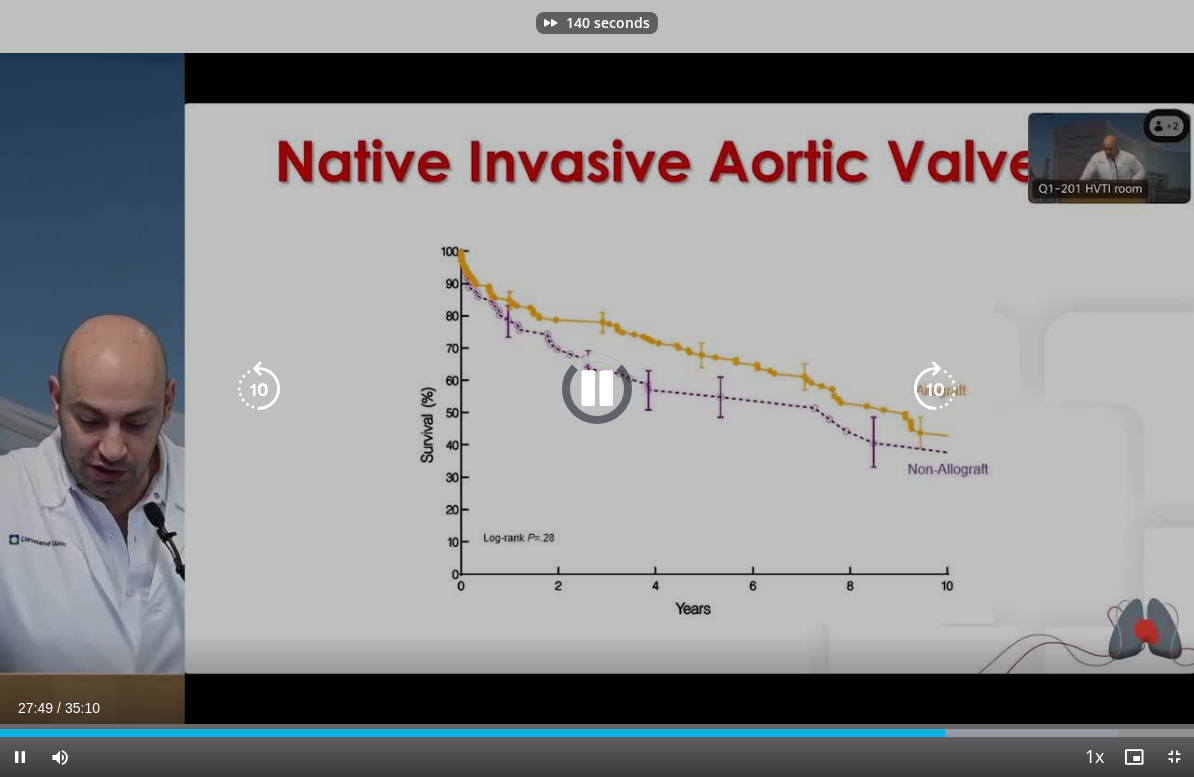 click at bounding box center (935, 389) 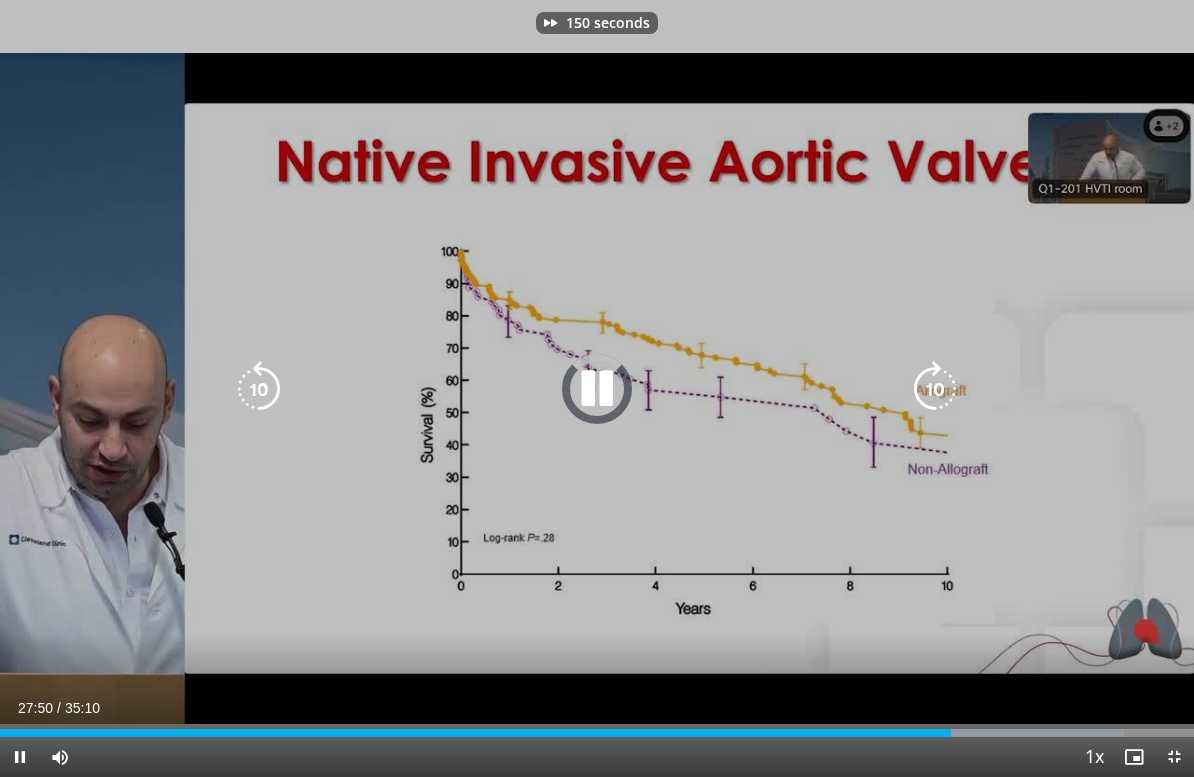 click at bounding box center (935, 389) 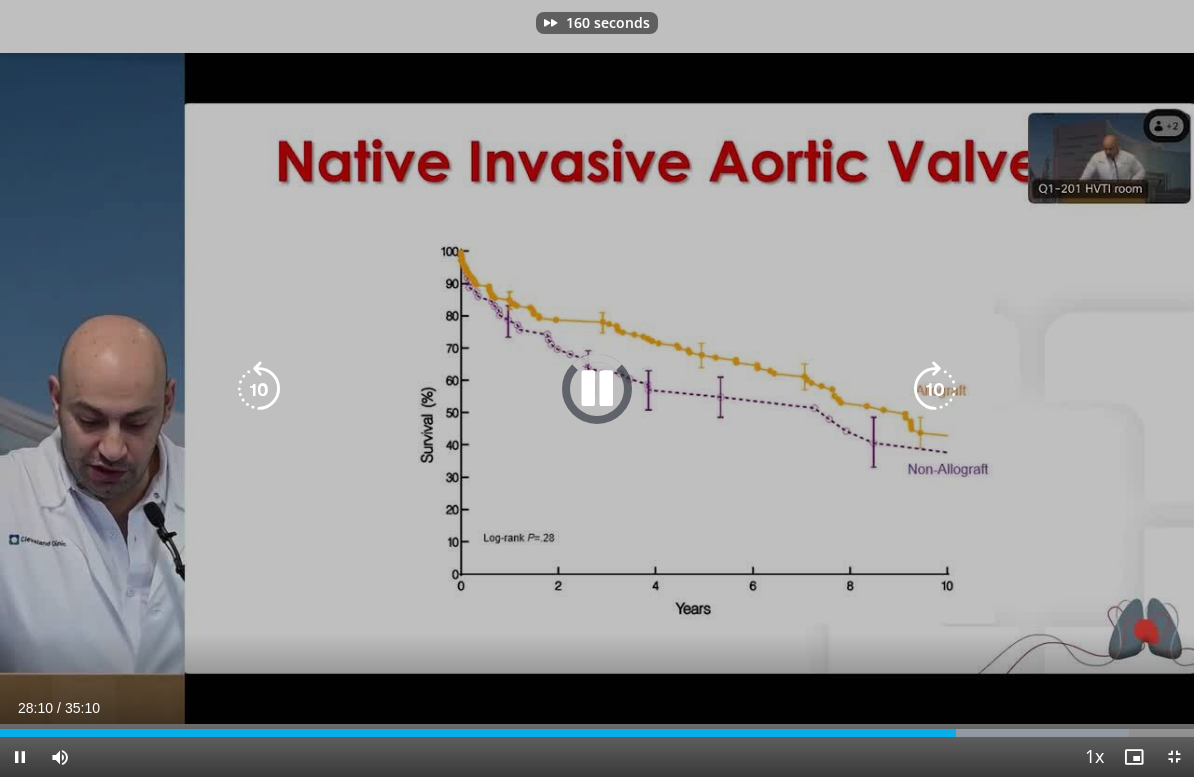 click at bounding box center [935, 389] 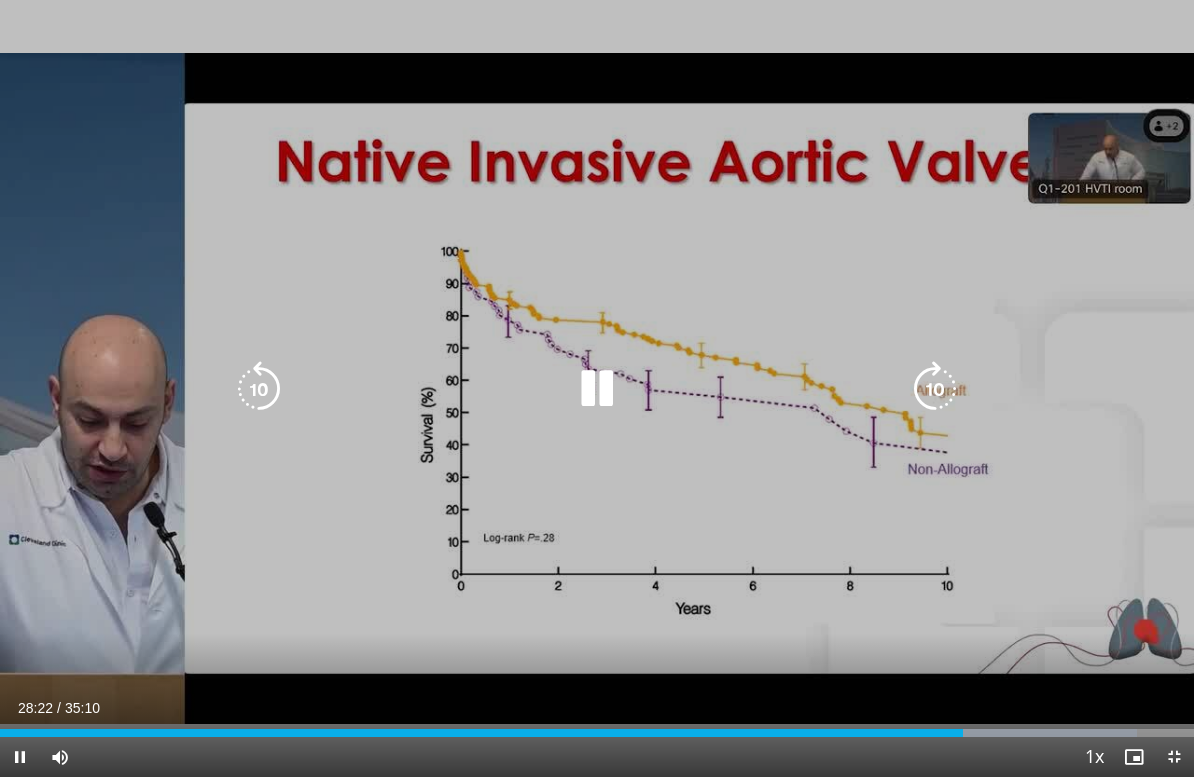 click at bounding box center (935, 389) 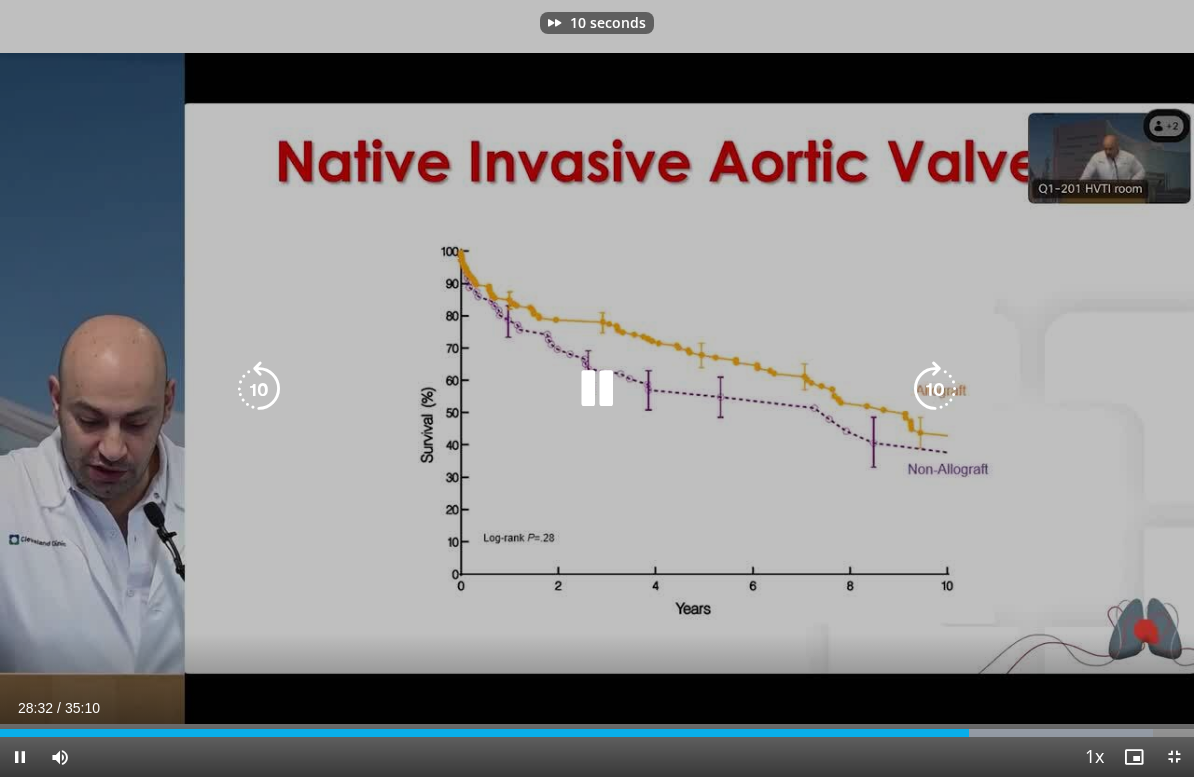 click at bounding box center [935, 389] 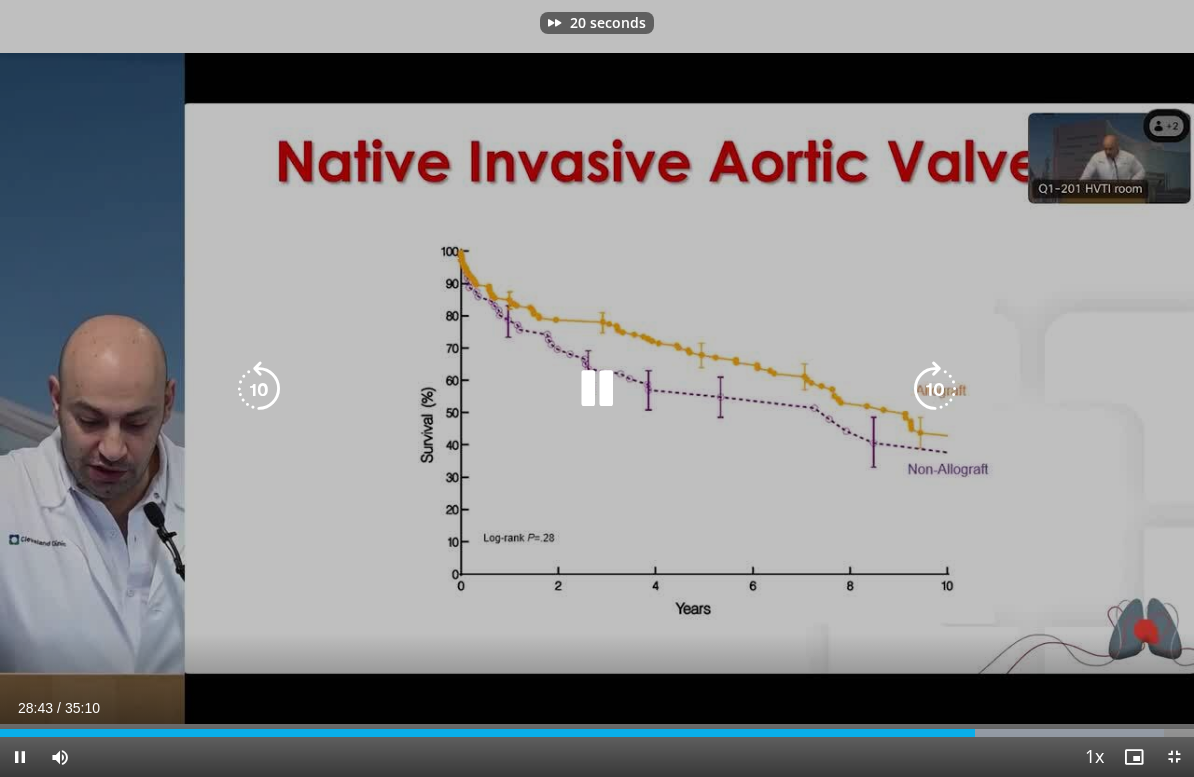 click at bounding box center [259, 389] 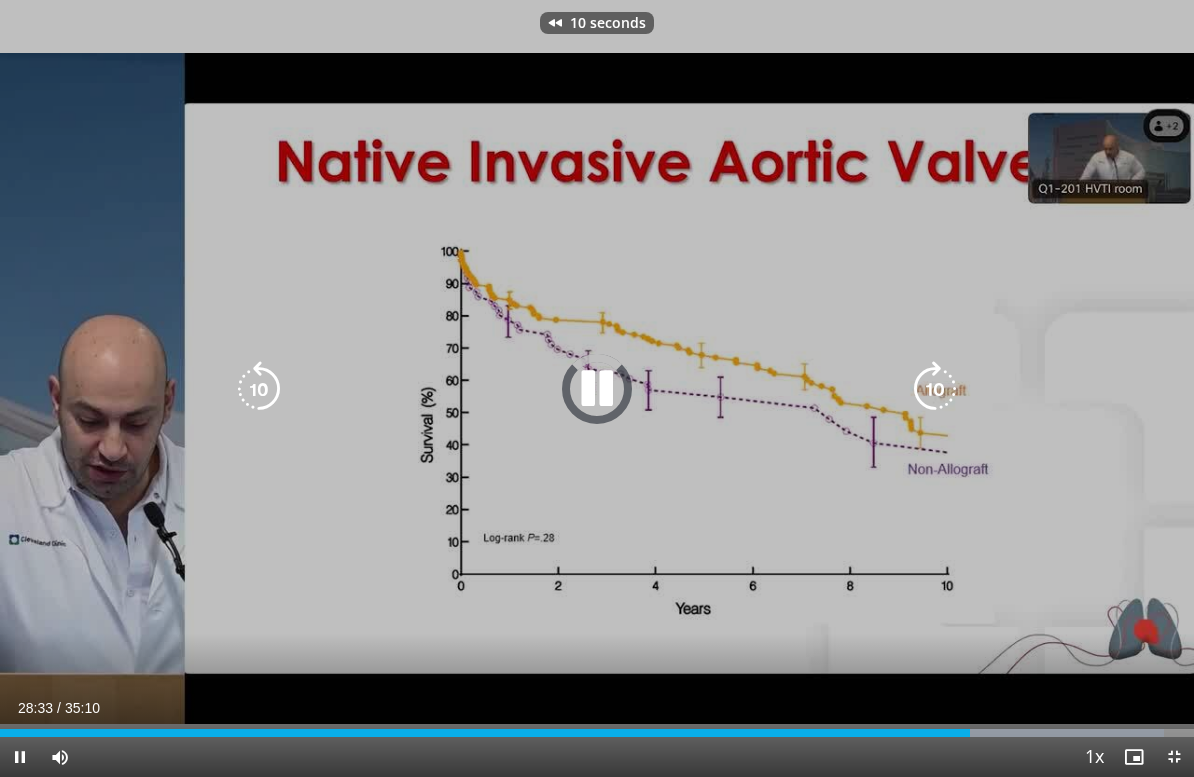 click at bounding box center [259, 389] 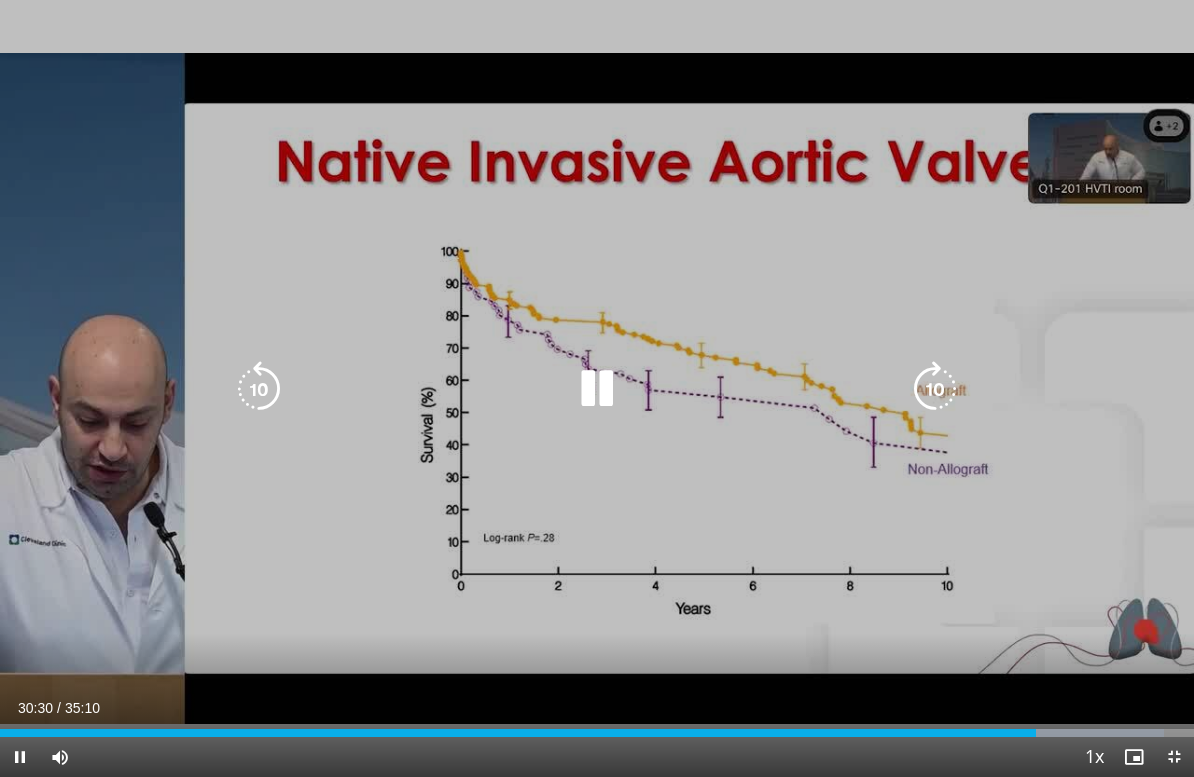 click at bounding box center [935, 389] 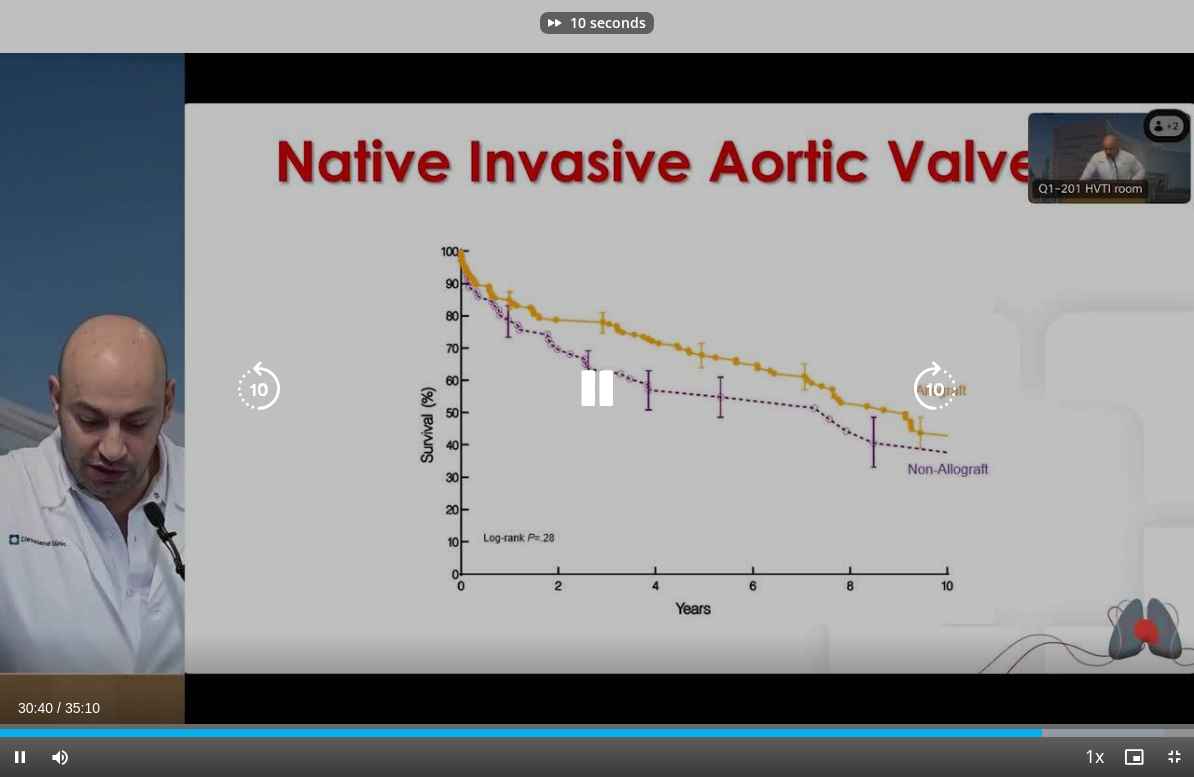 click at bounding box center [935, 389] 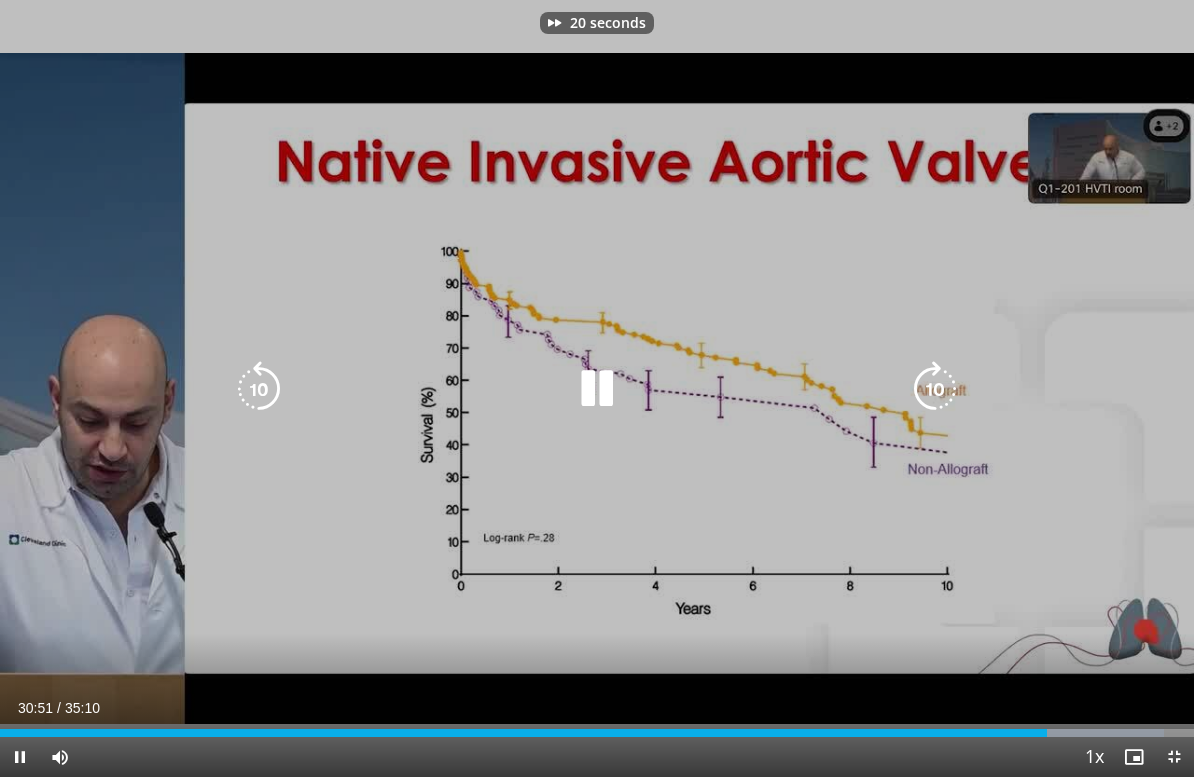 click at bounding box center (935, 389) 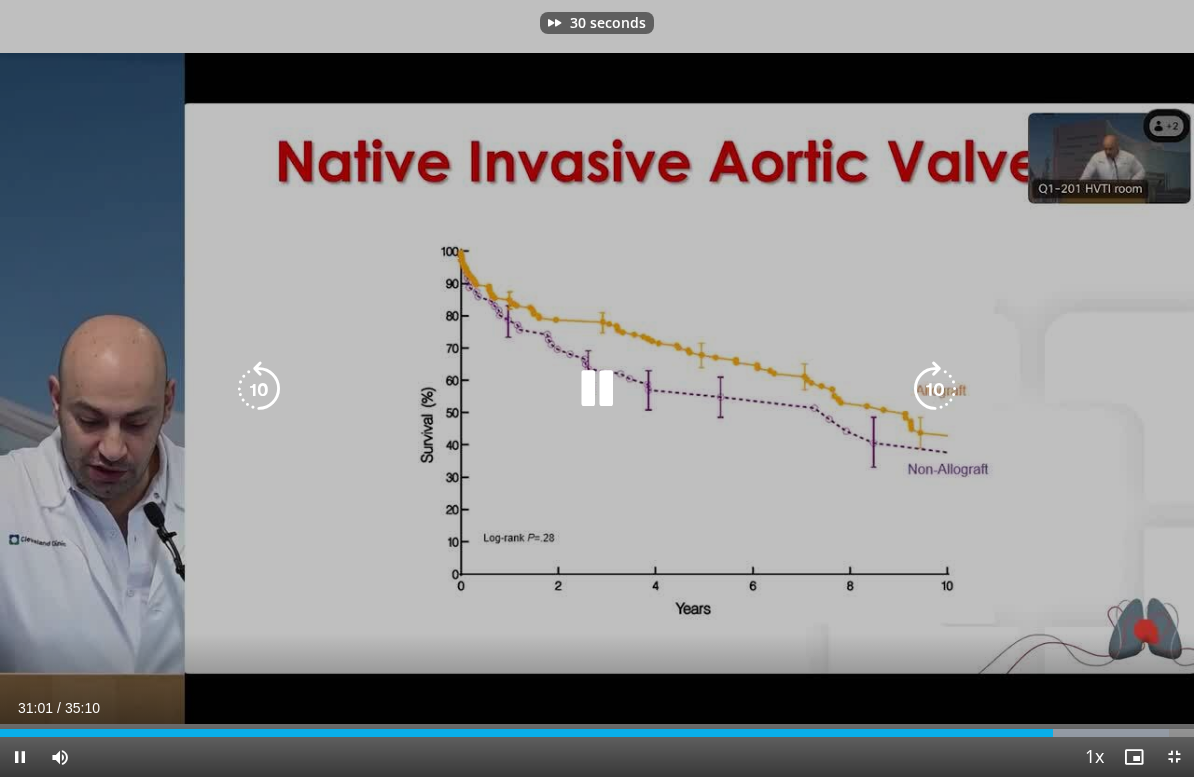 click at bounding box center (935, 389) 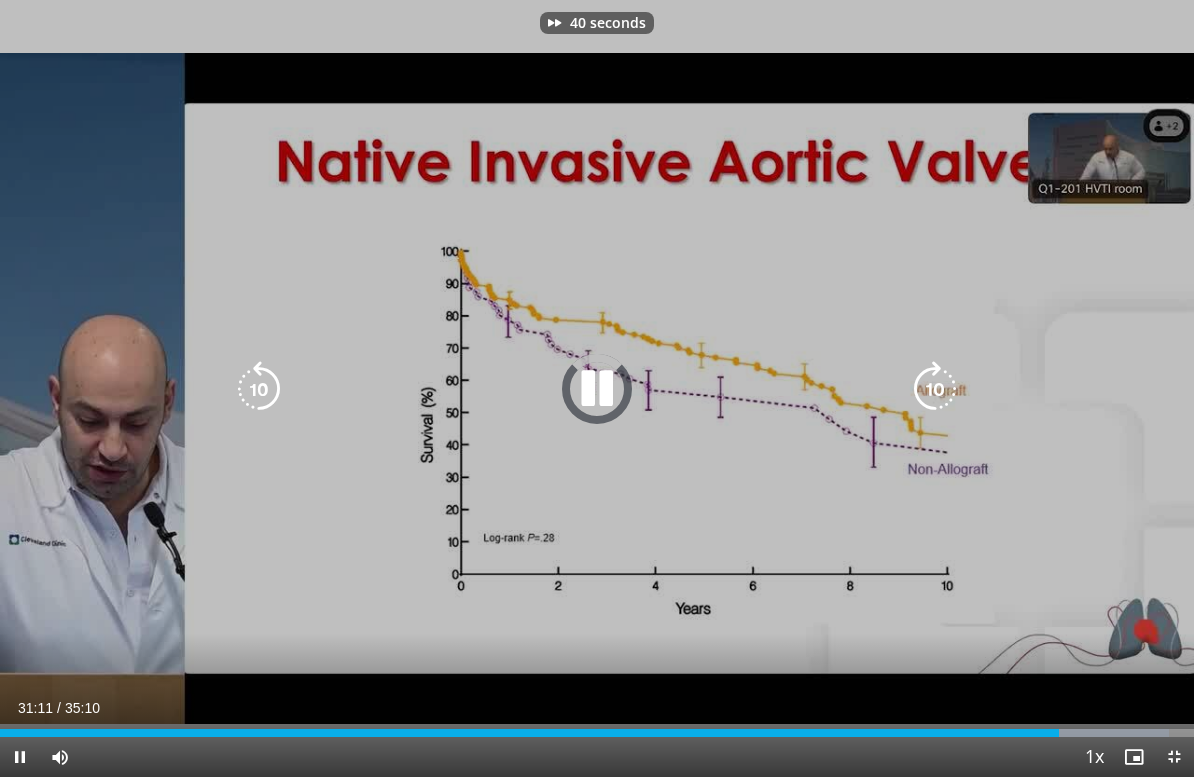 click at bounding box center (935, 389) 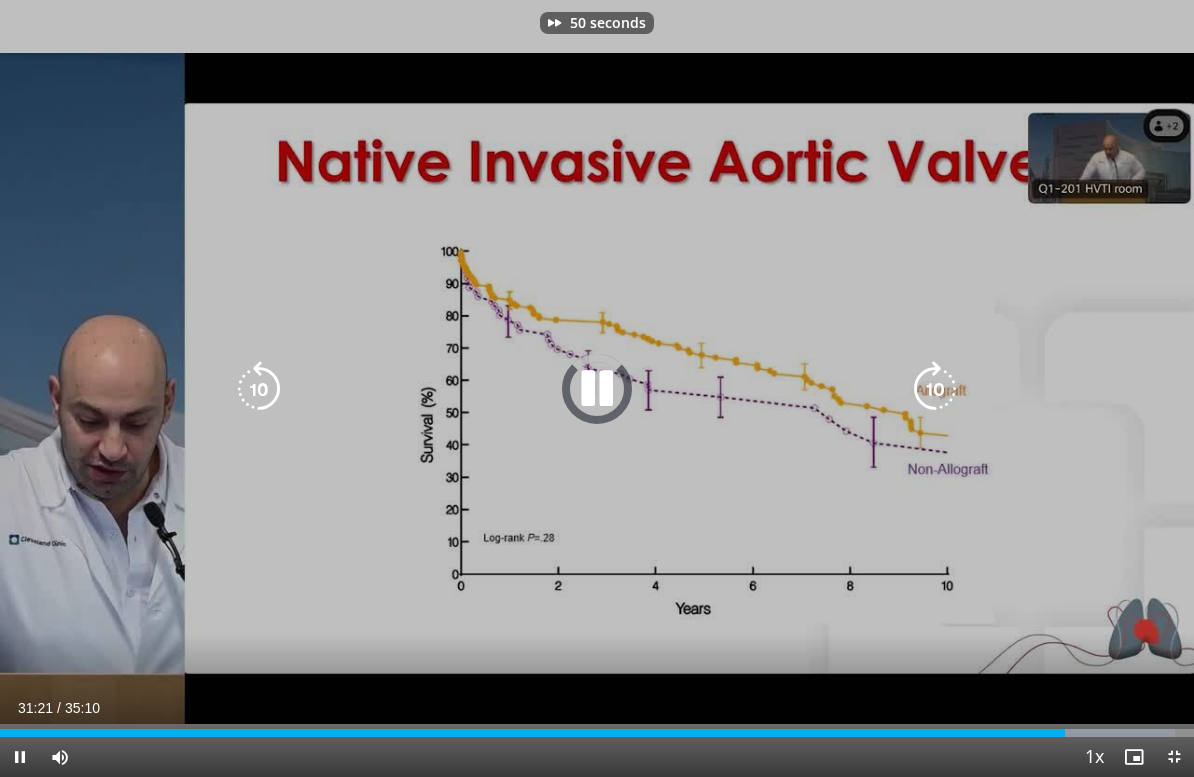 click at bounding box center [935, 389] 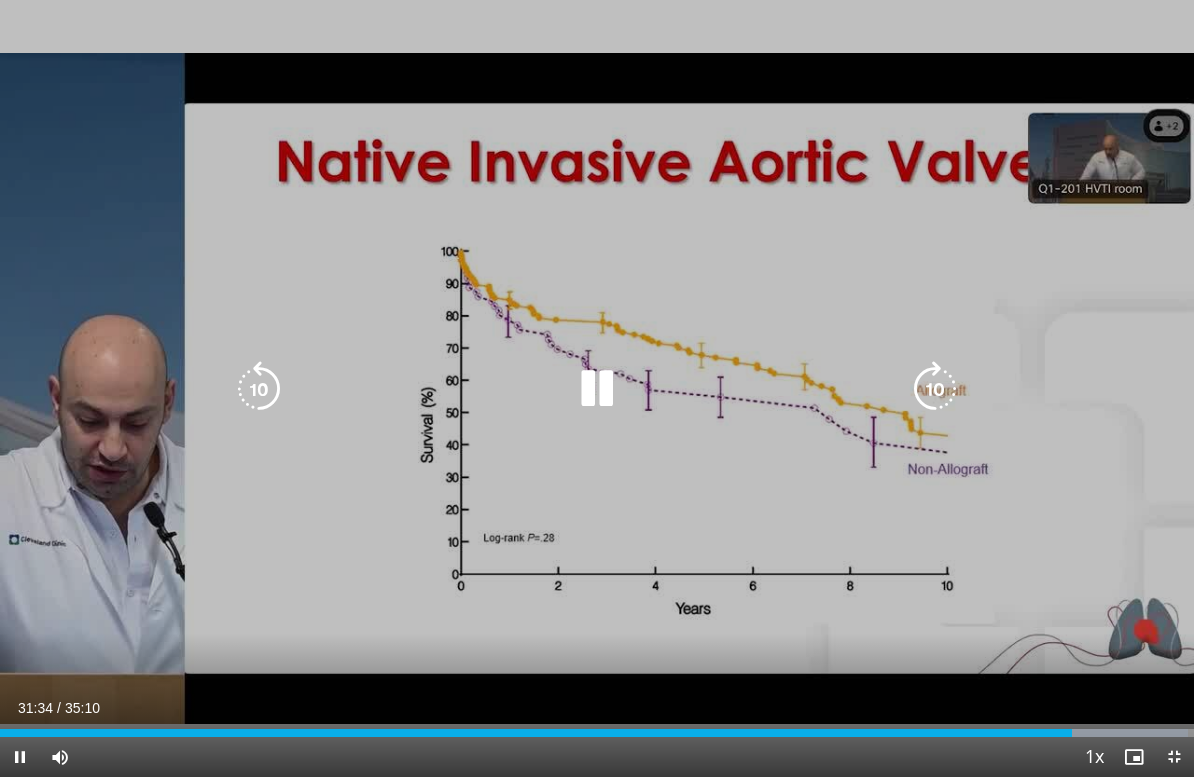 click at bounding box center [935, 389] 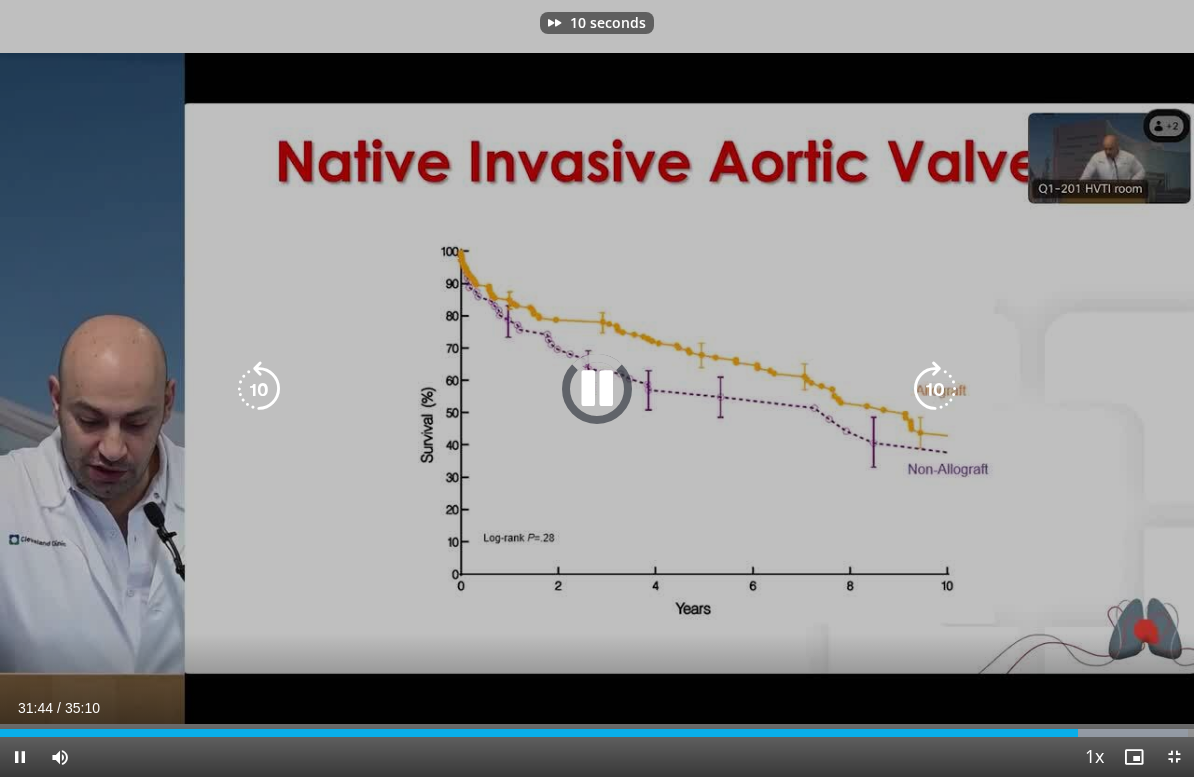 click at bounding box center [935, 389] 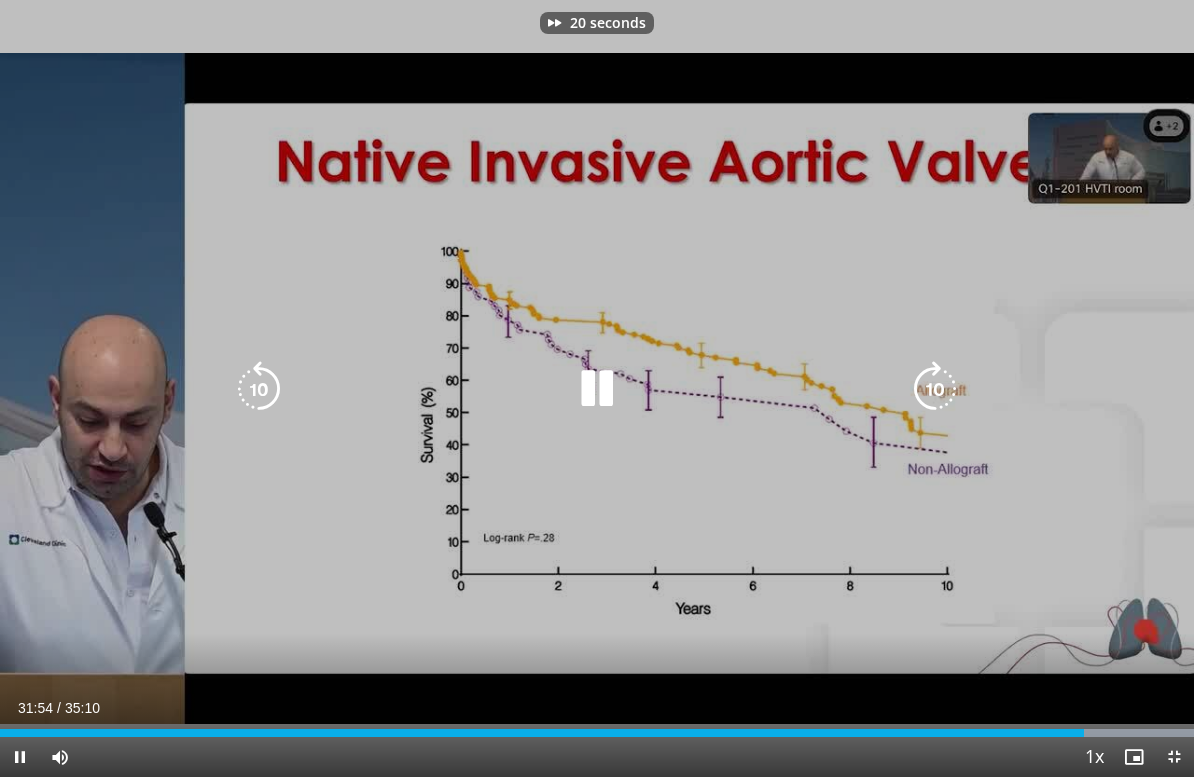 click at bounding box center [935, 389] 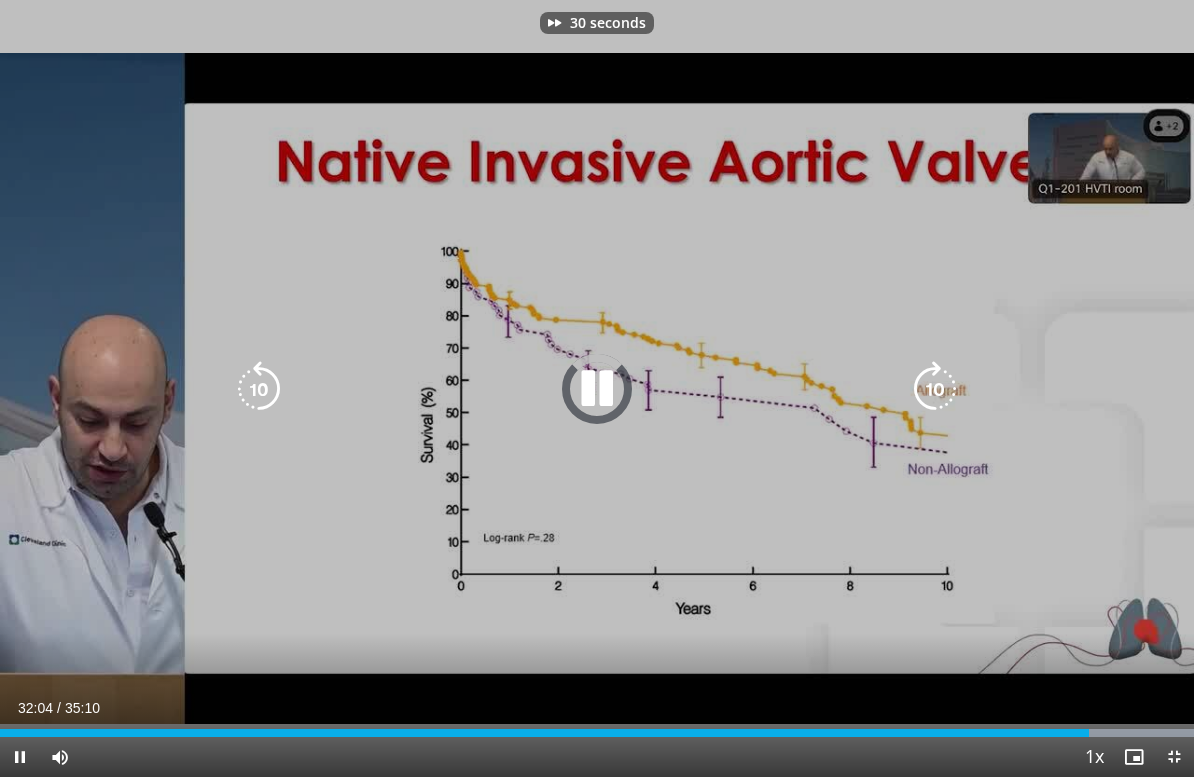 click at bounding box center (935, 389) 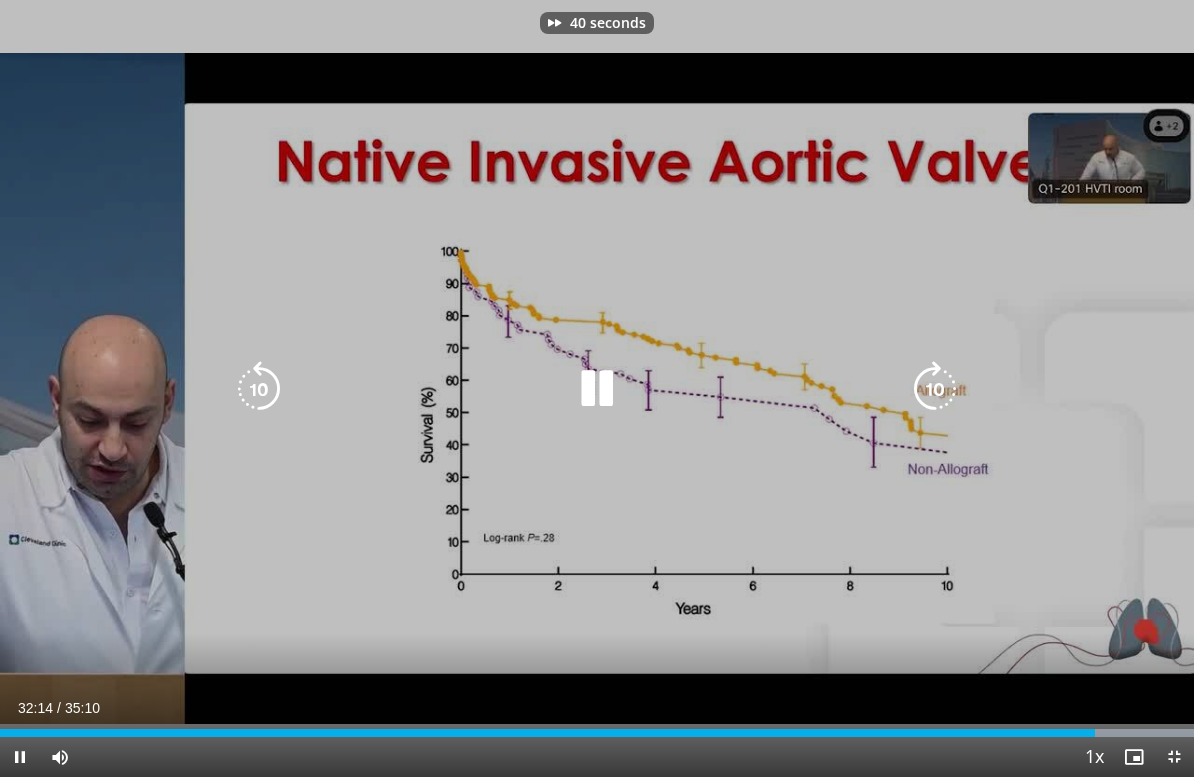 click at bounding box center [935, 389] 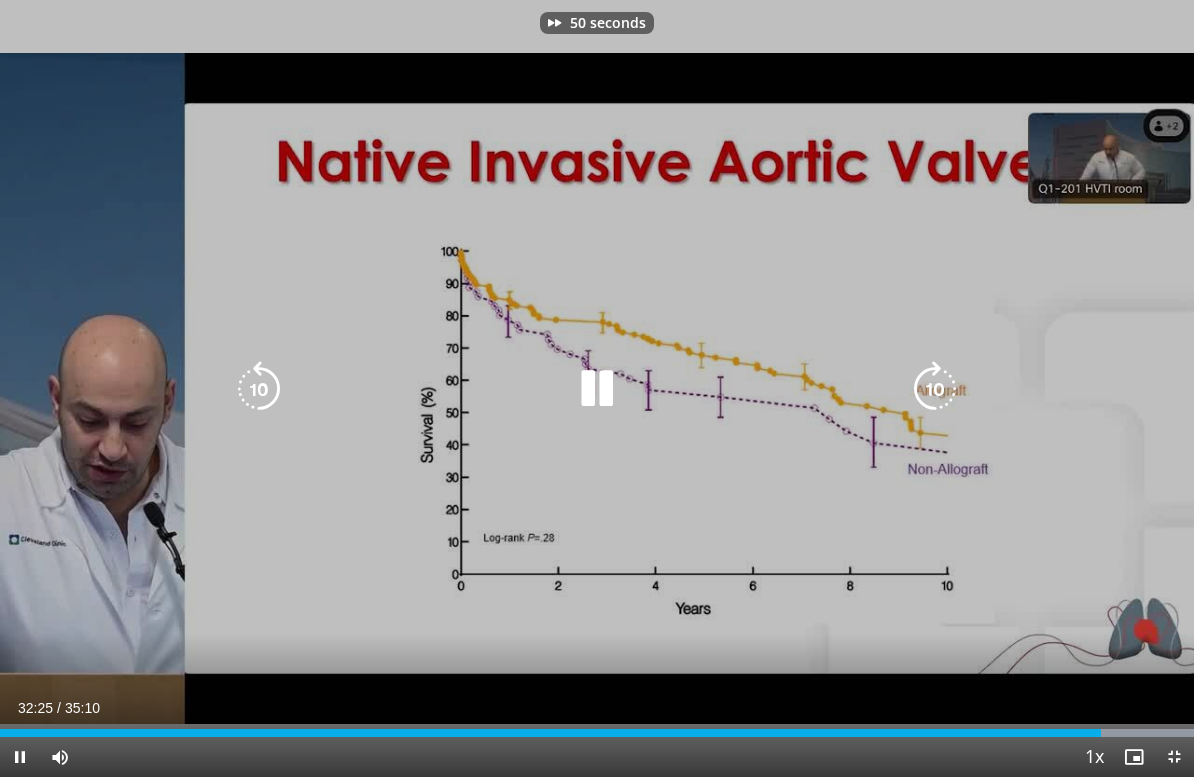 click at bounding box center (935, 389) 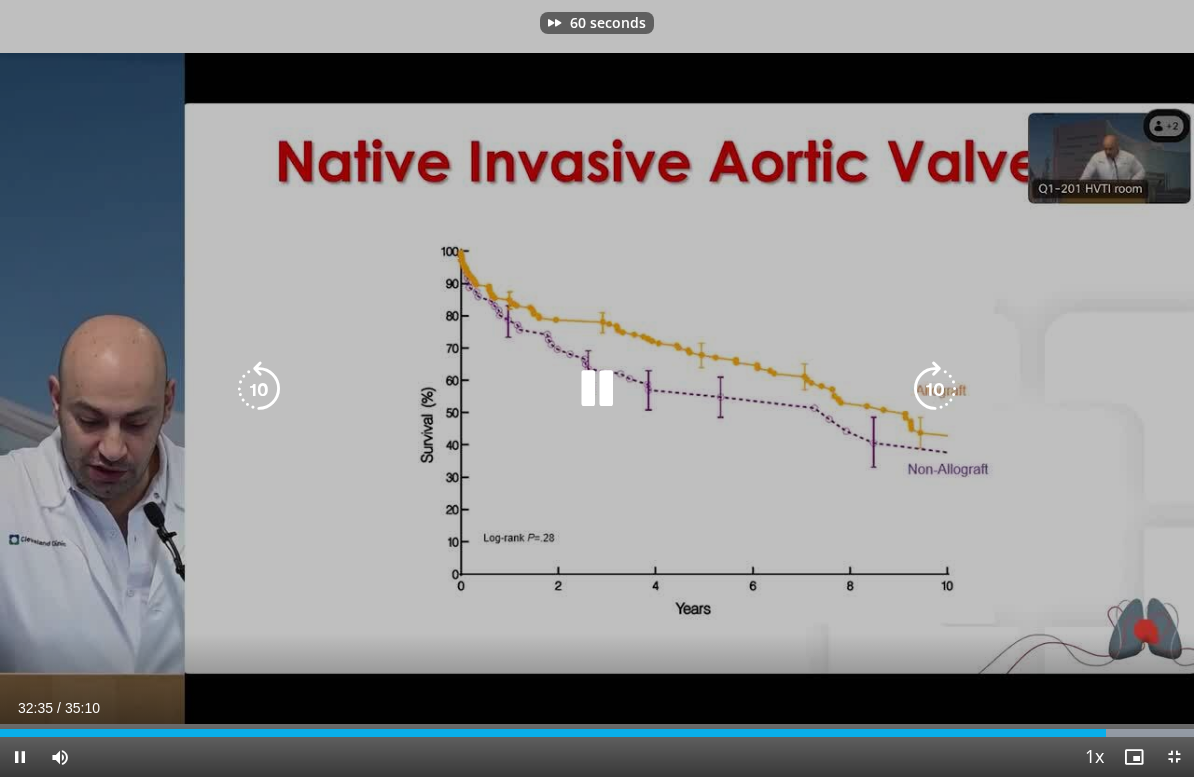 click at bounding box center [935, 389] 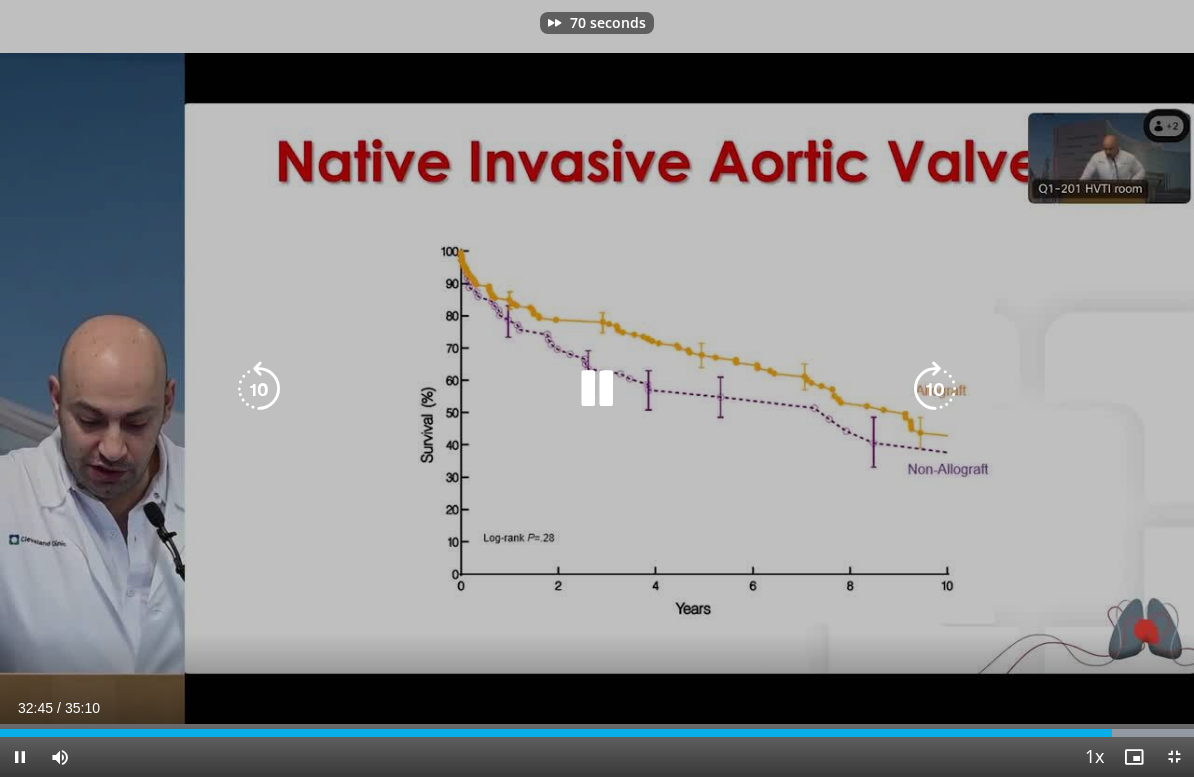 click at bounding box center (935, 389) 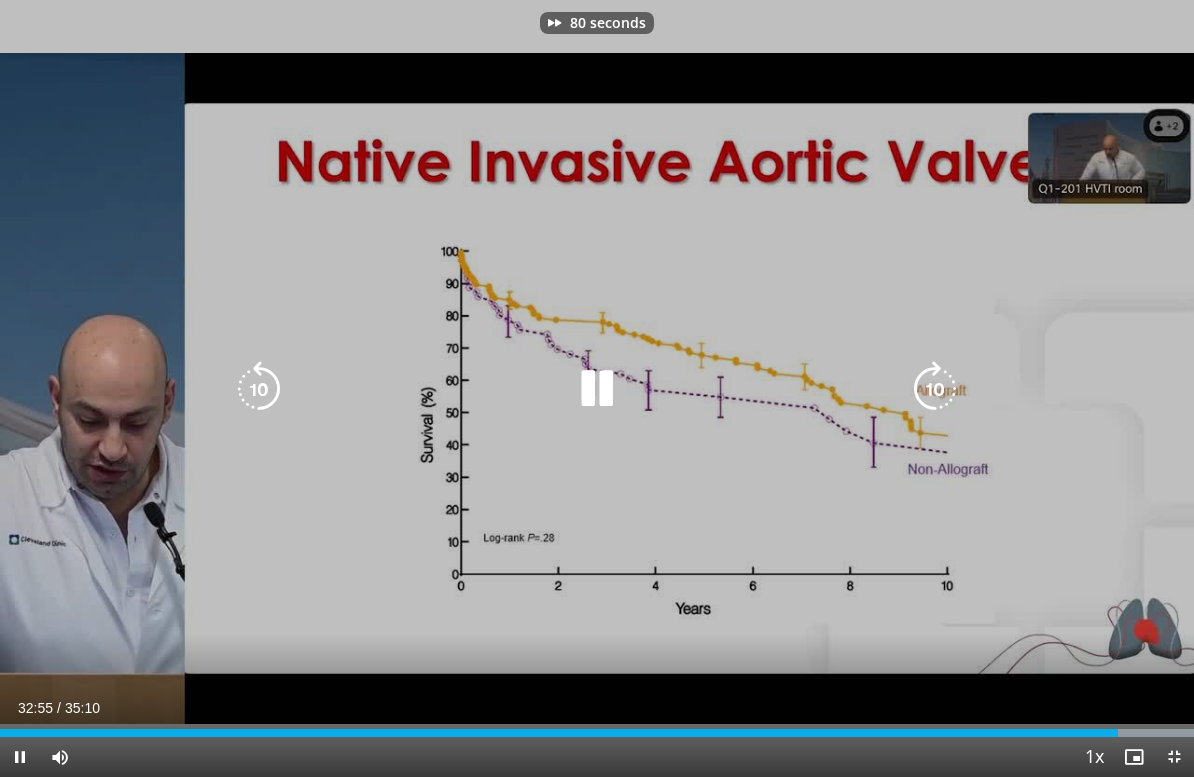 click at bounding box center [259, 389] 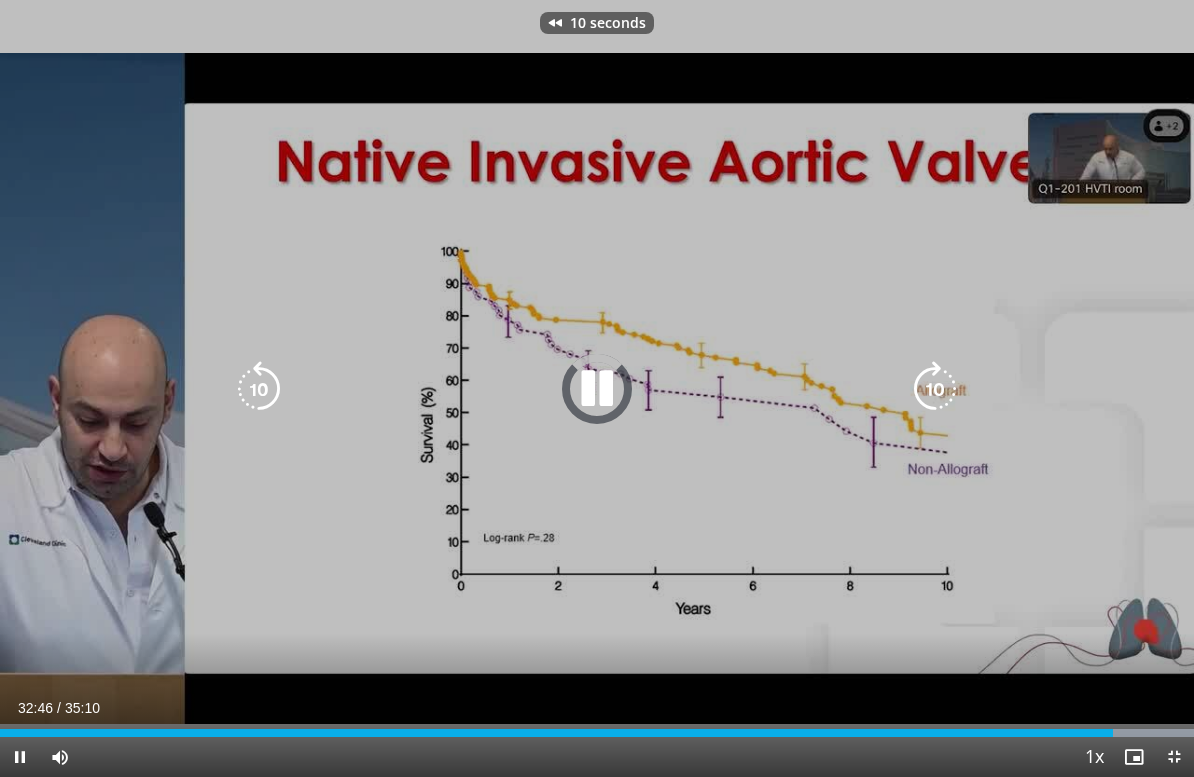 click at bounding box center [259, 389] 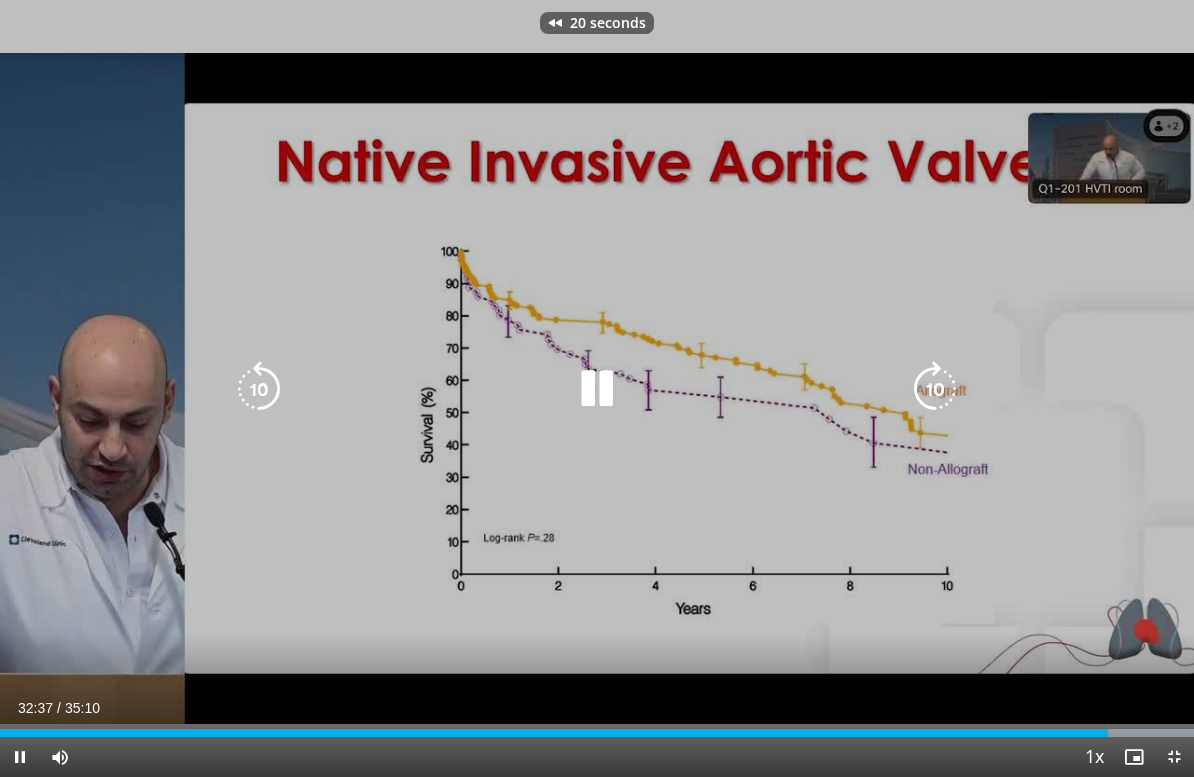 click at bounding box center (259, 389) 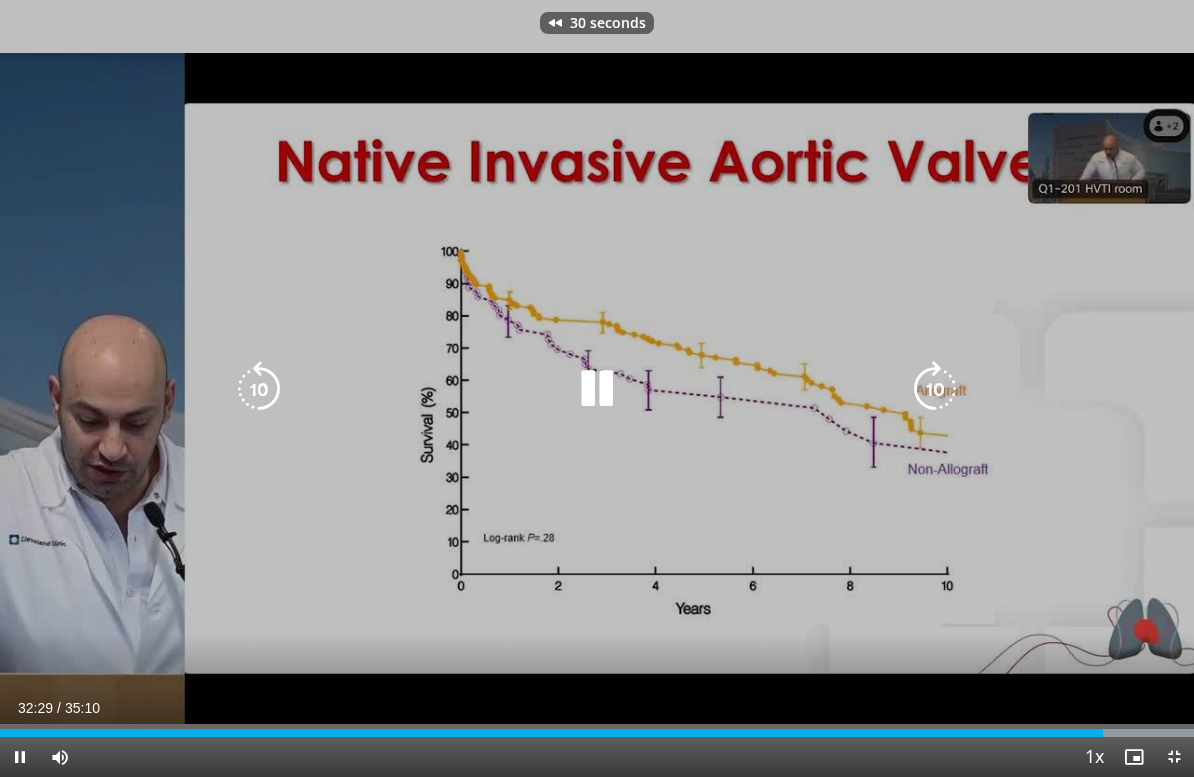 click at bounding box center (259, 389) 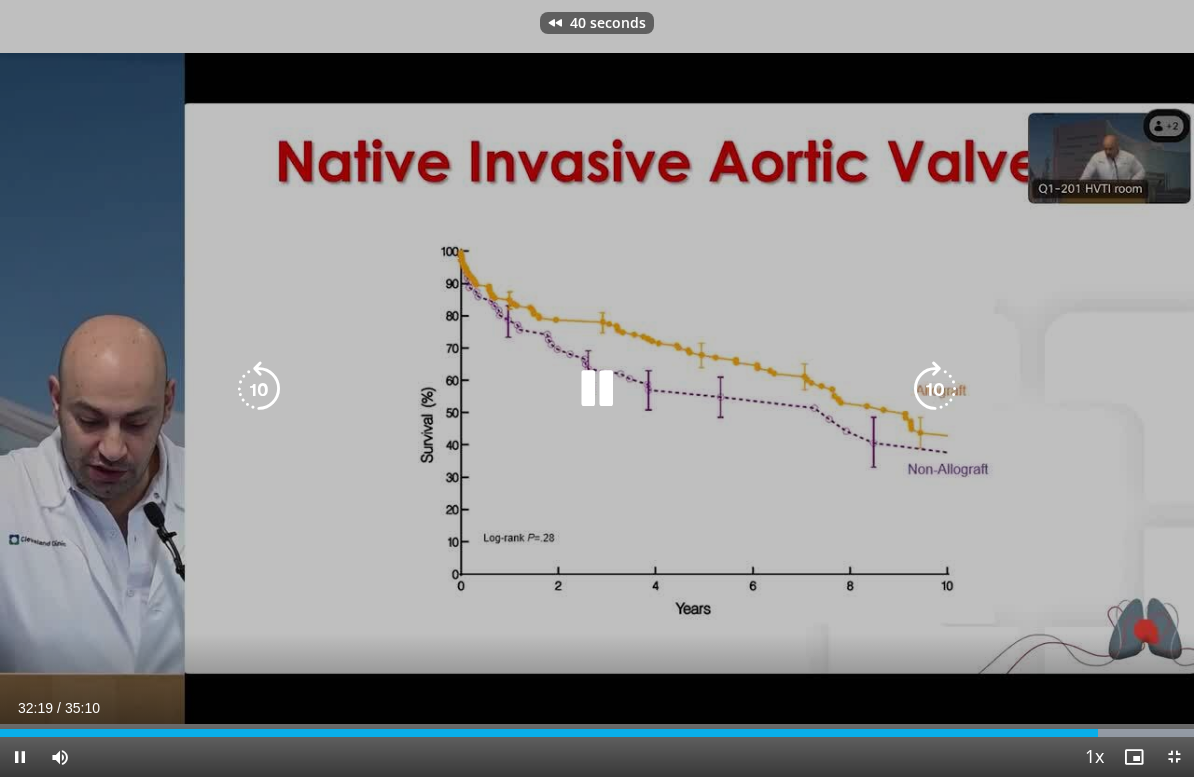 click at bounding box center (259, 389) 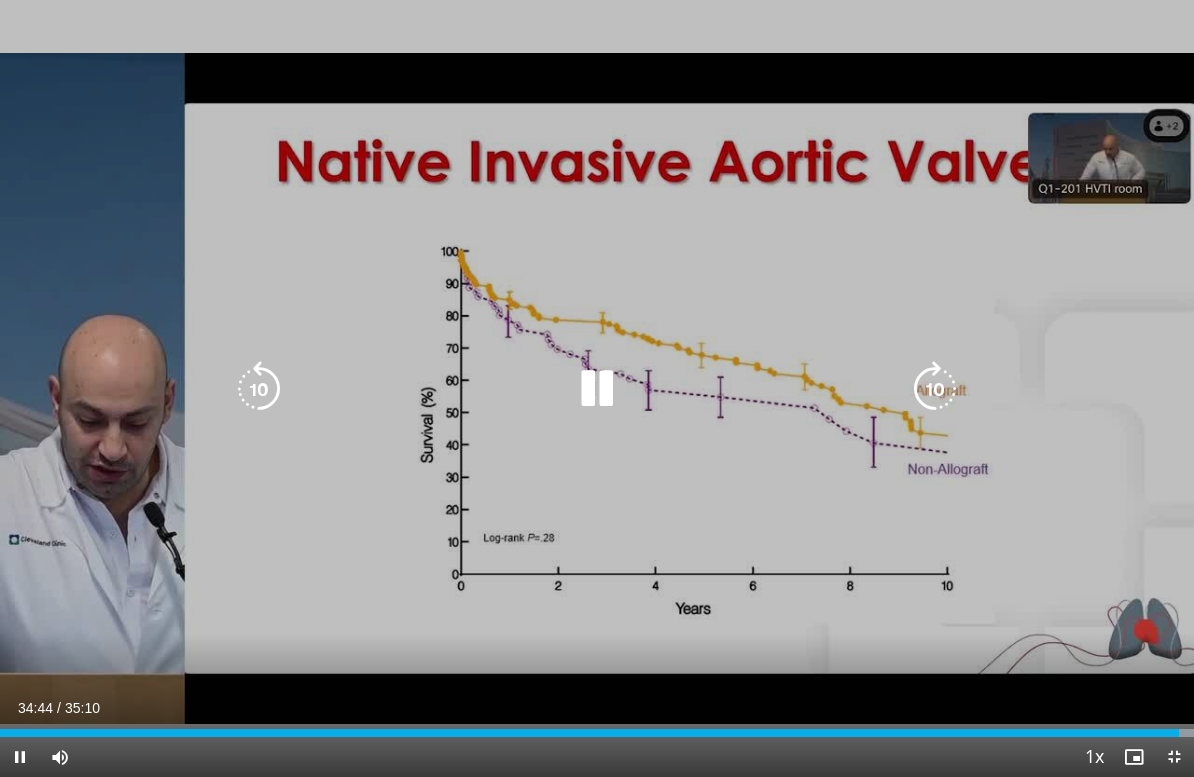 click at bounding box center (597, 389) 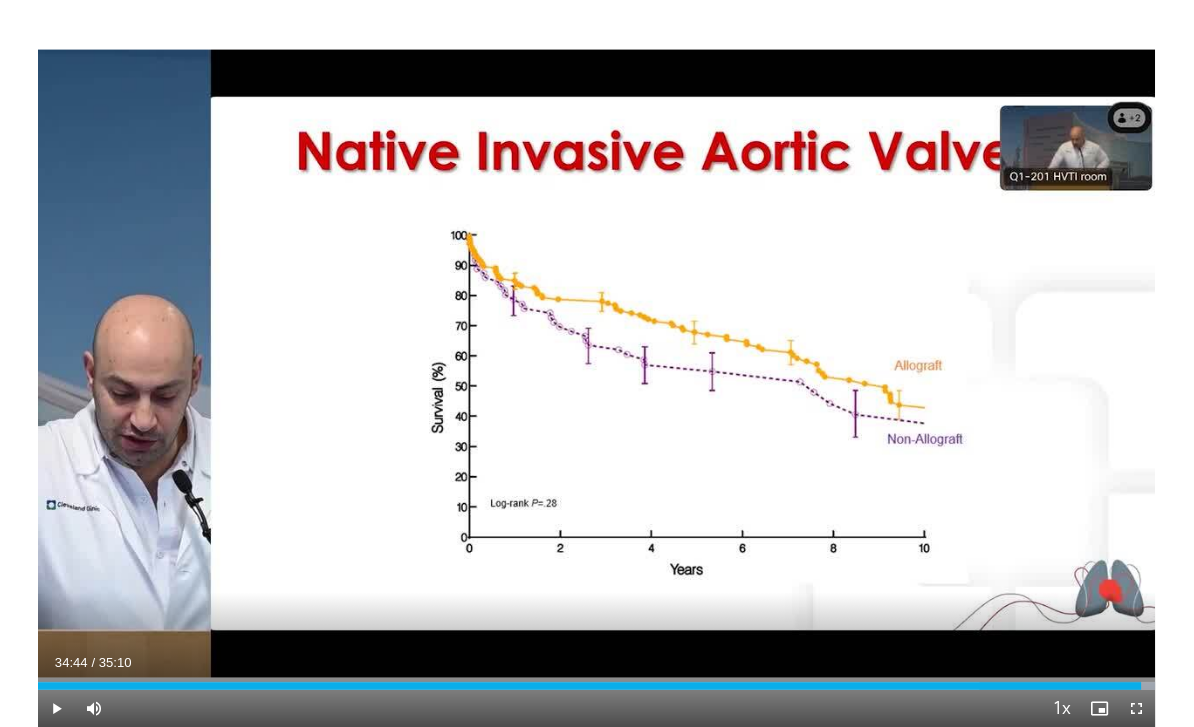 scroll, scrollTop: 0, scrollLeft: 0, axis: both 